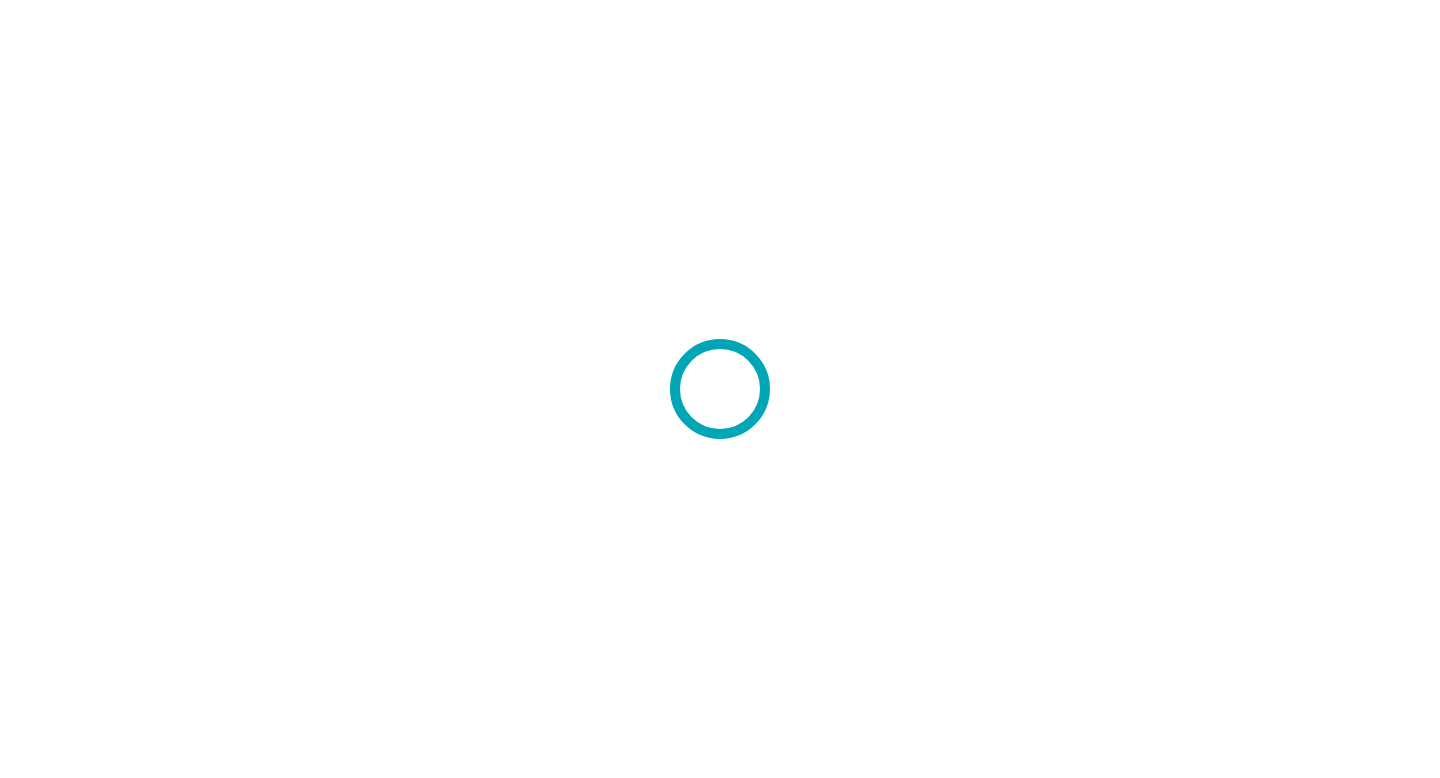 scroll, scrollTop: 0, scrollLeft: 0, axis: both 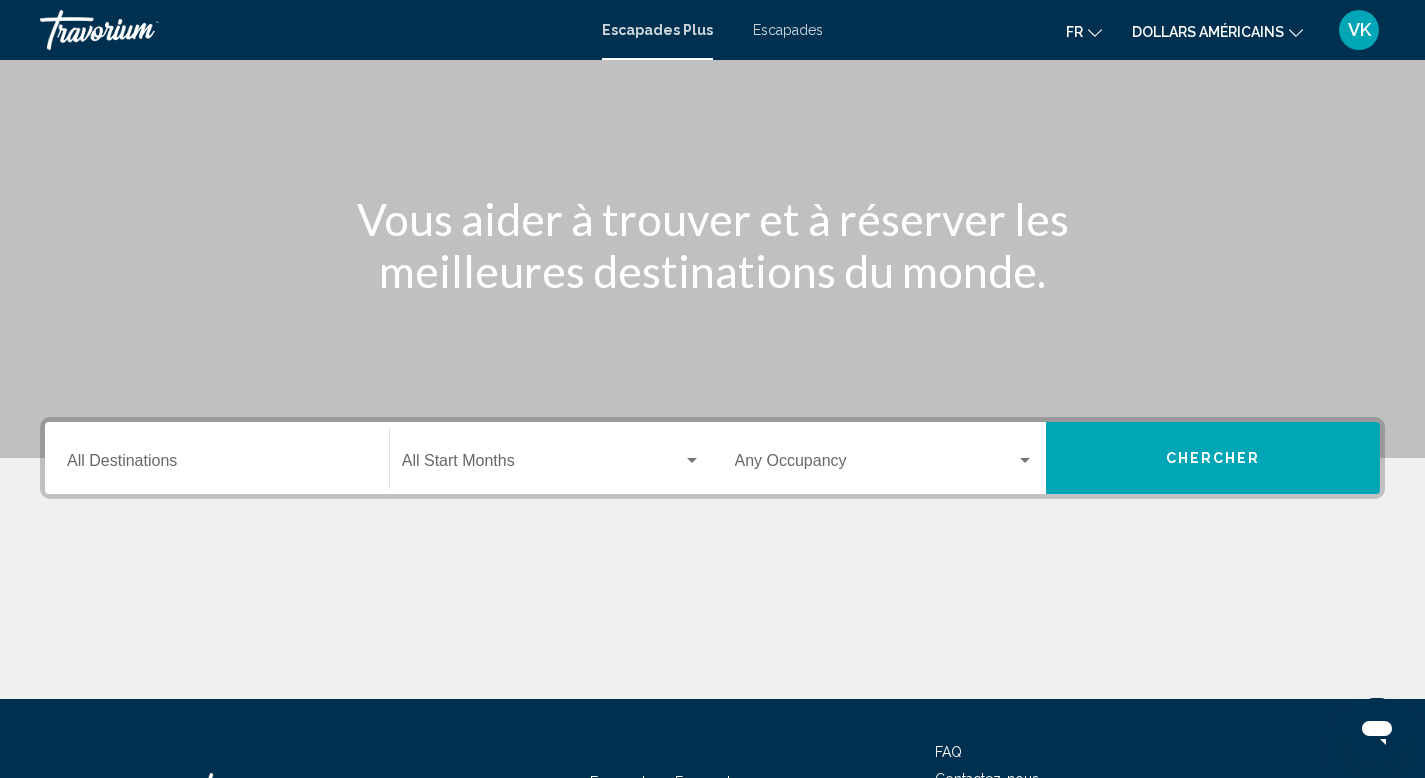 click on "Destination All Destinations" at bounding box center (217, 465) 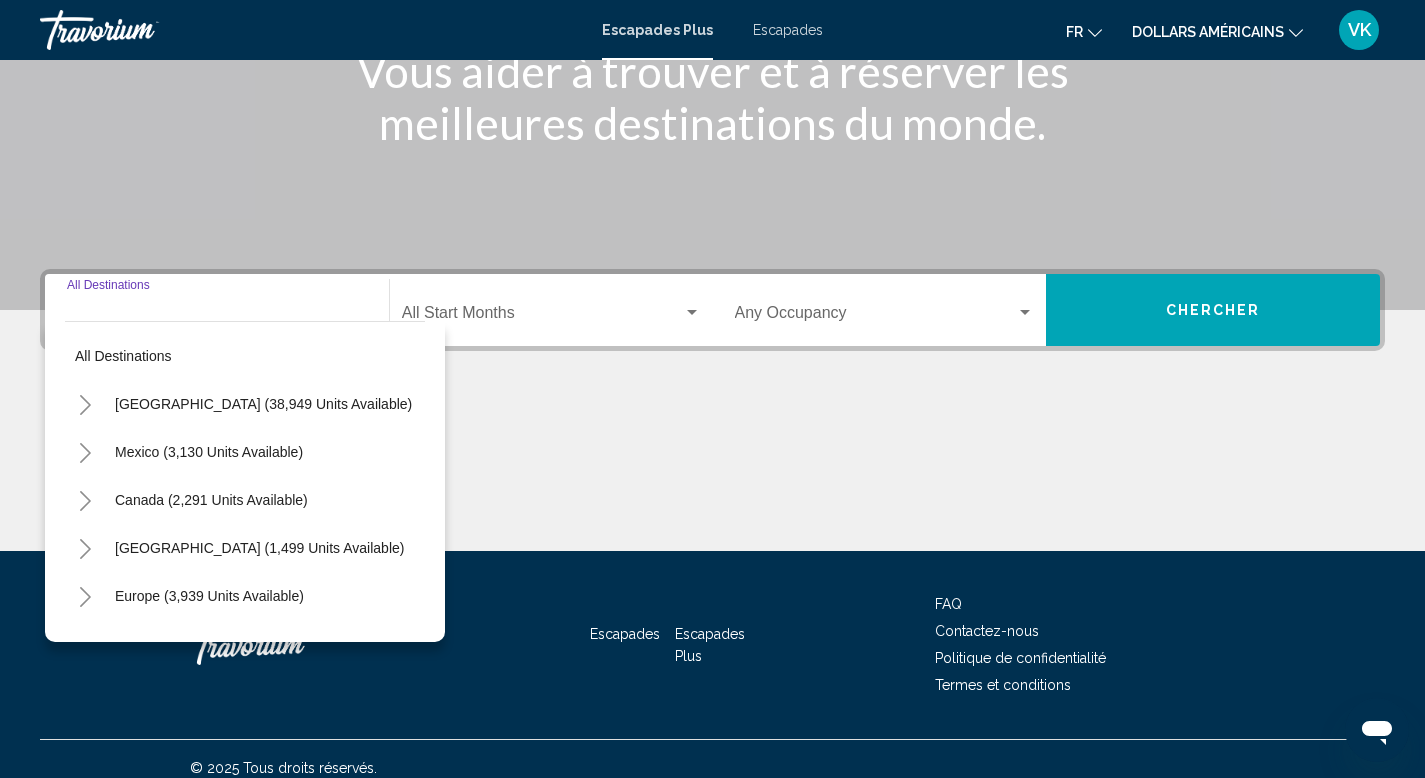 scroll, scrollTop: 308, scrollLeft: 0, axis: vertical 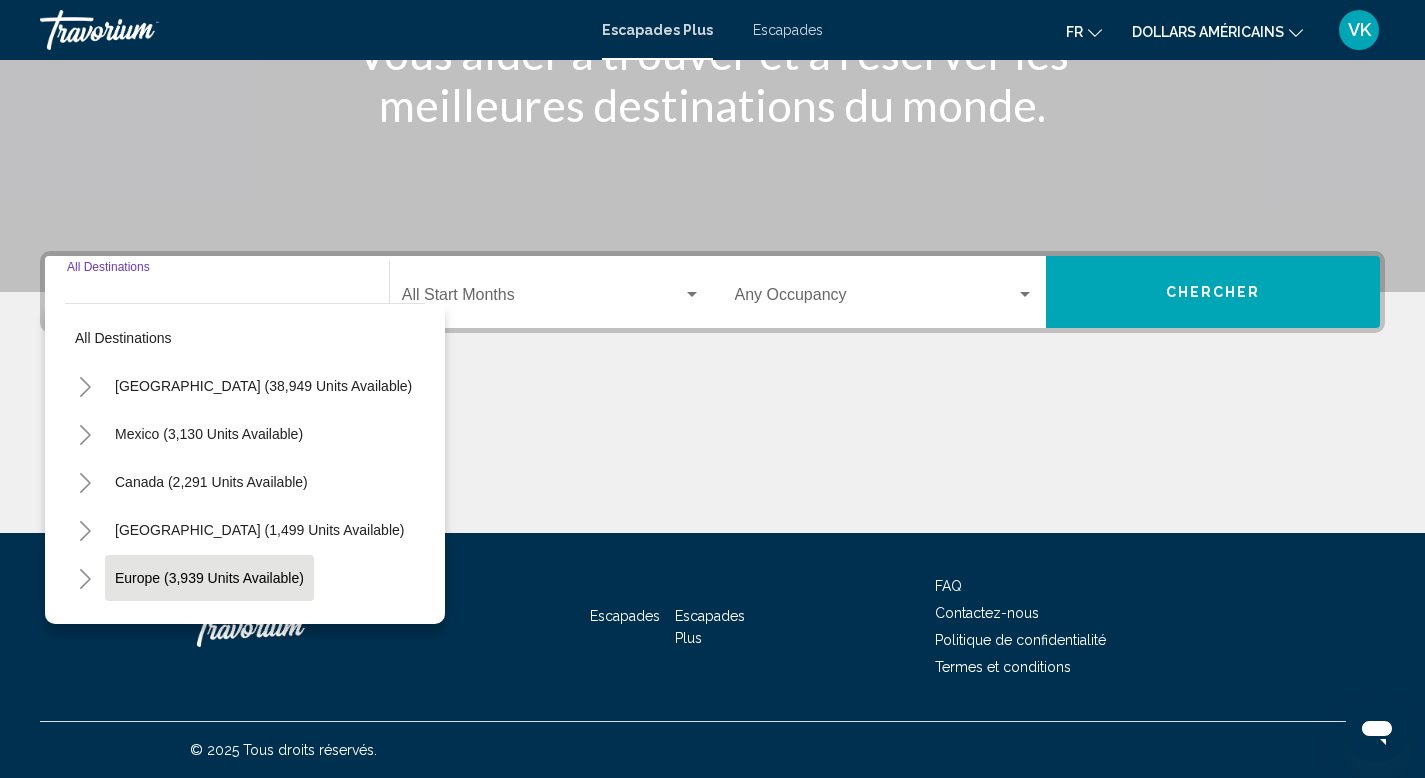 click on "Europe (3,939 units available)" at bounding box center (208, 626) 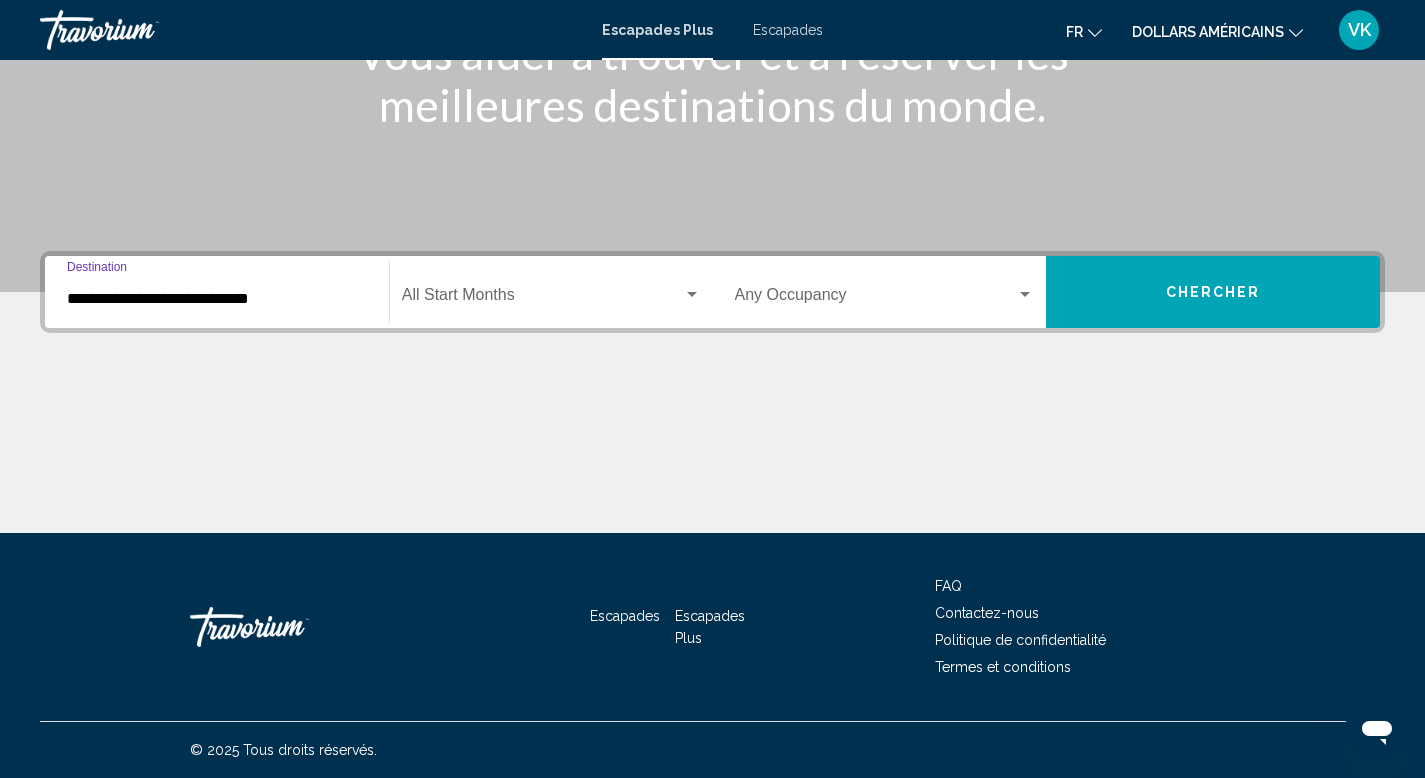 click on "Start Month All Start Months" 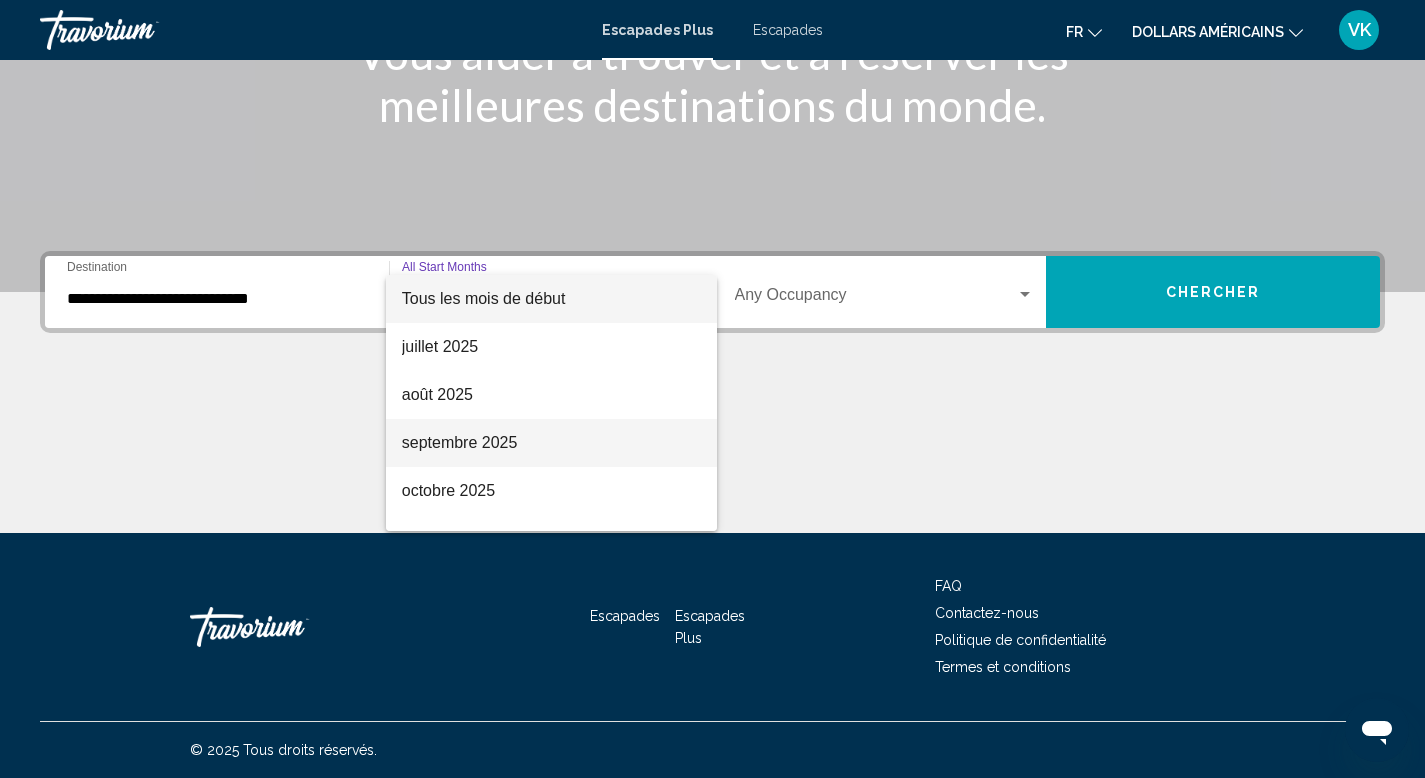 click on "septembre 2025" at bounding box center (551, 443) 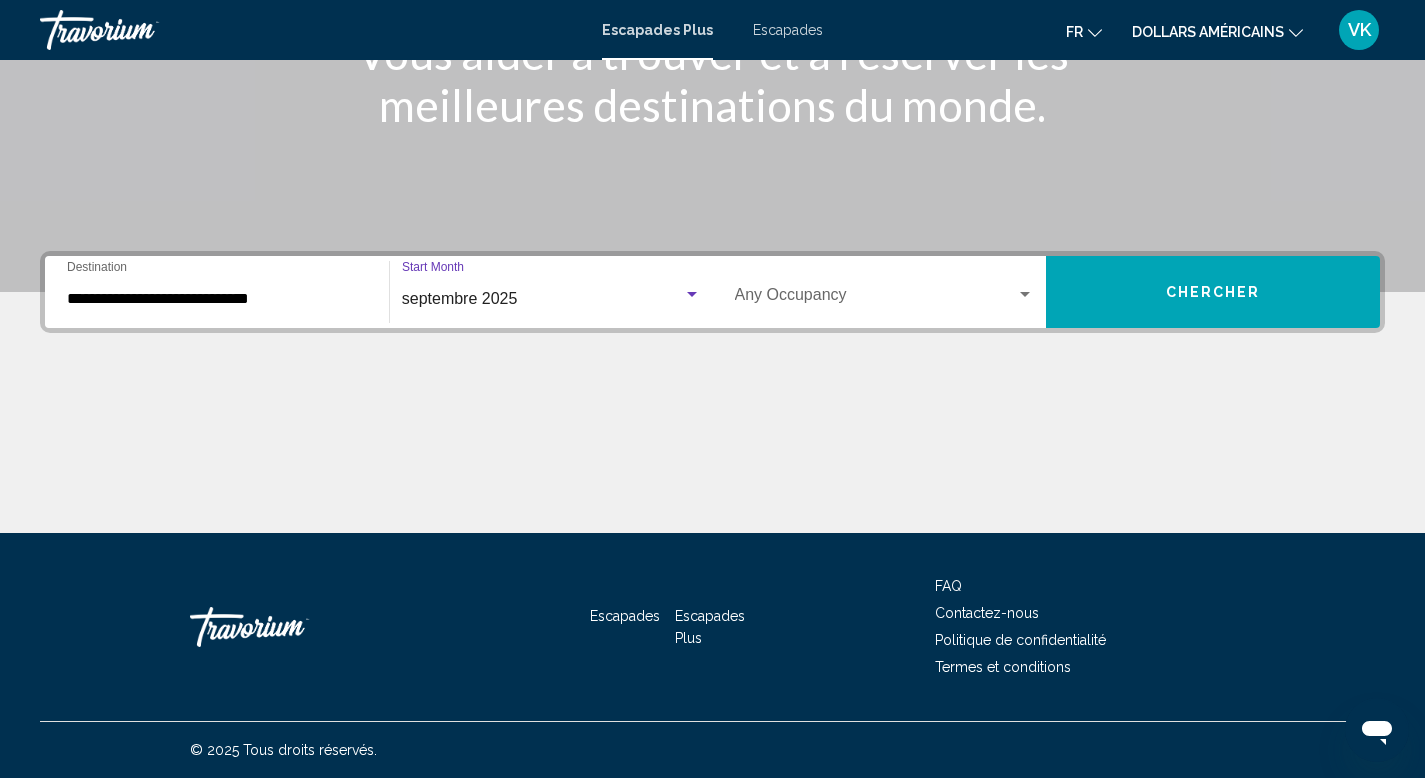 click on "Occupancy Any Occupancy" at bounding box center [885, 292] 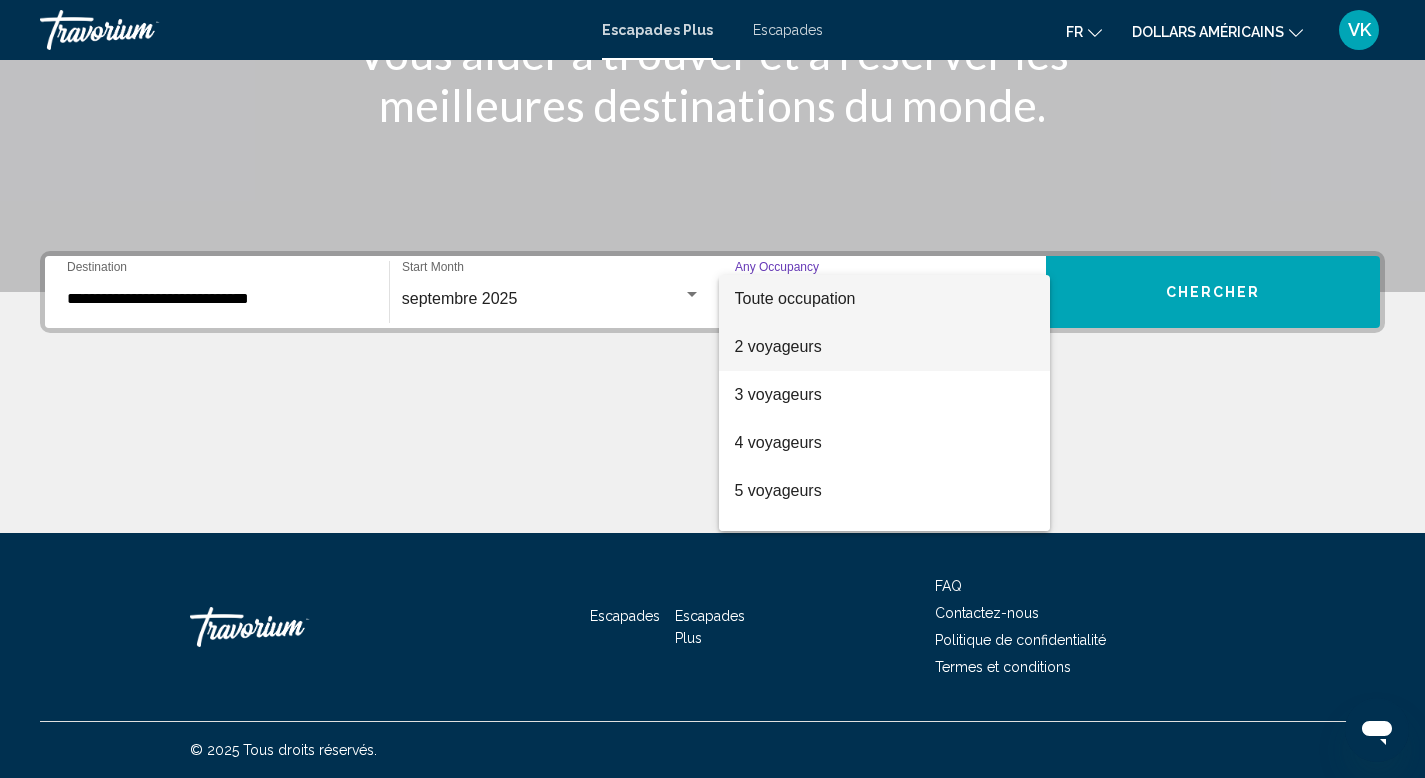 click on "2 voyageurs" at bounding box center [885, 347] 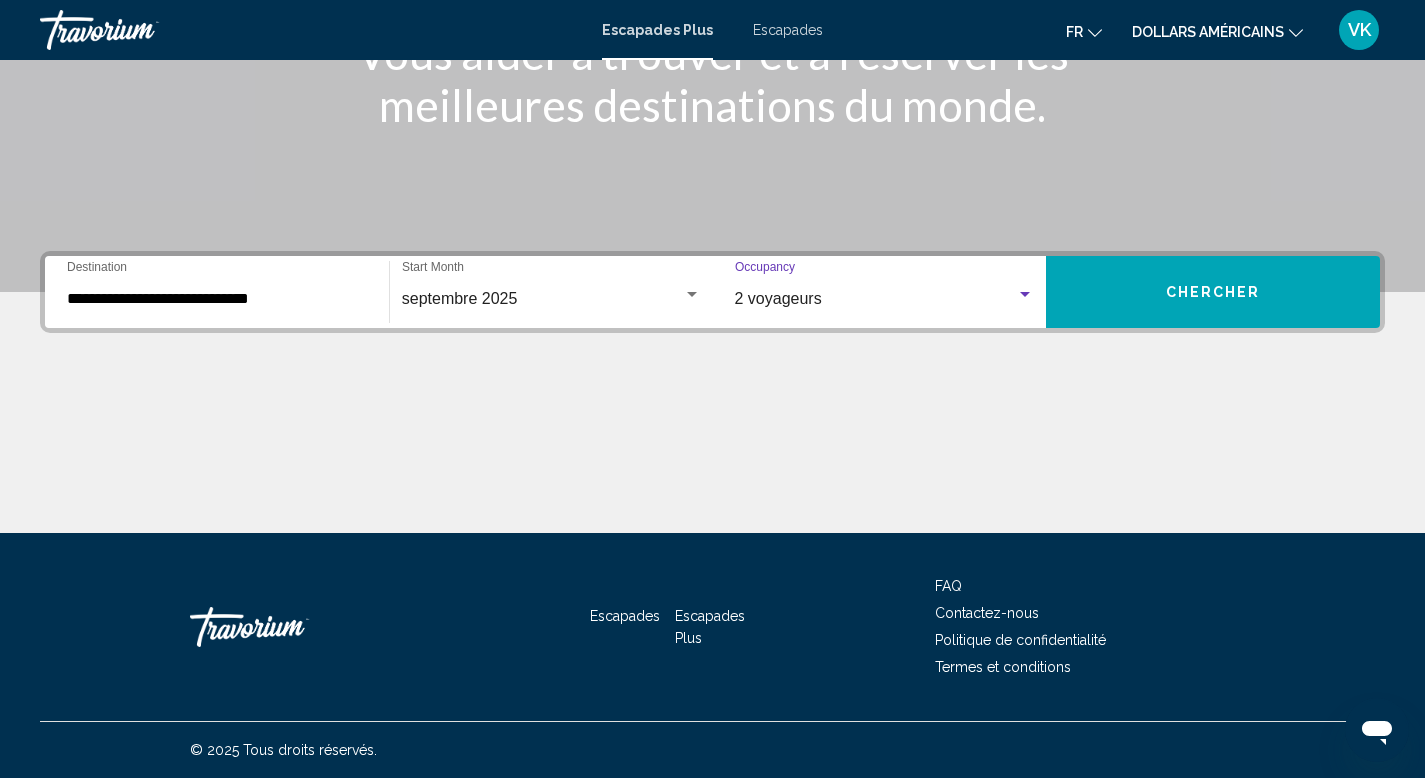 click on "Chercher" at bounding box center (1213, 293) 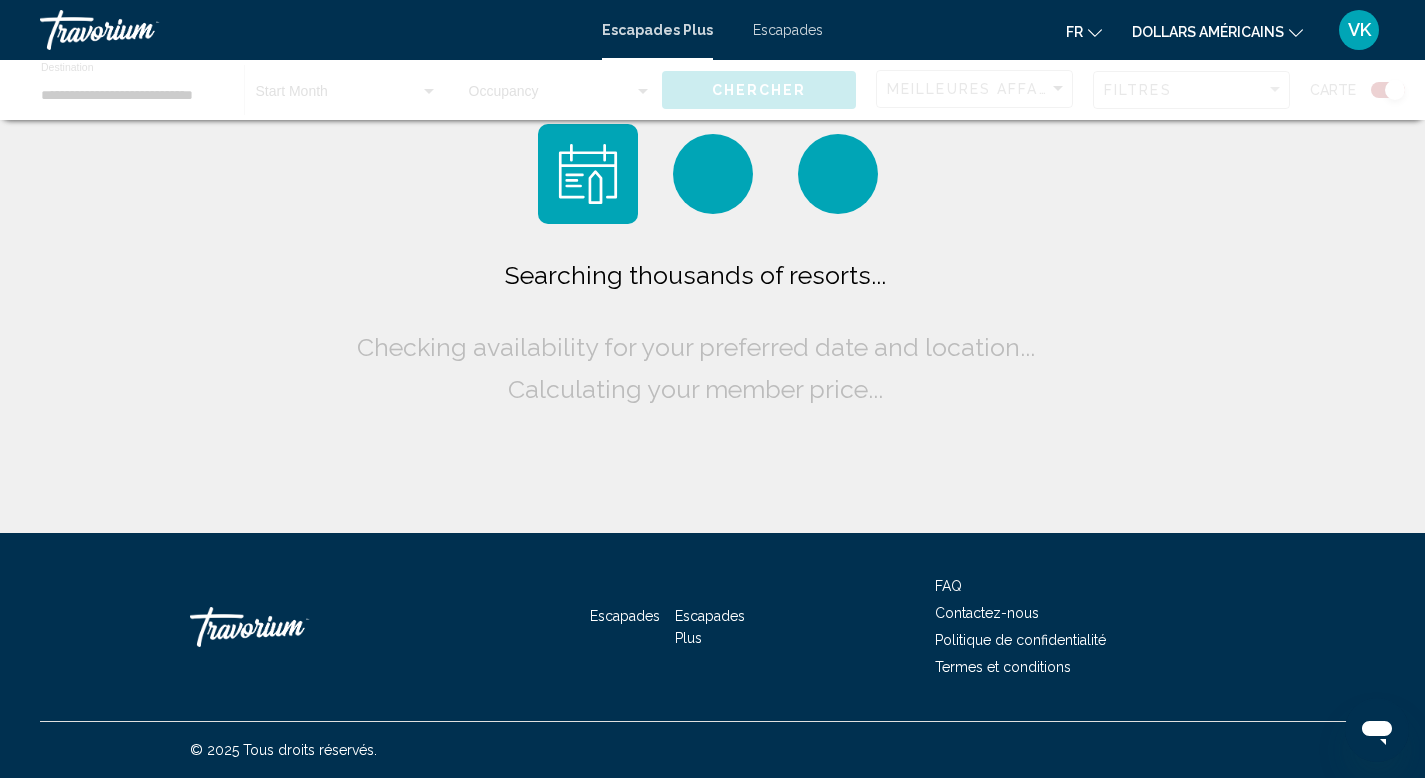 scroll, scrollTop: 0, scrollLeft: 0, axis: both 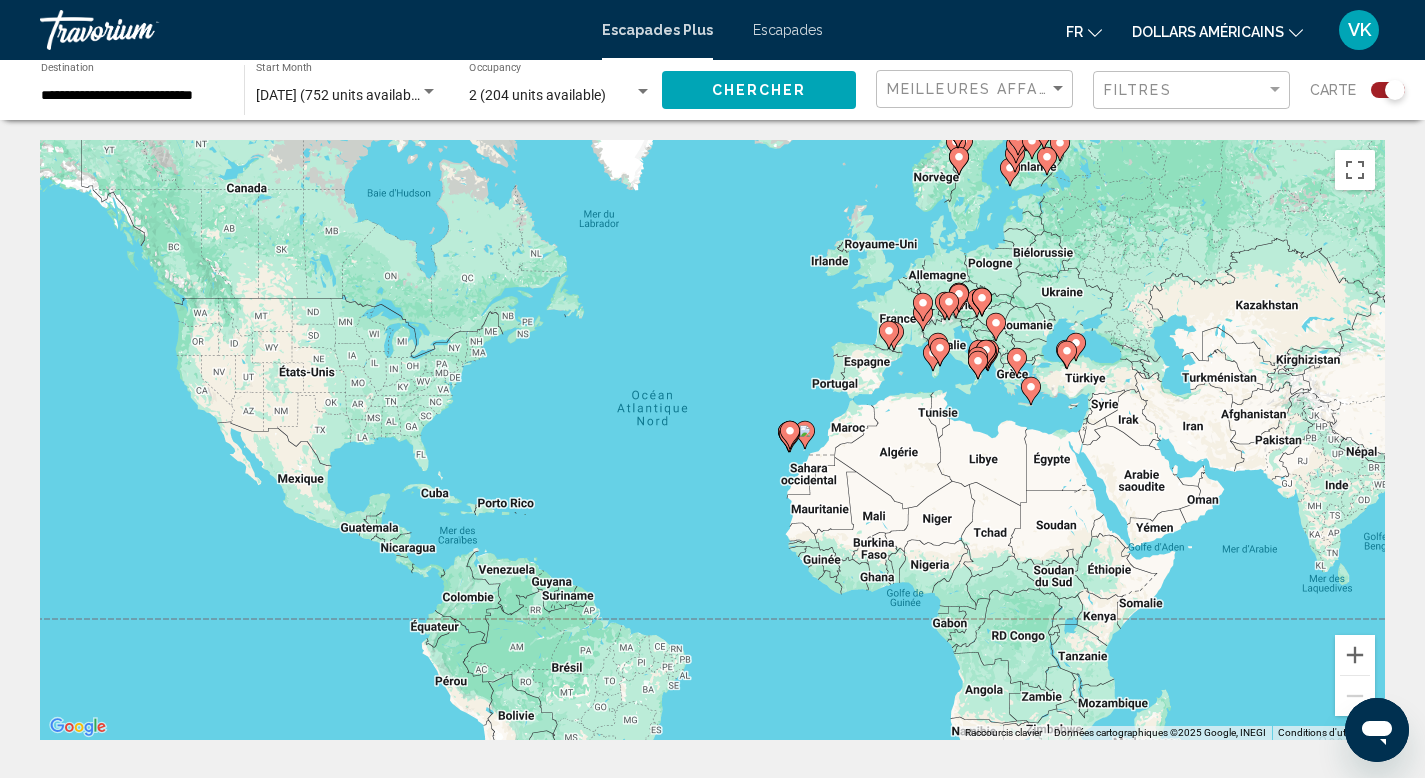 click 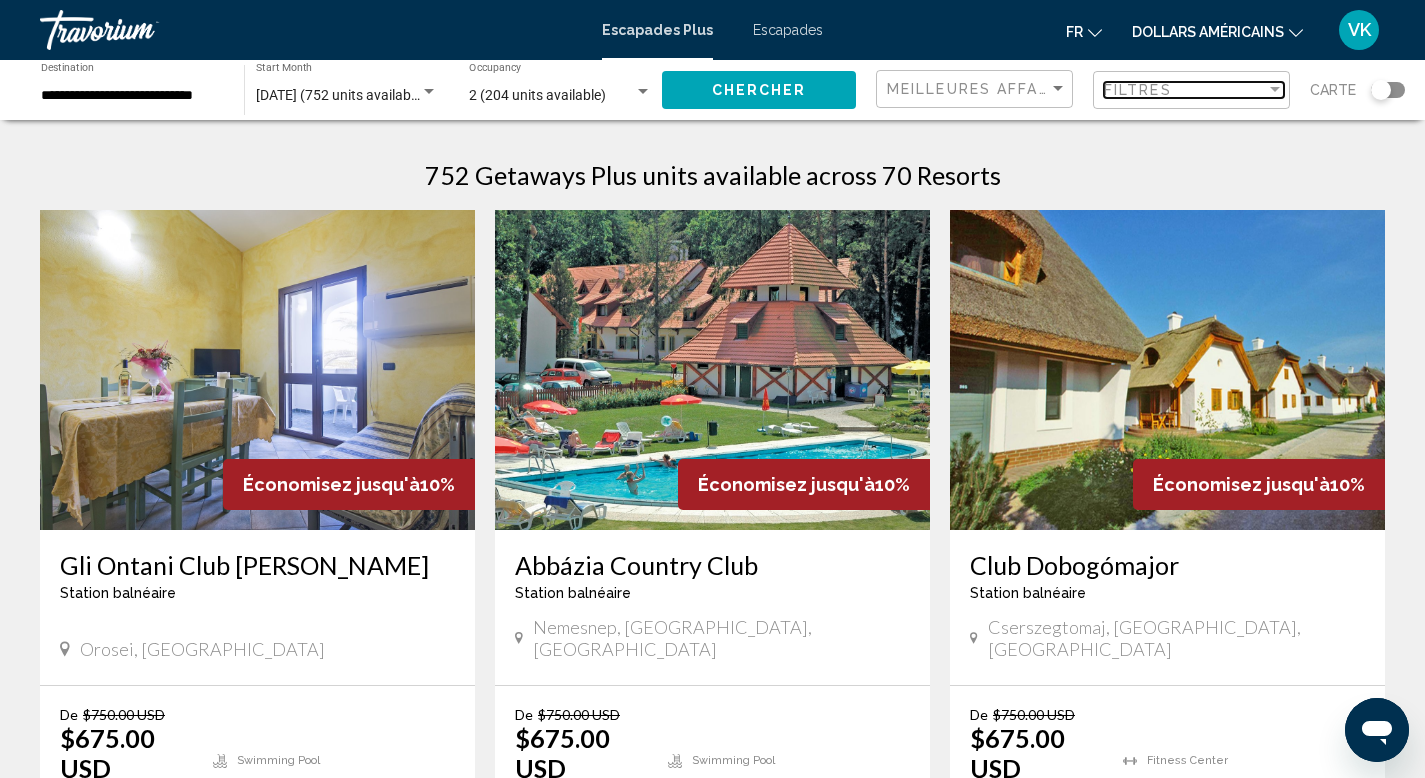 click on "Filtres" at bounding box center (1185, 90) 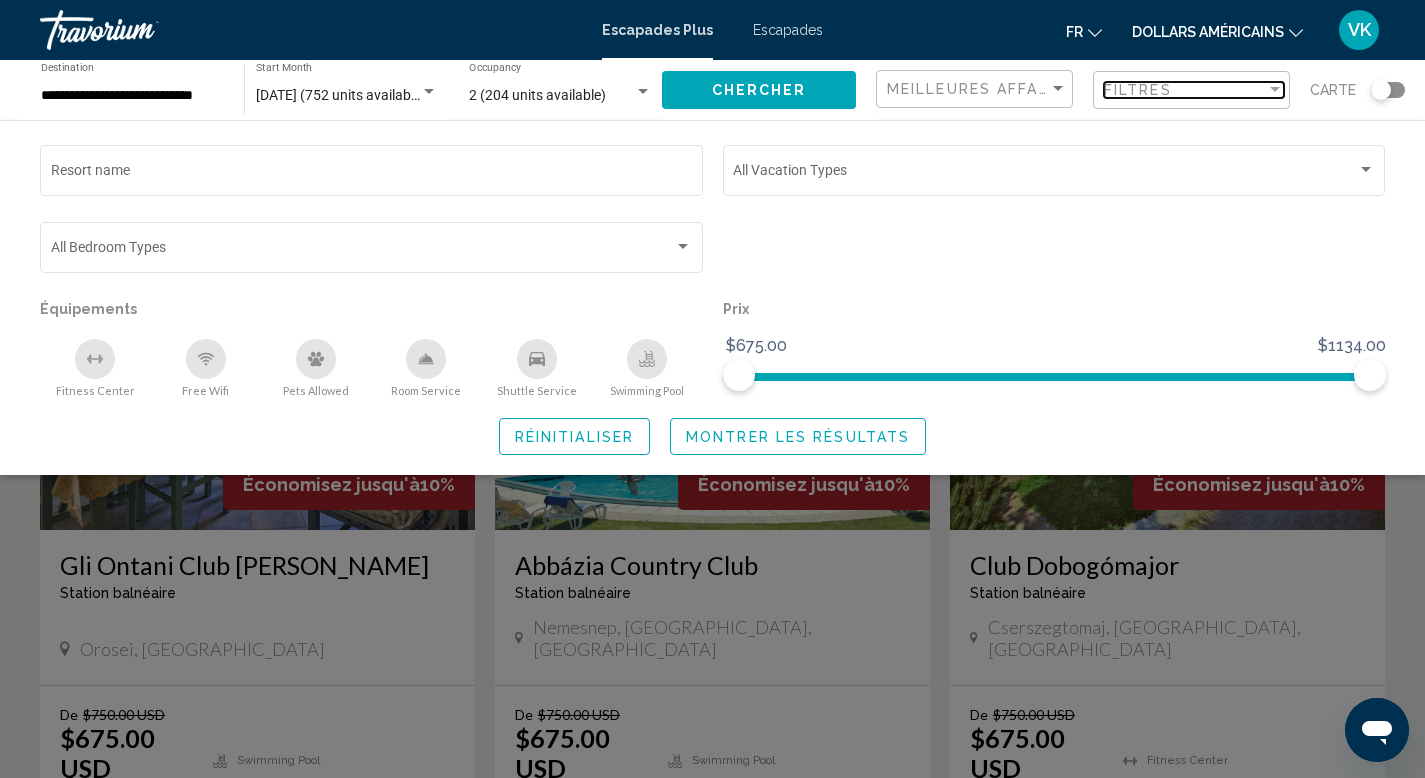 click on "Filtres" at bounding box center (1185, 90) 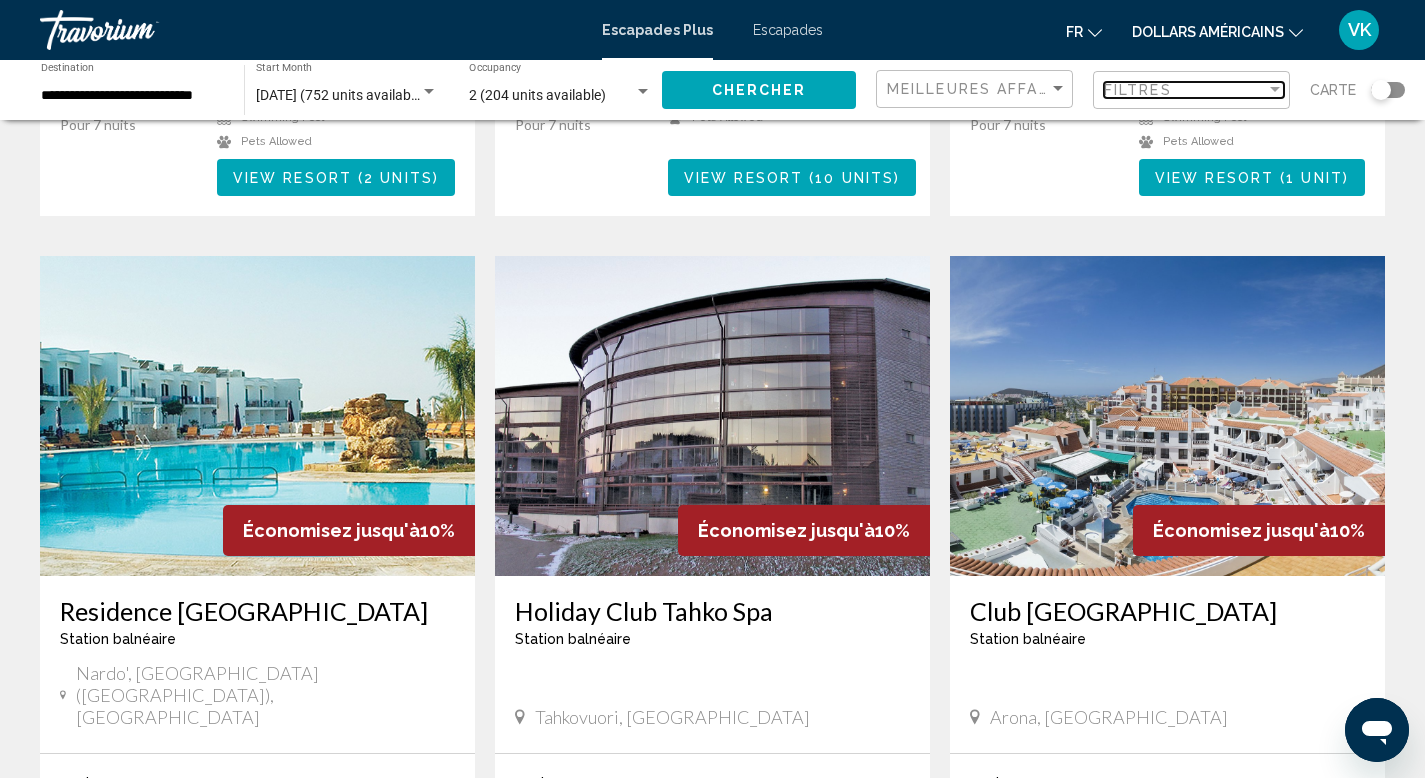 scroll, scrollTop: 1564, scrollLeft: 0, axis: vertical 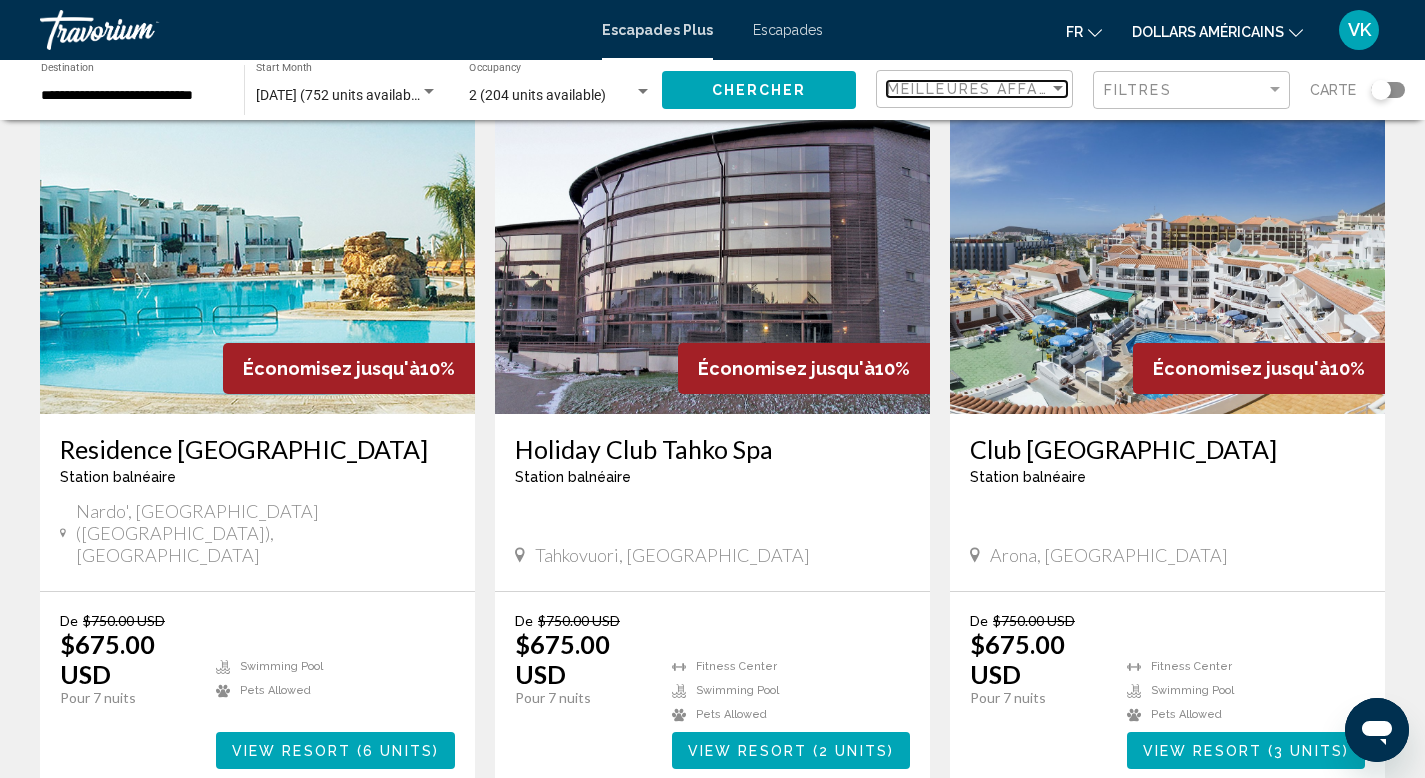 click on "Meilleures affaires" at bounding box center [981, 89] 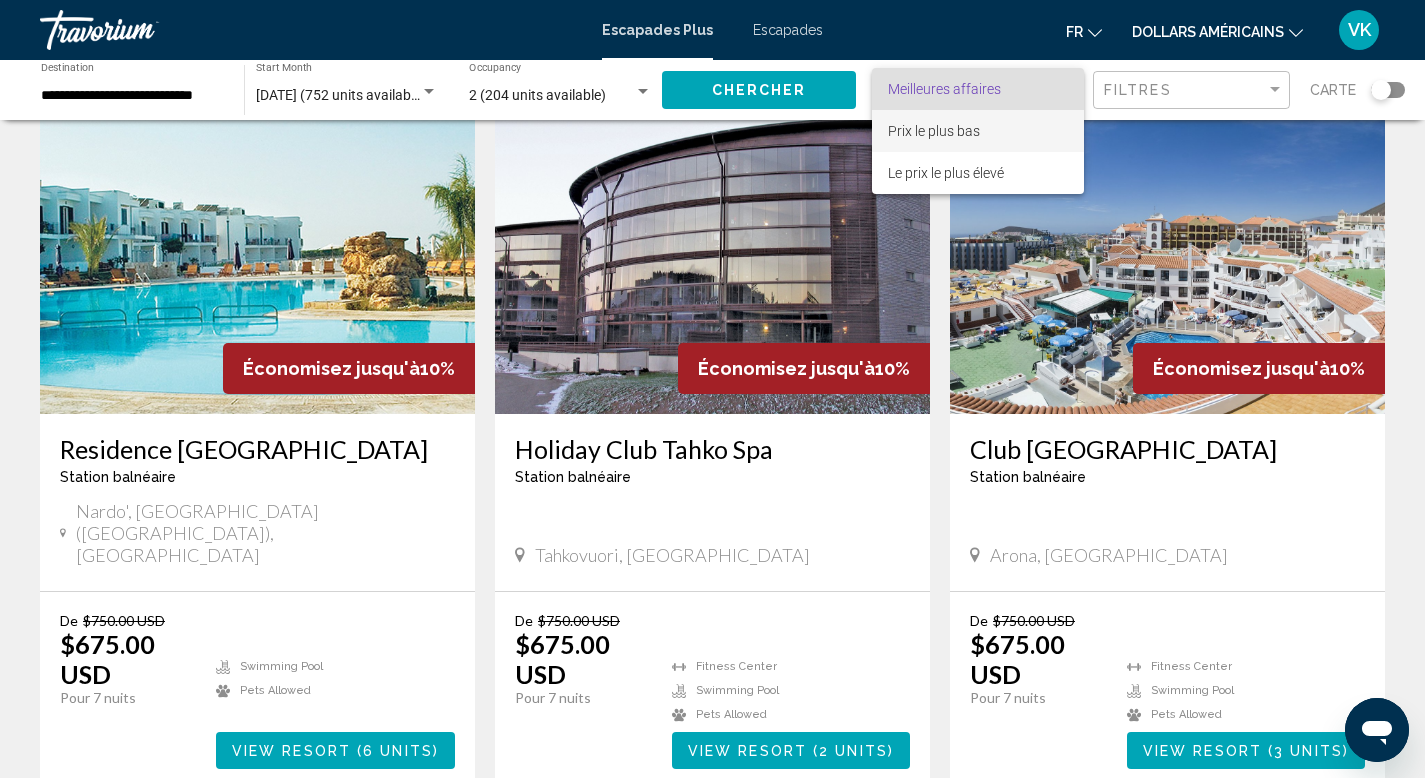 click on "Prix ​​le plus bas" at bounding box center [934, 131] 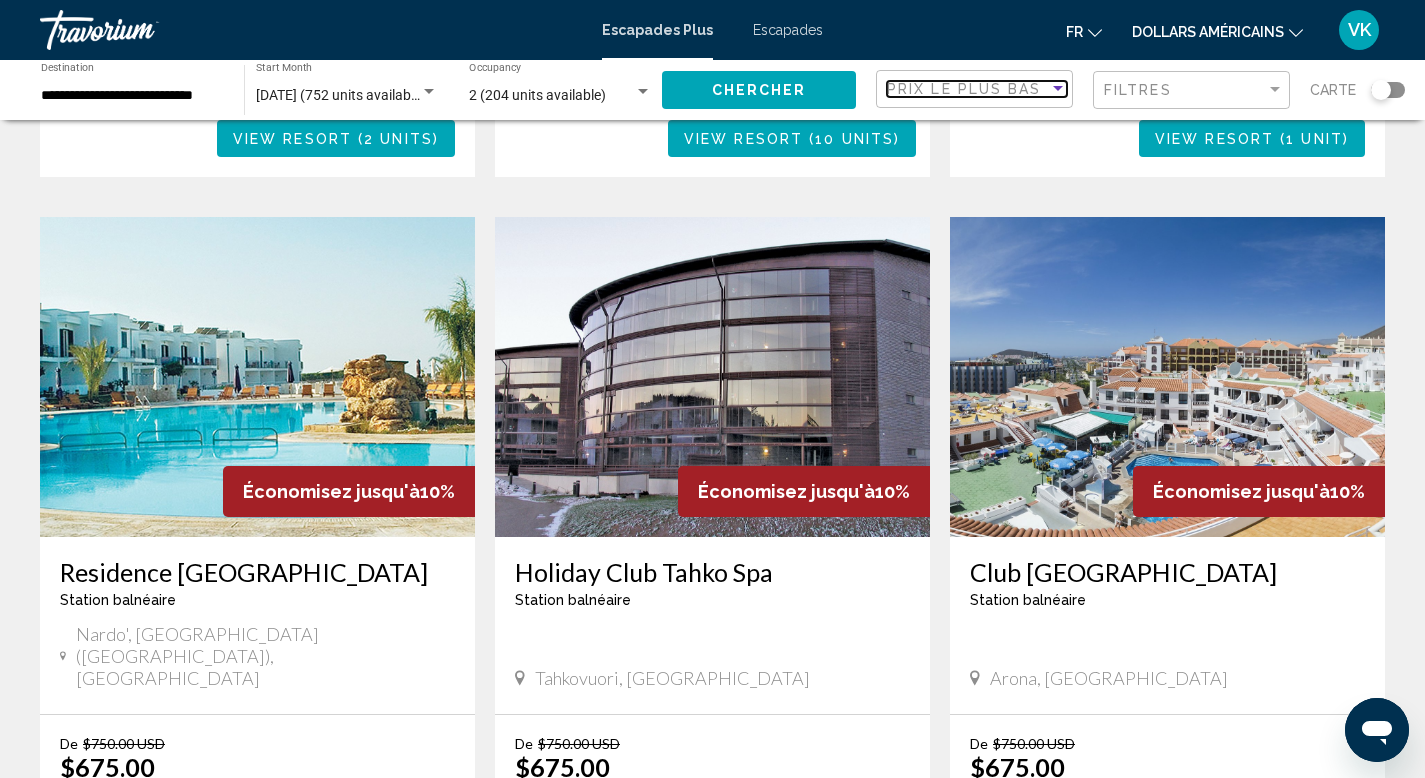 scroll, scrollTop: 1442, scrollLeft: 0, axis: vertical 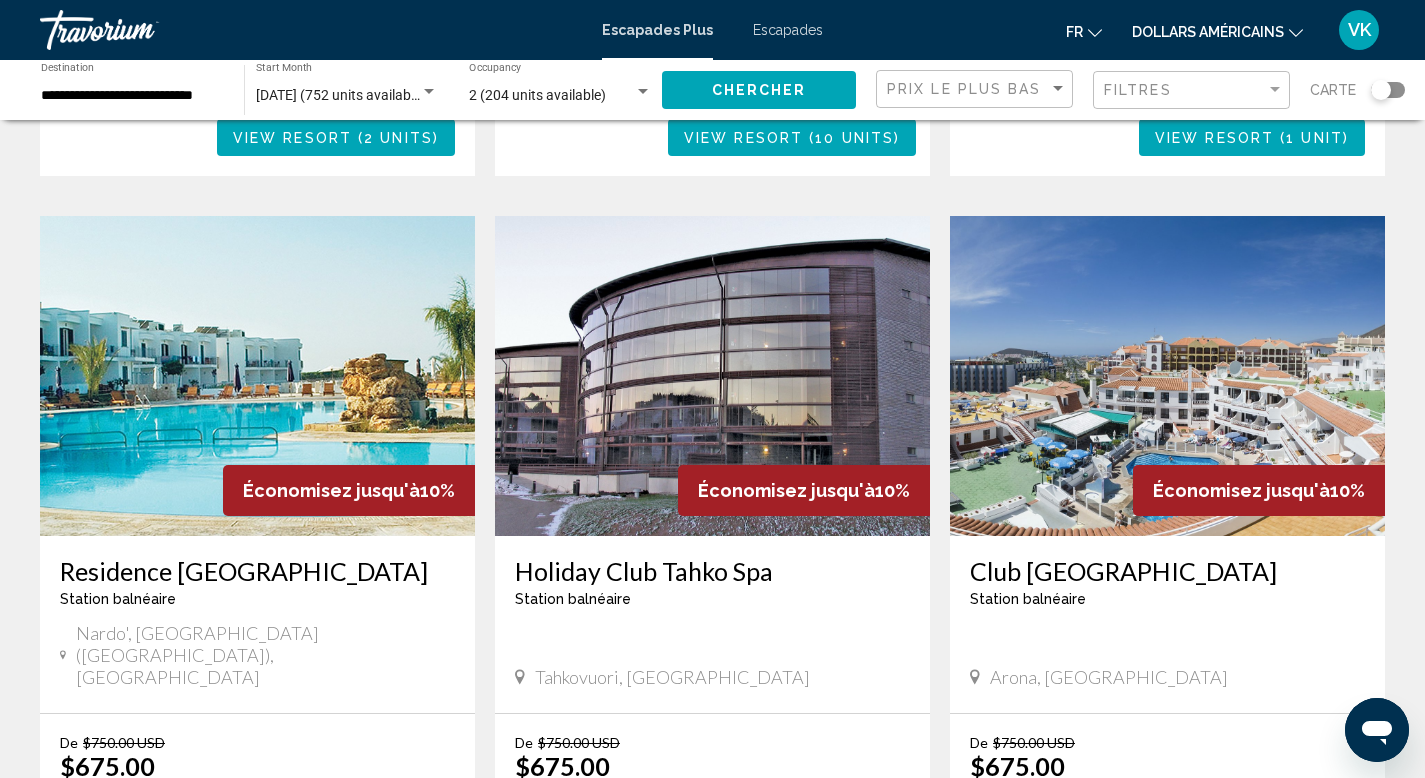 click on "Club Tenerife" at bounding box center [1167, 571] 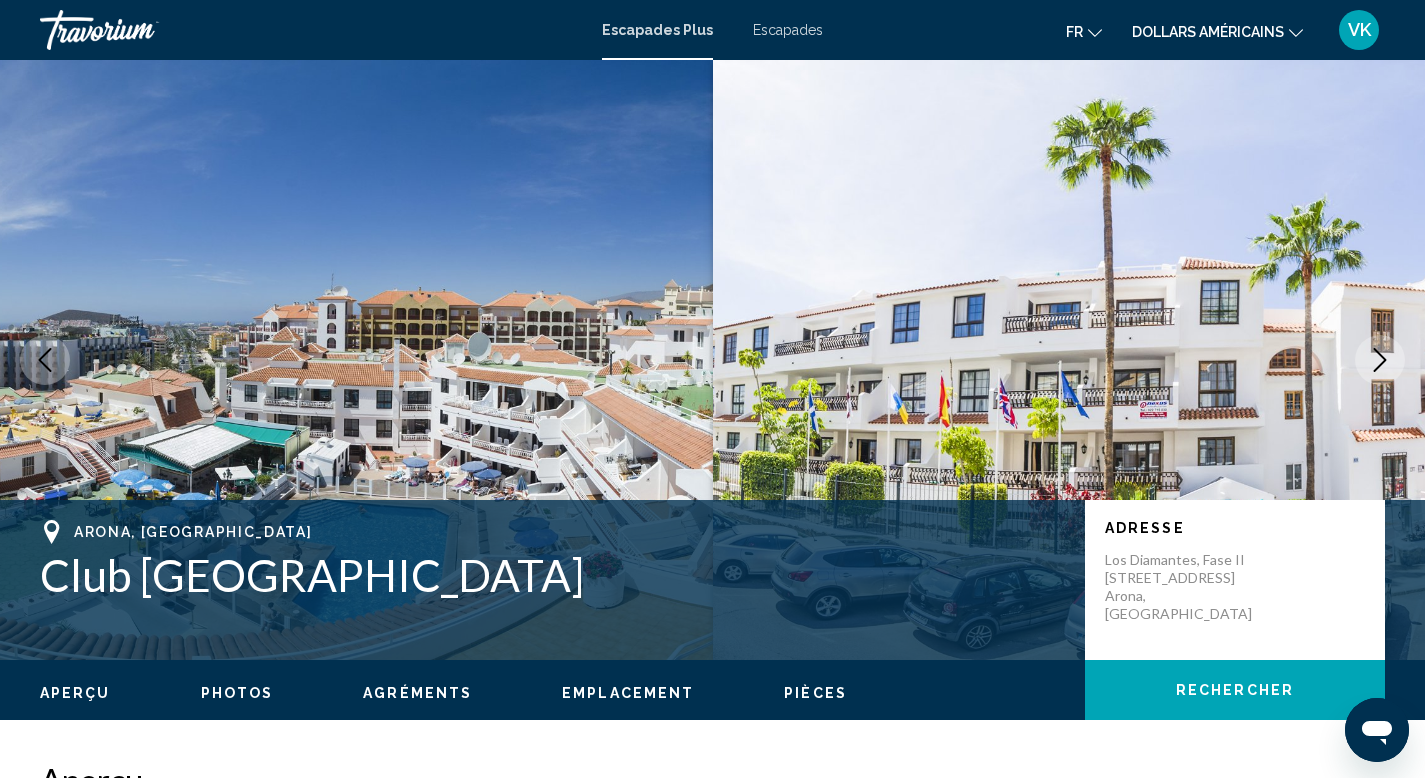 scroll, scrollTop: 333, scrollLeft: 0, axis: vertical 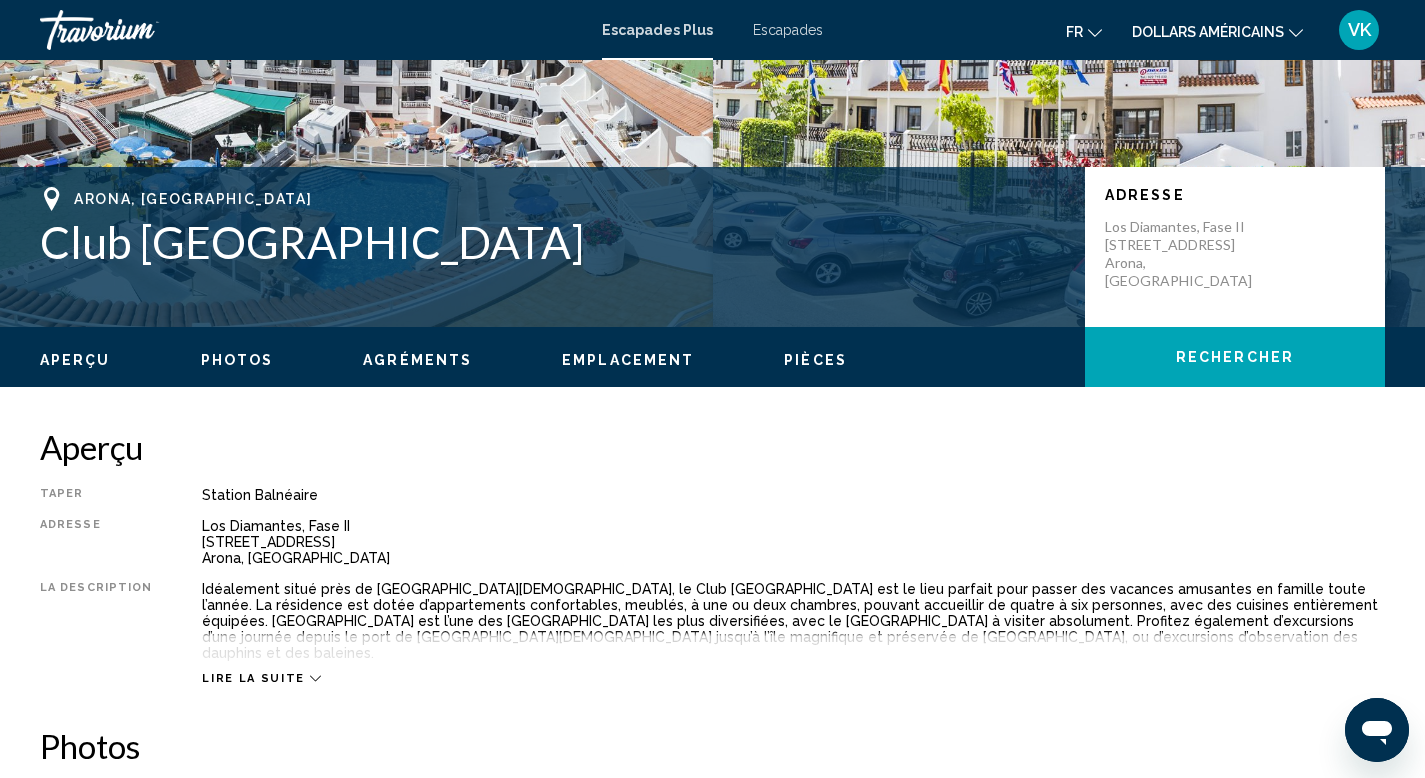 click on "dollars américains" 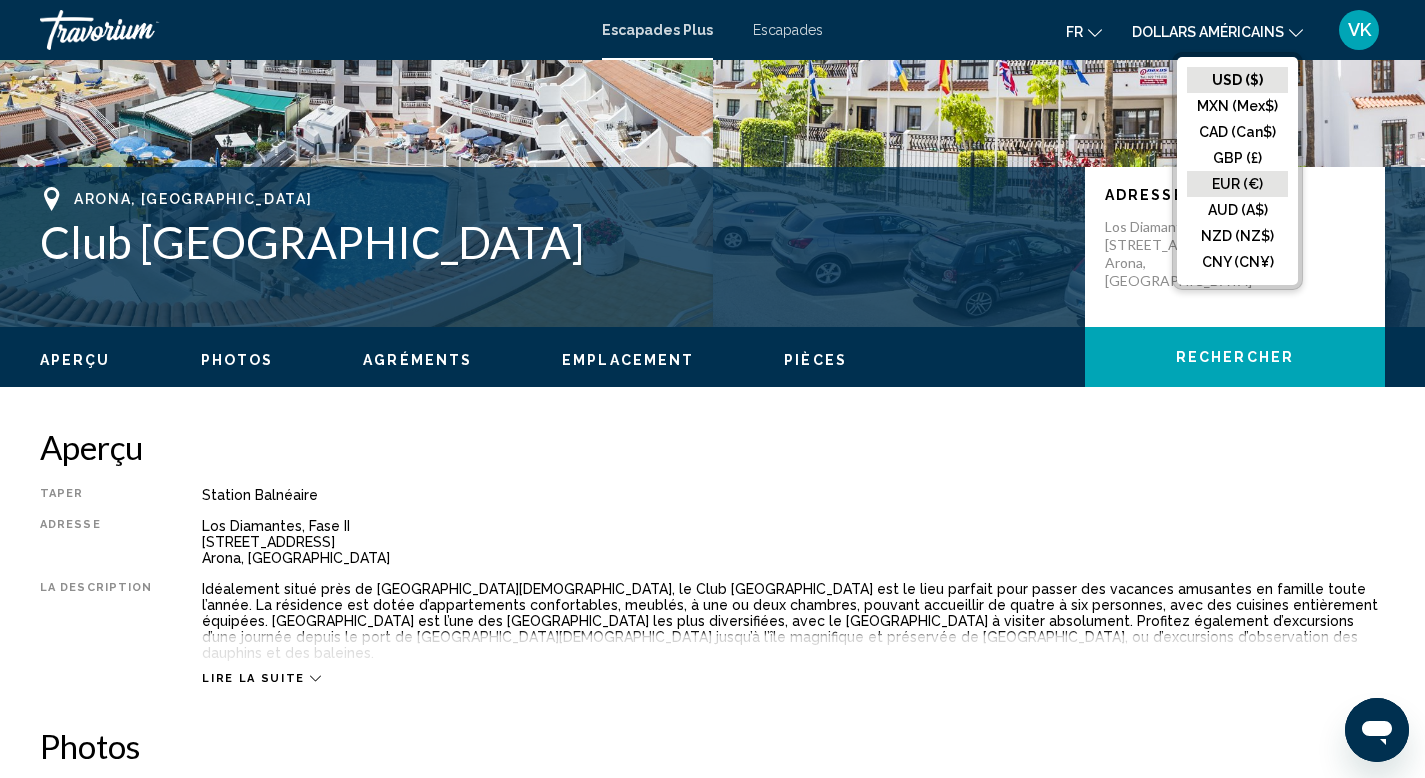 click on "EUR (€)" 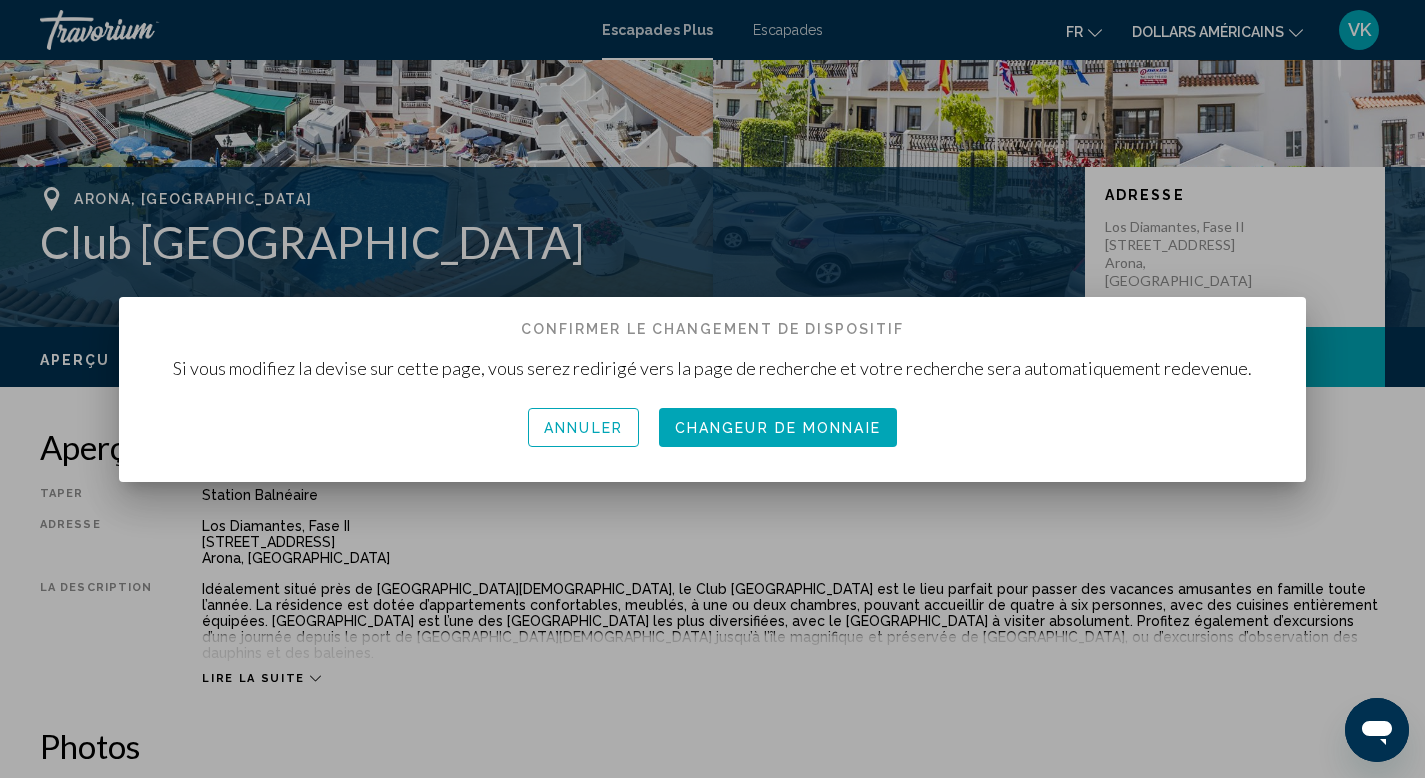 click on "Changeur de monnaie" at bounding box center (778, 429) 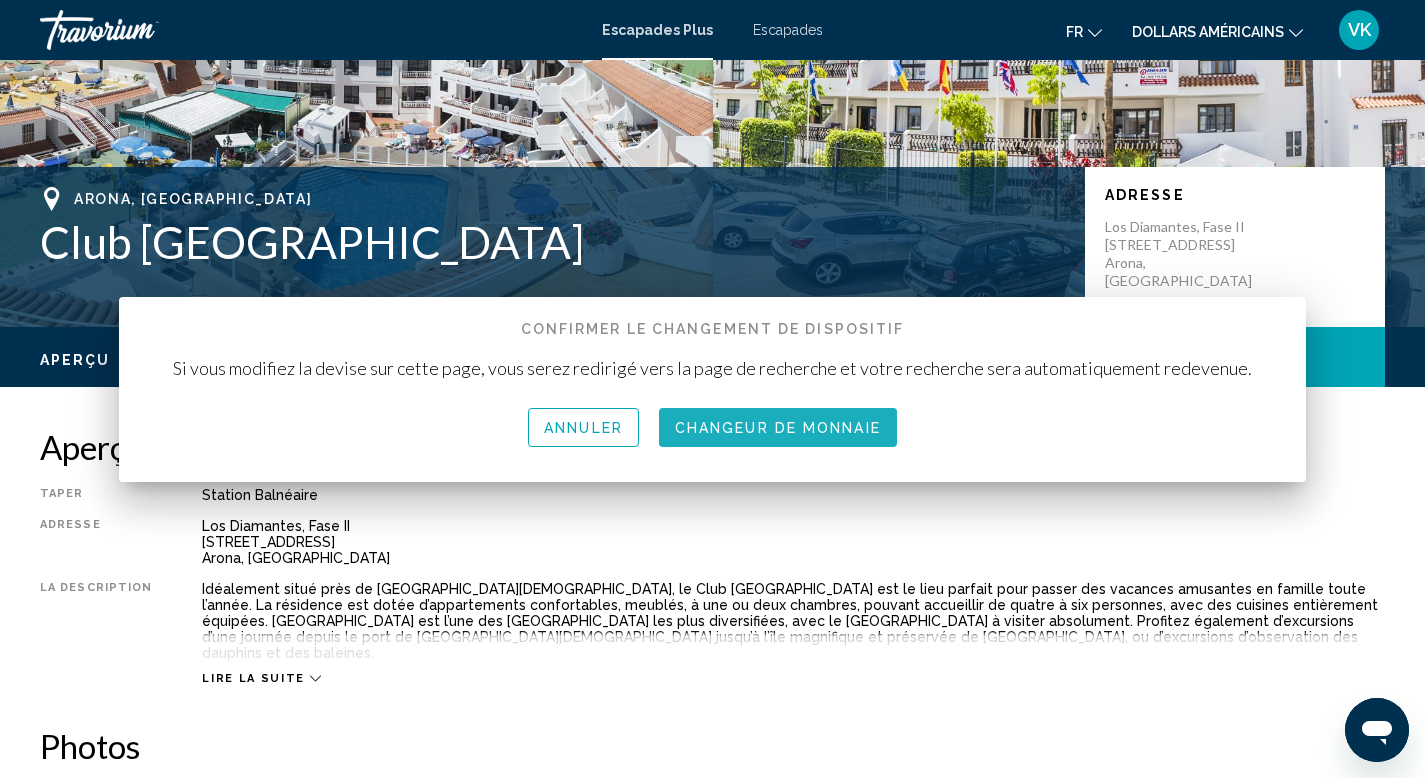 scroll, scrollTop: 333, scrollLeft: 0, axis: vertical 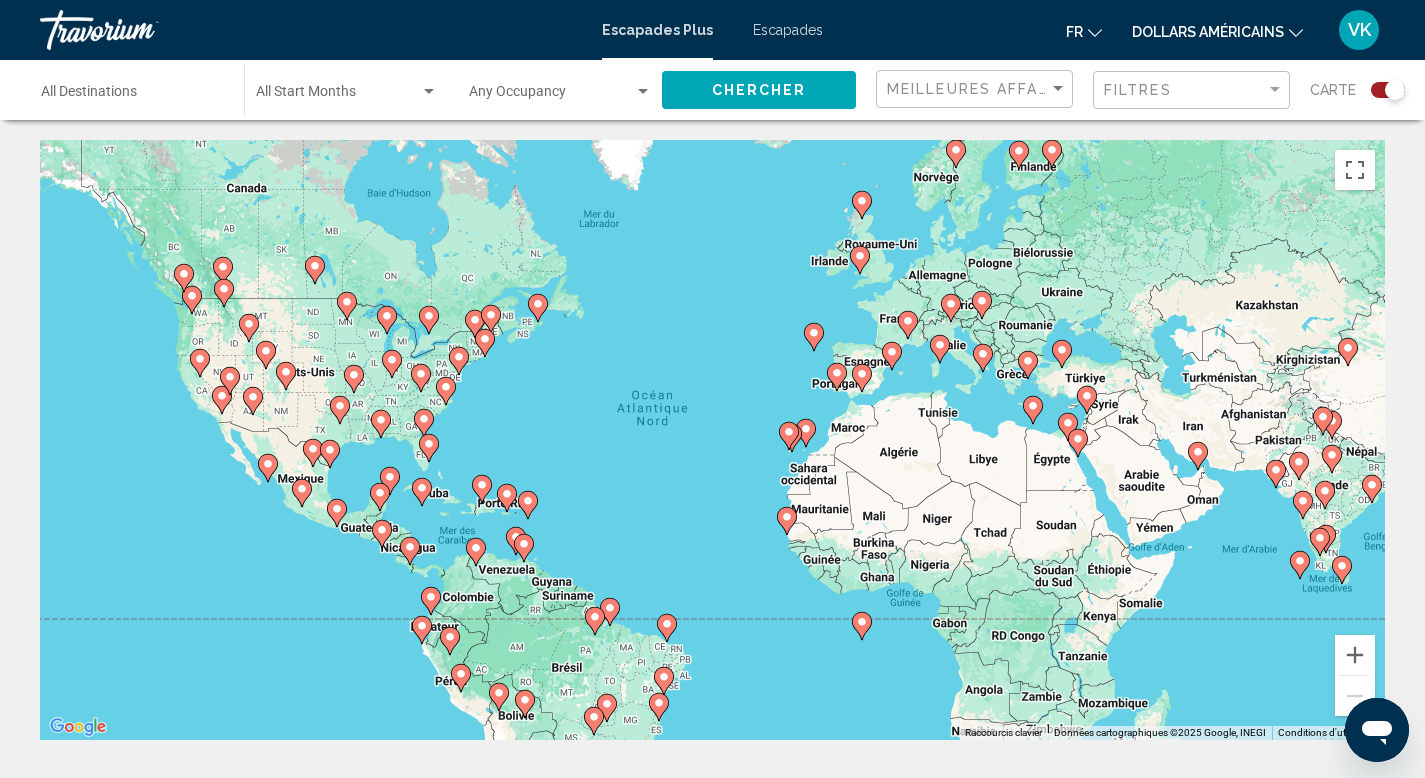click on "Destination All Destinations" at bounding box center (132, 96) 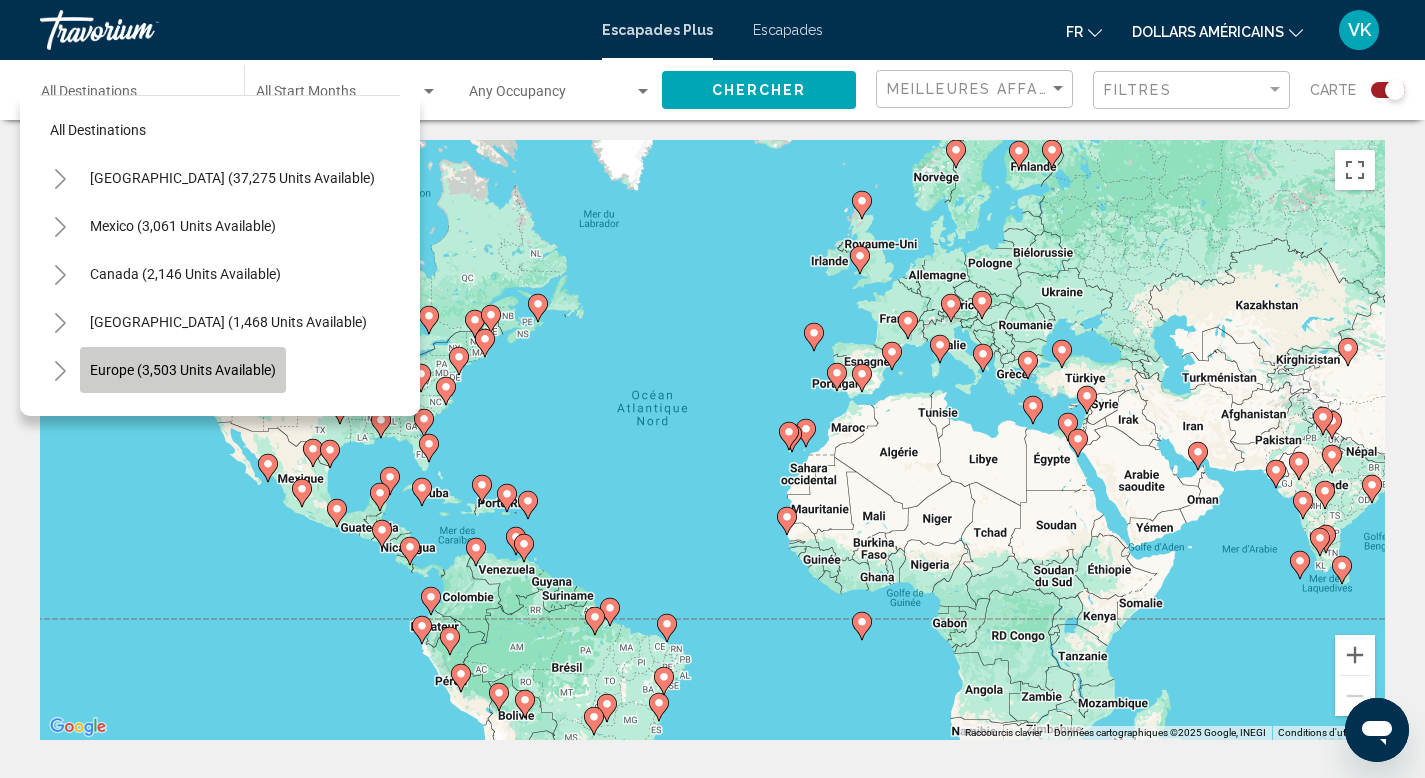 click on "Europe (3,503 units available)" 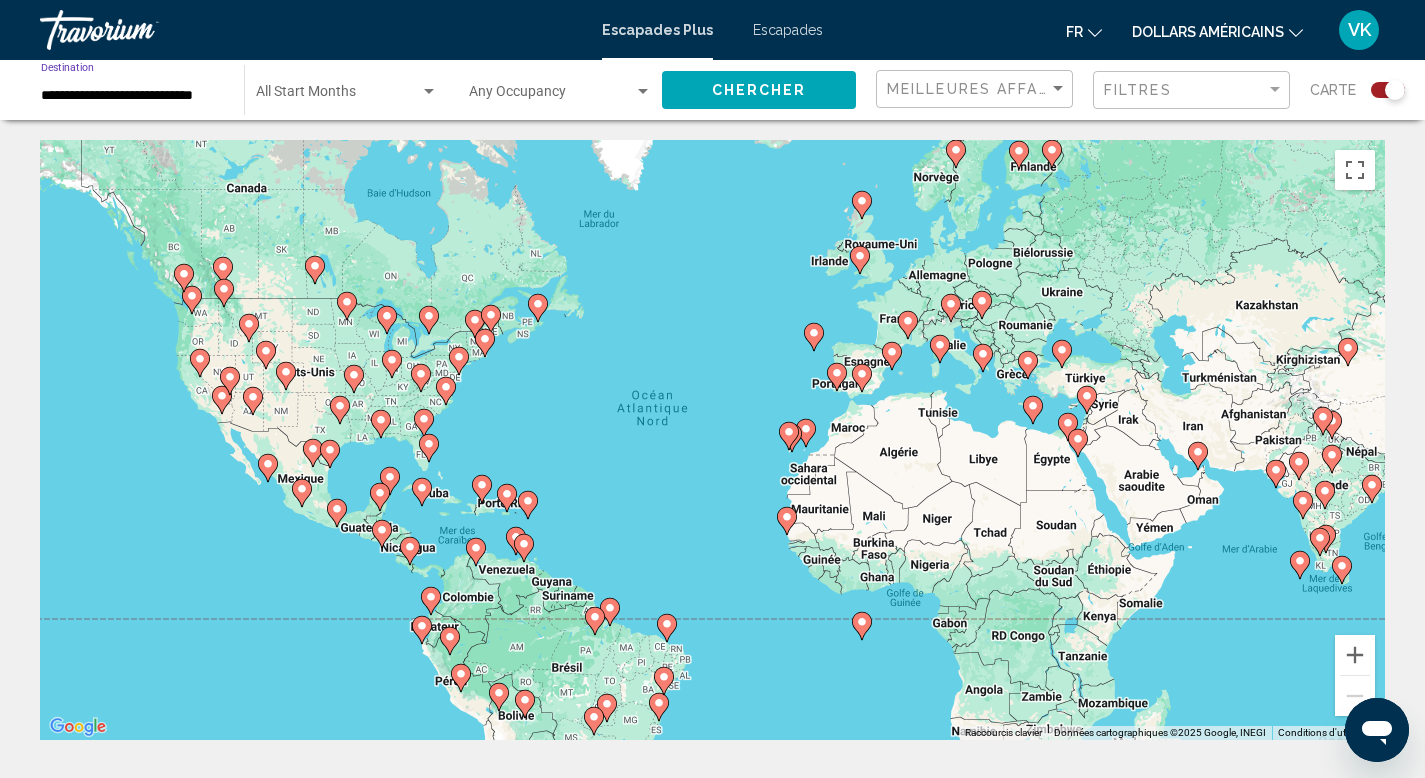 click at bounding box center [338, 96] 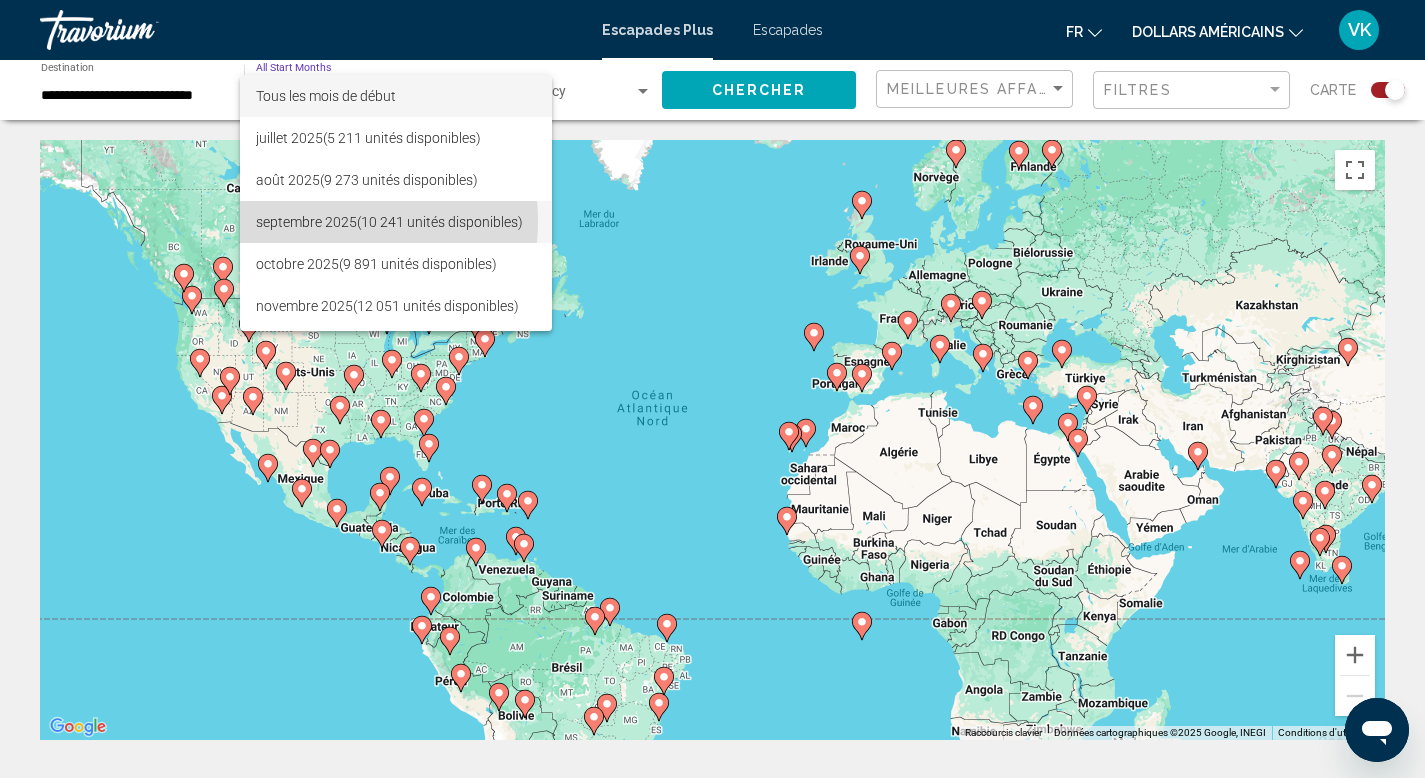 click on "septembre 2025" at bounding box center (306, 222) 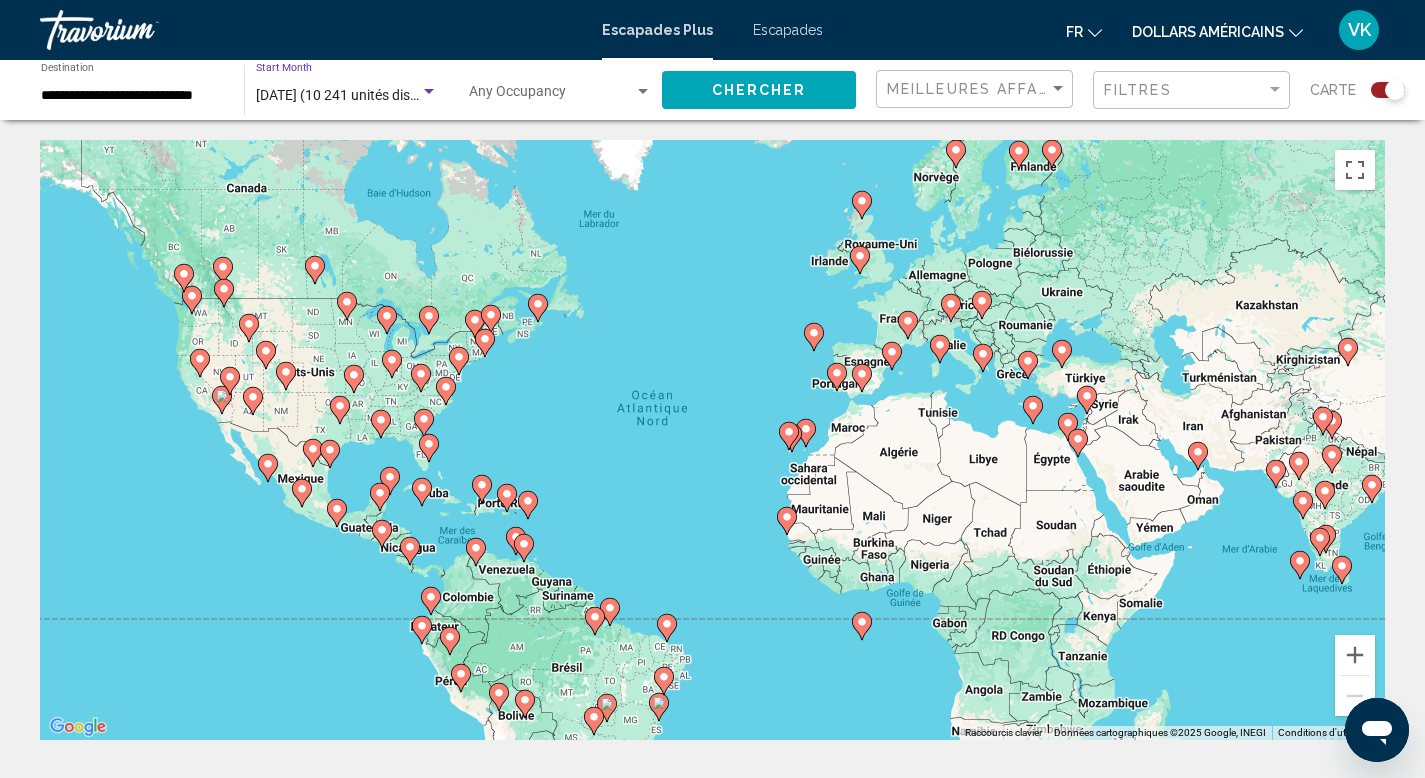 click at bounding box center (551, 96) 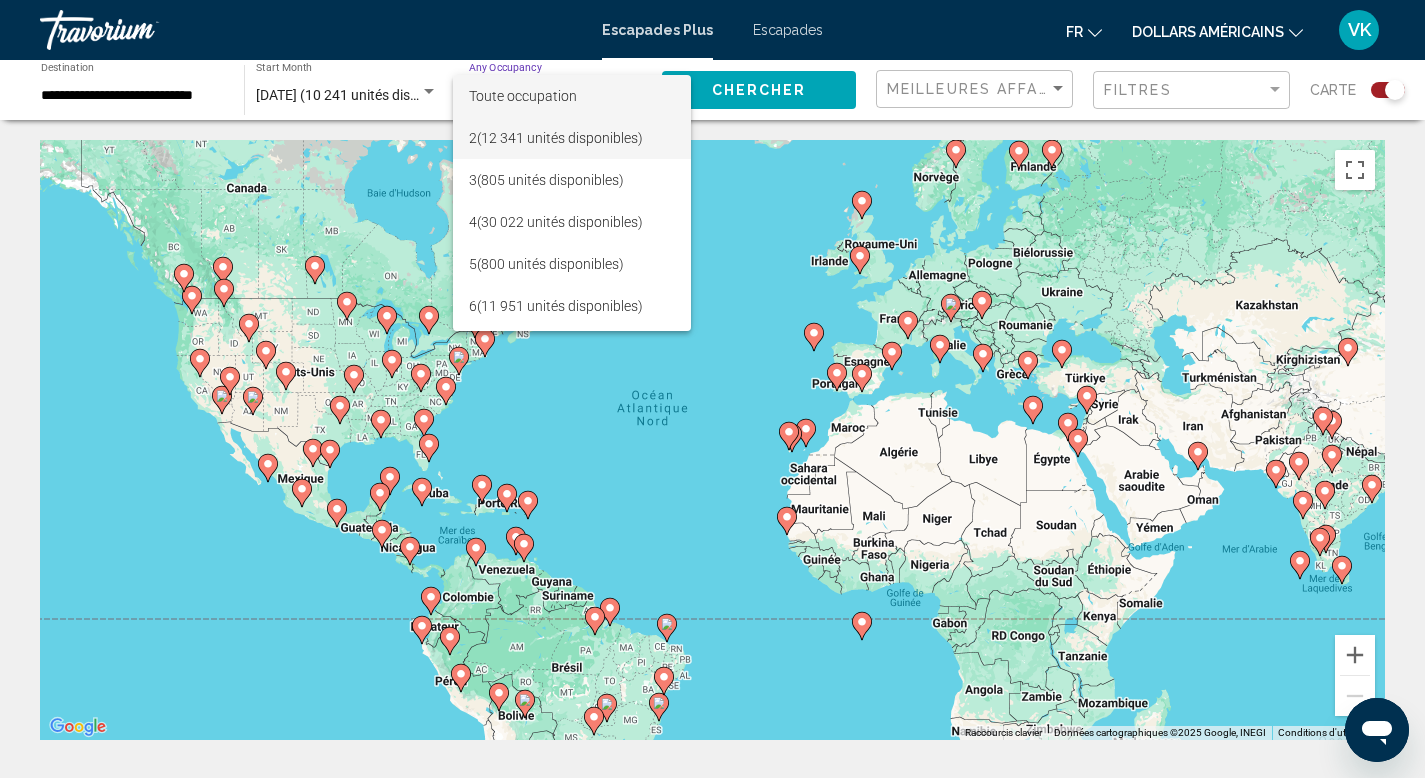 click on "(12 341 unités disponibles)" at bounding box center [560, 138] 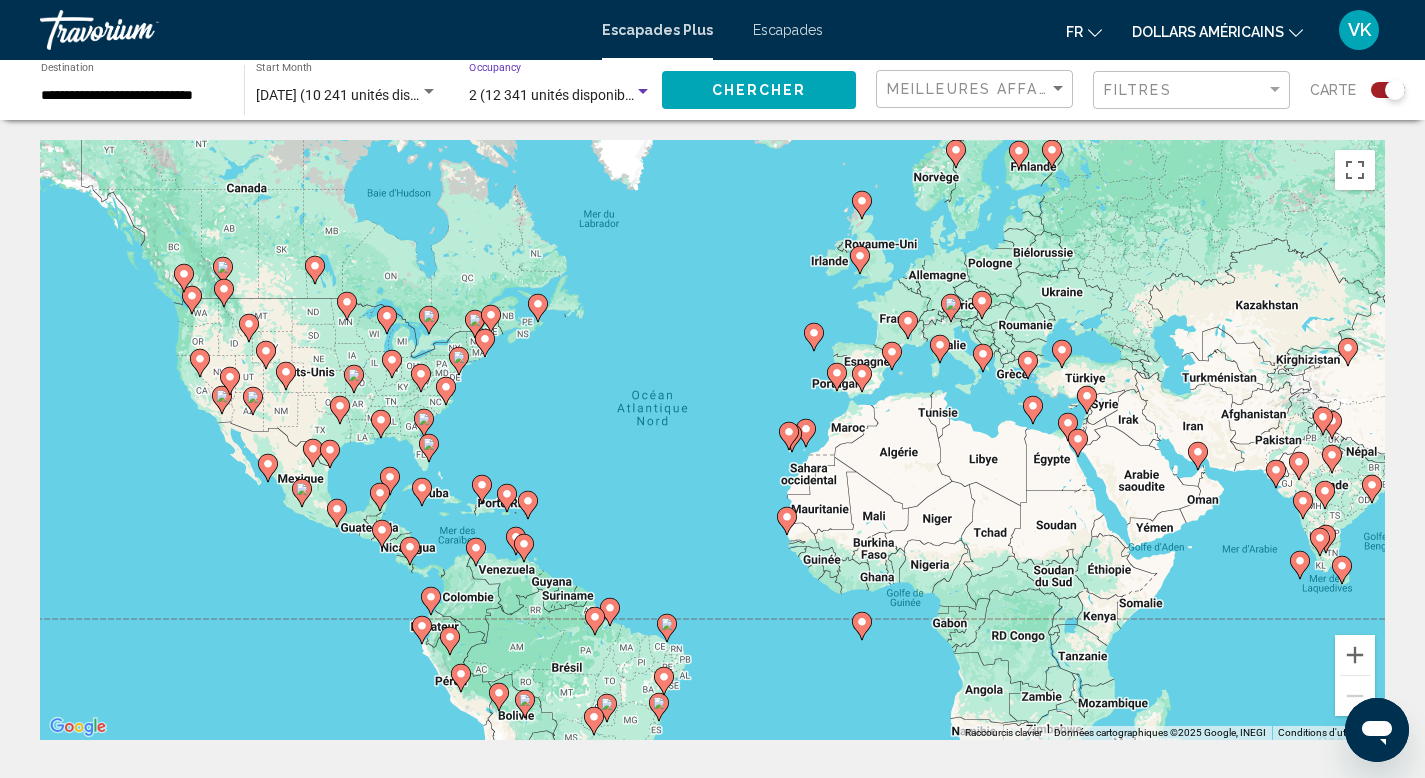 click on "Meilleures affaires" 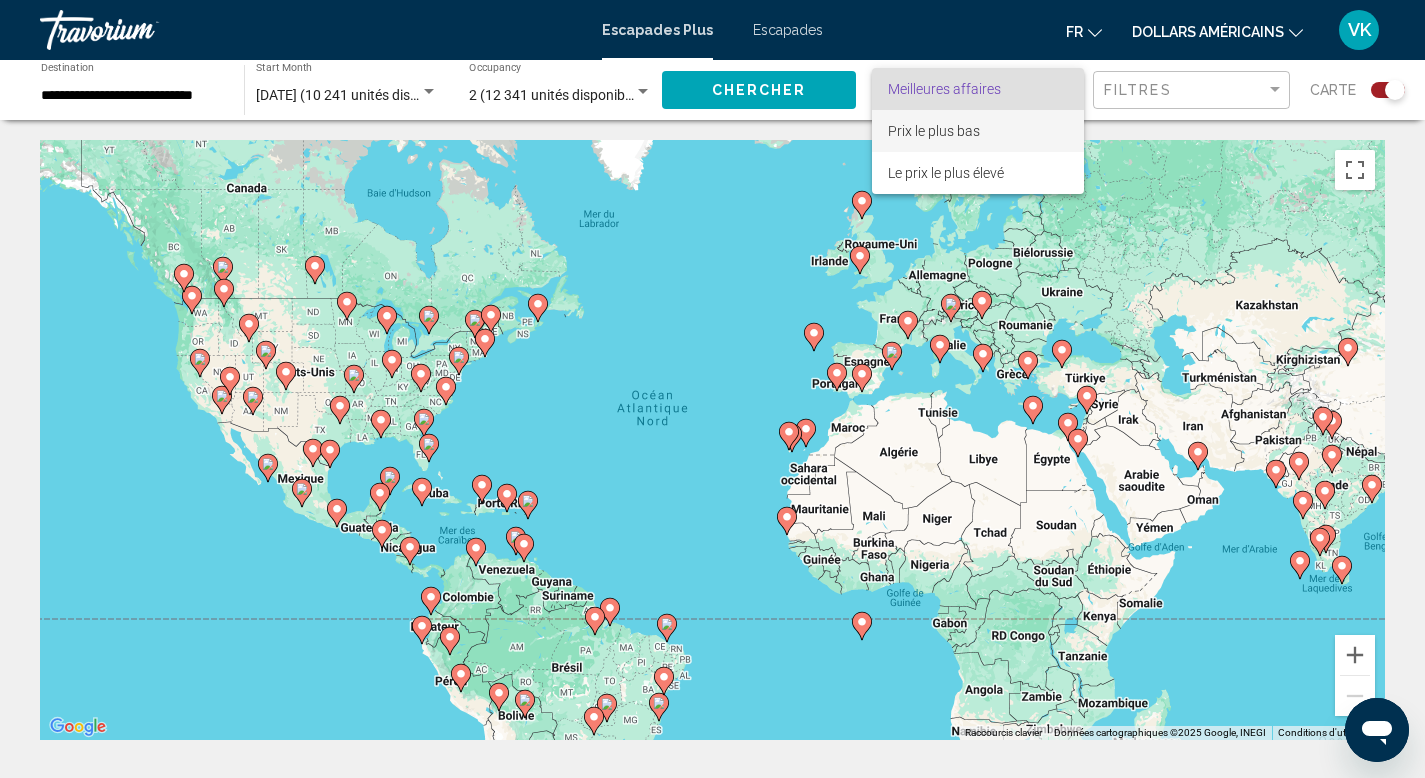 click on "Prix ​​le plus bas" at bounding box center (934, 131) 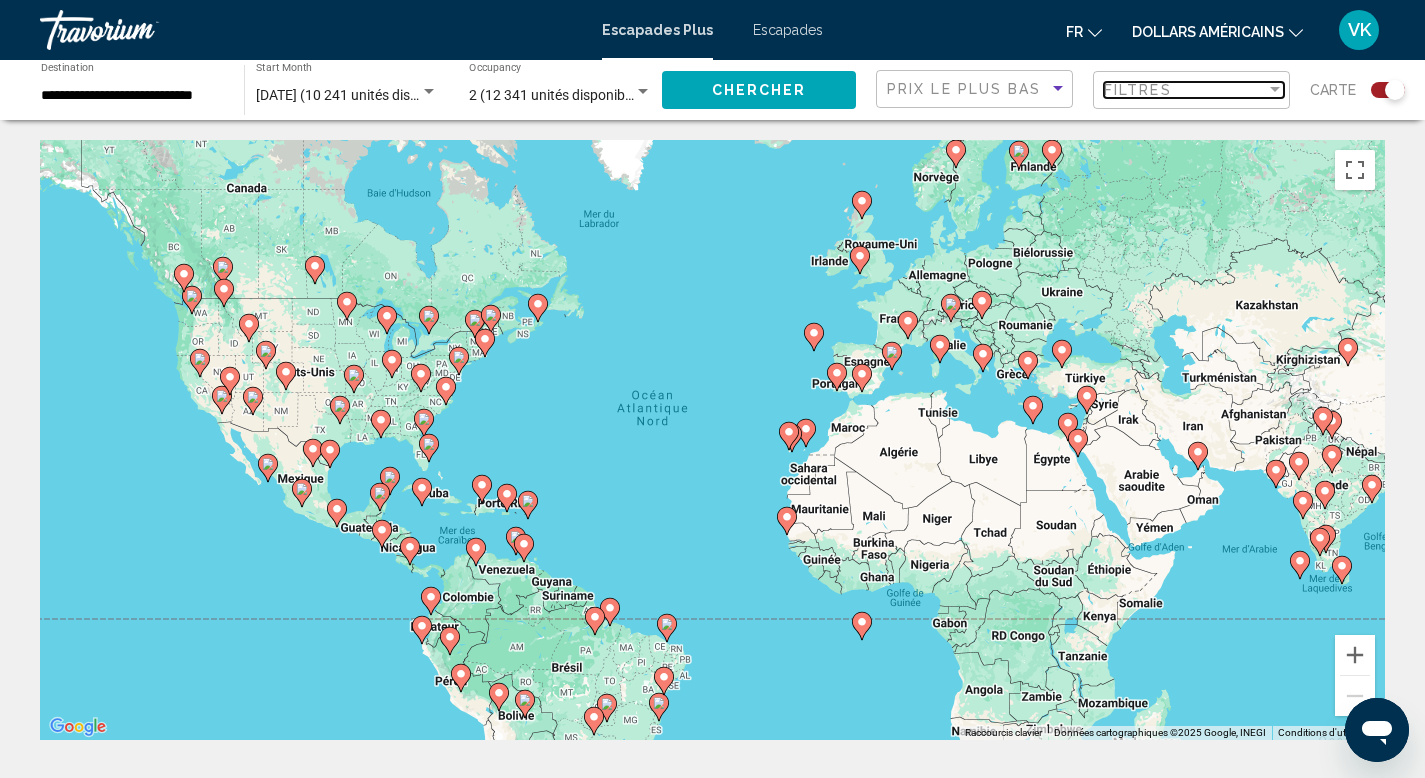 click on "Filtres" at bounding box center [1138, 90] 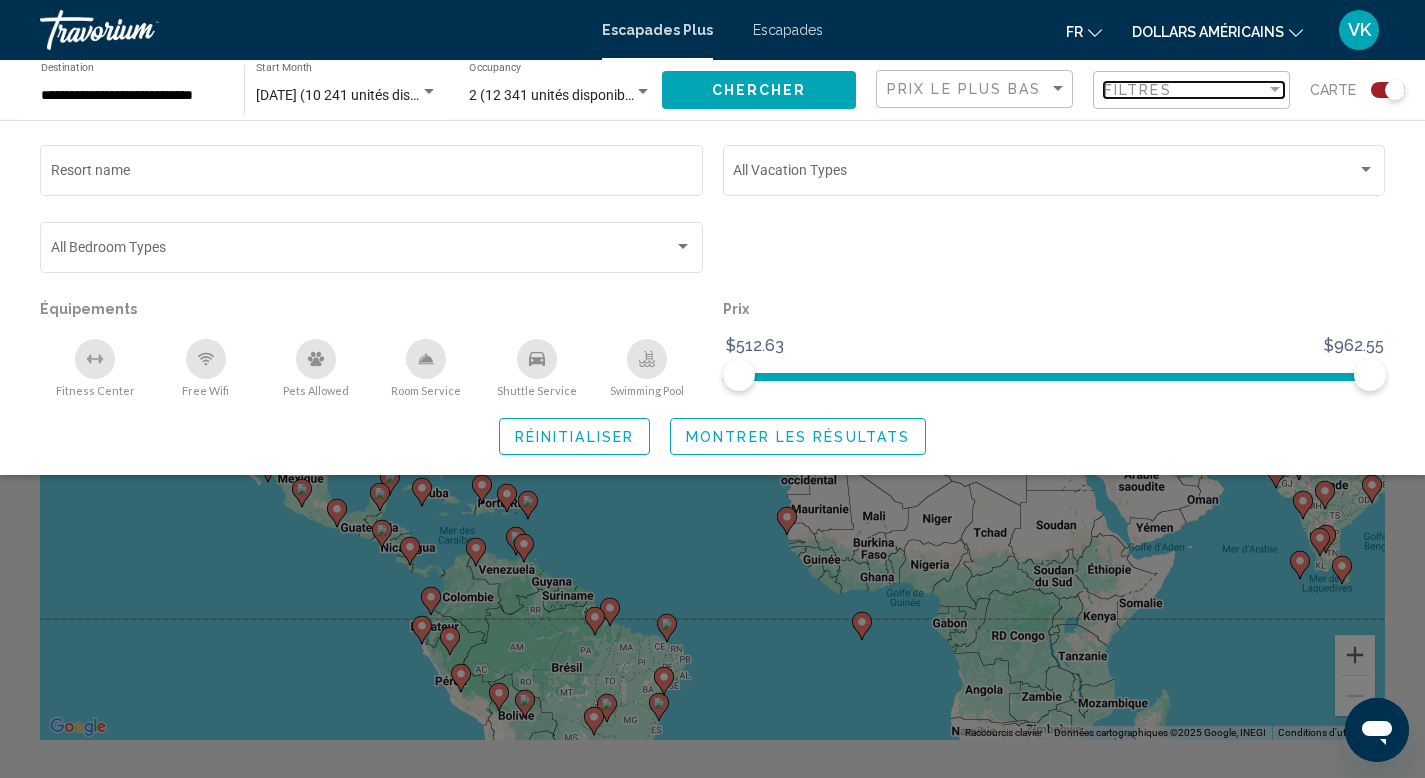 click on "Filtres" at bounding box center [1138, 90] 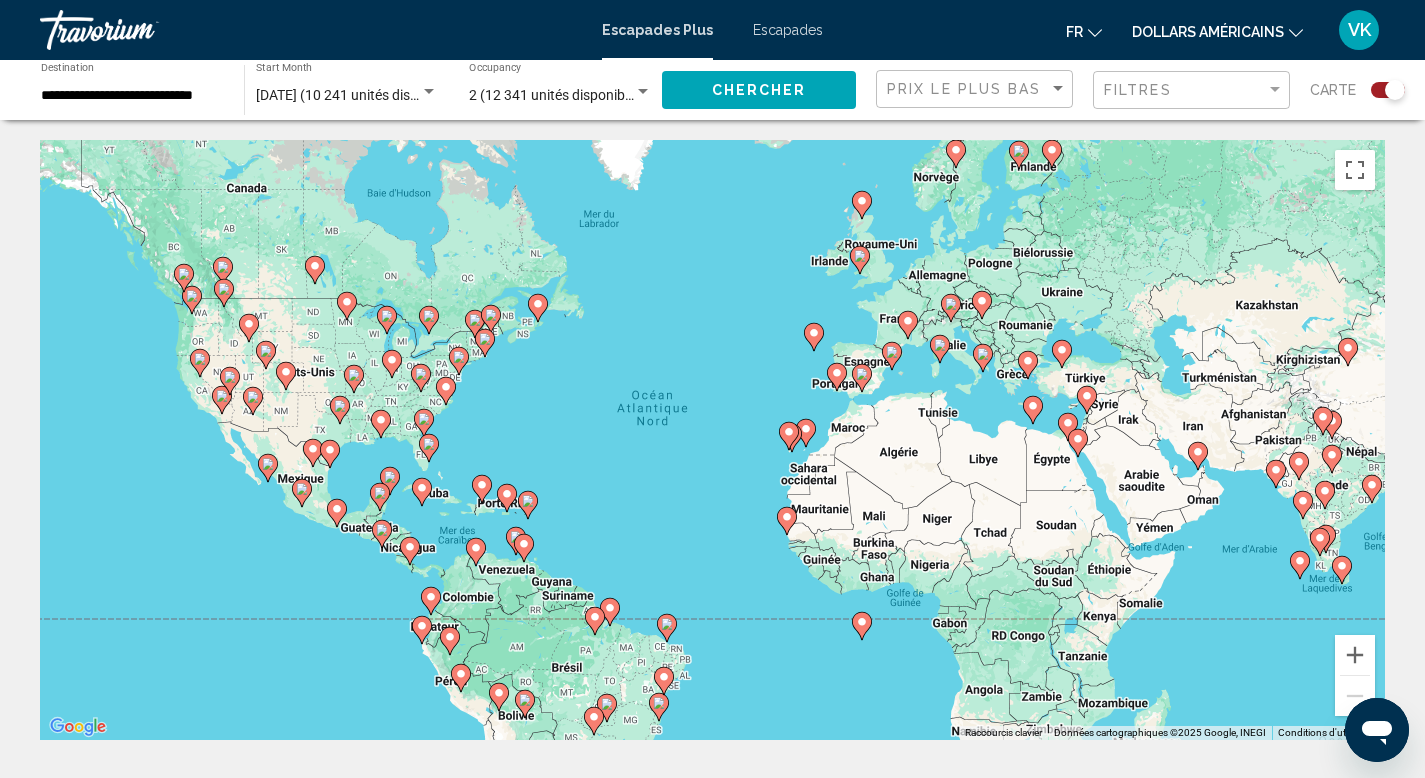 click on "Chercher" 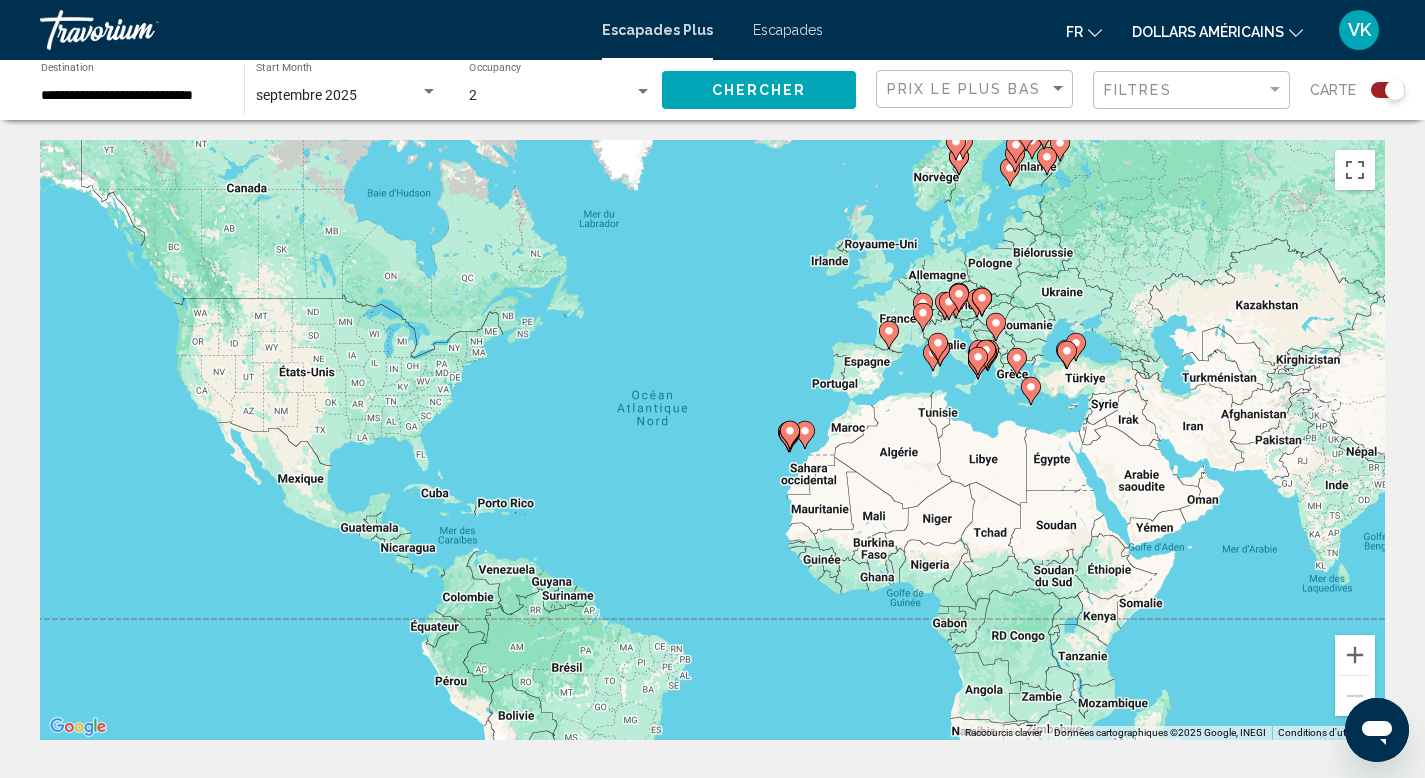 click 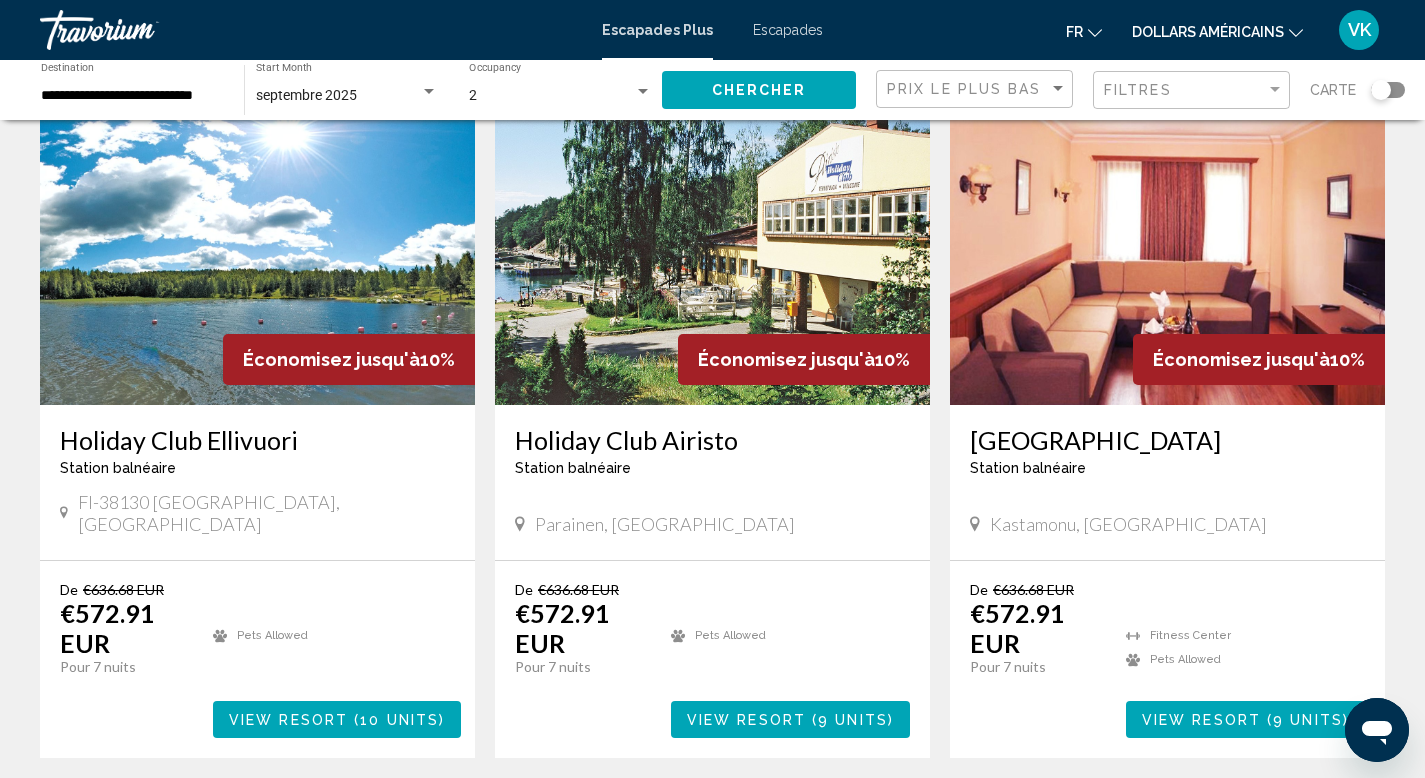 scroll, scrollTop: 2457, scrollLeft: 0, axis: vertical 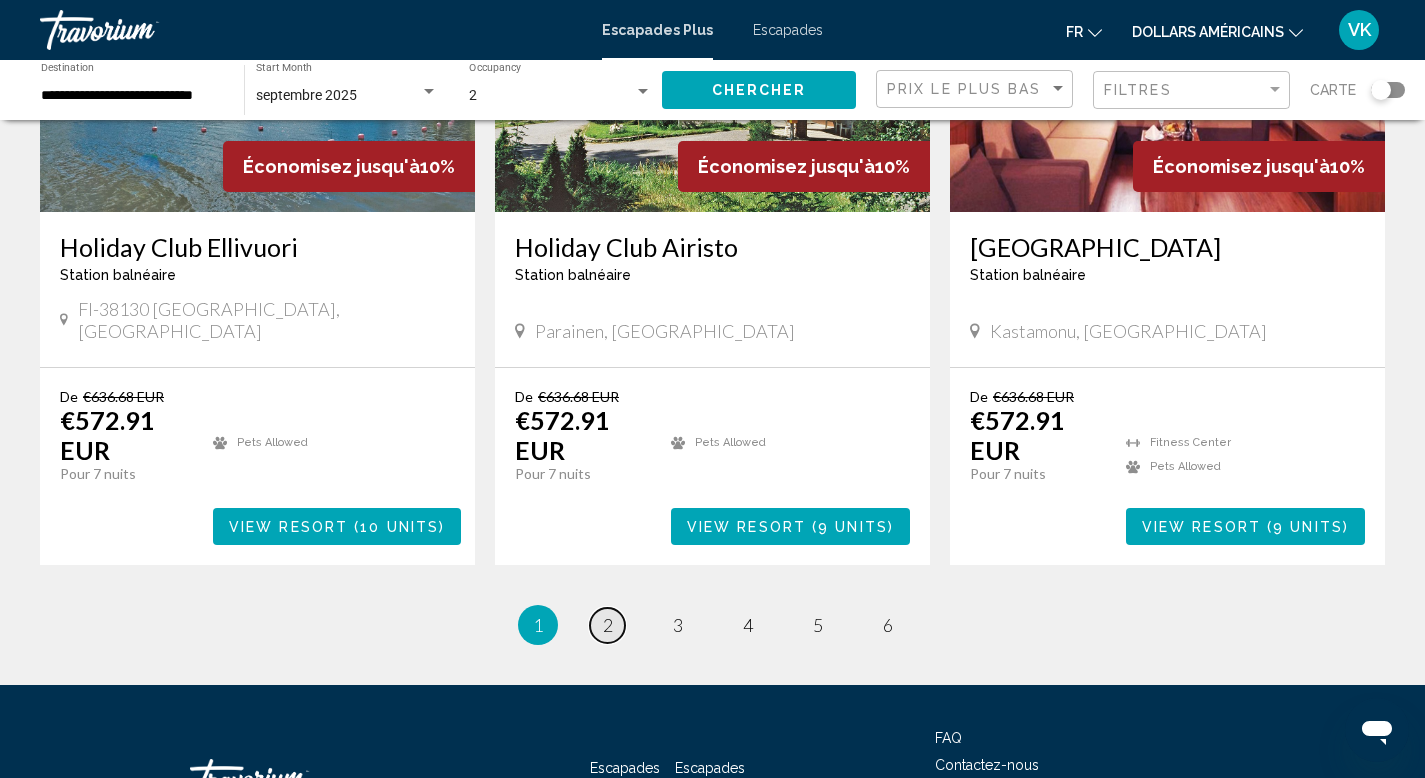 click on "2" at bounding box center (608, 625) 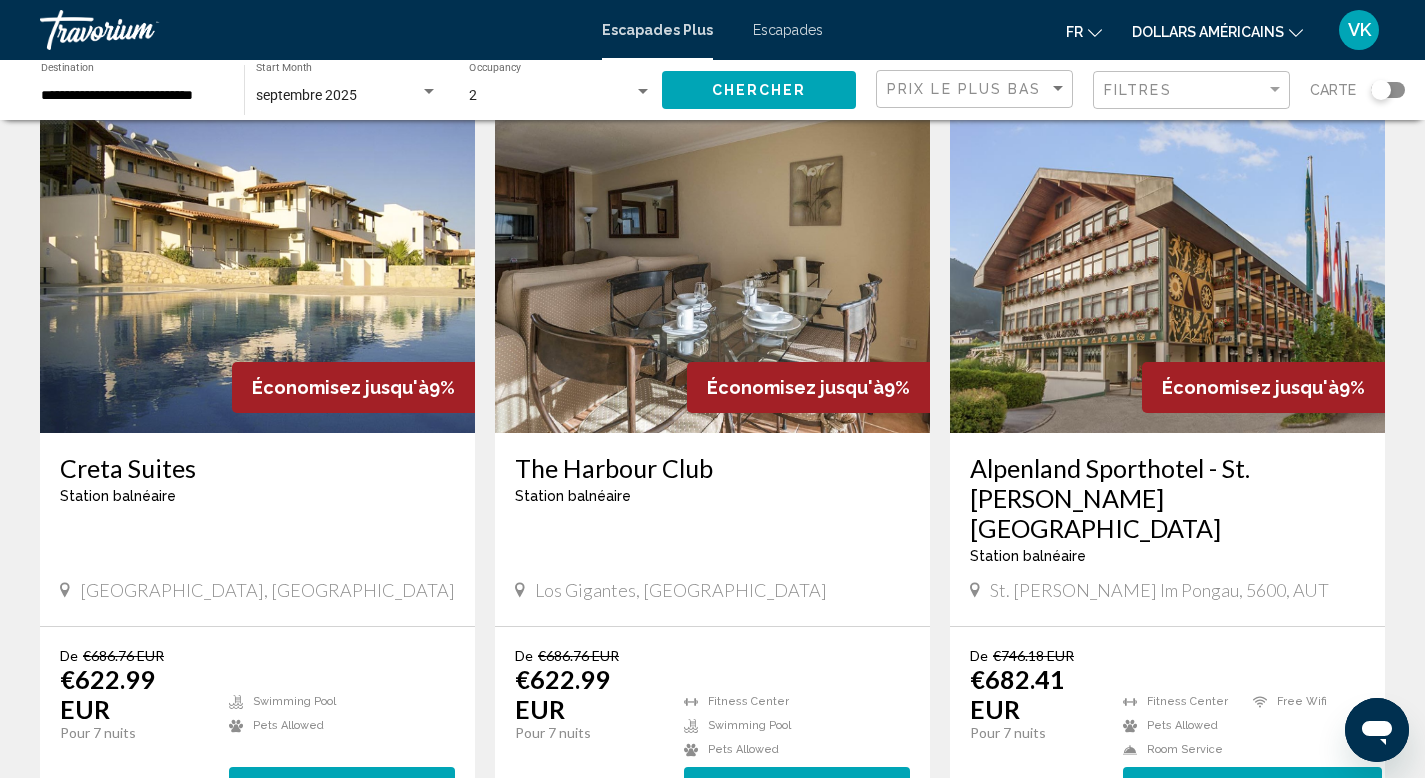 scroll, scrollTop: 107, scrollLeft: 0, axis: vertical 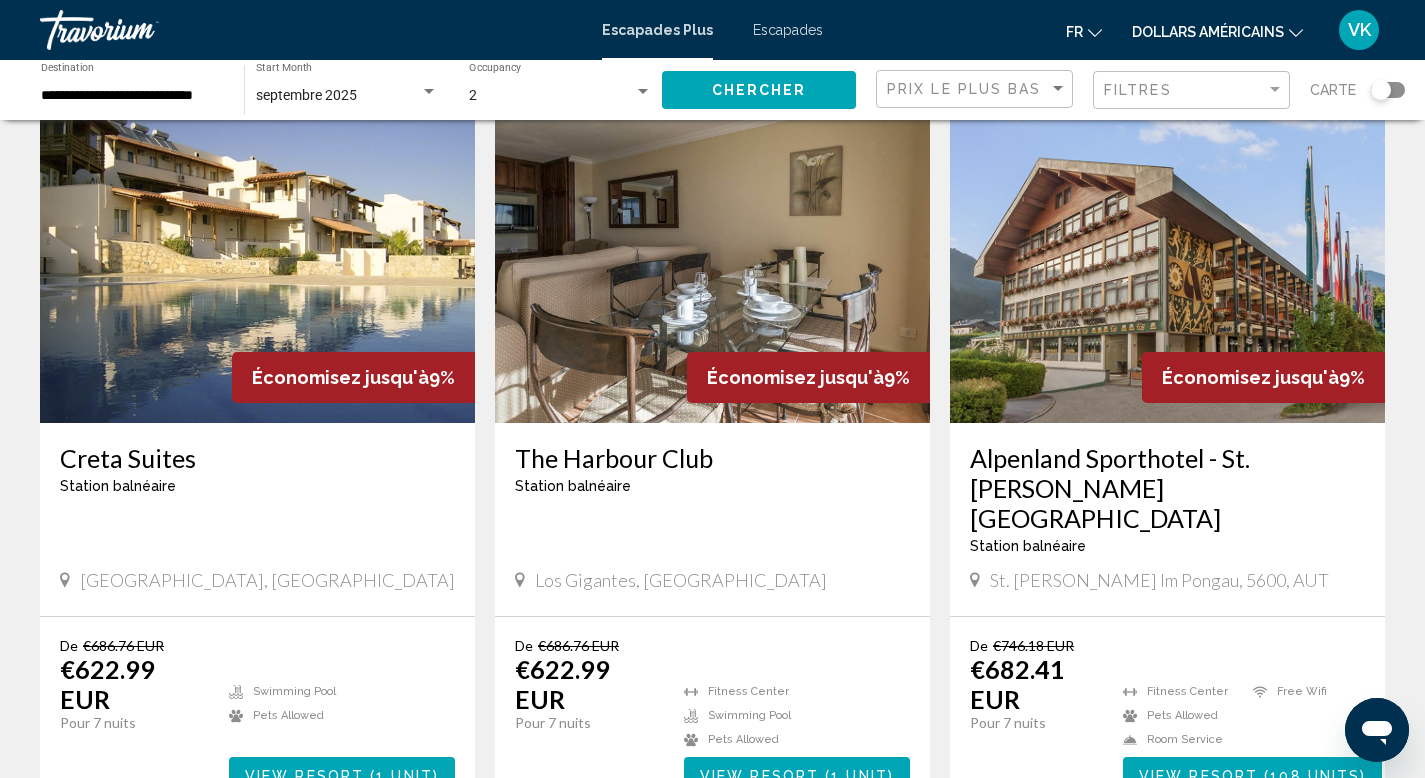 click on "Creta Suites" at bounding box center (257, 458) 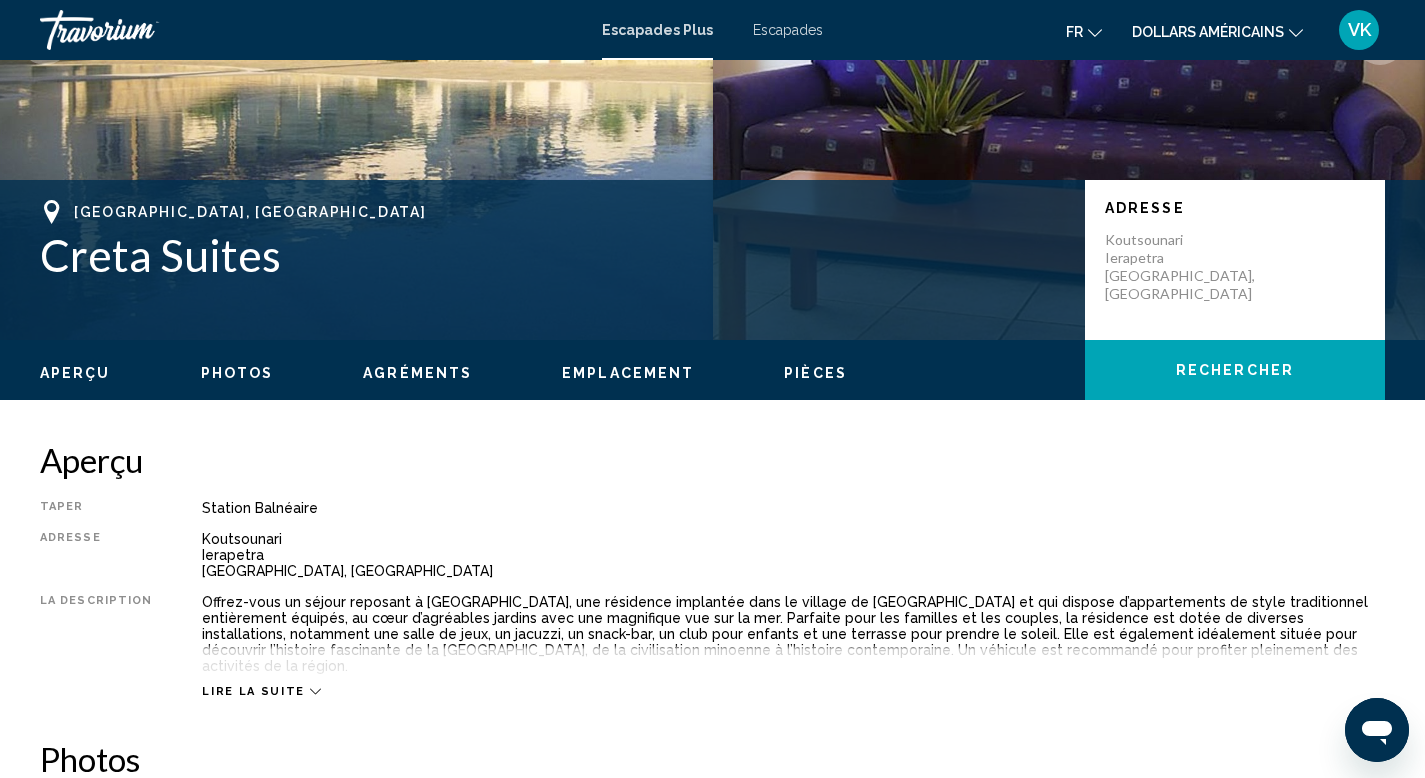 scroll, scrollTop: 351, scrollLeft: 0, axis: vertical 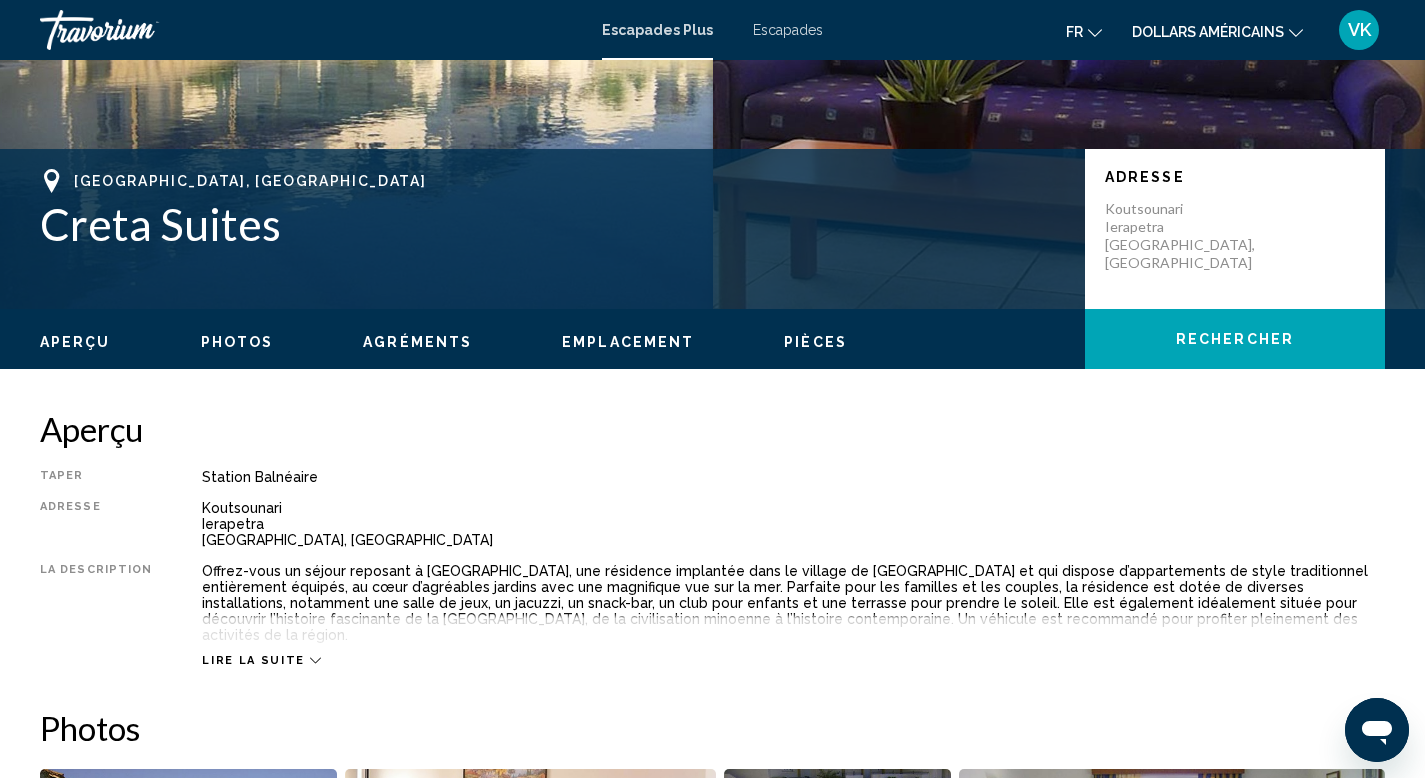 click on "Lire la suite" at bounding box center [253, 660] 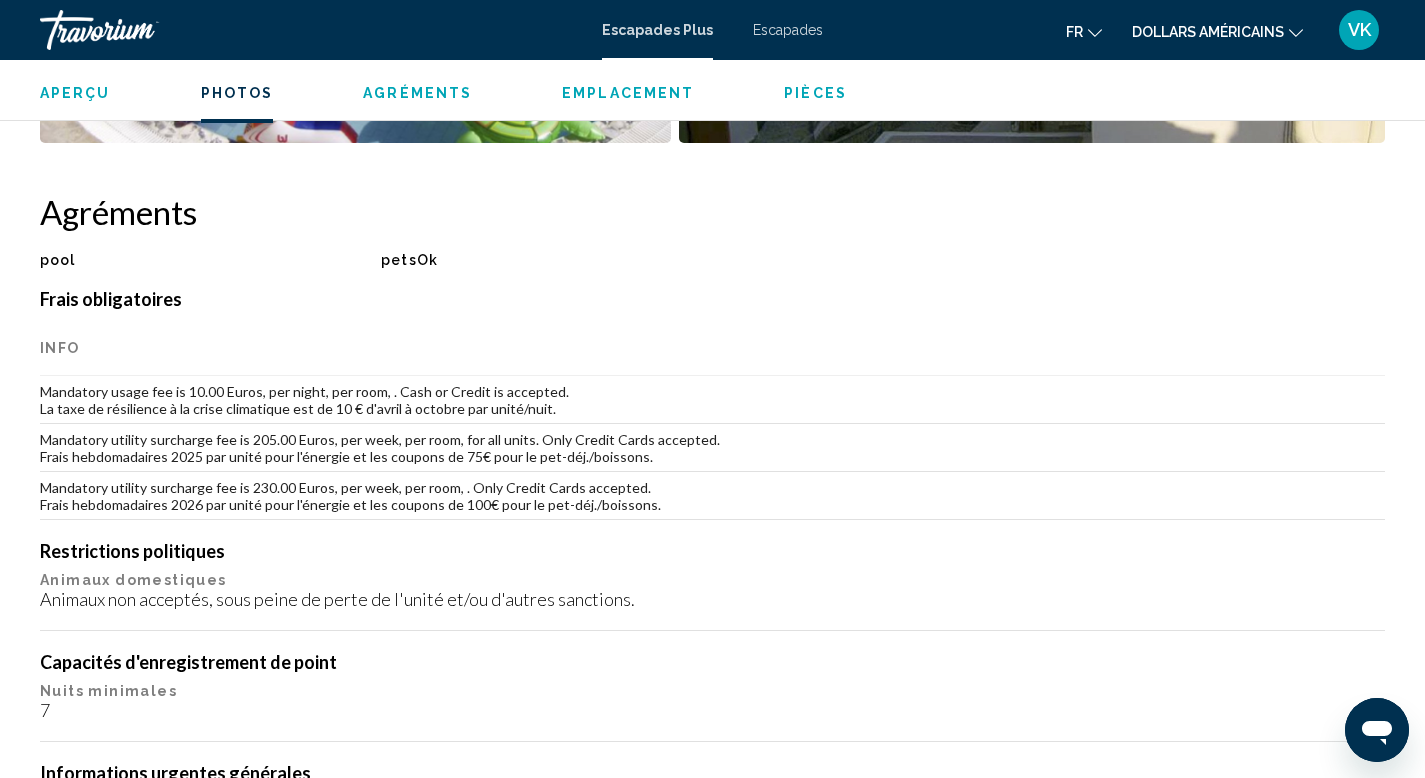scroll, scrollTop: 1280, scrollLeft: 0, axis: vertical 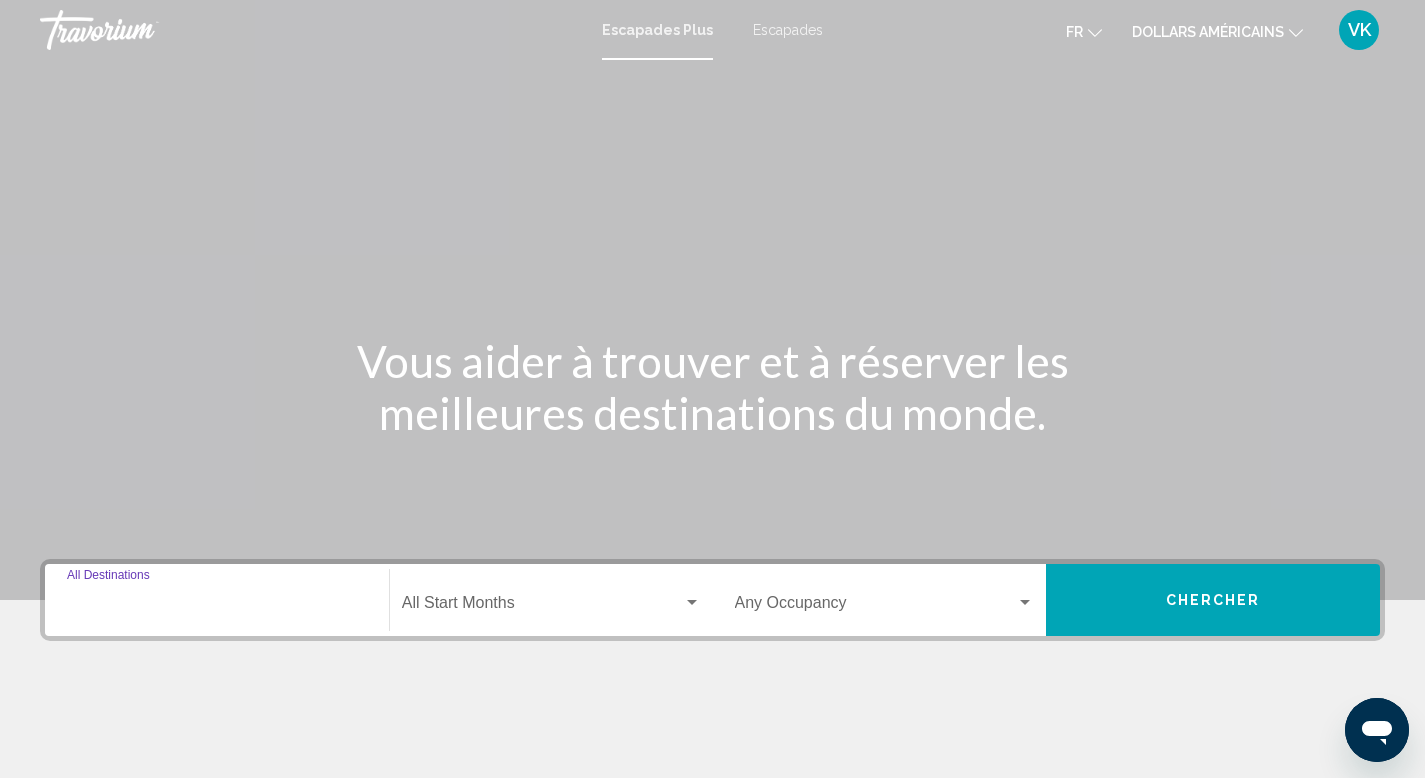 click on "Destination All Destinations" at bounding box center [217, 607] 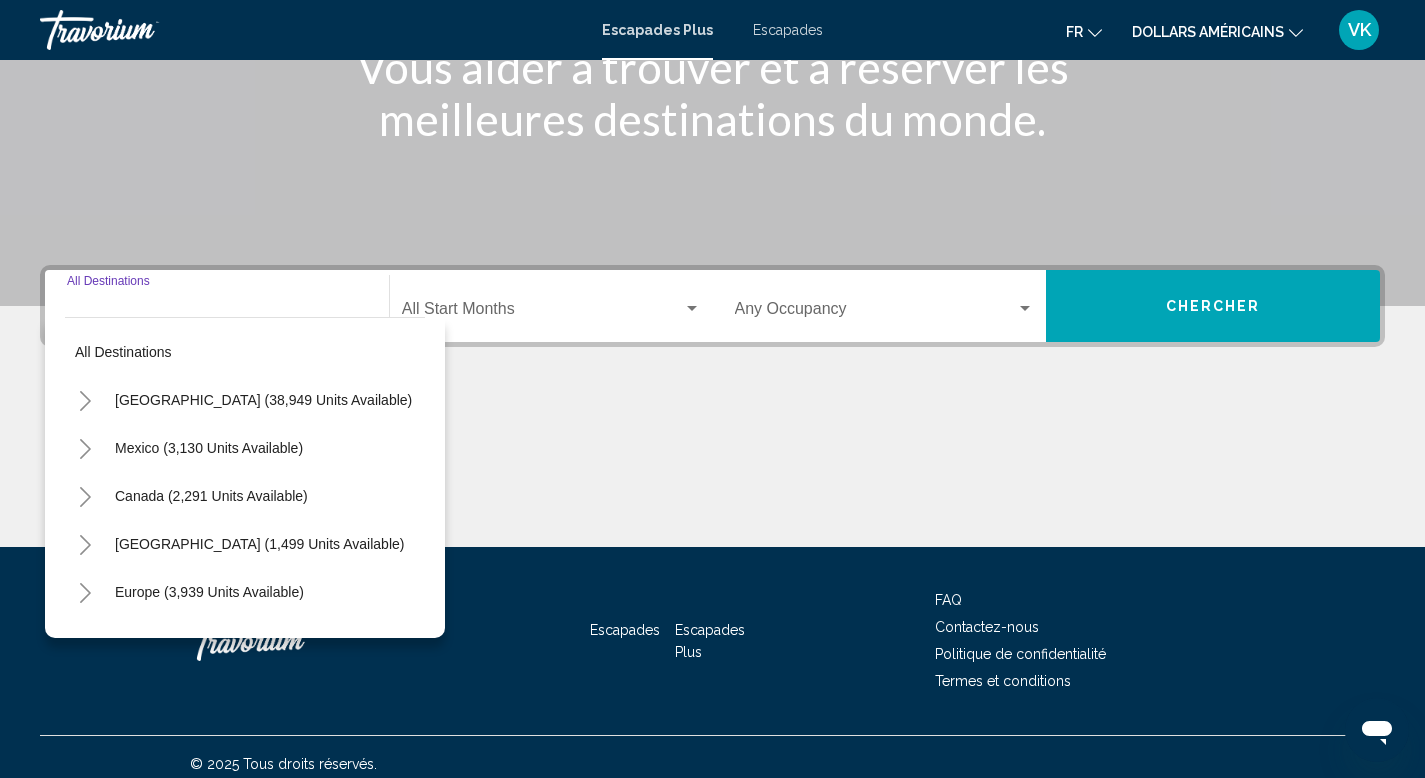 scroll, scrollTop: 308, scrollLeft: 0, axis: vertical 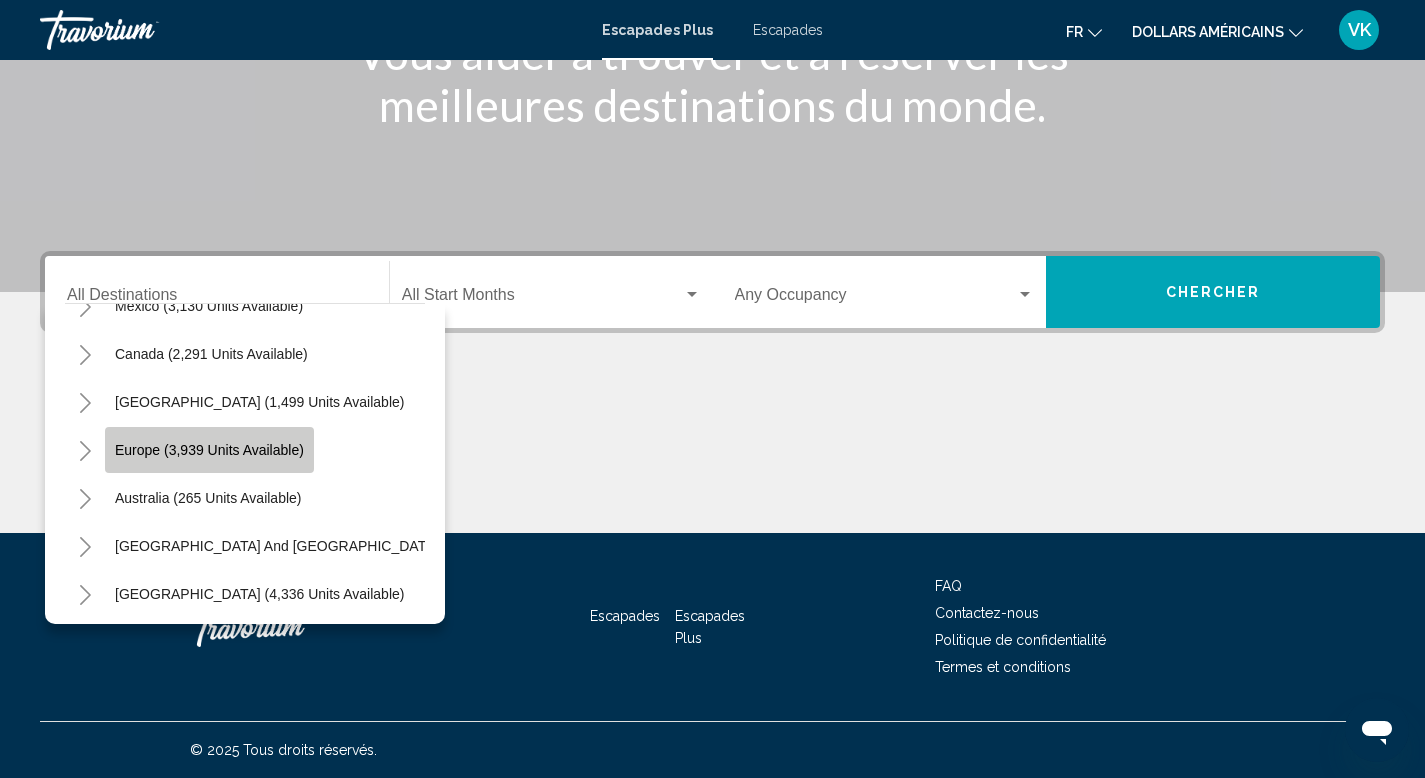 click on "Europe (3,939 units available)" 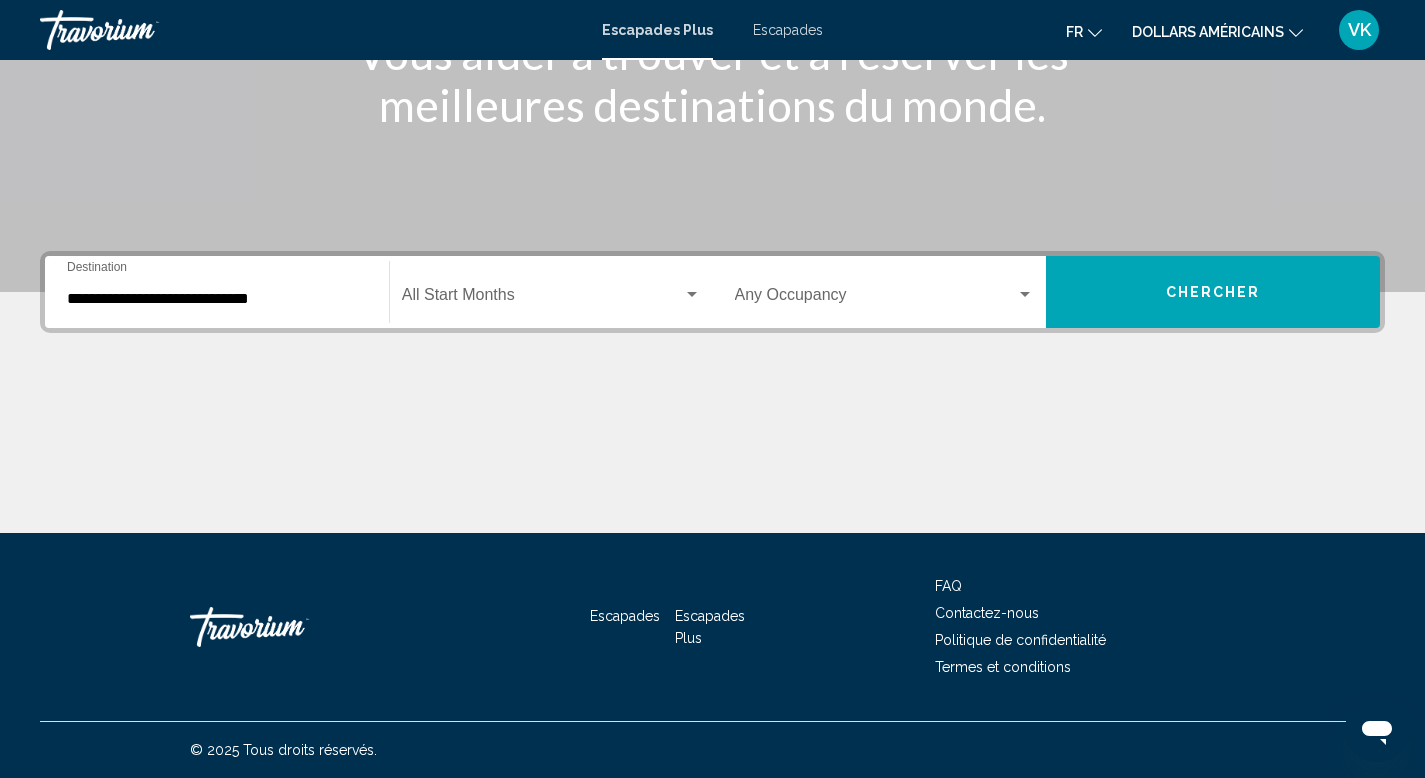 click on "Start Month All Start Months" 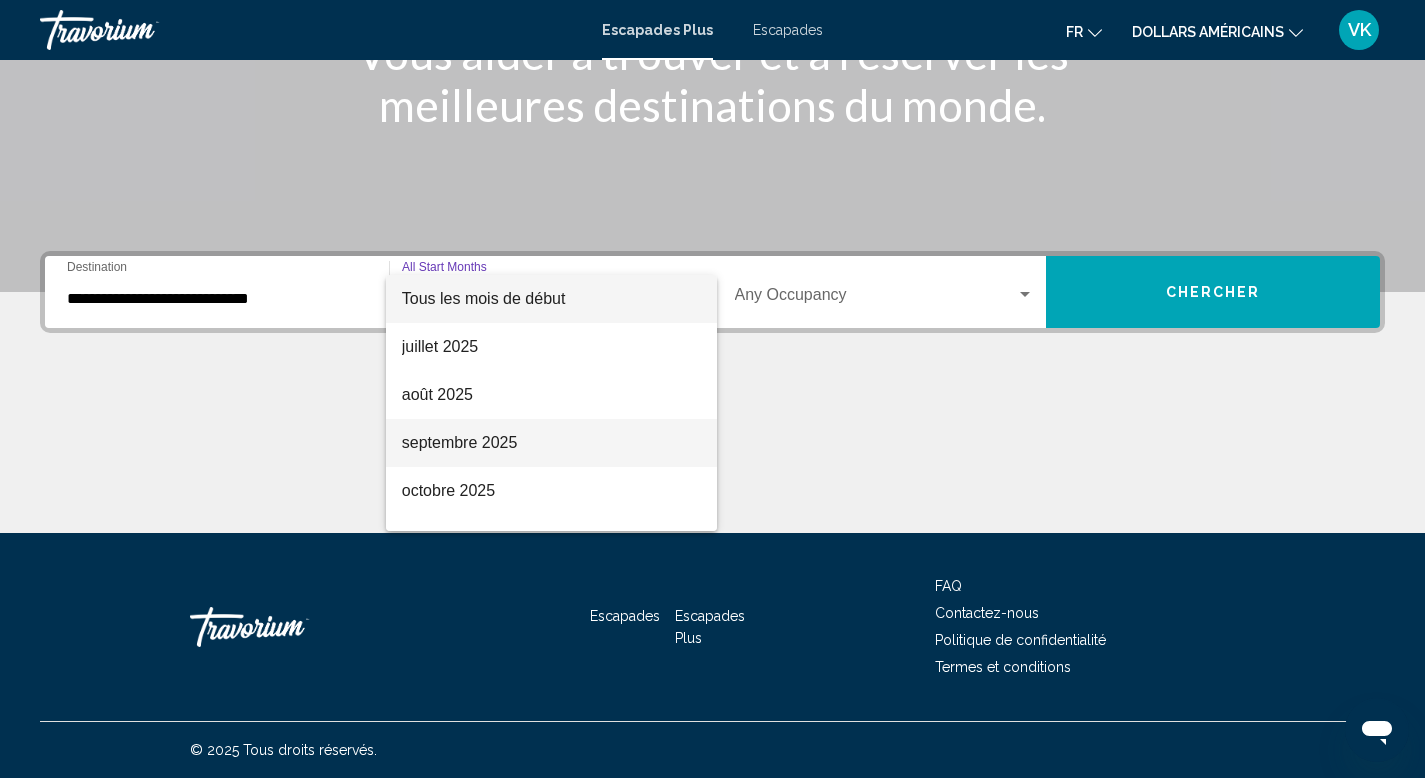 click on "septembre 2025" at bounding box center [551, 443] 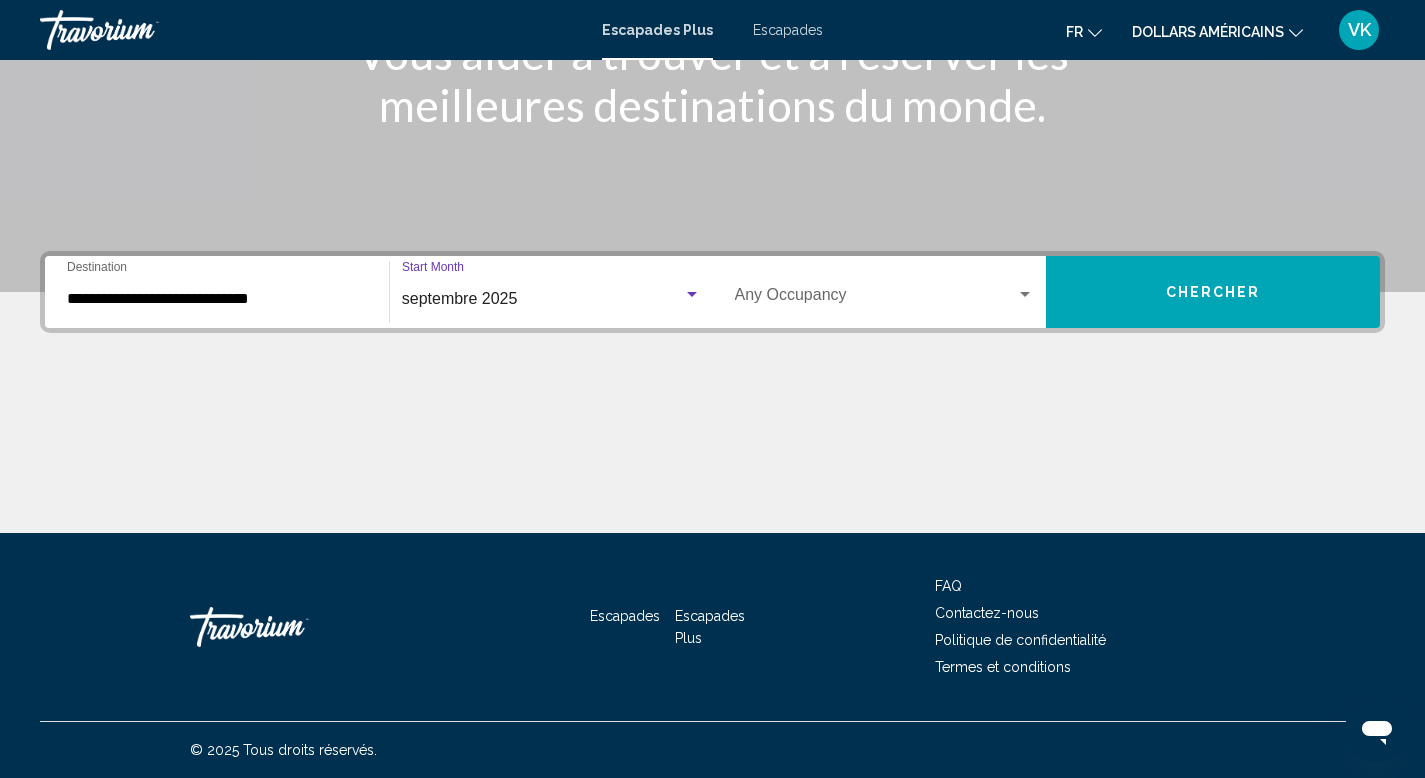 click on "Occupancy Any Occupancy" at bounding box center (885, 292) 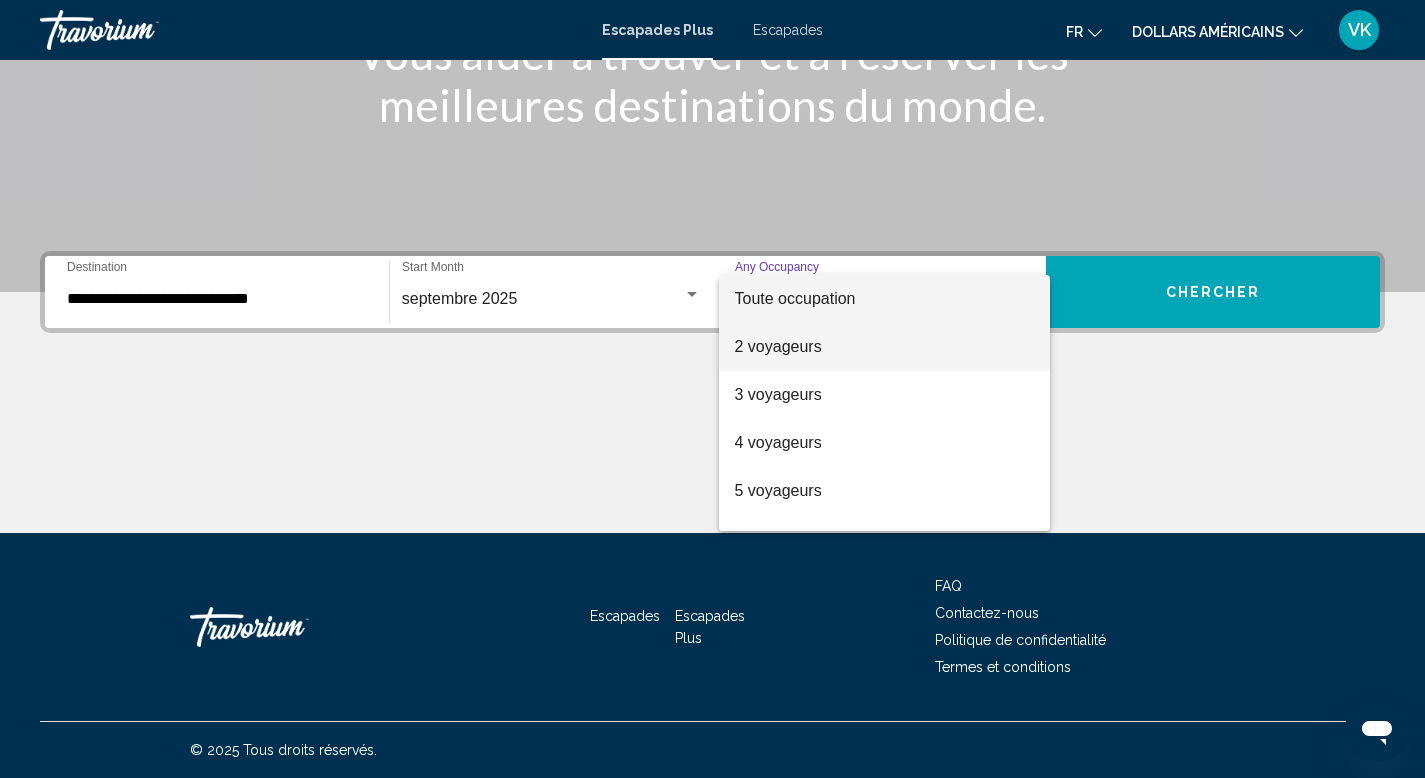 click on "2 voyageurs" at bounding box center (885, 347) 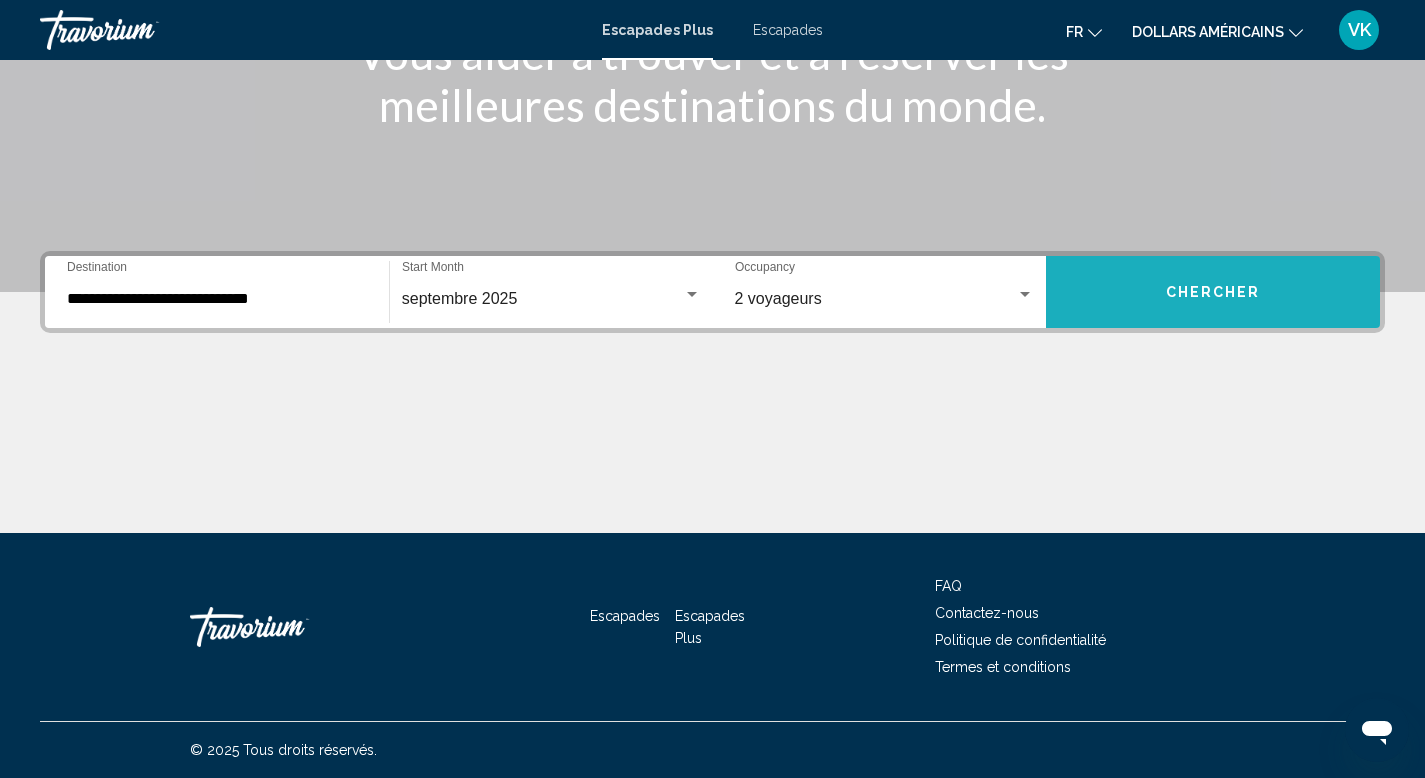 click on "Chercher" at bounding box center (1213, 292) 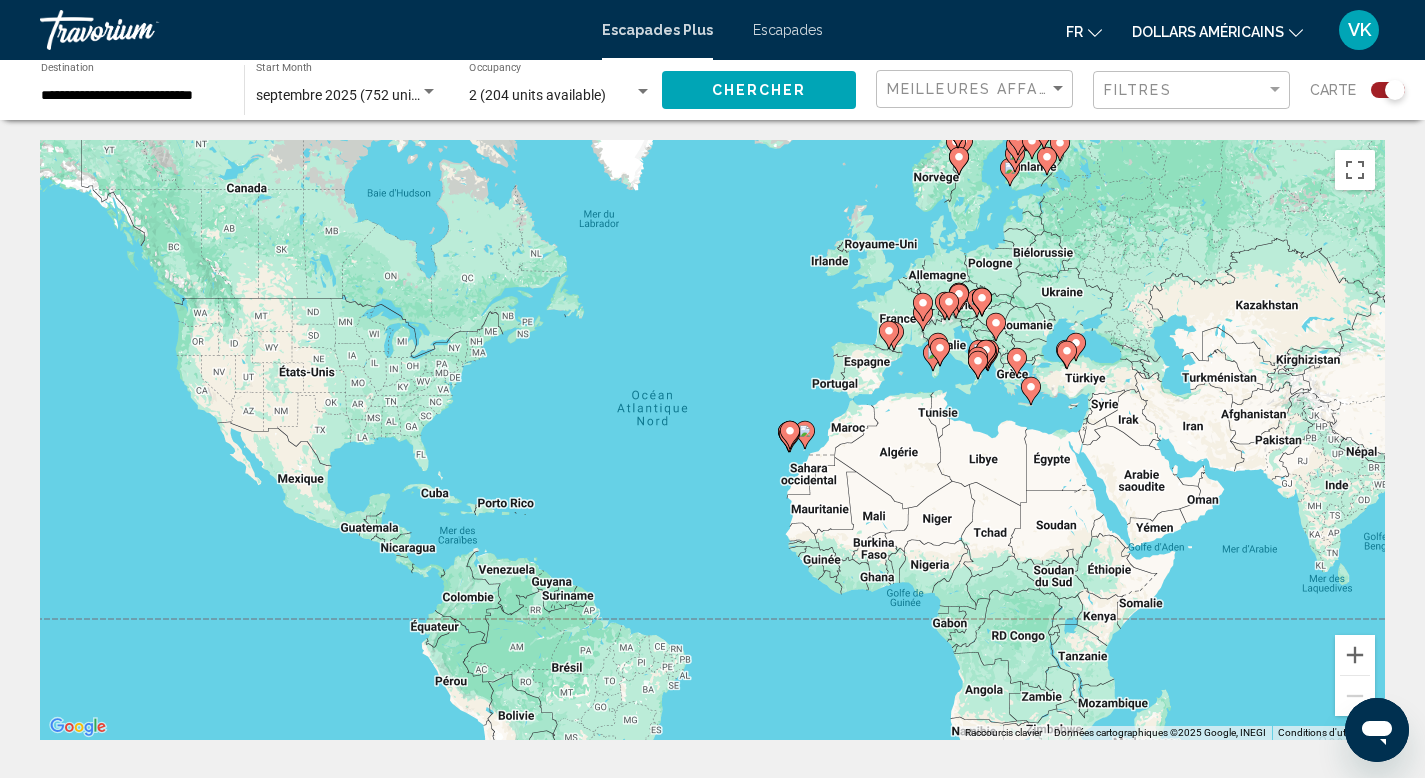 click 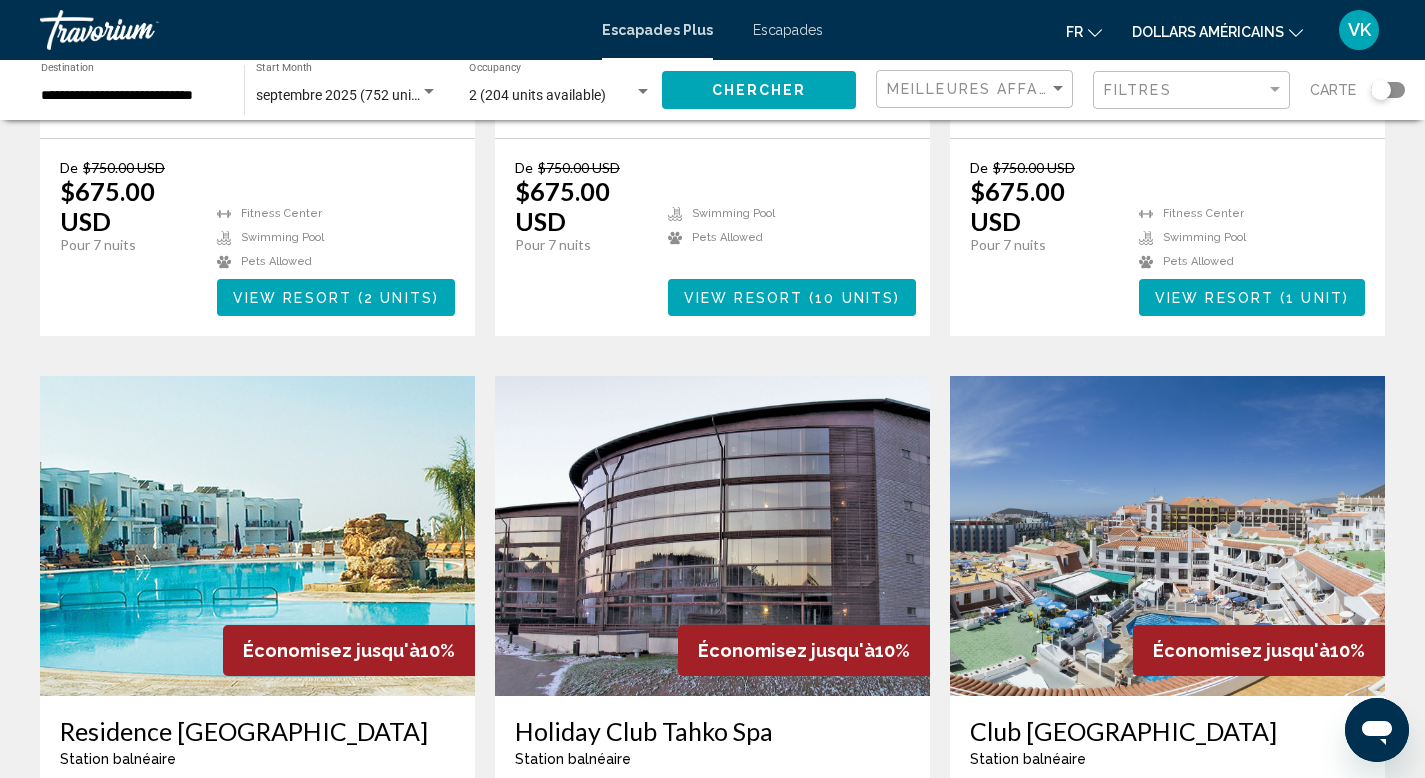 scroll, scrollTop: 1284, scrollLeft: 0, axis: vertical 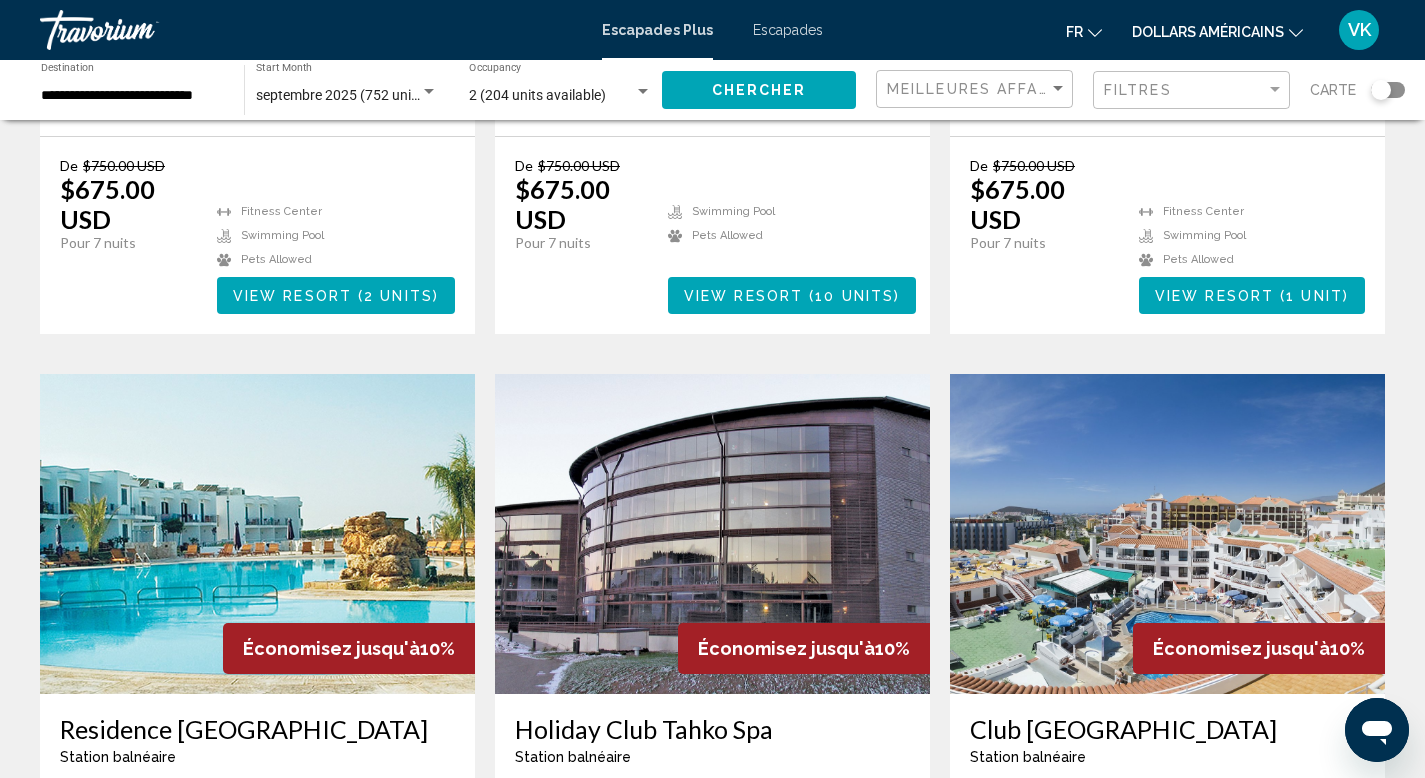 click on "Club Tenerife" at bounding box center [1167, 729] 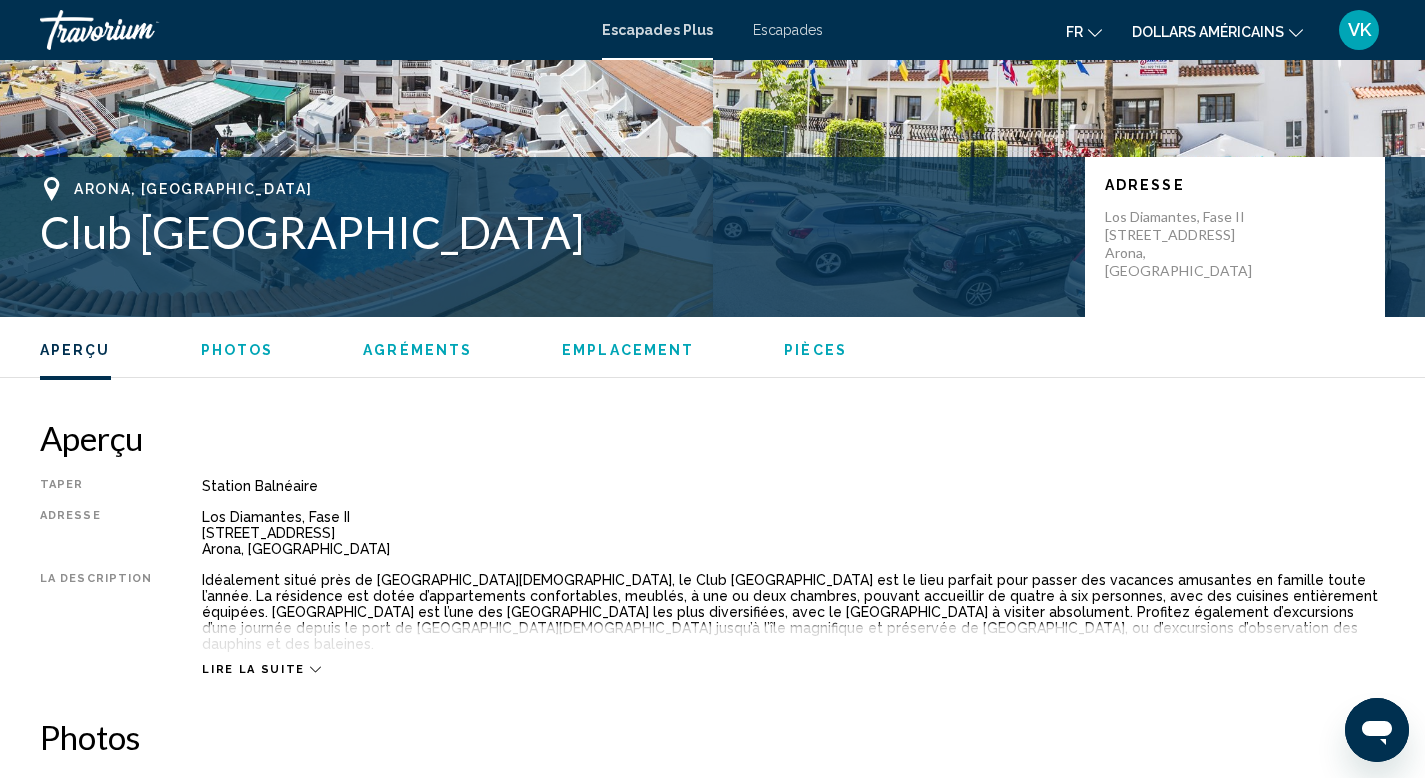 scroll, scrollTop: 635, scrollLeft: 0, axis: vertical 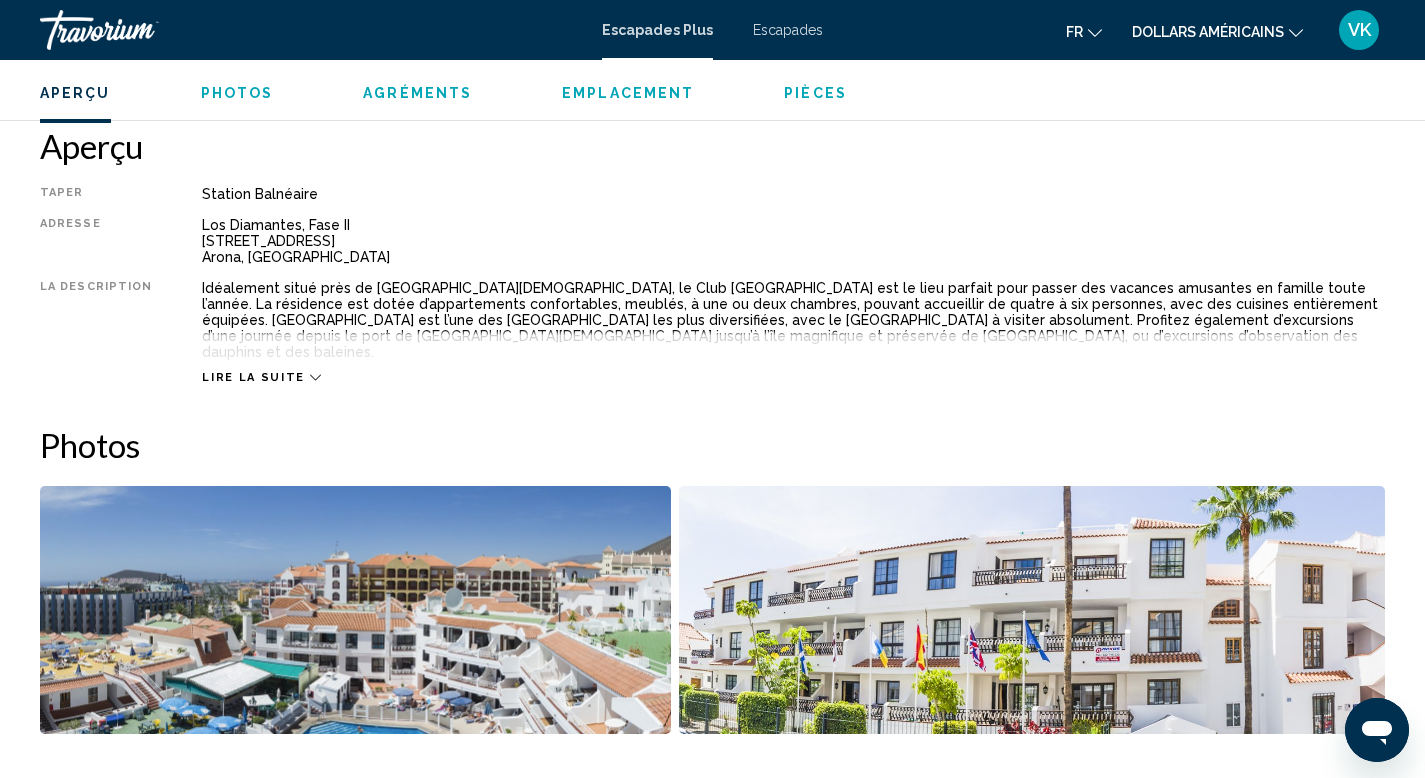 click on "Lire la suite" at bounding box center [253, 377] 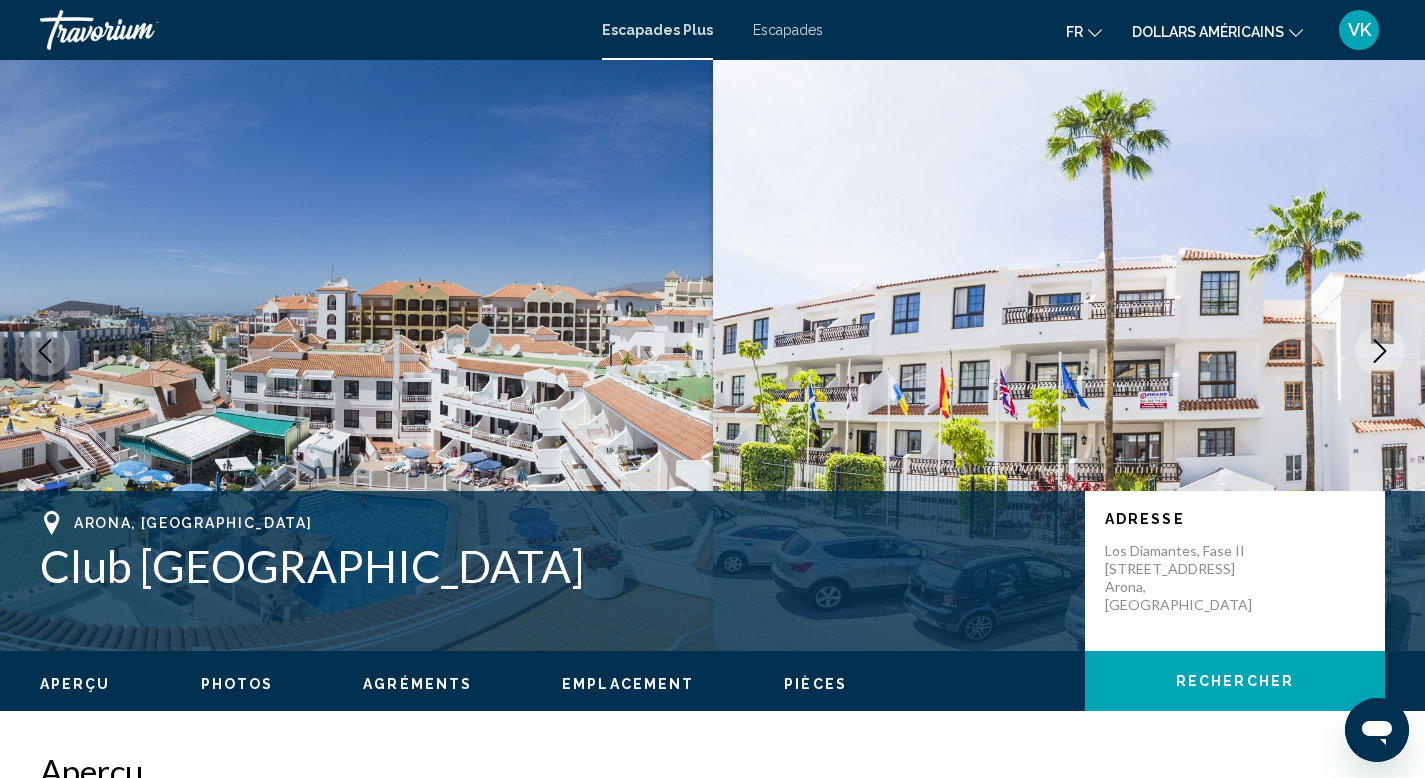 scroll, scrollTop: 7, scrollLeft: 0, axis: vertical 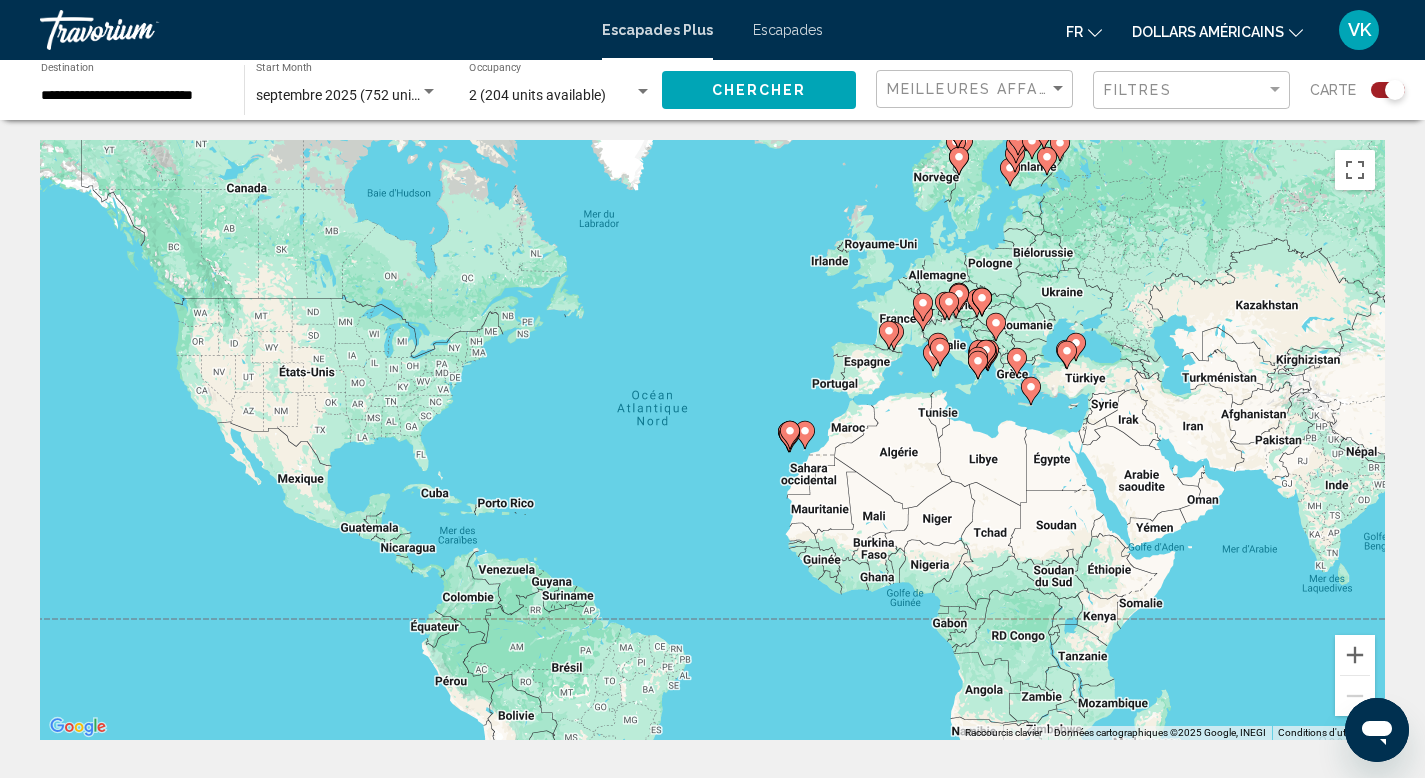 click 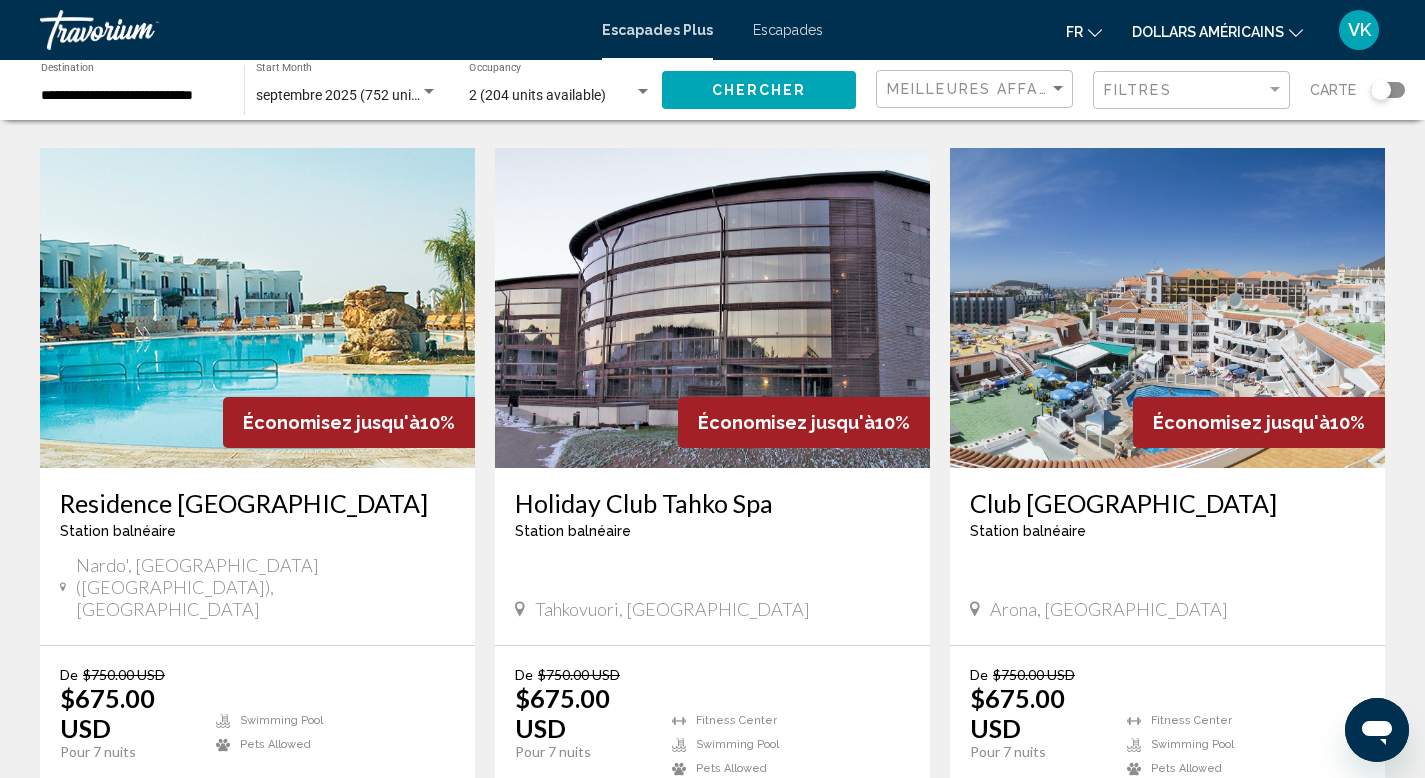 scroll, scrollTop: 1516, scrollLeft: 0, axis: vertical 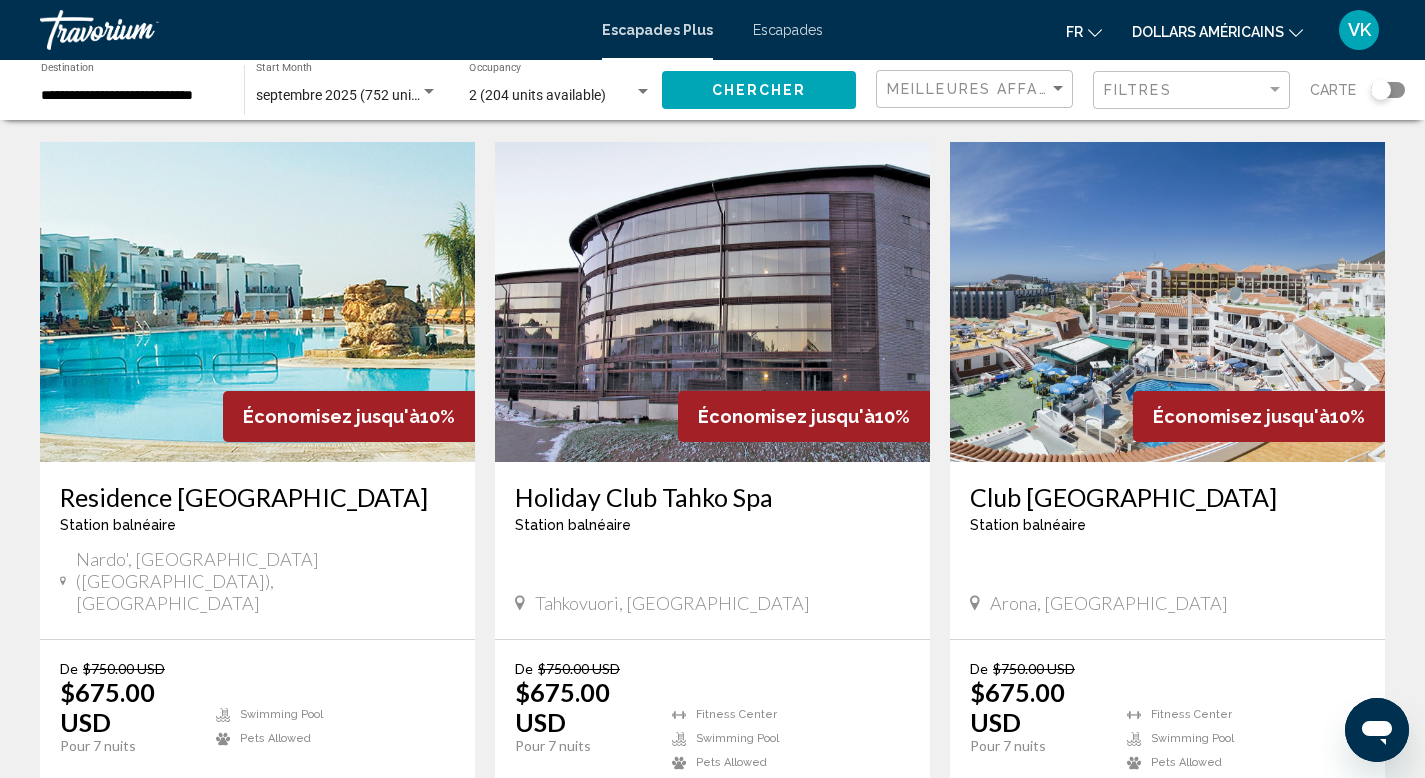 click on "Club Tenerife" at bounding box center [1167, 497] 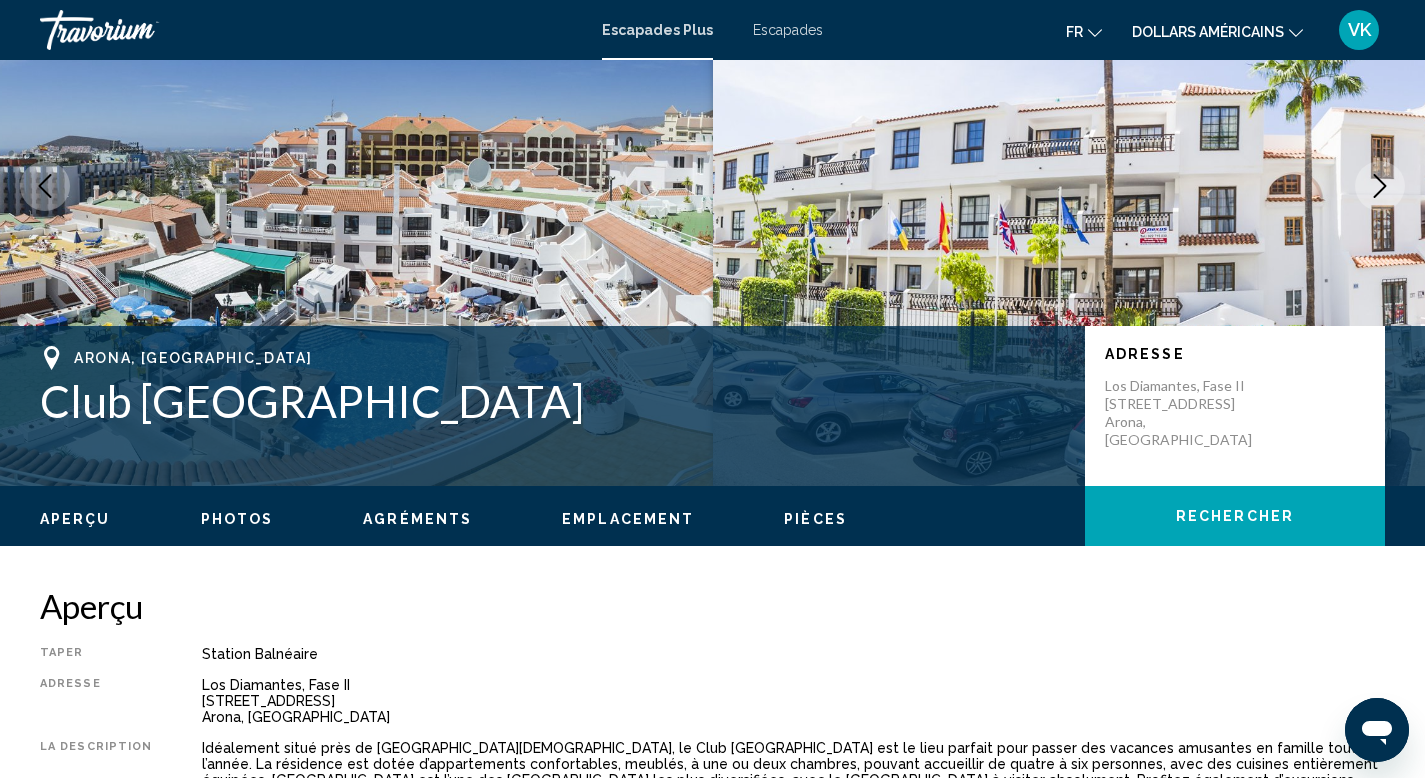 scroll, scrollTop: 0, scrollLeft: 0, axis: both 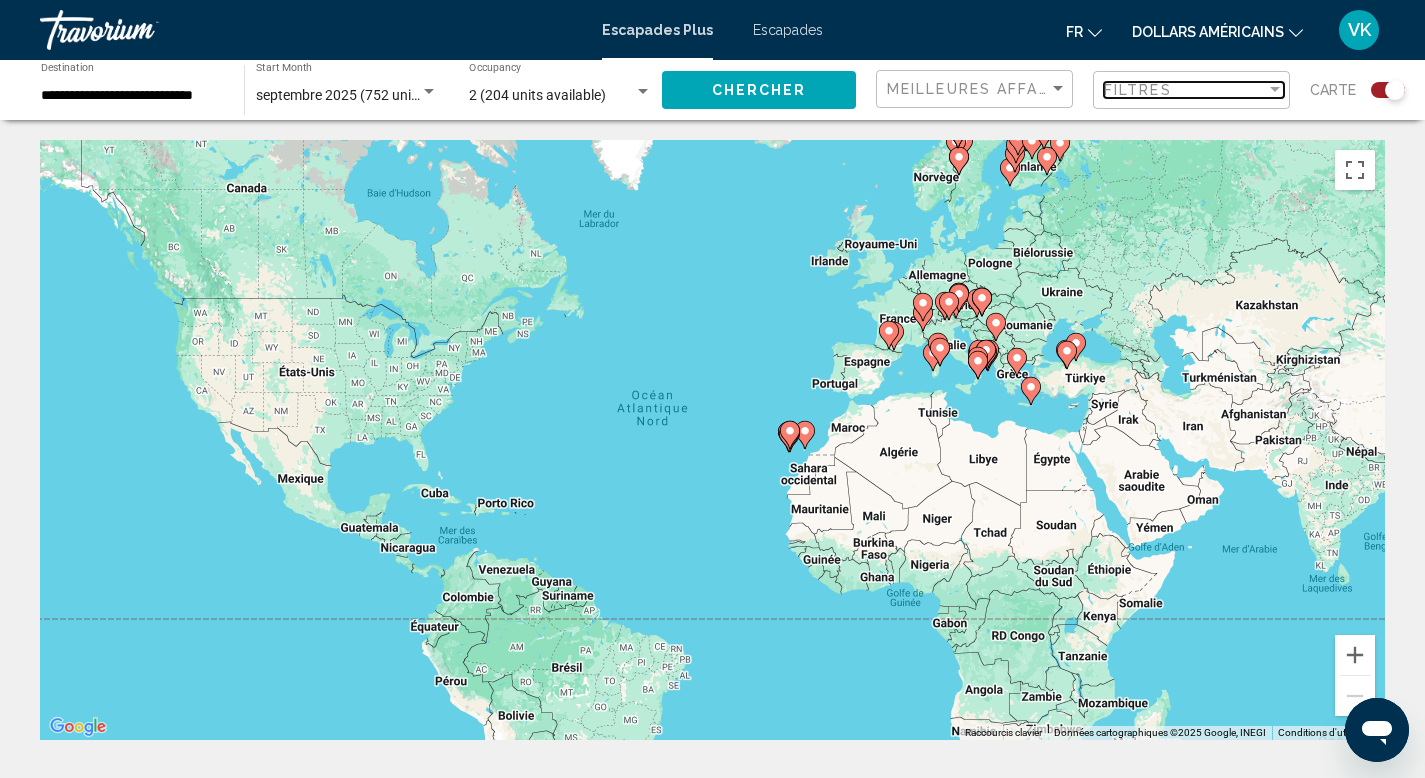 click on "Filtres" at bounding box center (1185, 90) 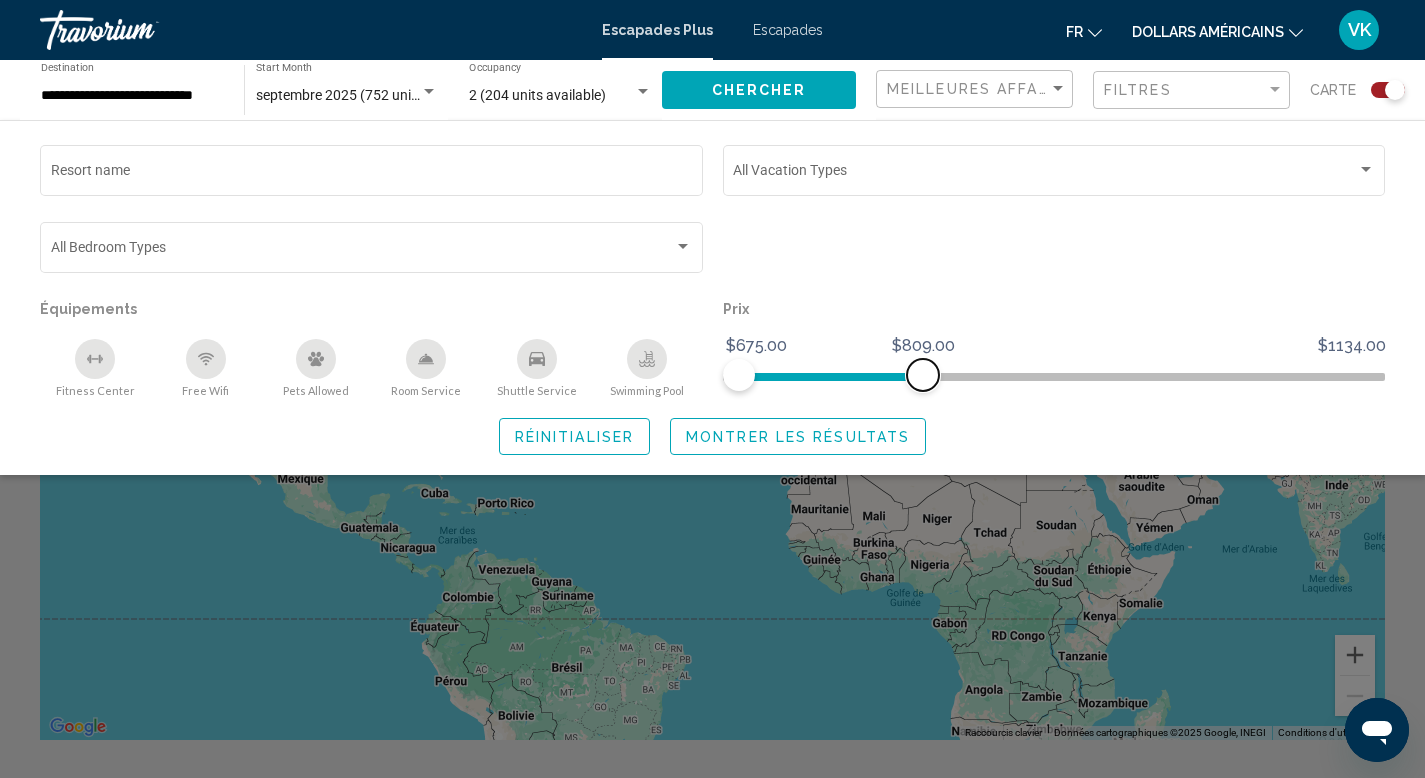 drag, startPoint x: 1373, startPoint y: 377, endPoint x: 922, endPoint y: 376, distance: 451.0011 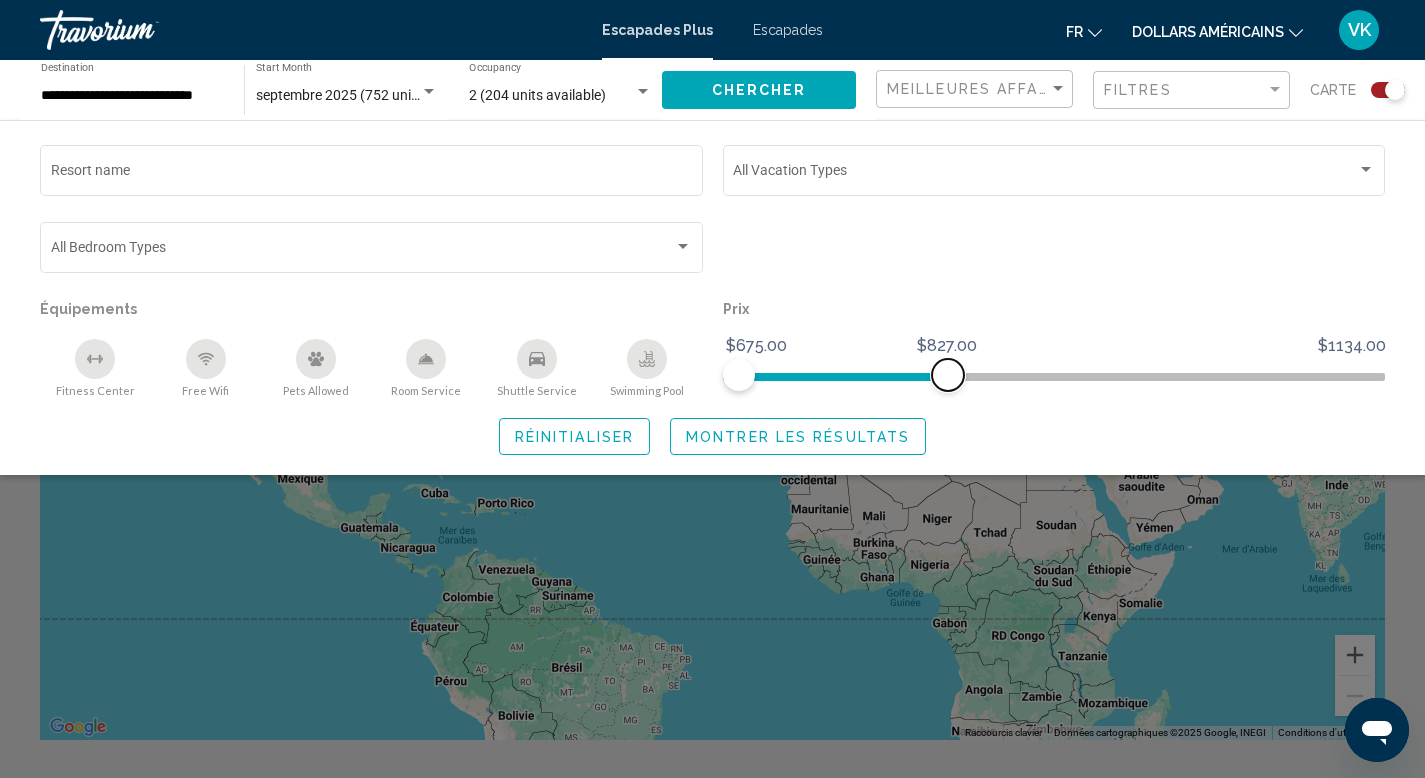 drag, startPoint x: 922, startPoint y: 376, endPoint x: 947, endPoint y: 376, distance: 25 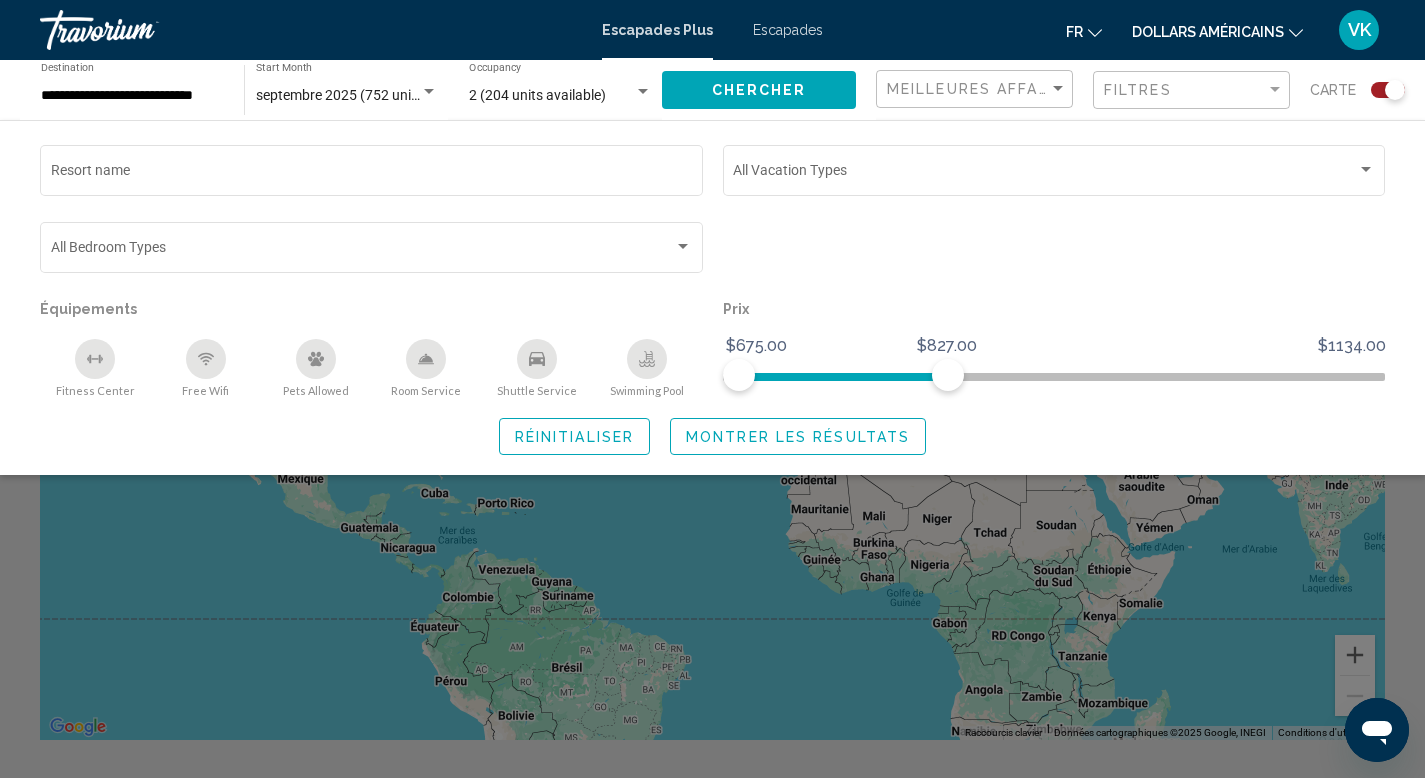 click on "Chercher" 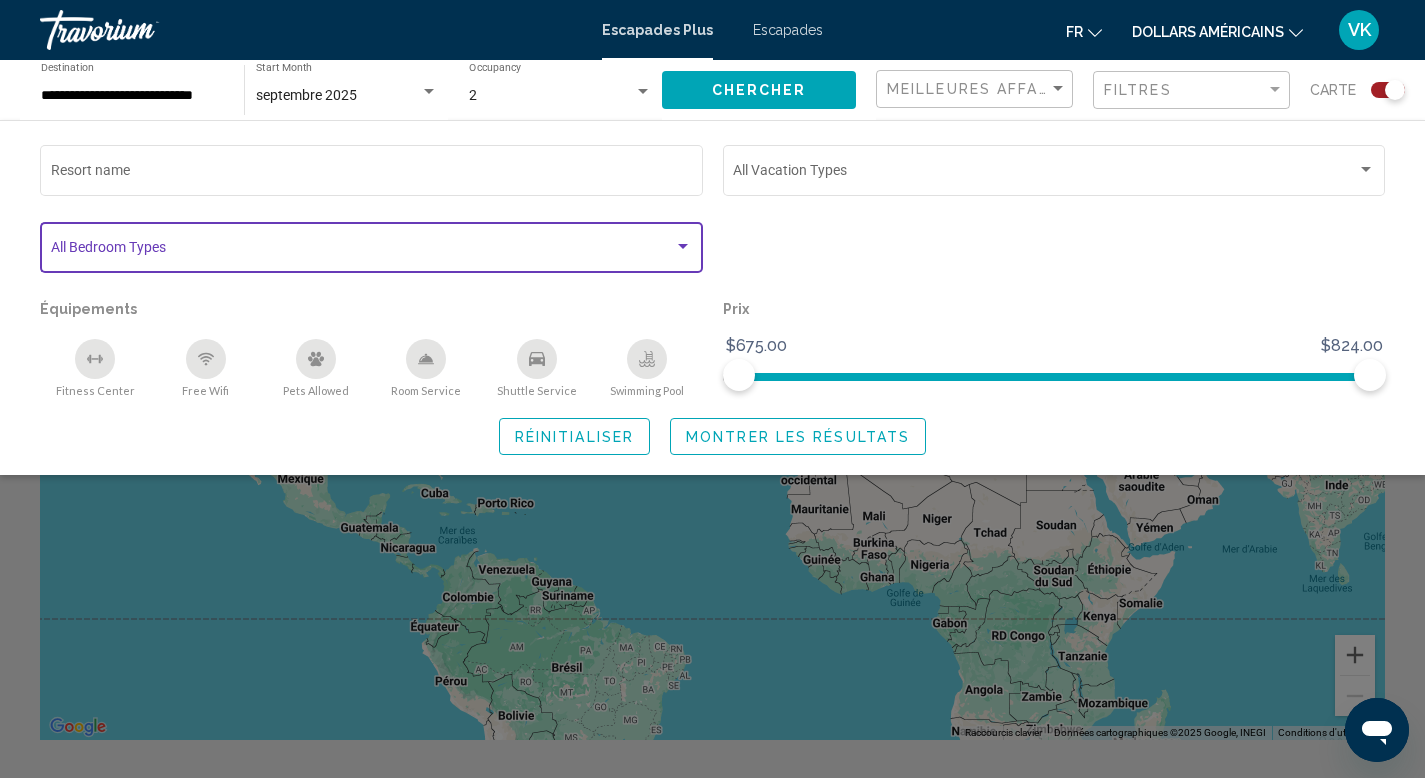 click at bounding box center [683, 247] 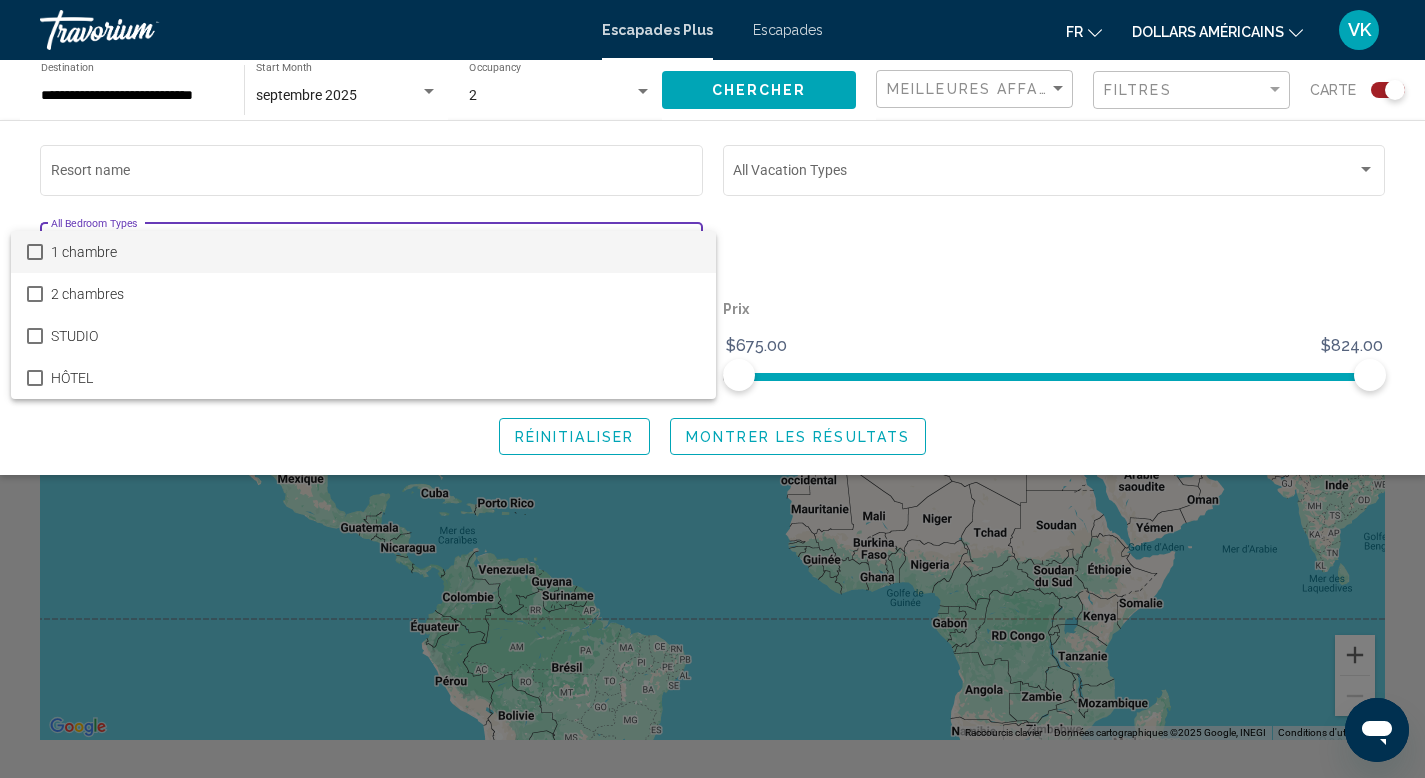 click on "1 chambre" at bounding box center [376, 252] 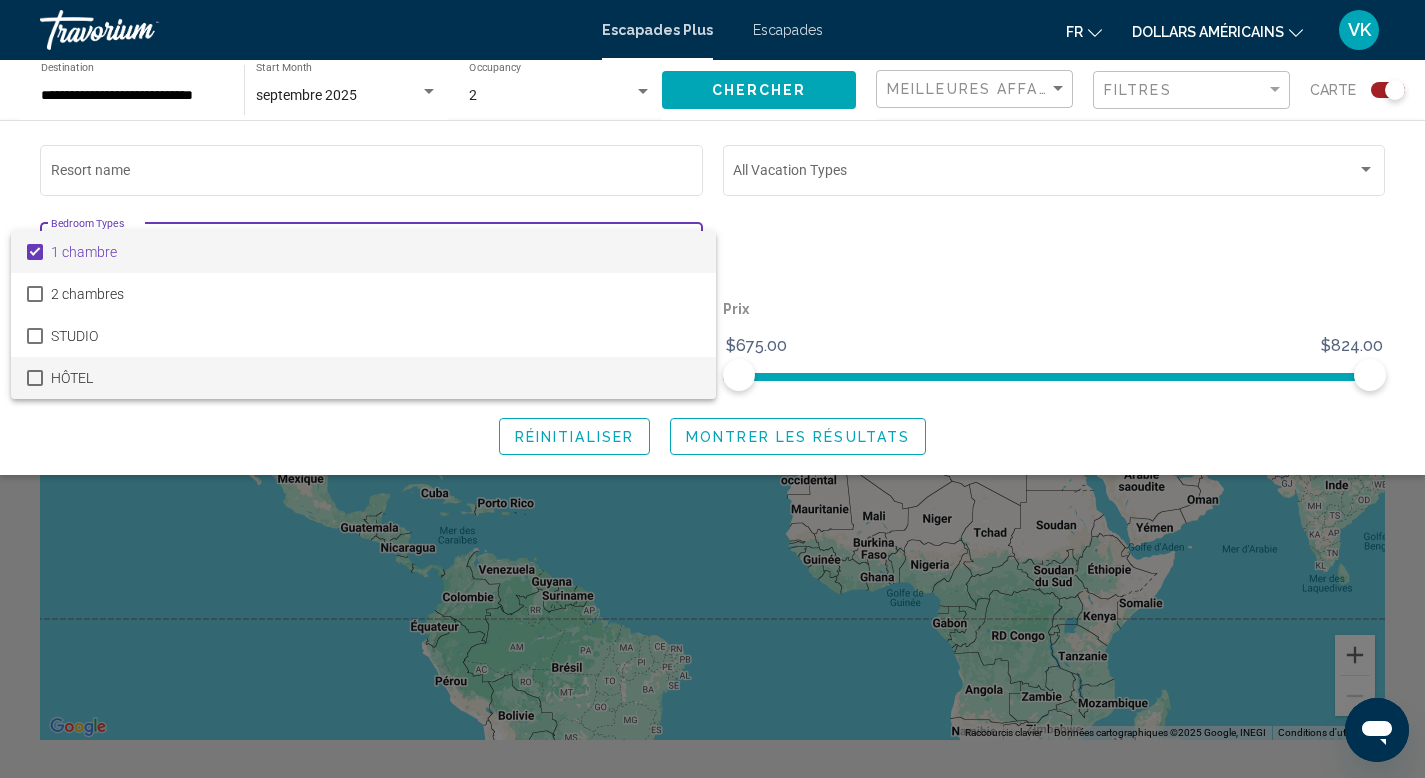 click on "HÔTEL" at bounding box center [376, 378] 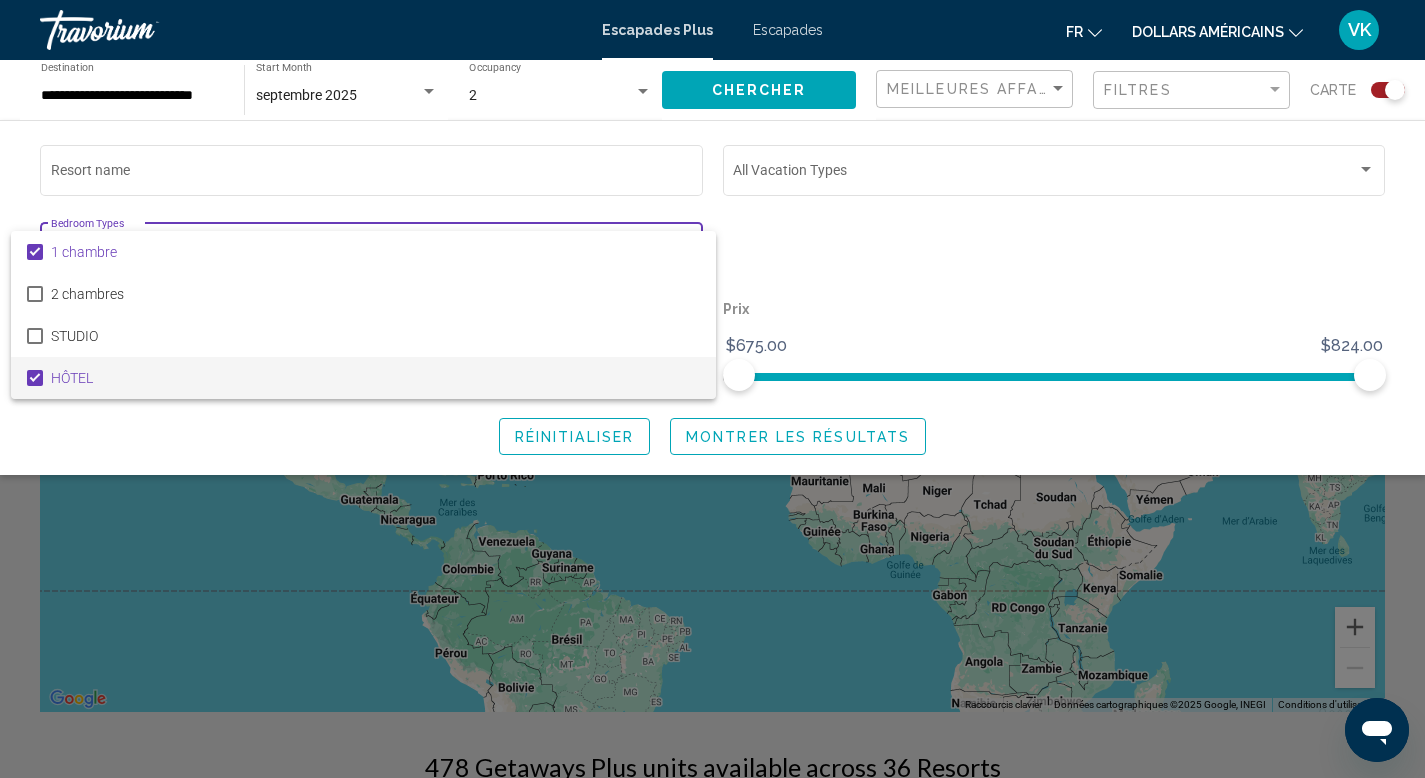 scroll, scrollTop: 29, scrollLeft: 0, axis: vertical 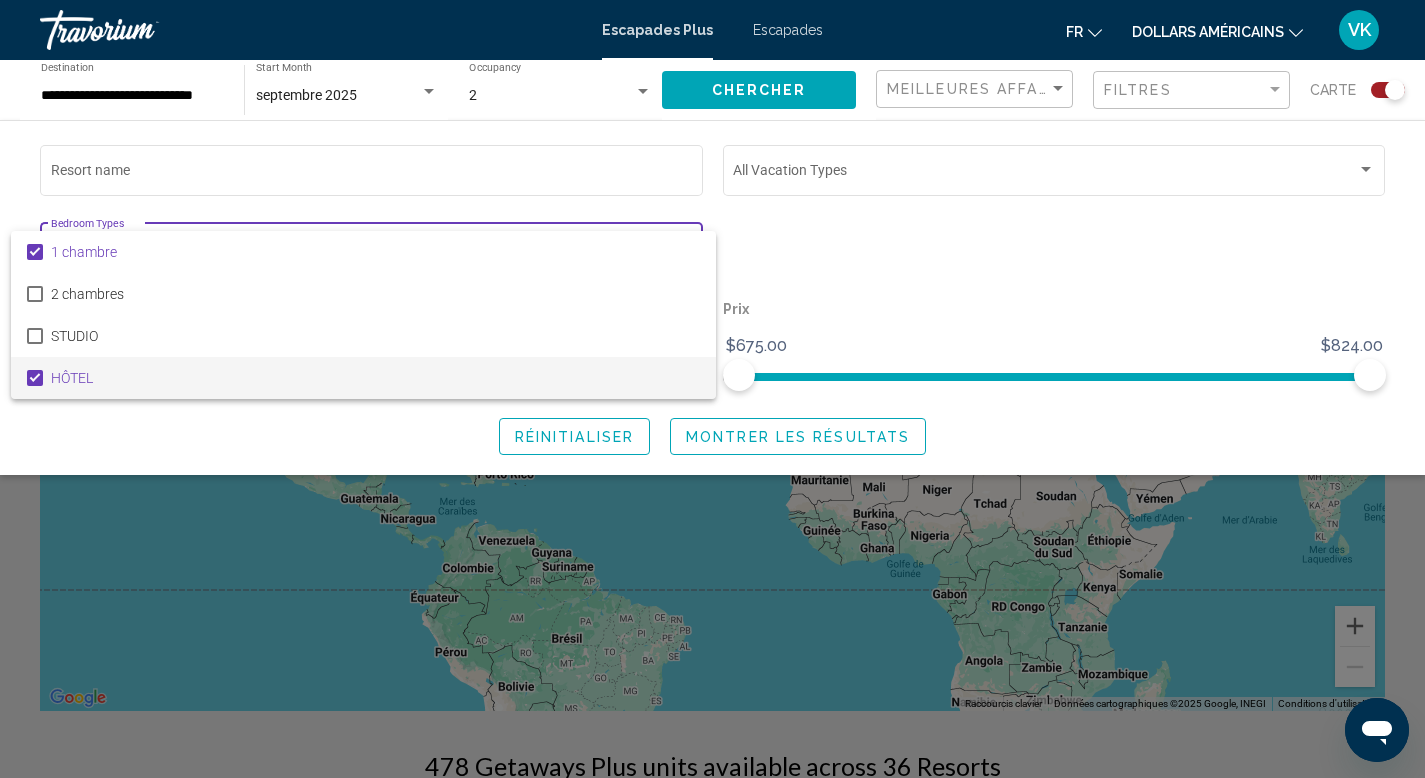 click at bounding box center (712, 389) 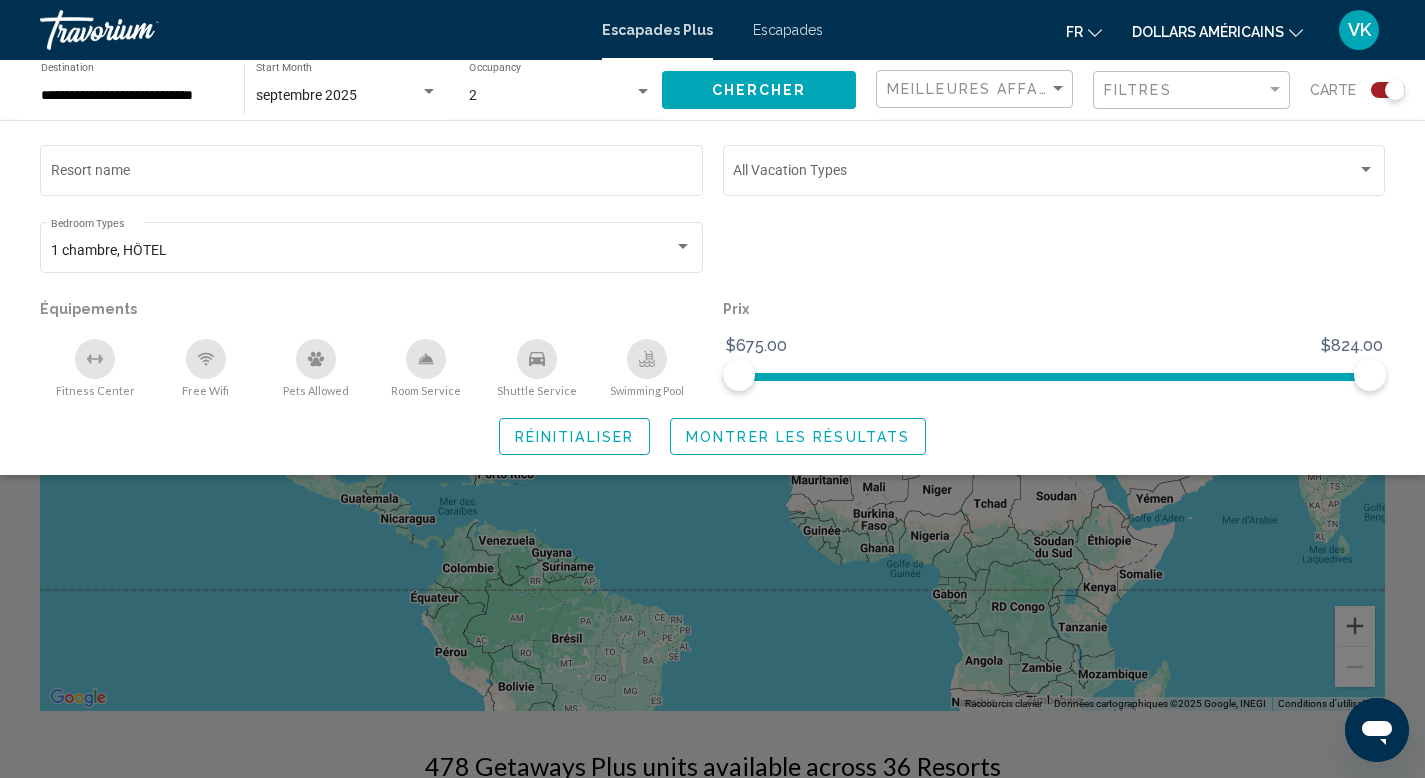 click on "Chercher" 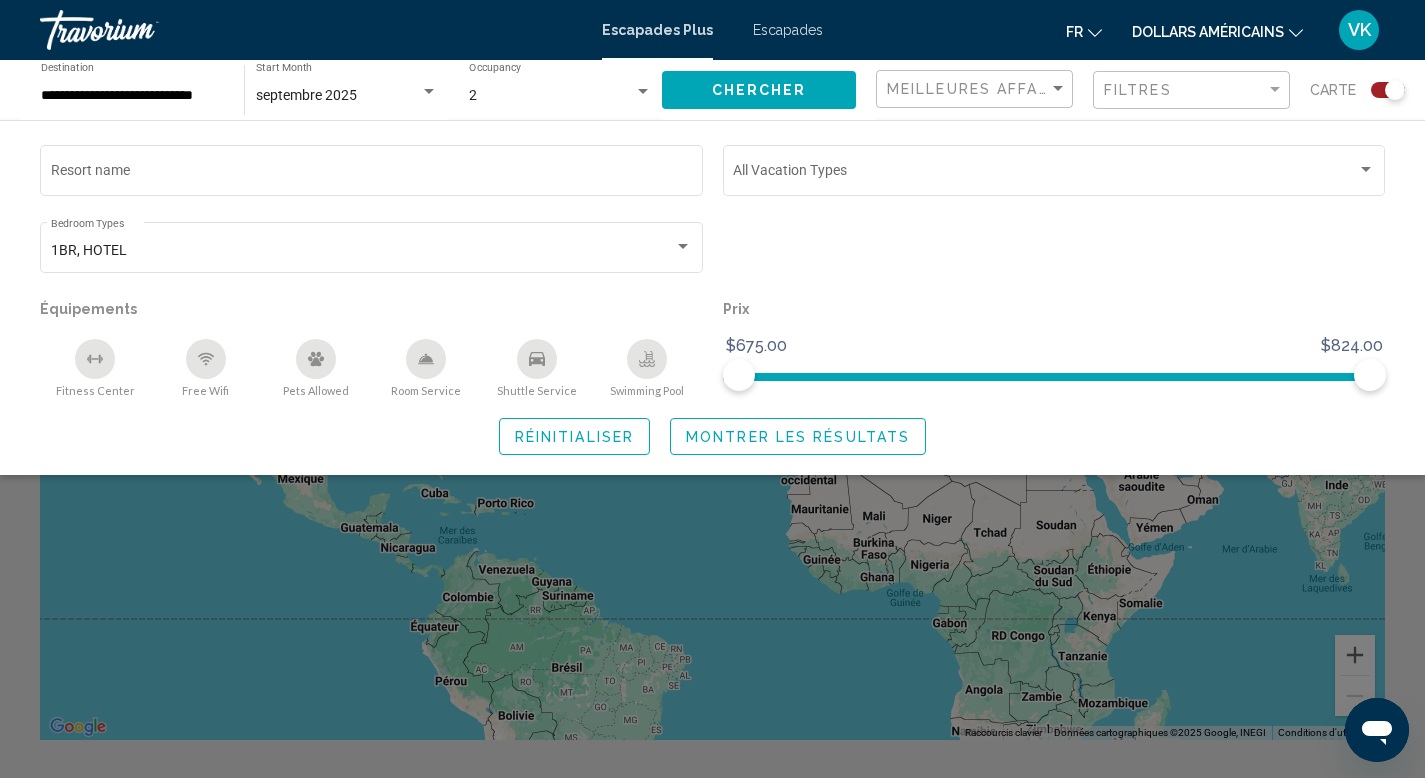 click 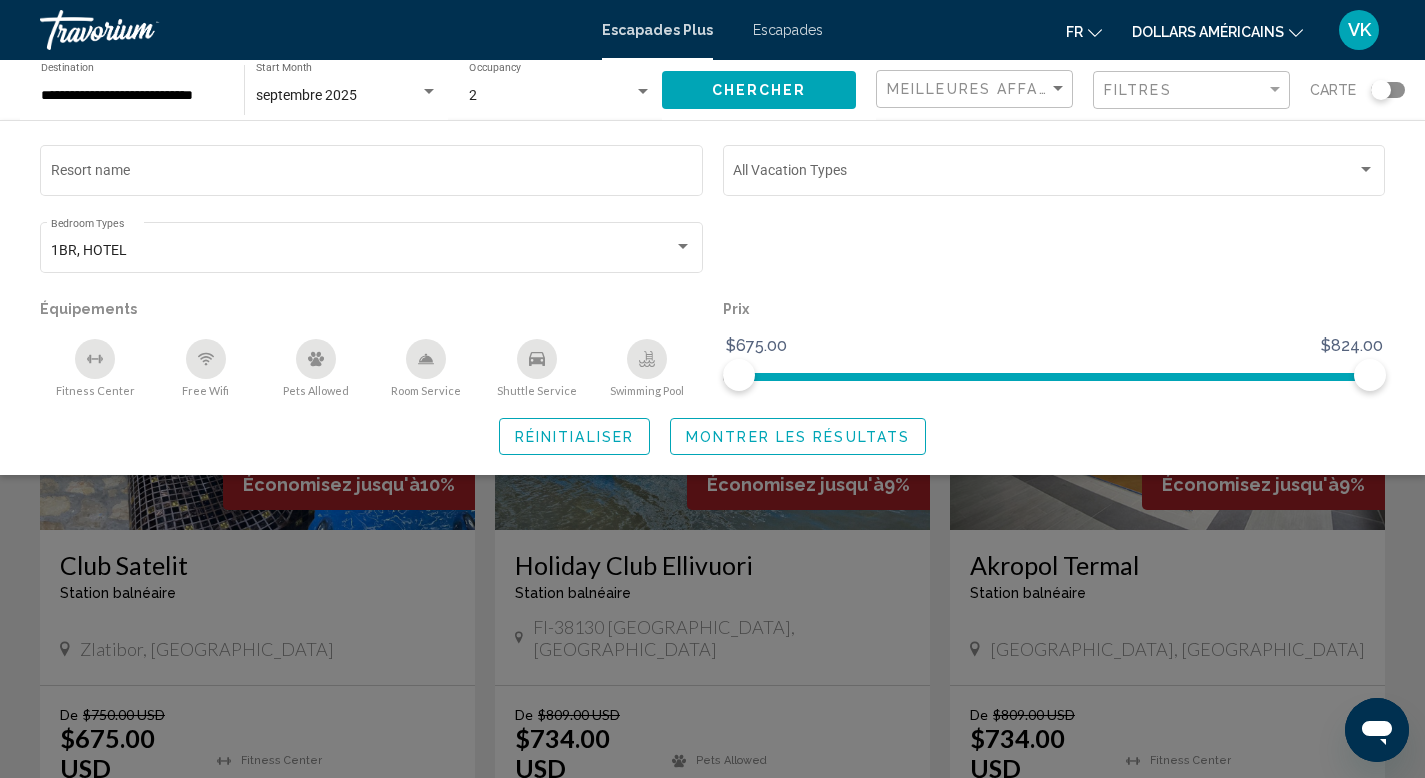 click on "Montrer les résultats" 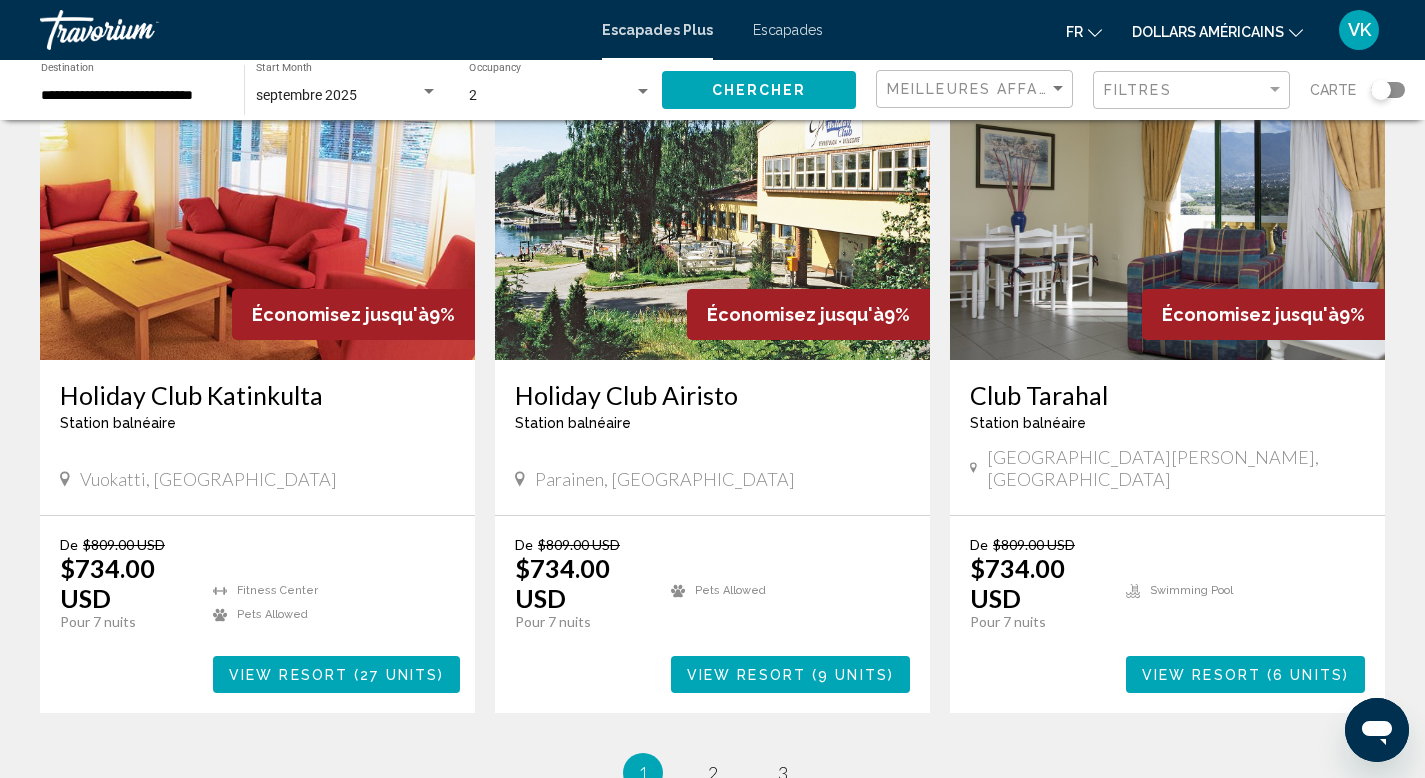 scroll, scrollTop: 2425, scrollLeft: 0, axis: vertical 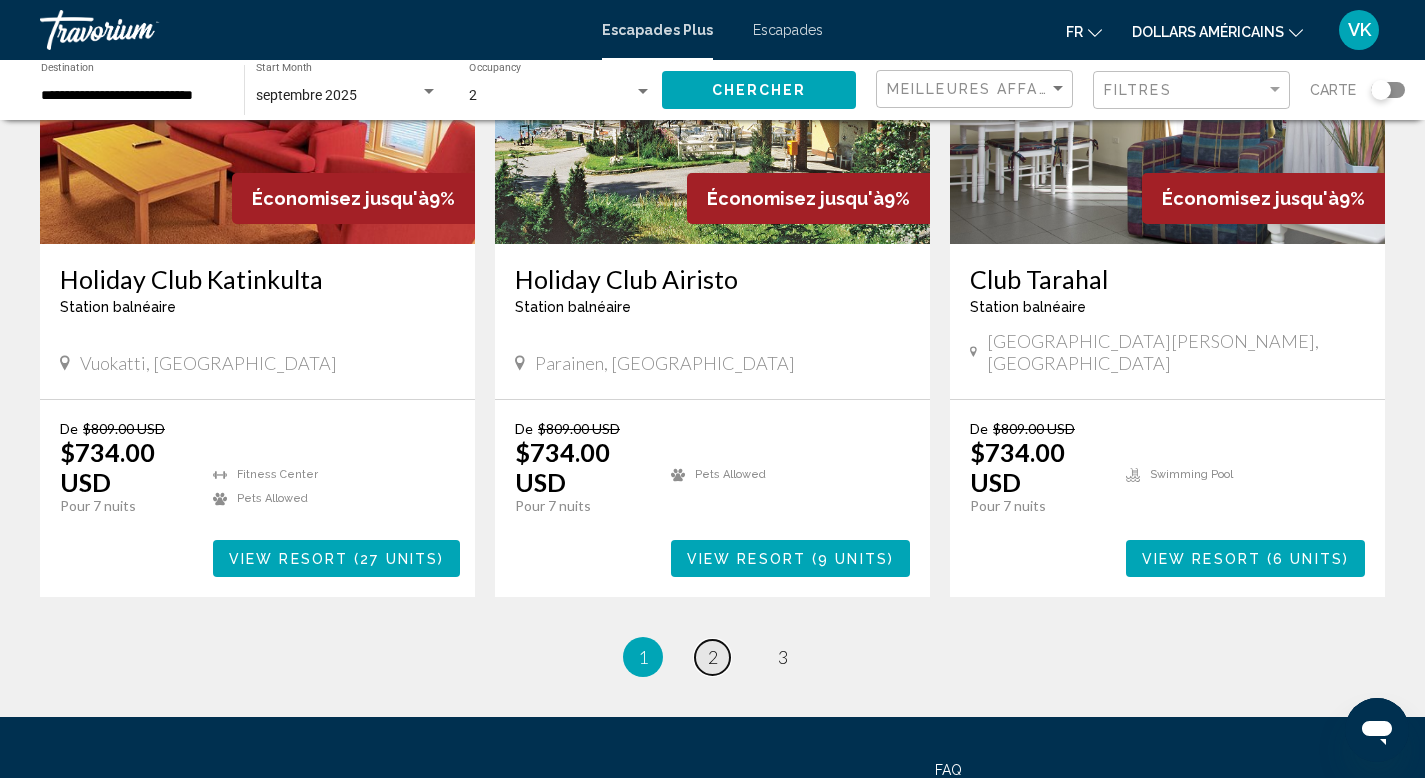 click on "2" at bounding box center [713, 657] 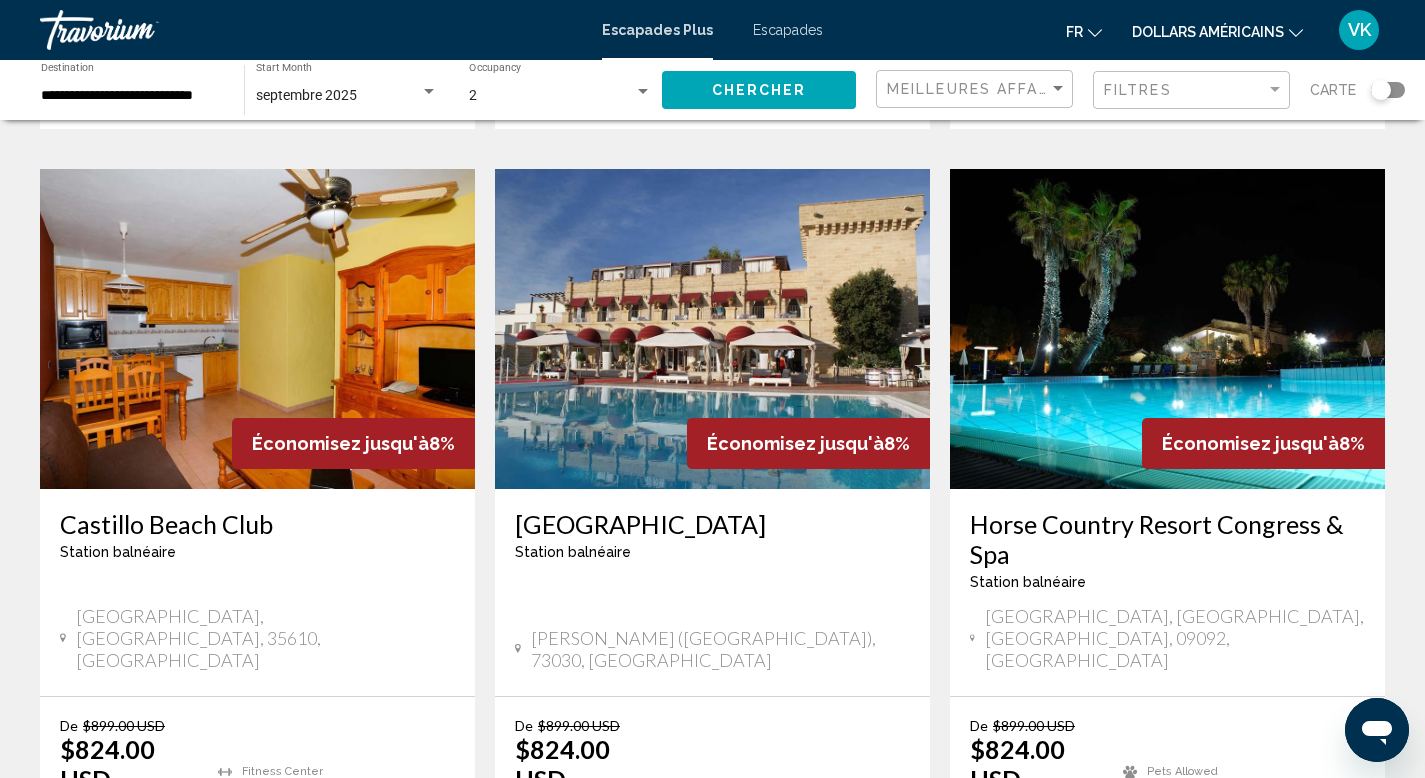 scroll, scrollTop: 2241, scrollLeft: 0, axis: vertical 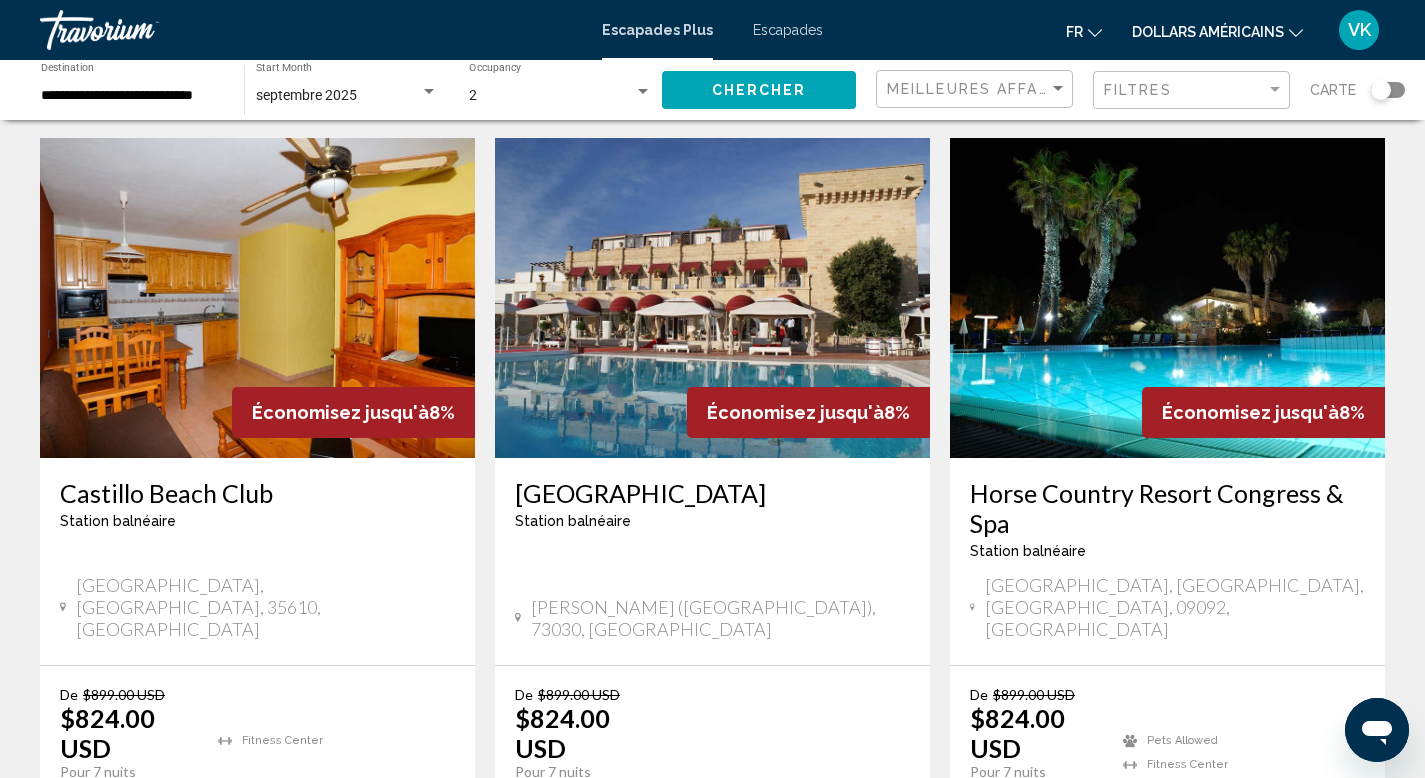click at bounding box center (1167, 298) 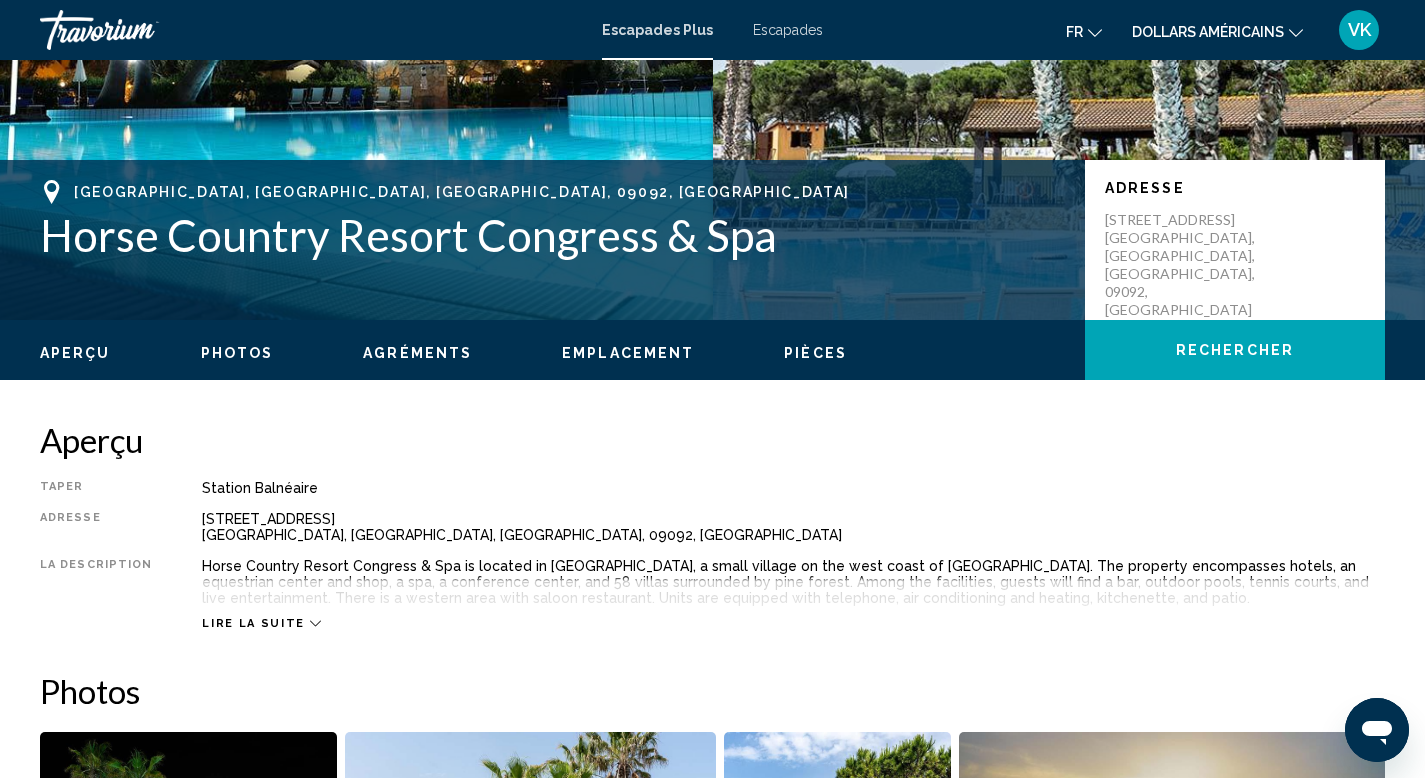 scroll, scrollTop: 455, scrollLeft: 0, axis: vertical 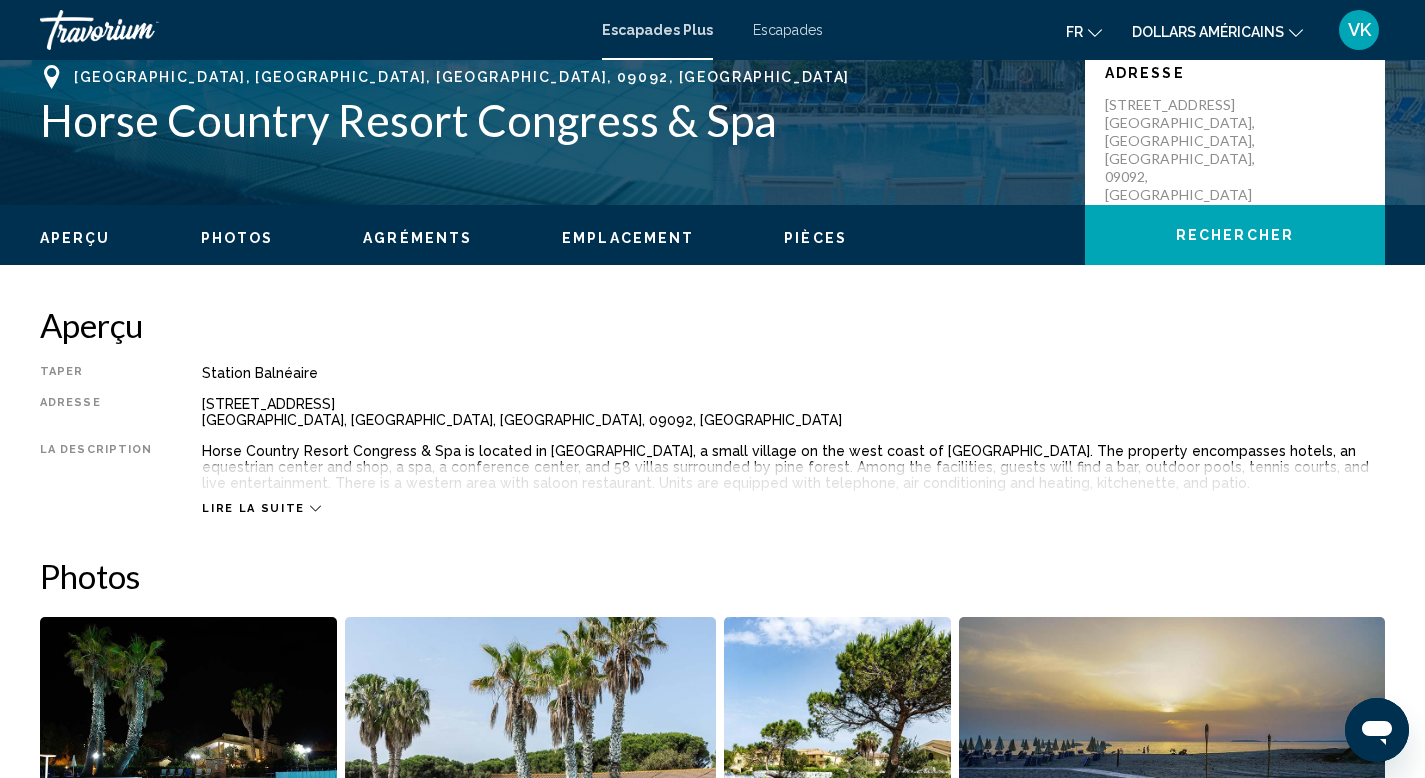 click on "dollars américains" 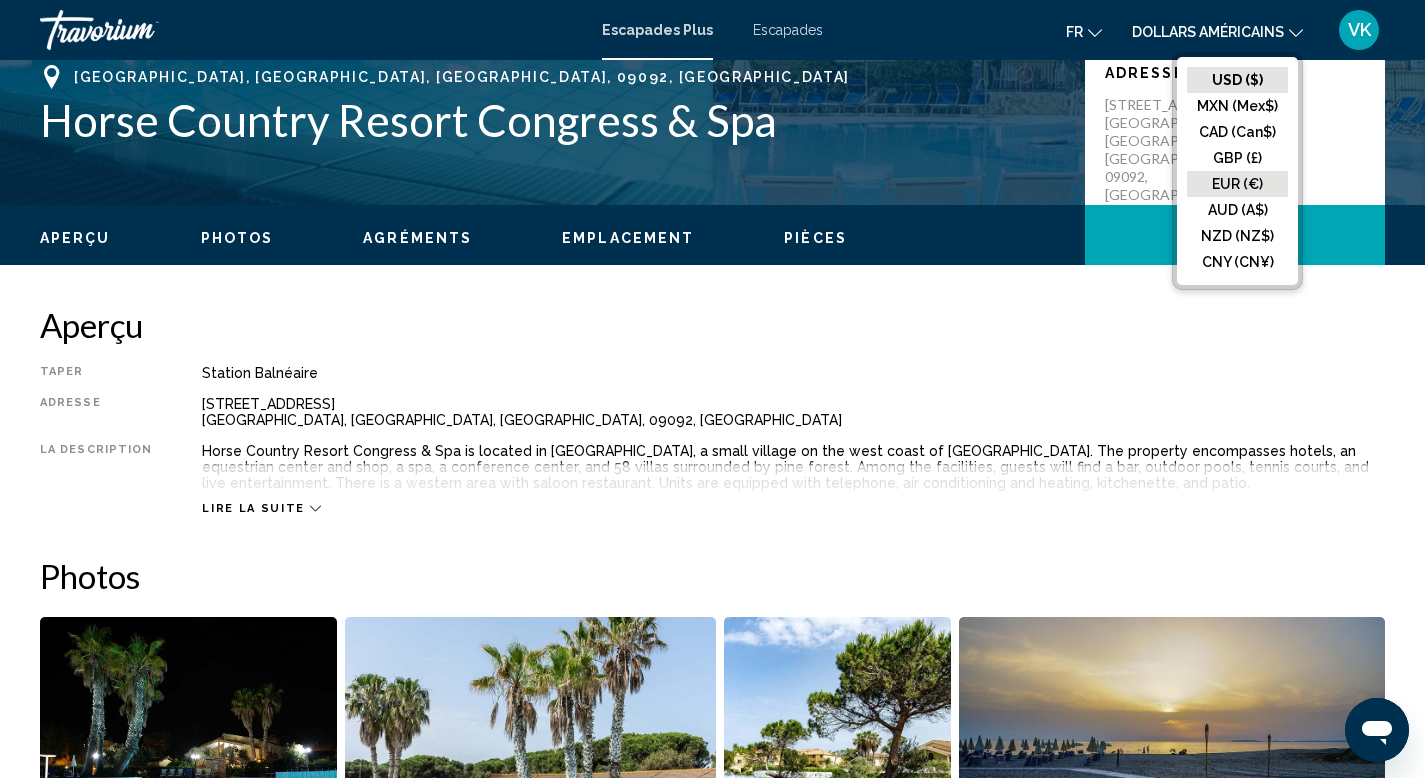 click on "EUR (€)" 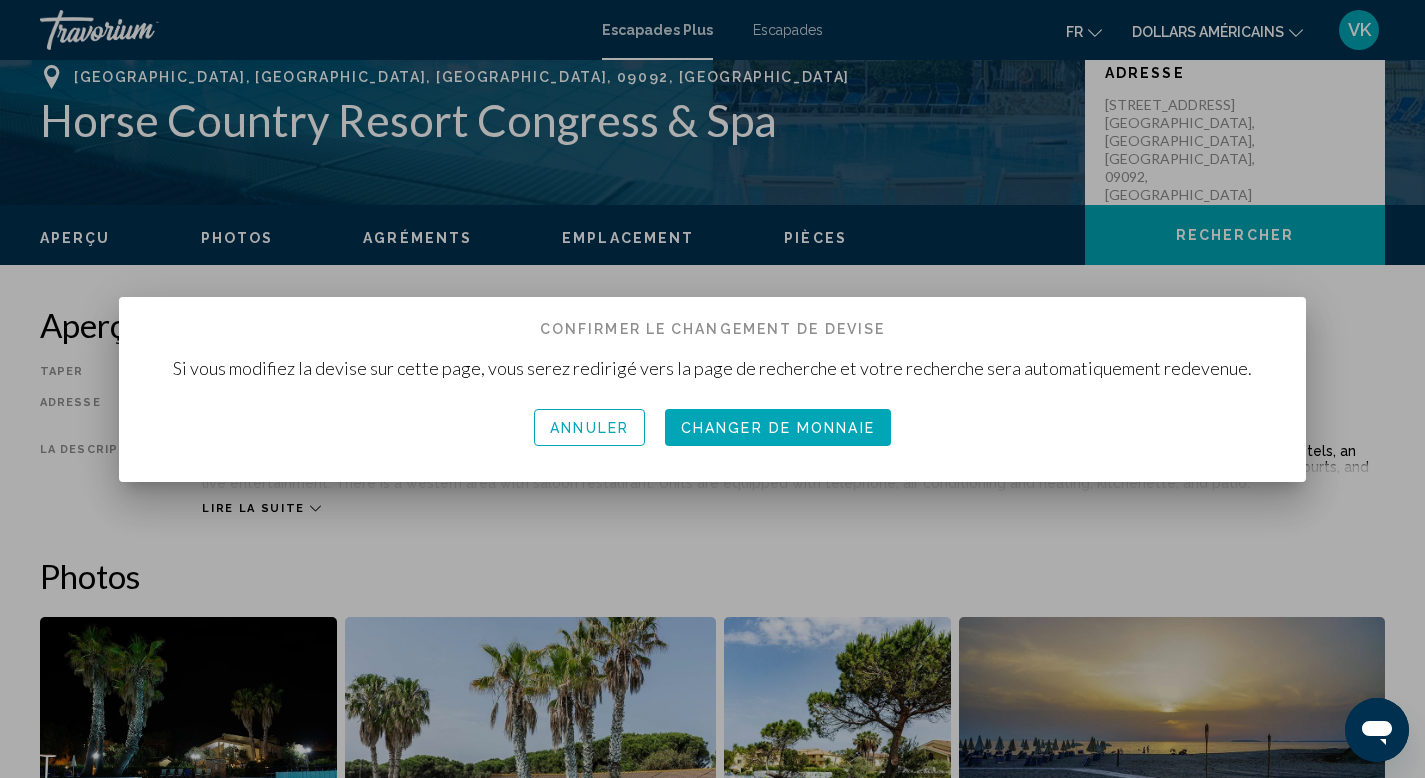 scroll, scrollTop: 0, scrollLeft: 0, axis: both 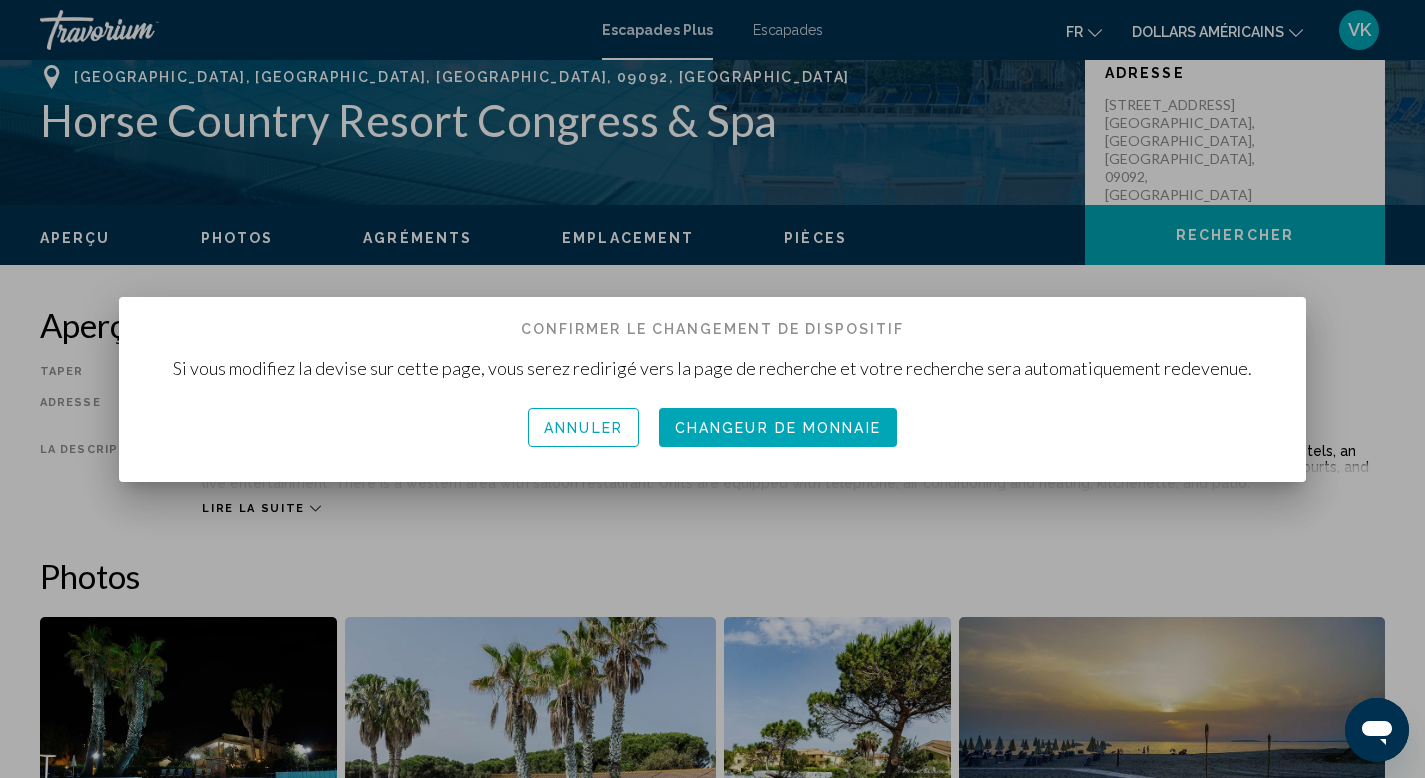 click on "Changeur de monnaie" at bounding box center (778, 429) 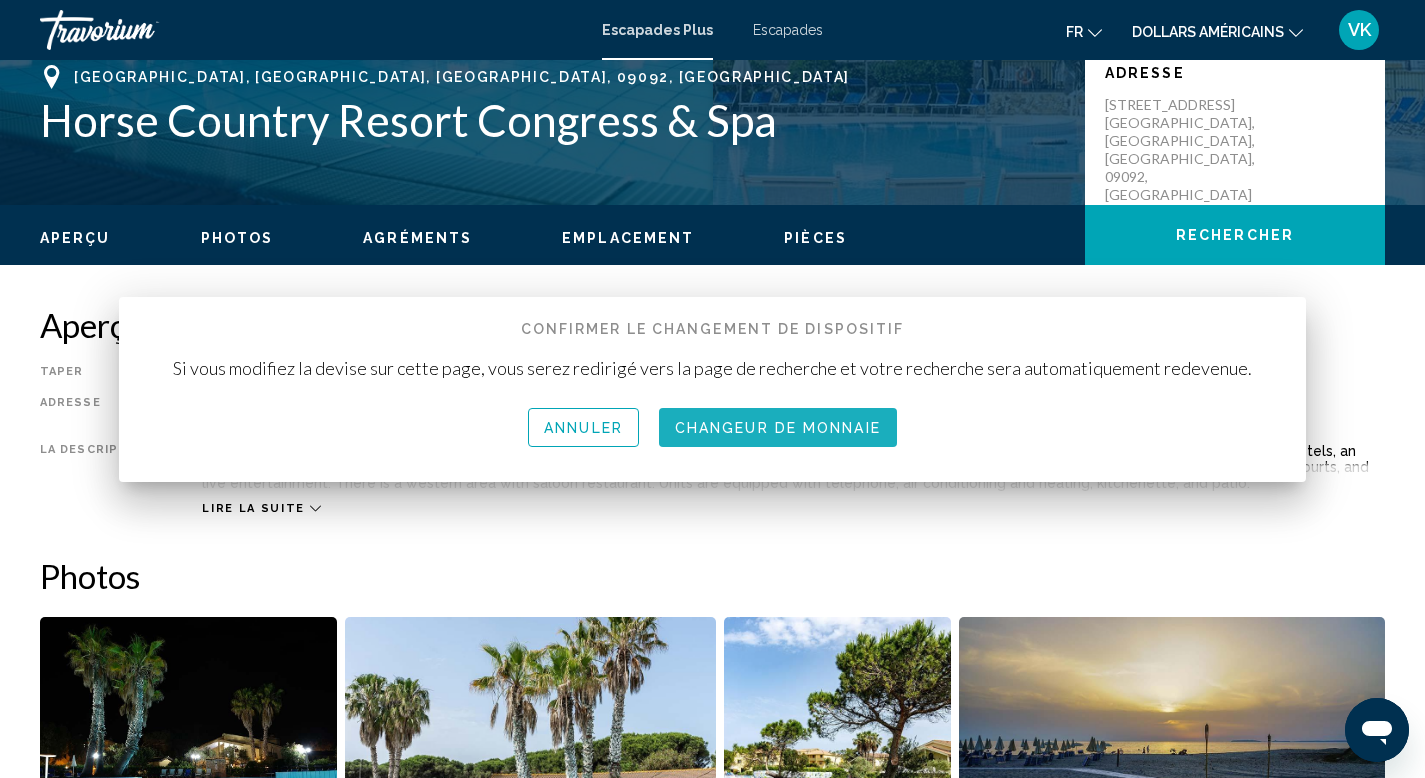 scroll, scrollTop: 455, scrollLeft: 0, axis: vertical 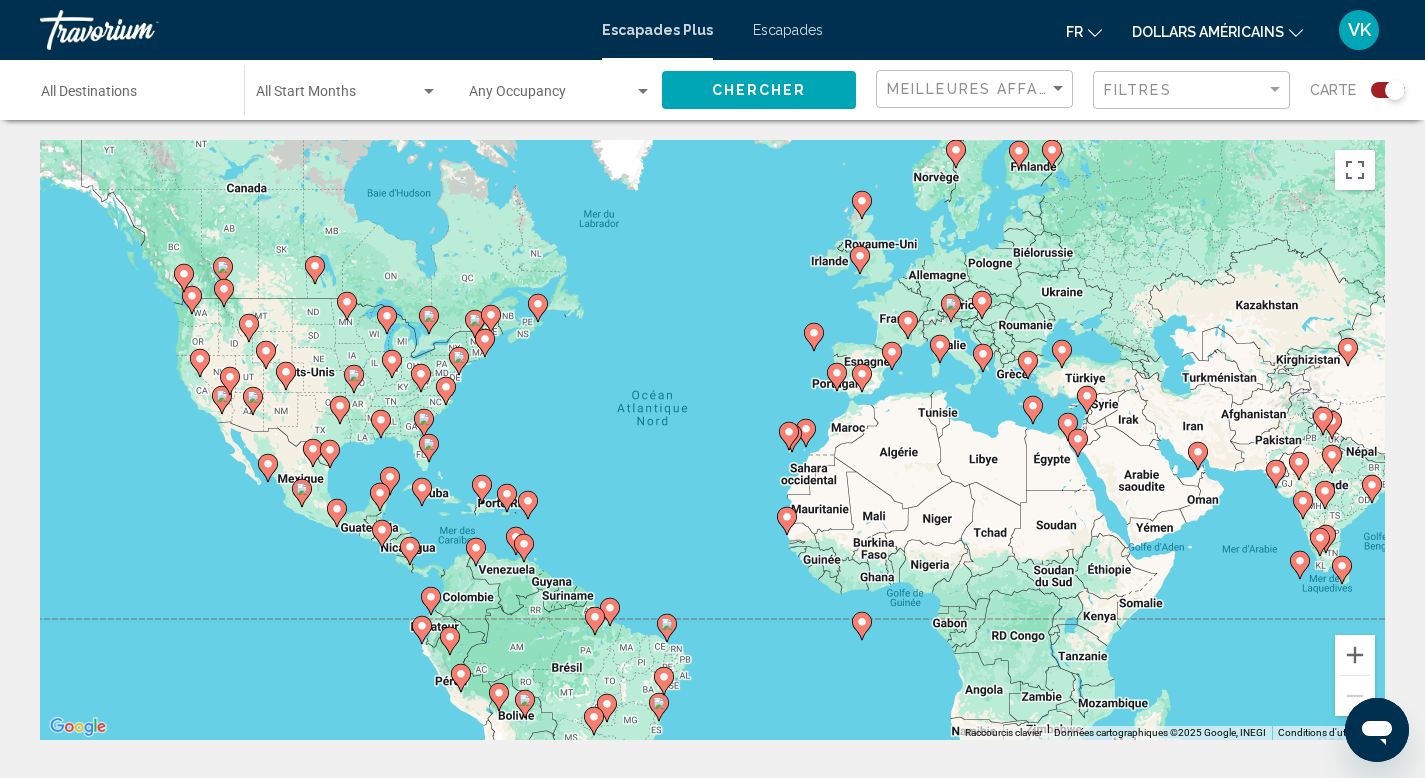 click 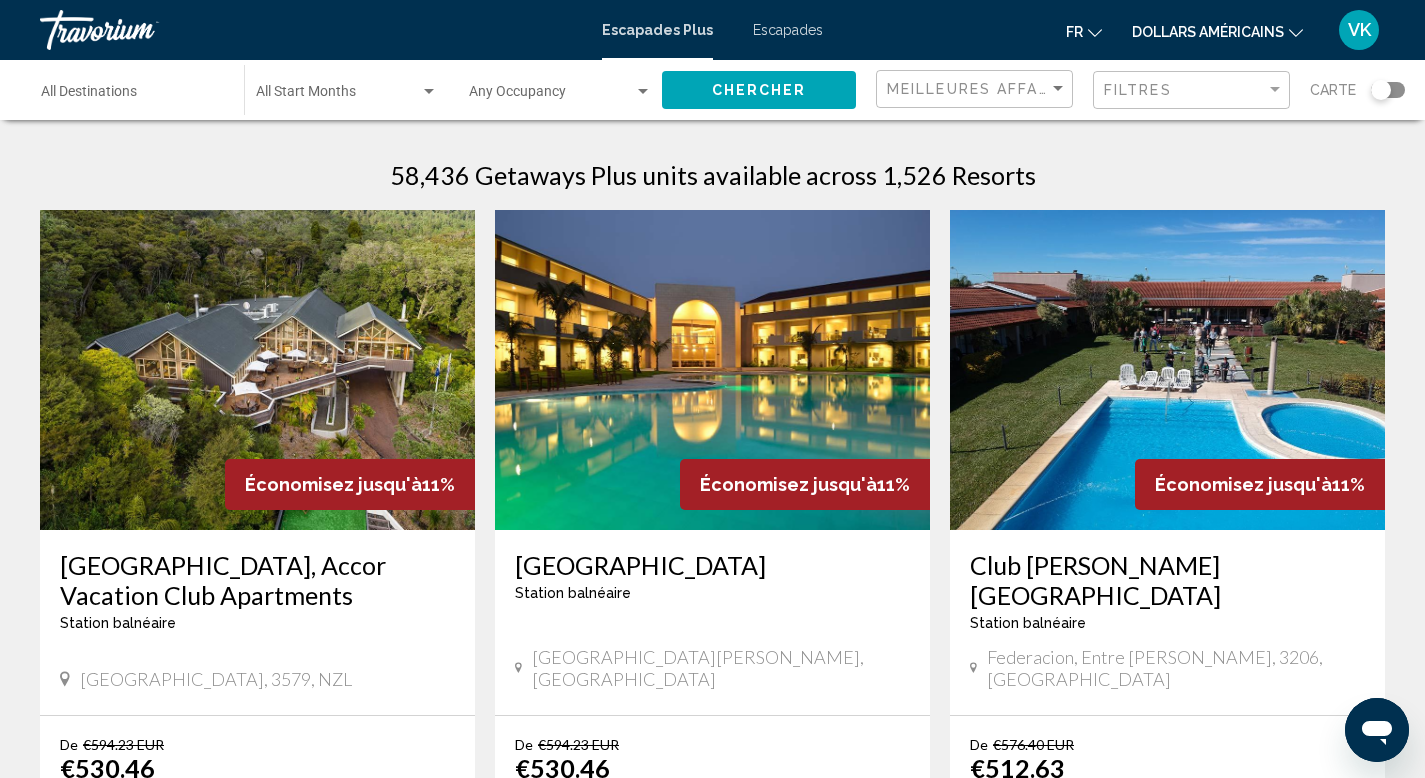 click on "Destination All Destinations" 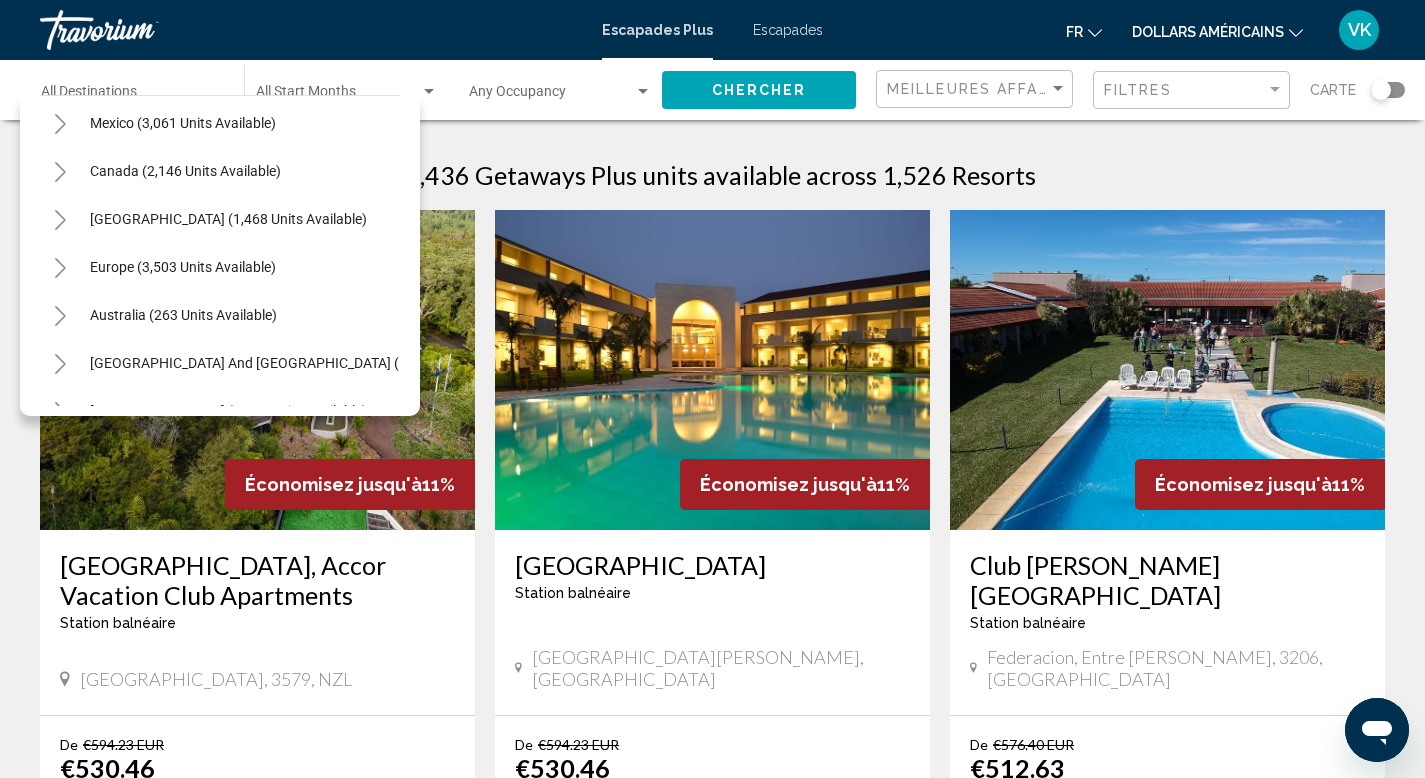 scroll, scrollTop: 112, scrollLeft: 0, axis: vertical 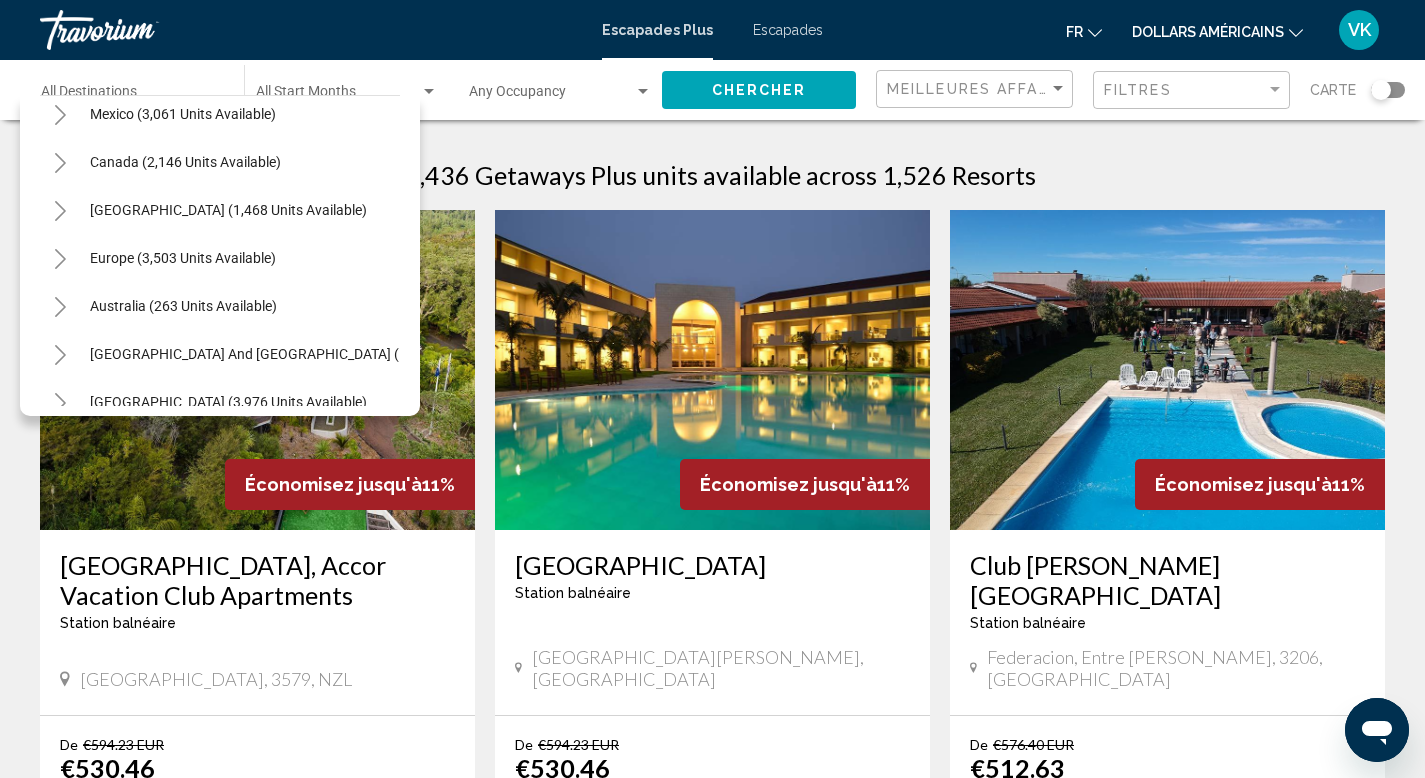 click on "Europe (3,503 units available)" at bounding box center [220, 306] 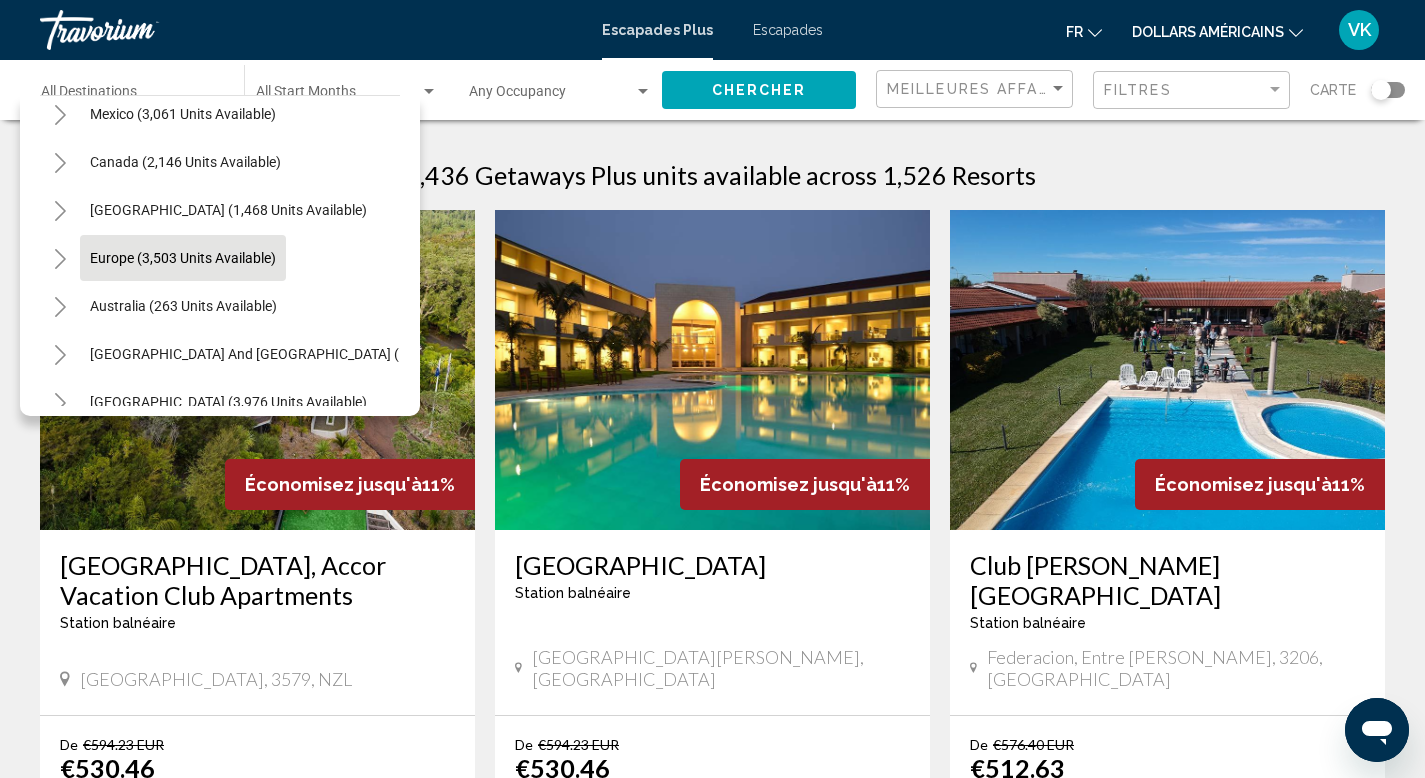 click on "Europe (3,503 units available)" at bounding box center (183, 306) 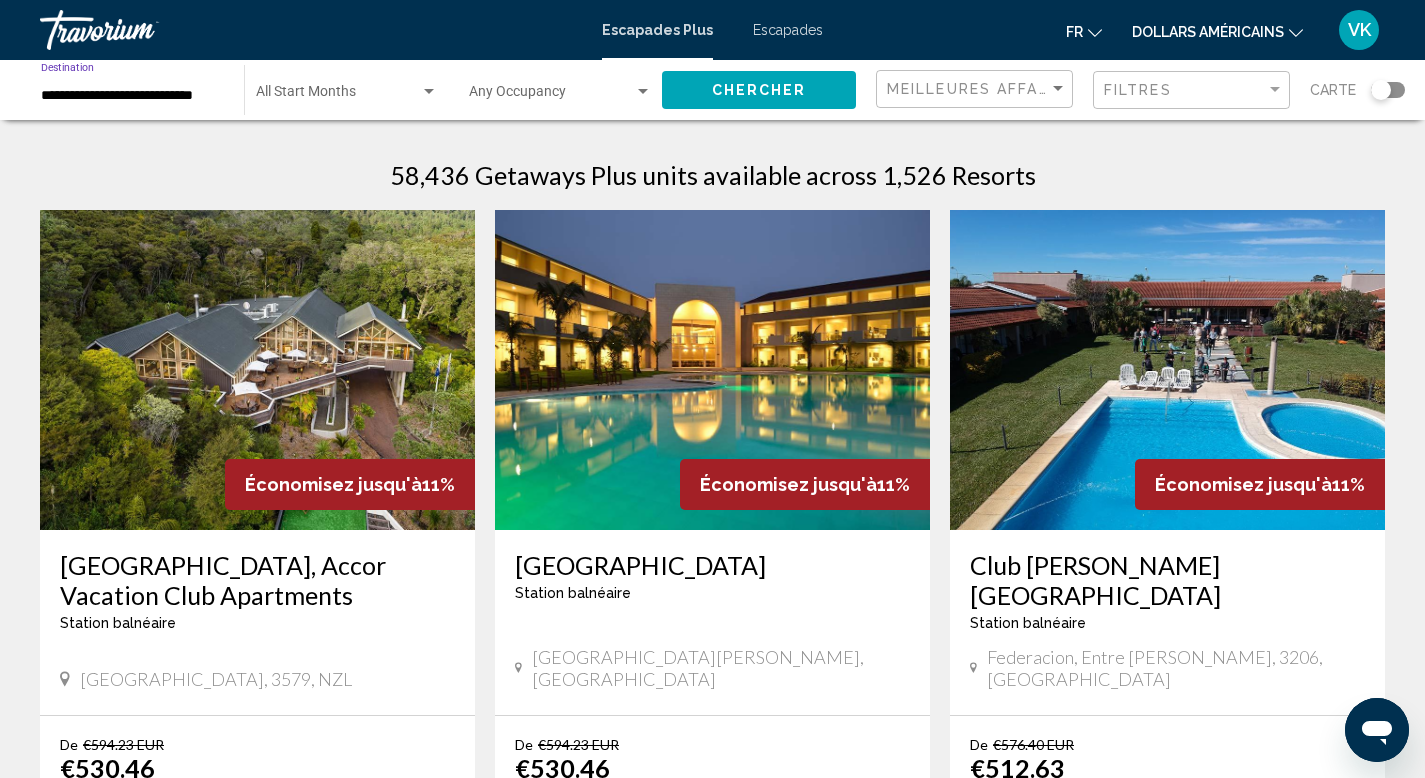 click at bounding box center (338, 96) 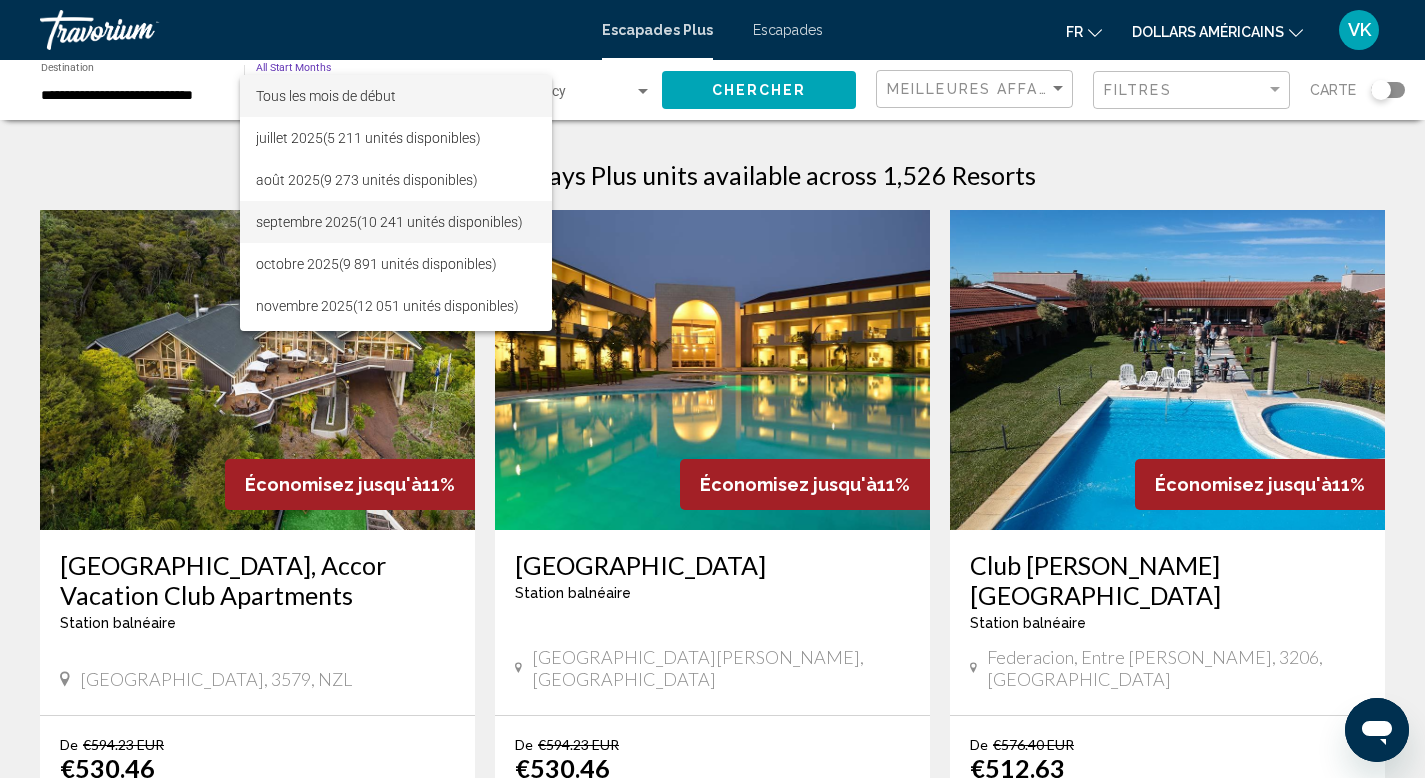click on "septembre 2025" at bounding box center [306, 222] 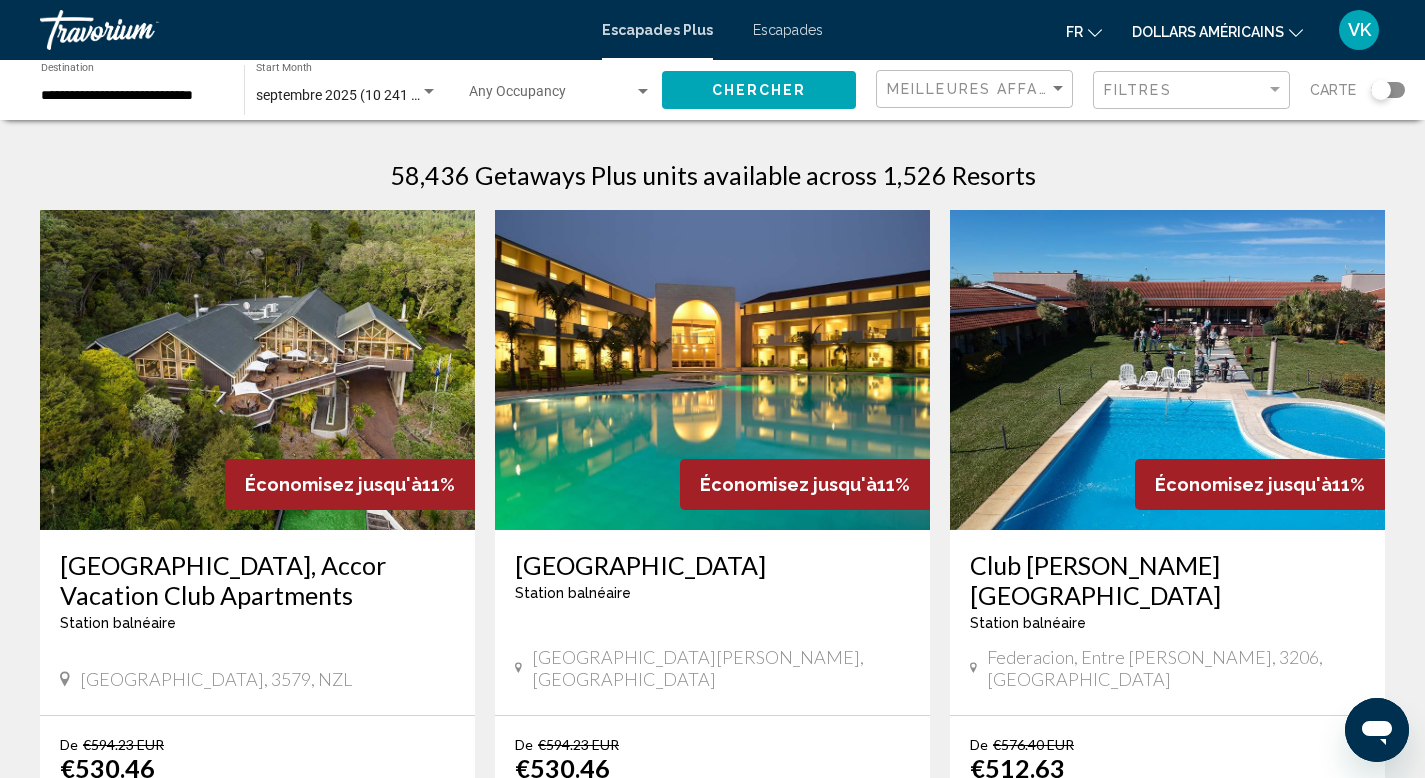 click on "Occupancy Any Occupancy" 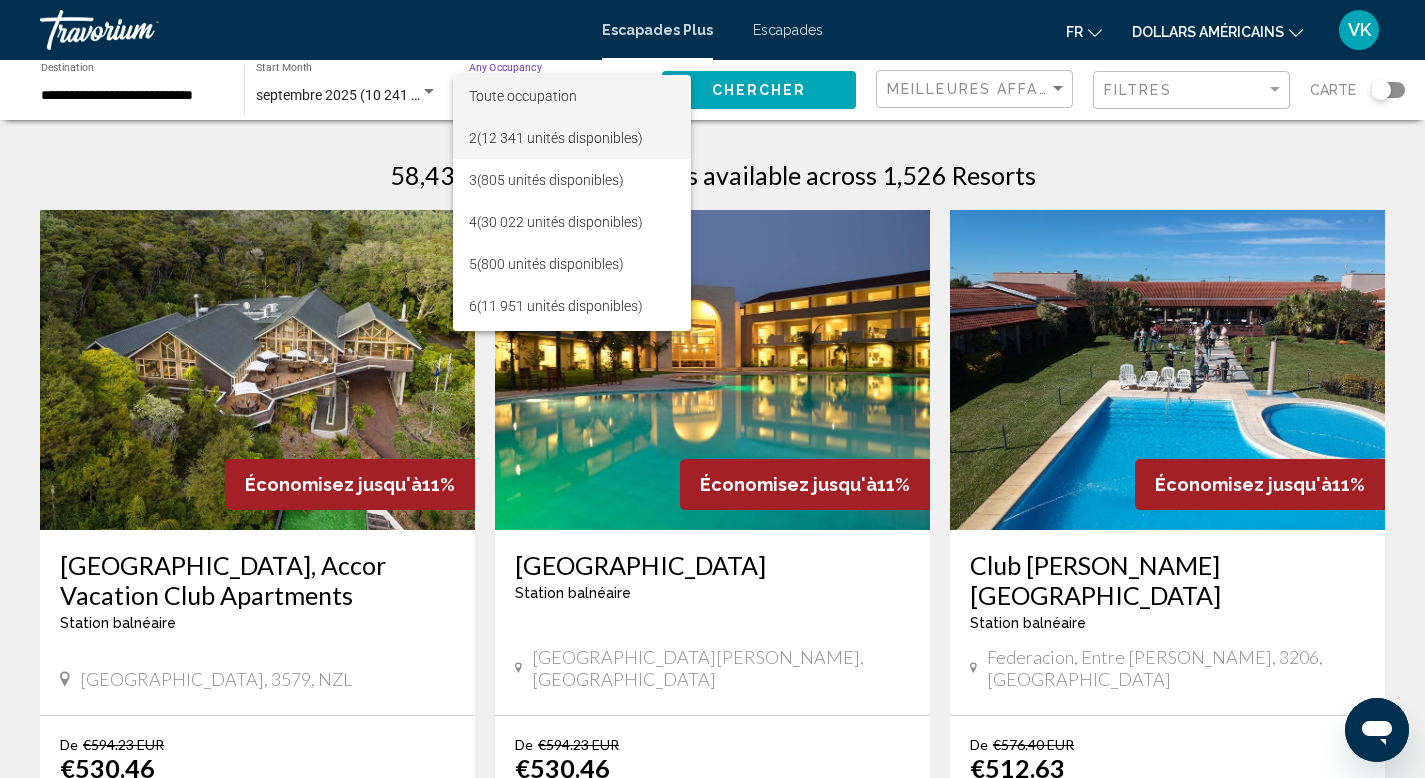 click on "2  (12 341 unités disponibles)" at bounding box center [572, 138] 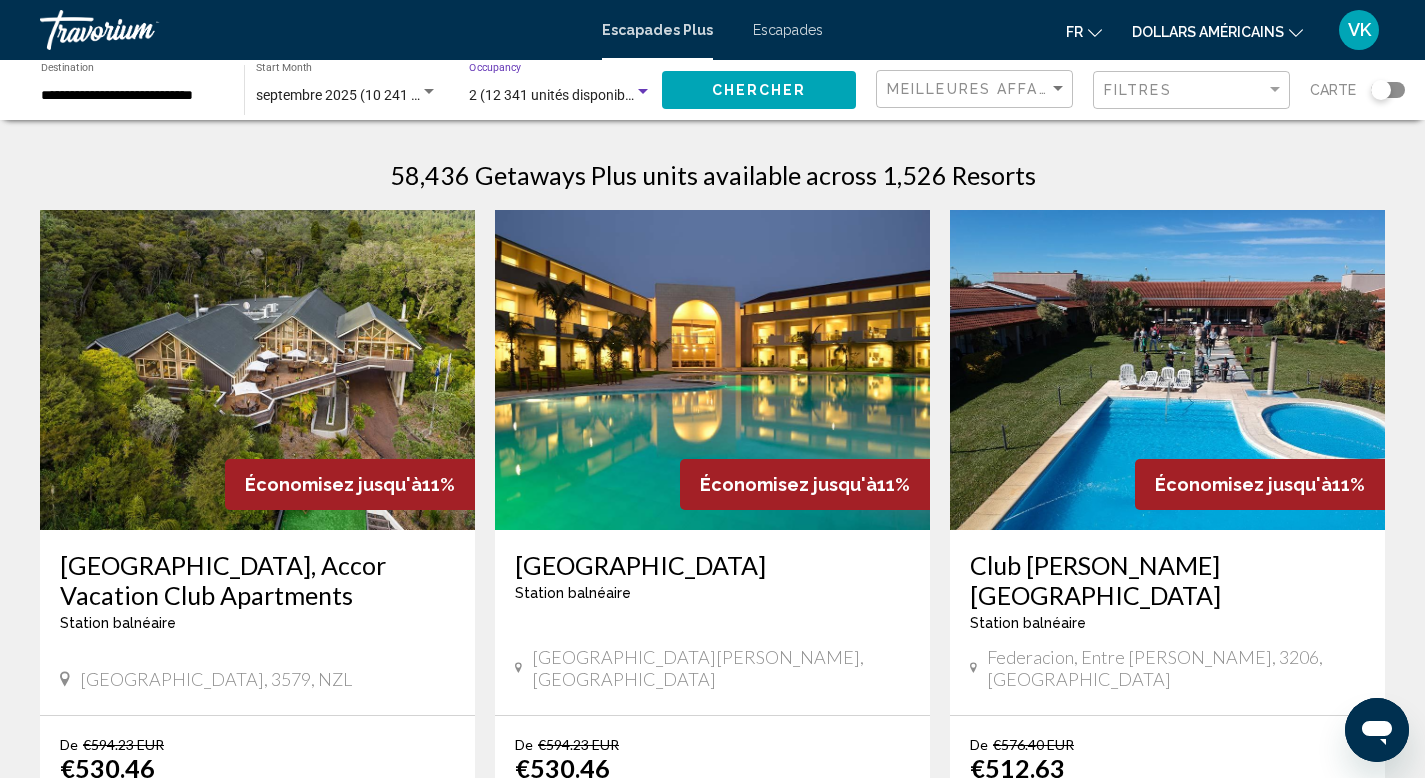 click on "Chercher" 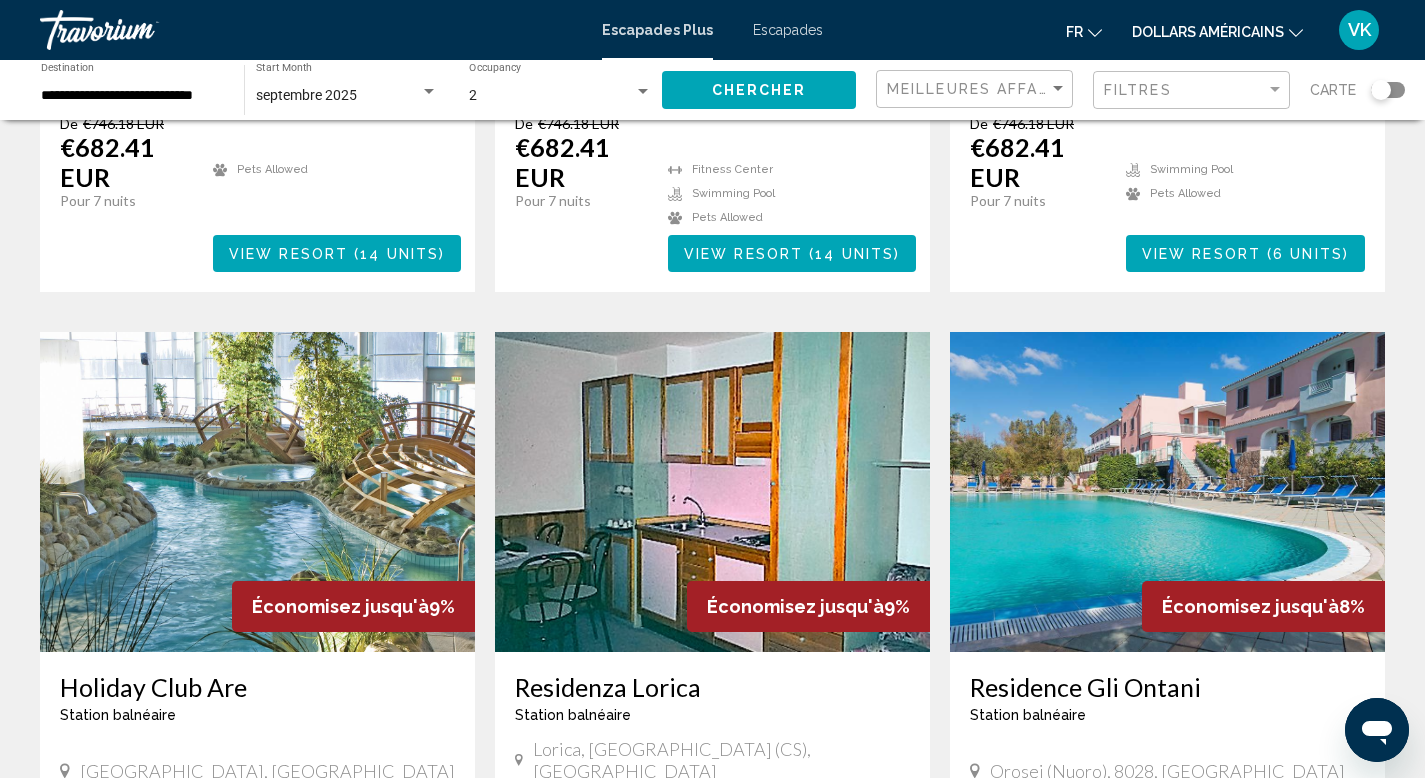 scroll, scrollTop: 2517, scrollLeft: 0, axis: vertical 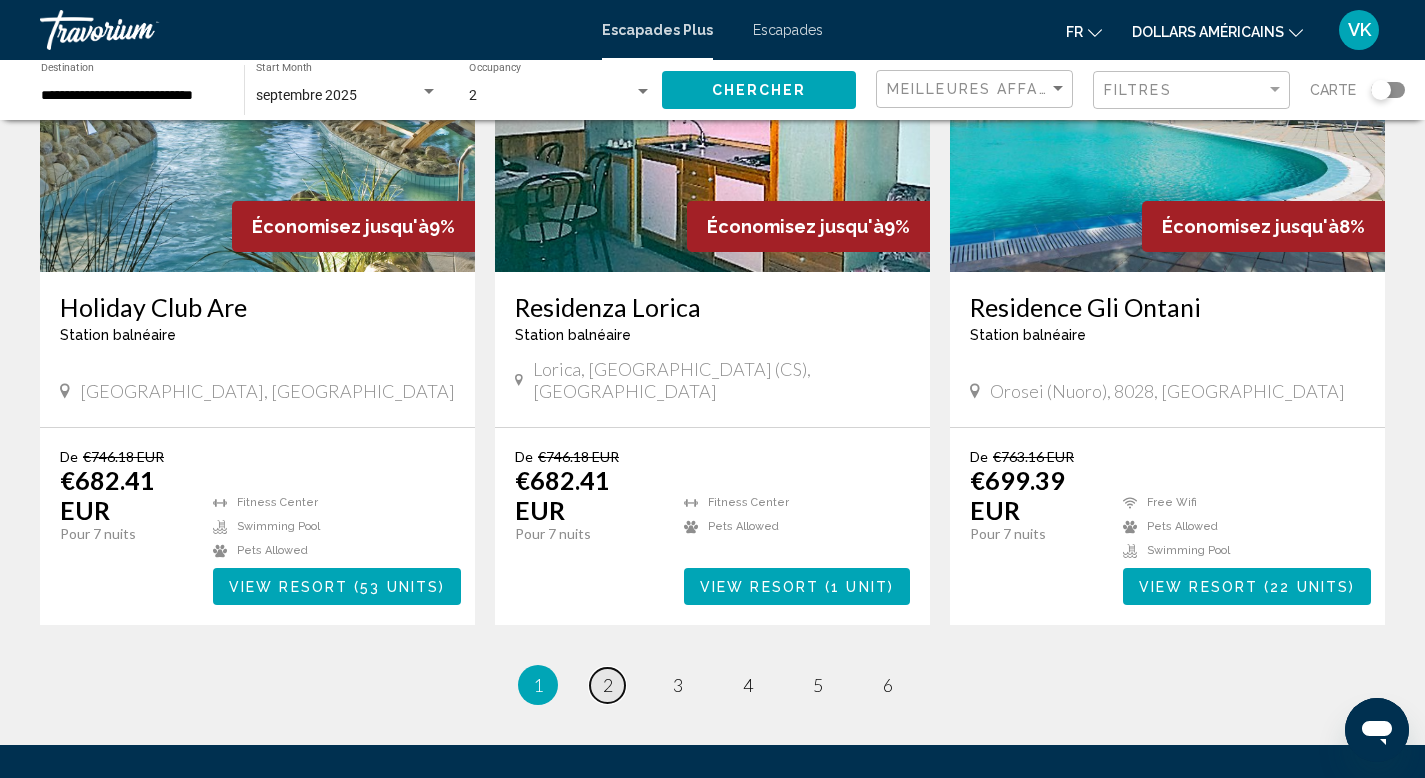 click on "page  2" at bounding box center (607, 685) 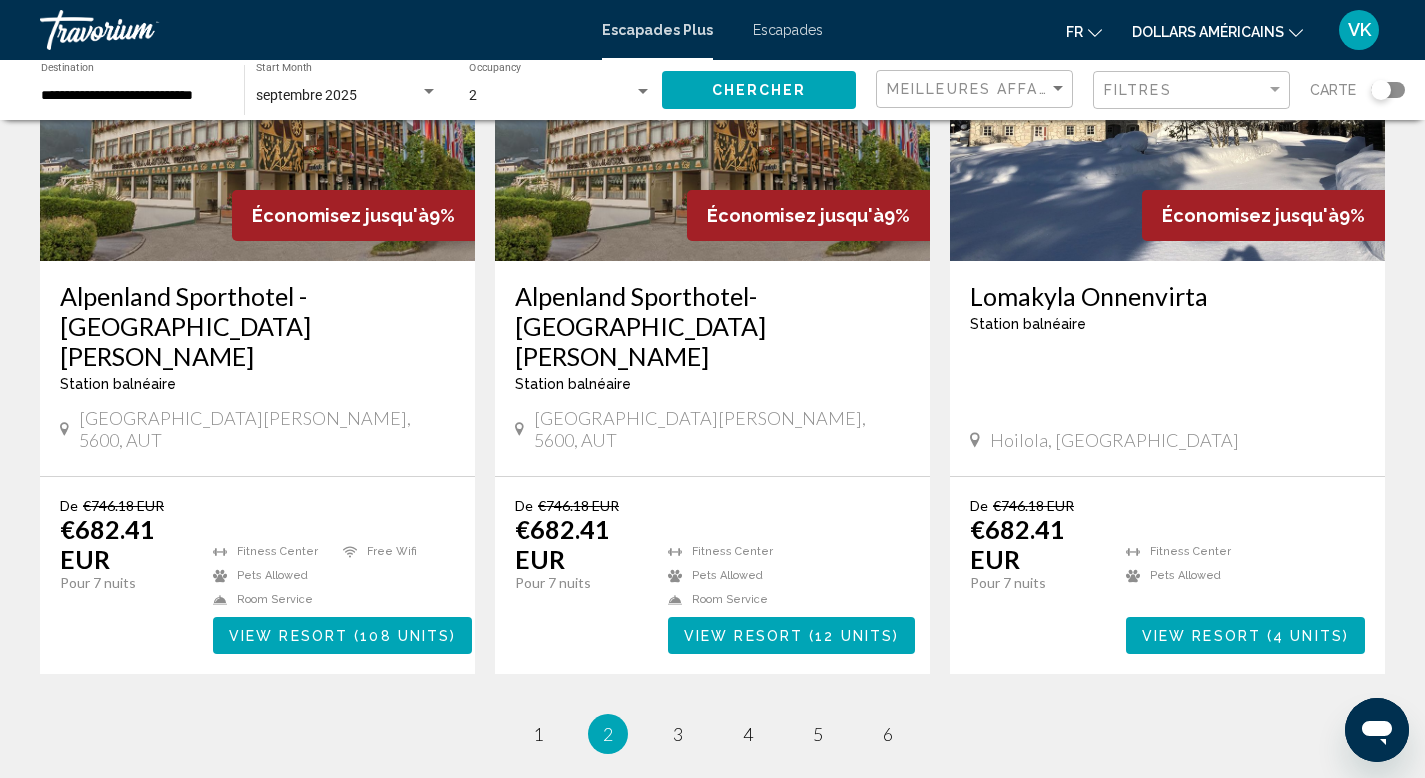 scroll, scrollTop: 2384, scrollLeft: 0, axis: vertical 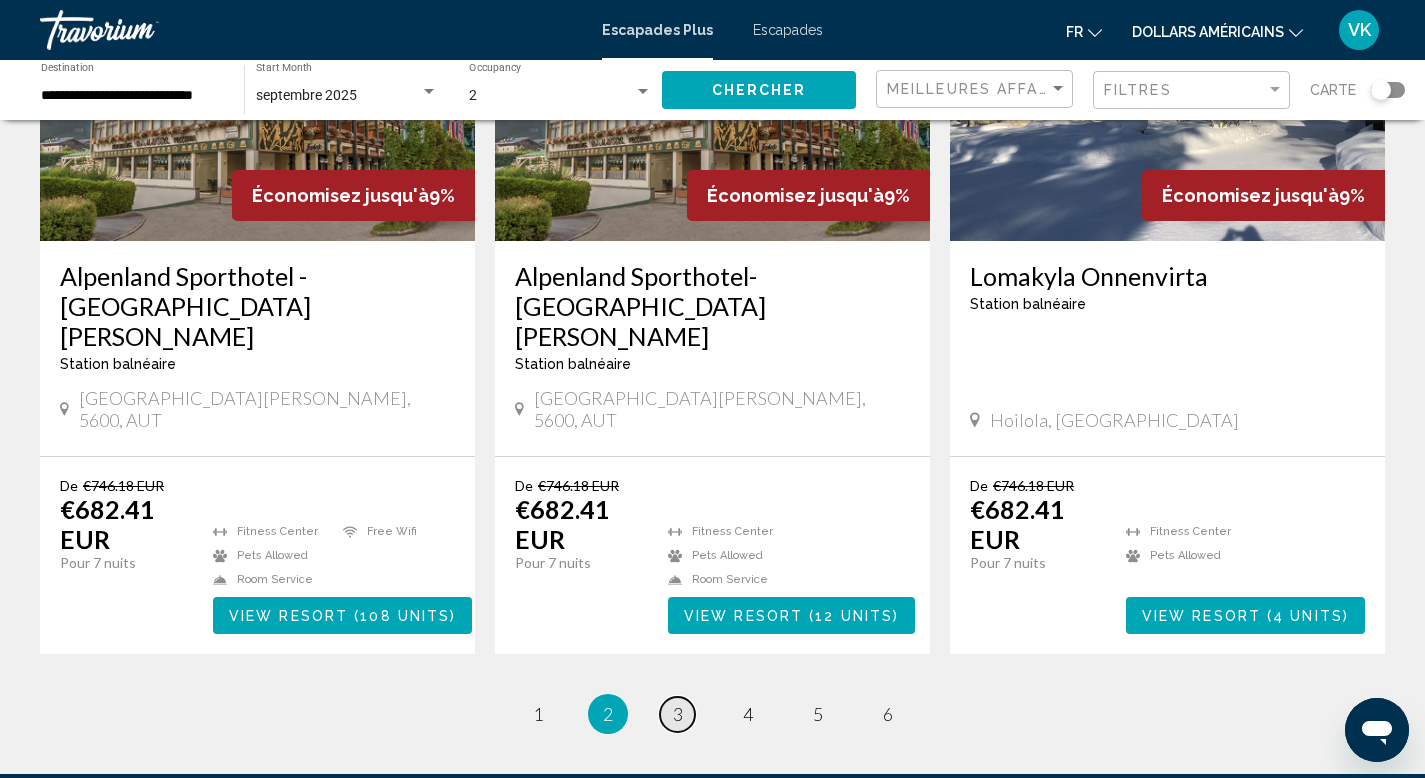 click on "page  3" at bounding box center [677, 714] 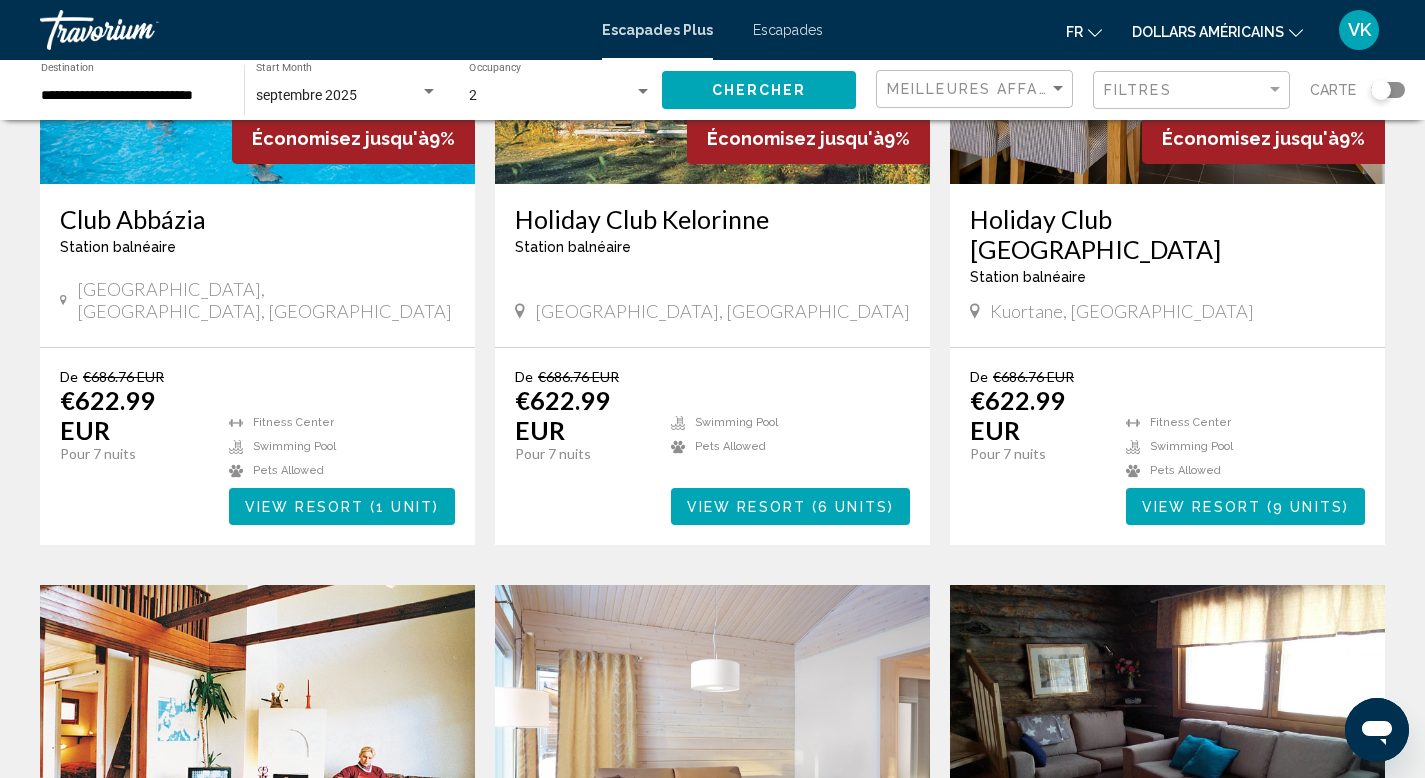 scroll, scrollTop: 0, scrollLeft: 0, axis: both 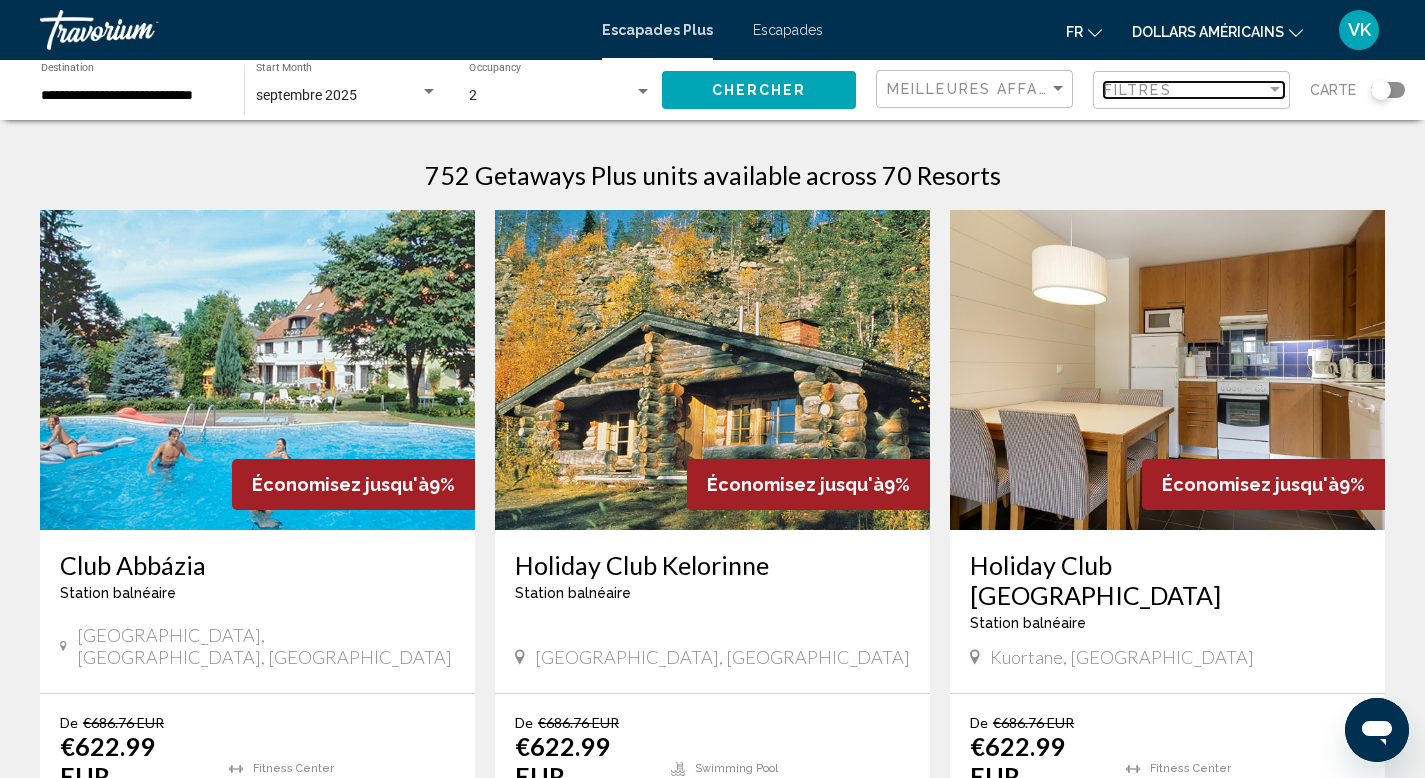 click on "Filtres" at bounding box center [1138, 90] 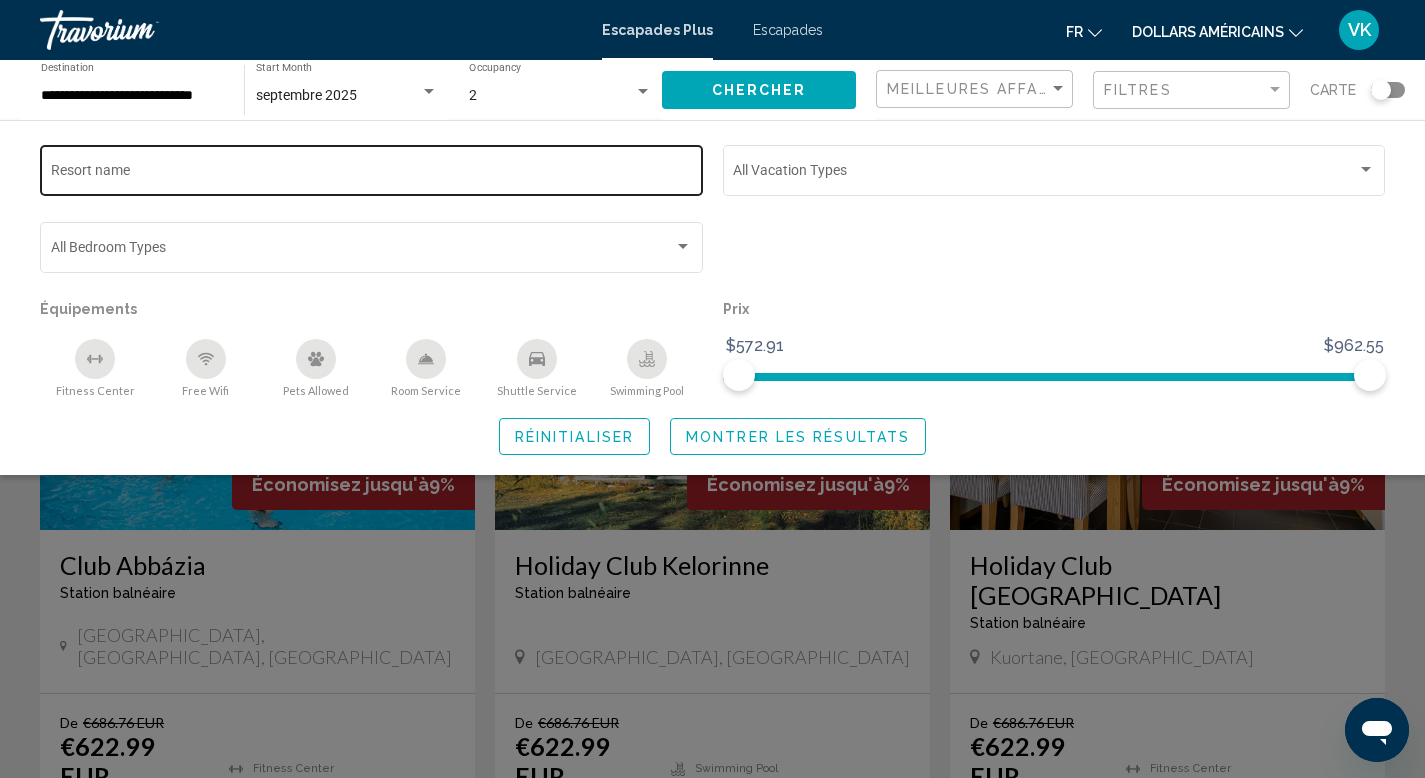 click on "Resort name" at bounding box center [372, 174] 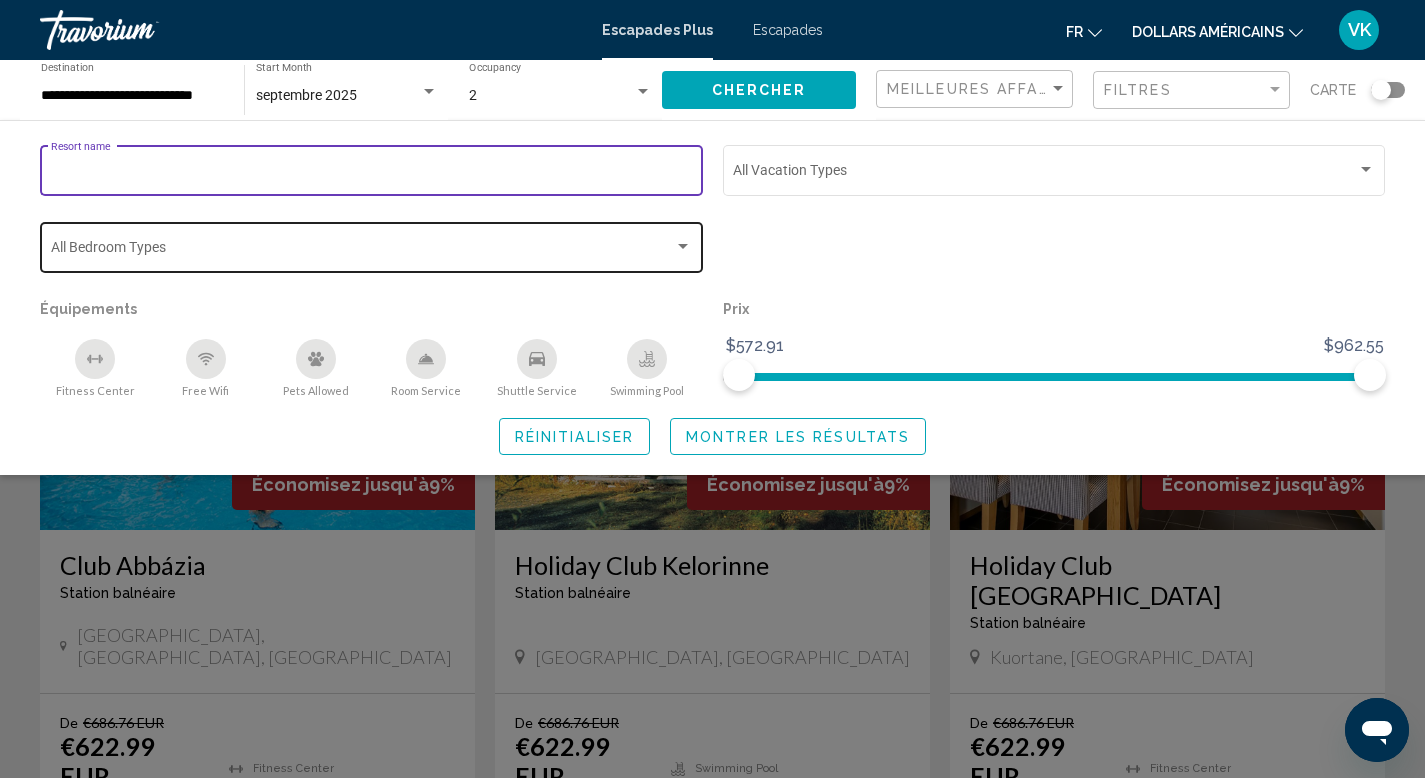 click on "Bedroom Types All Bedroom Types" 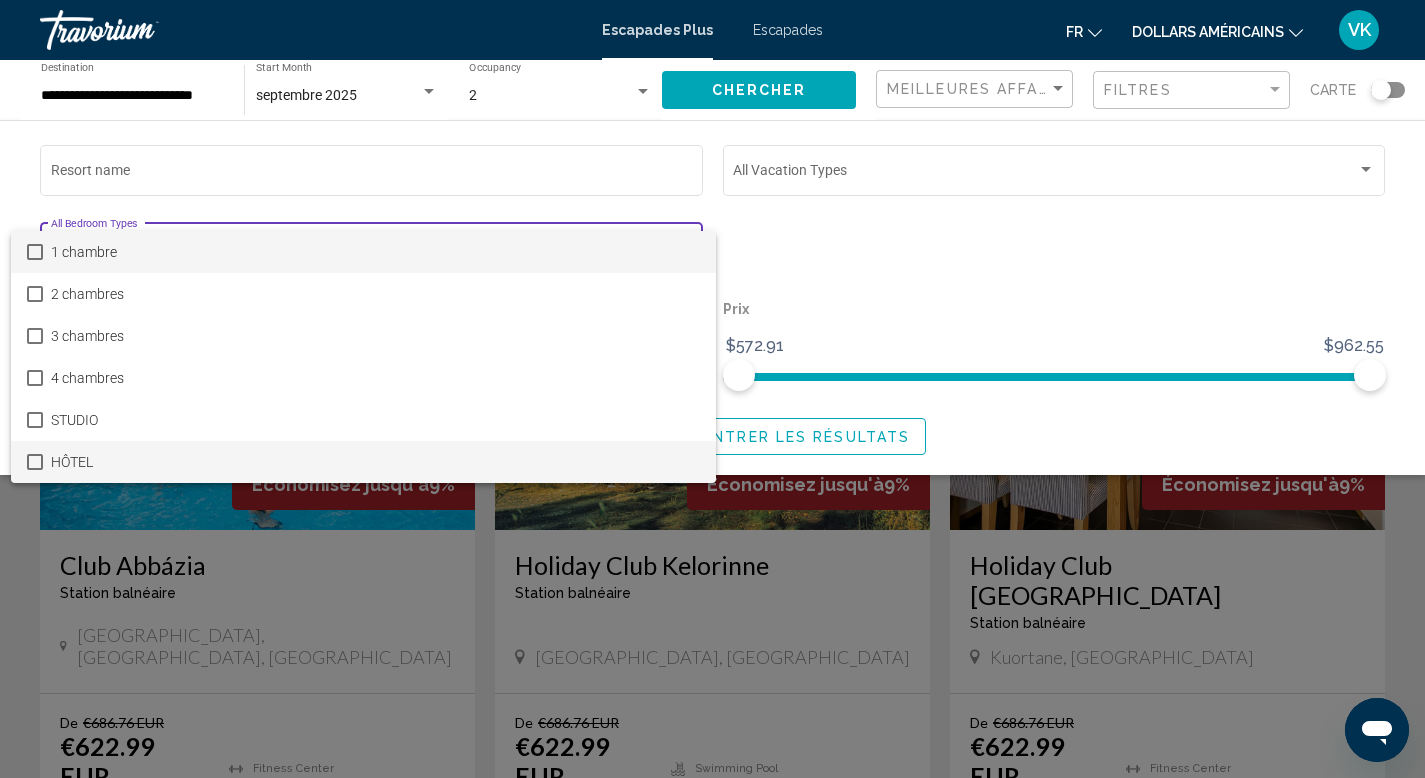 click on "HÔTEL" at bounding box center [376, 462] 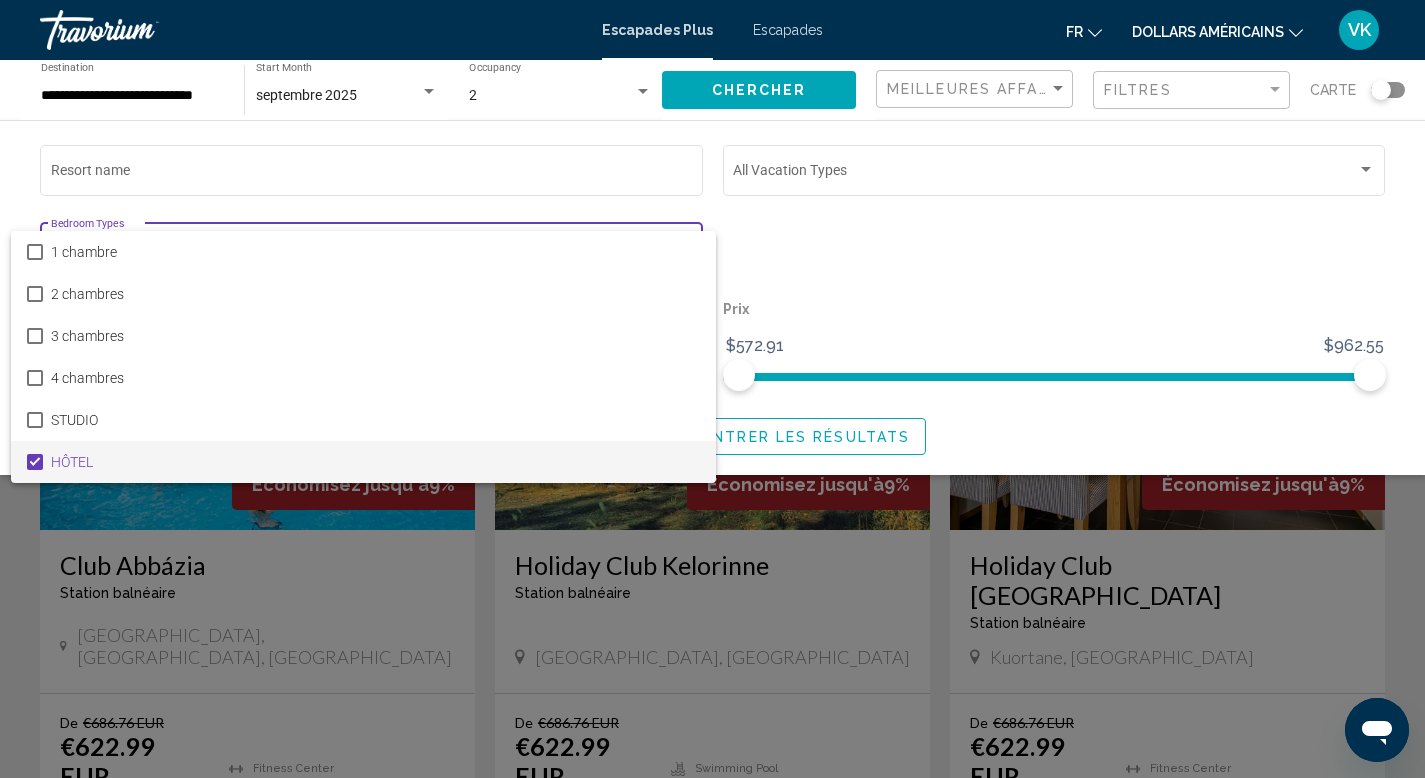 click at bounding box center [712, 389] 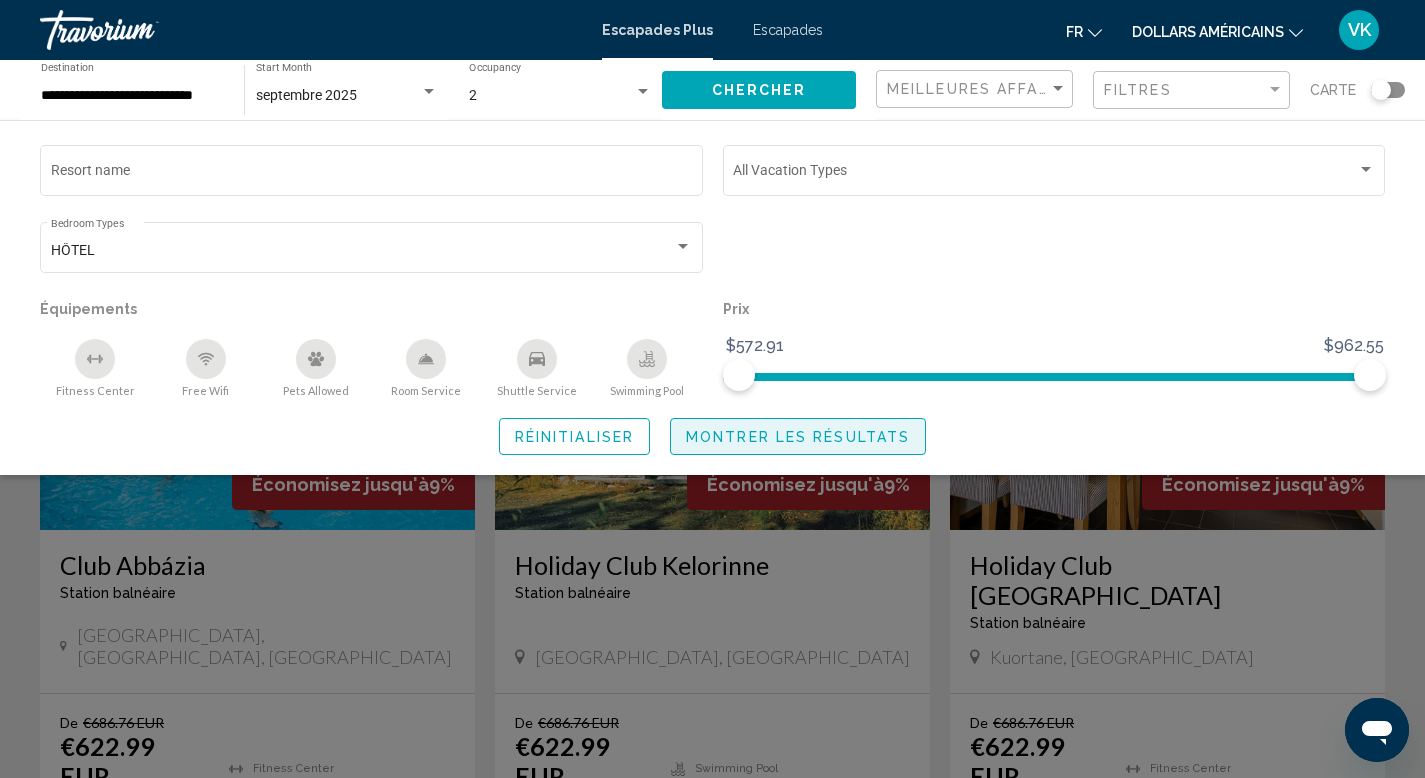 click on "Montrer les résultats" 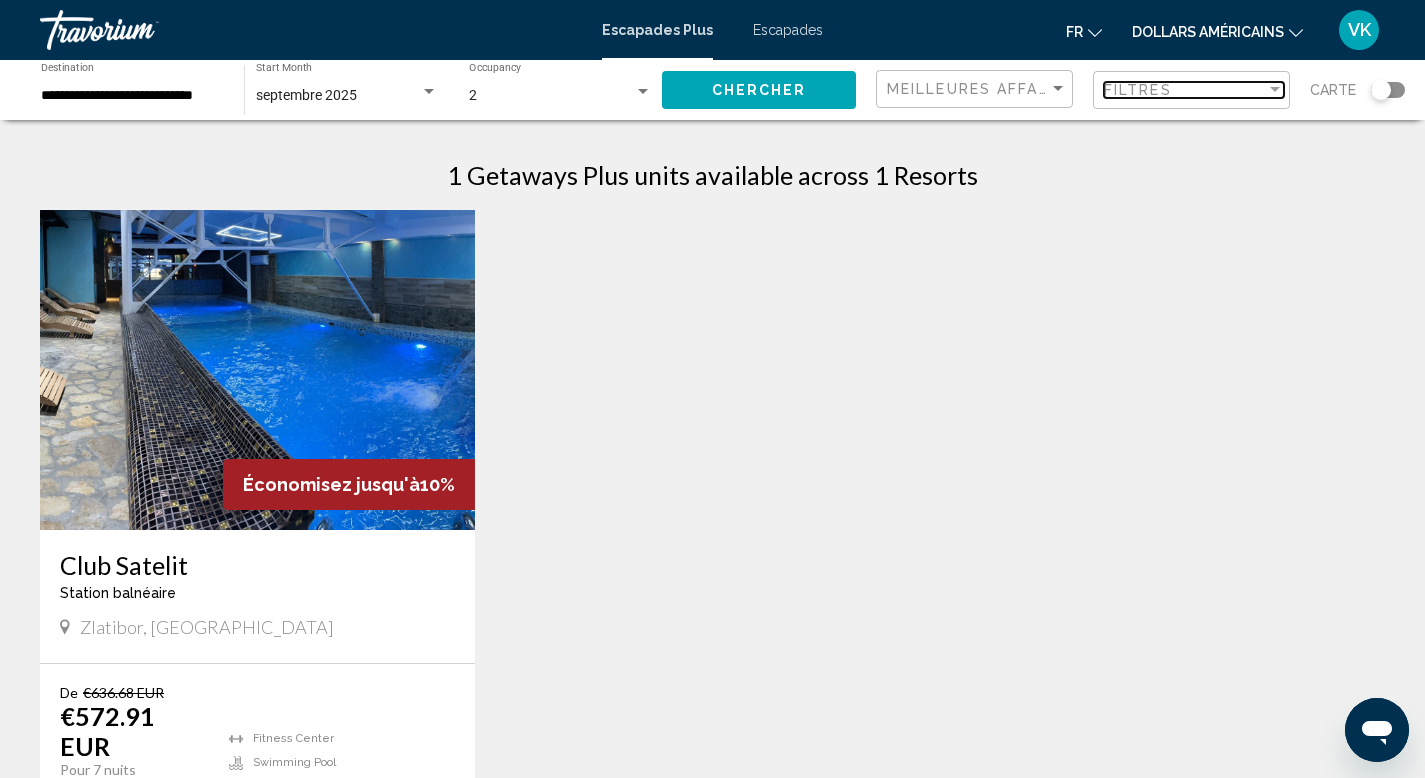 click on "Filtres" at bounding box center (1138, 90) 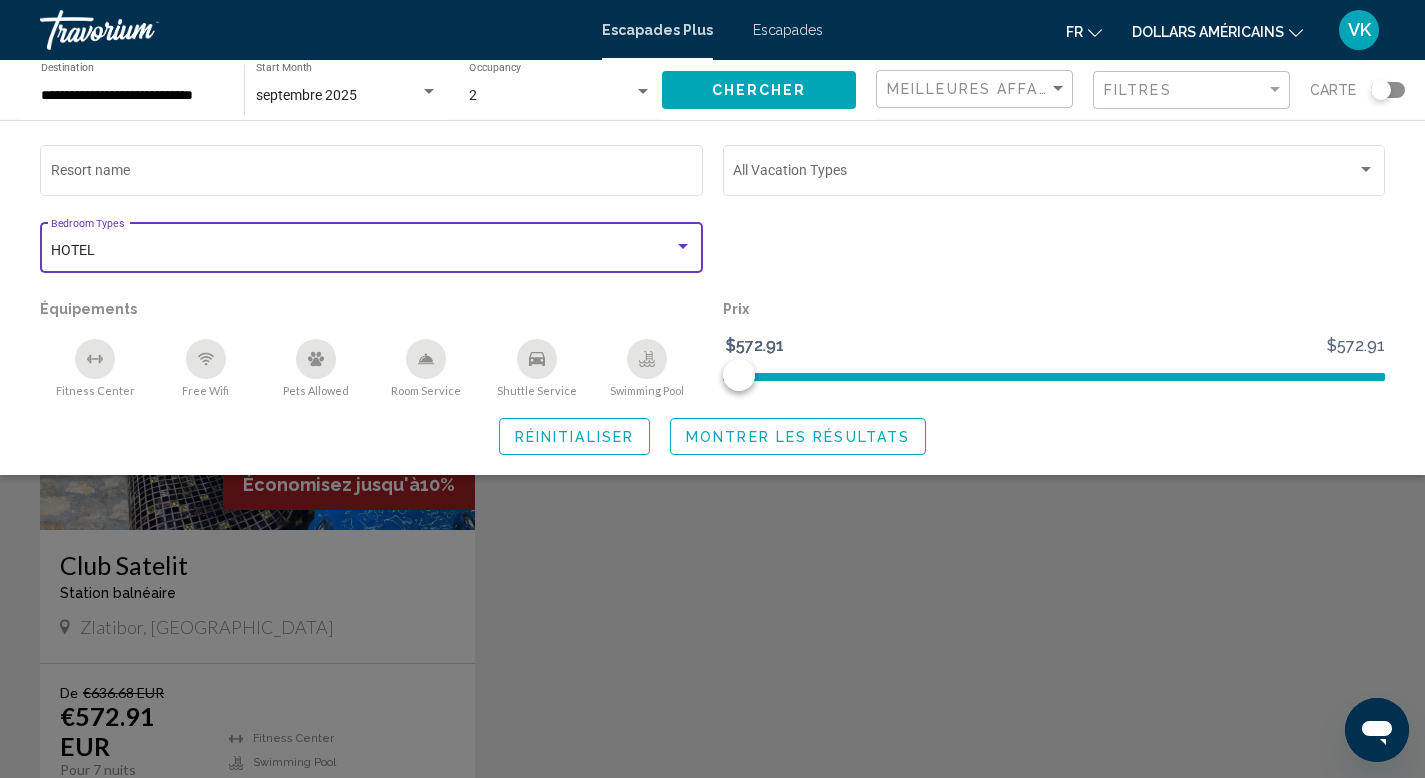 click at bounding box center (683, 246) 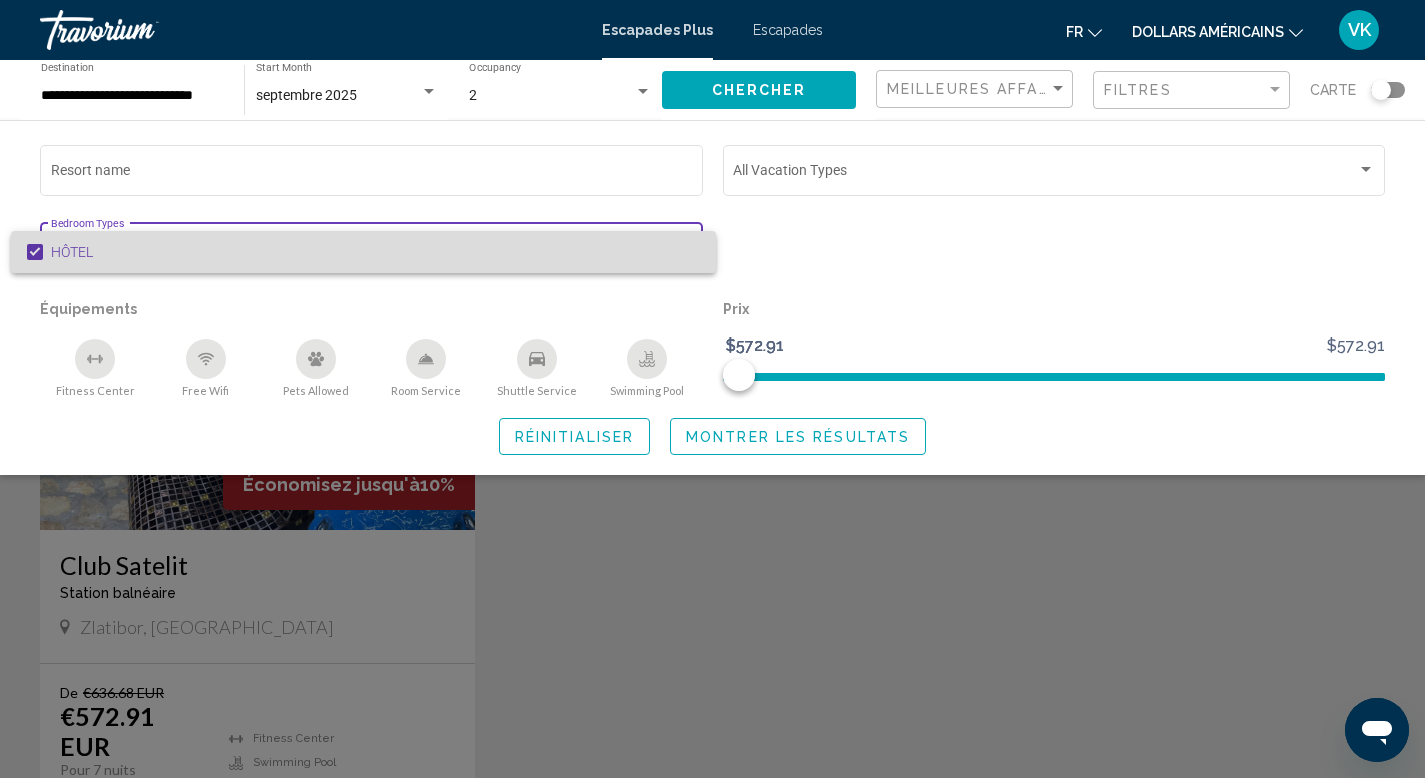 click at bounding box center (35, 252) 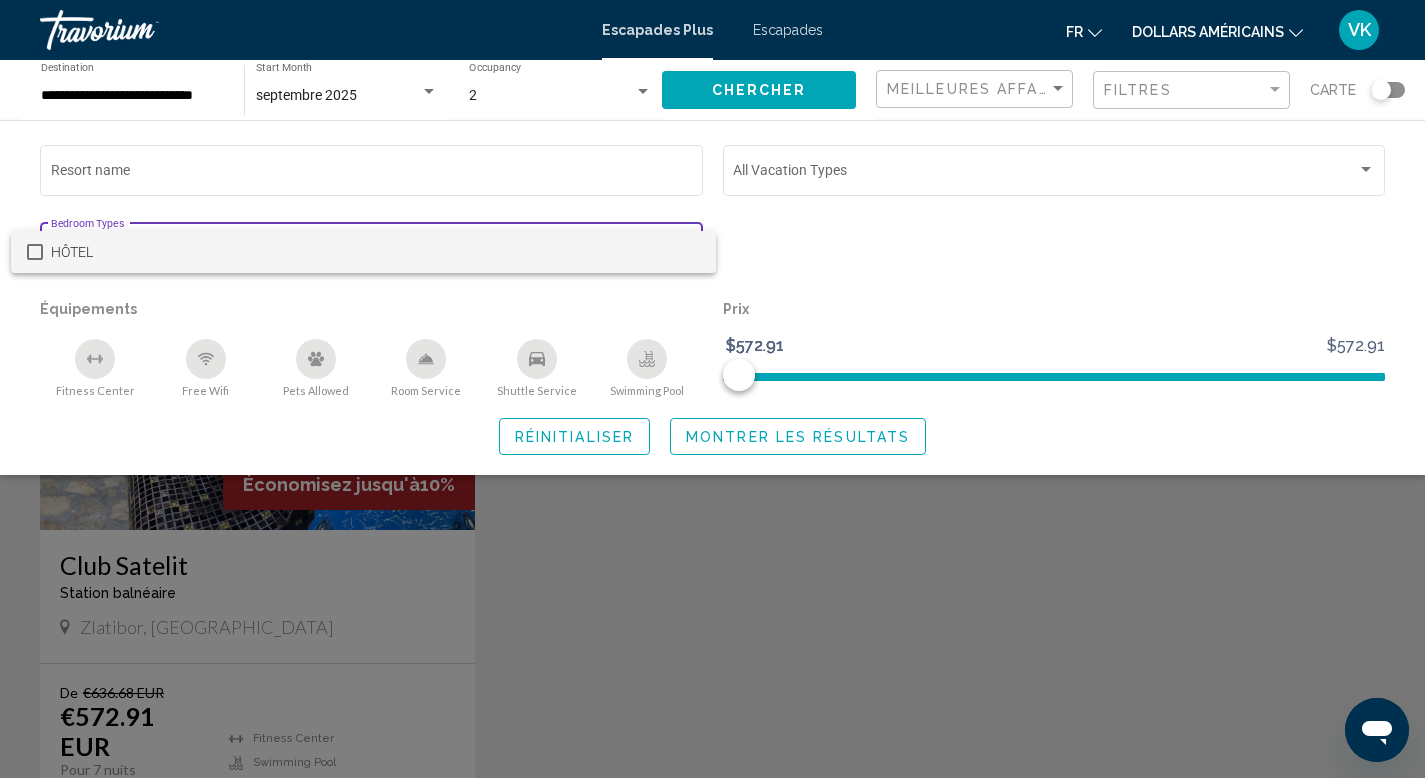 click at bounding box center [712, 389] 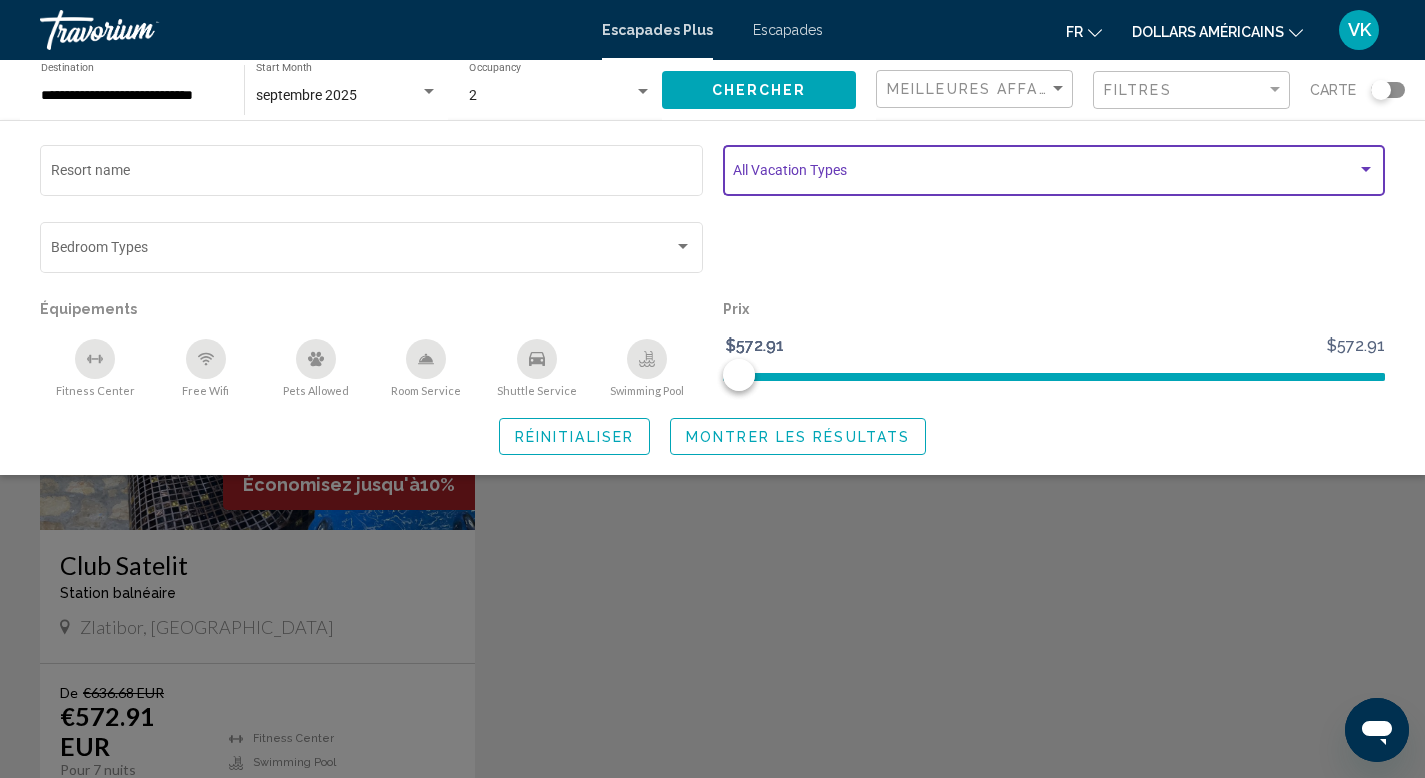 click at bounding box center [1045, 174] 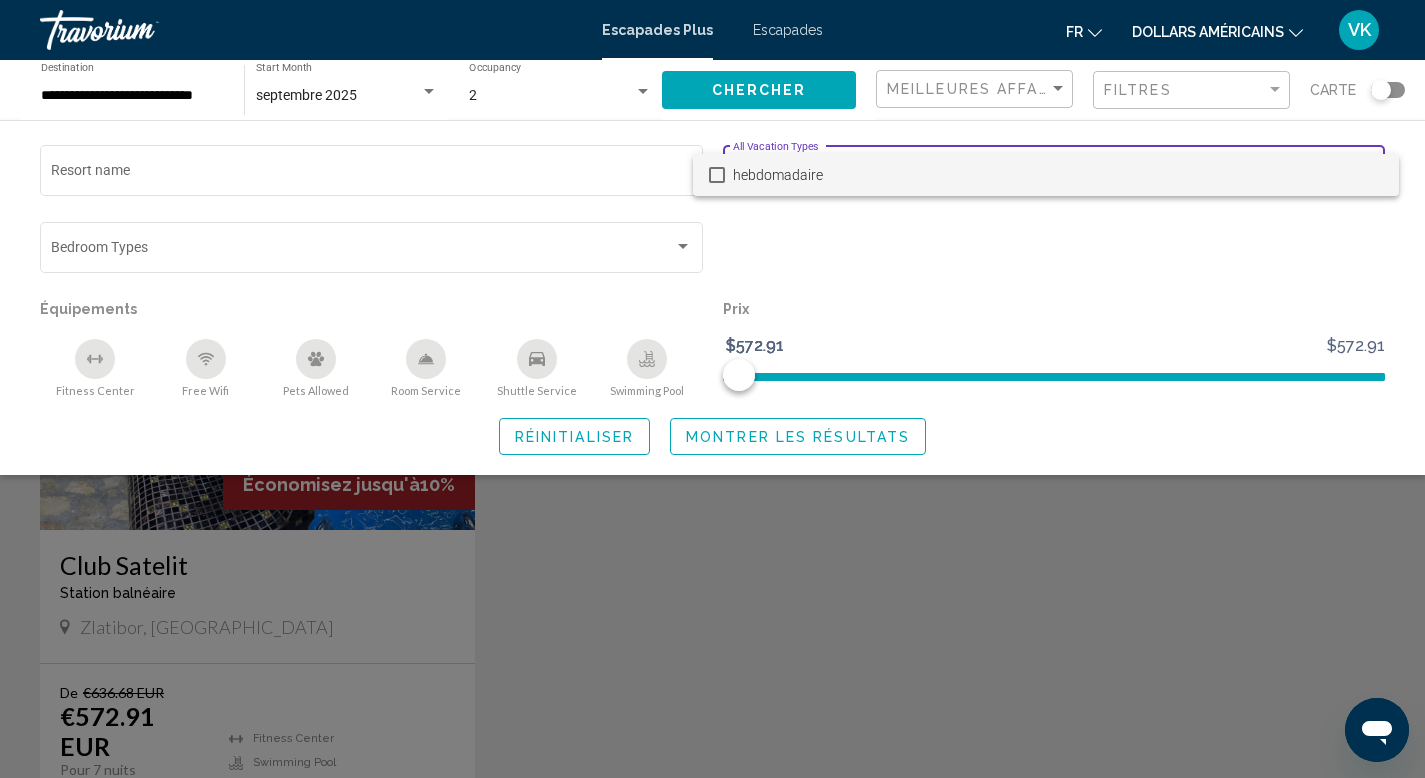 click at bounding box center [712, 389] 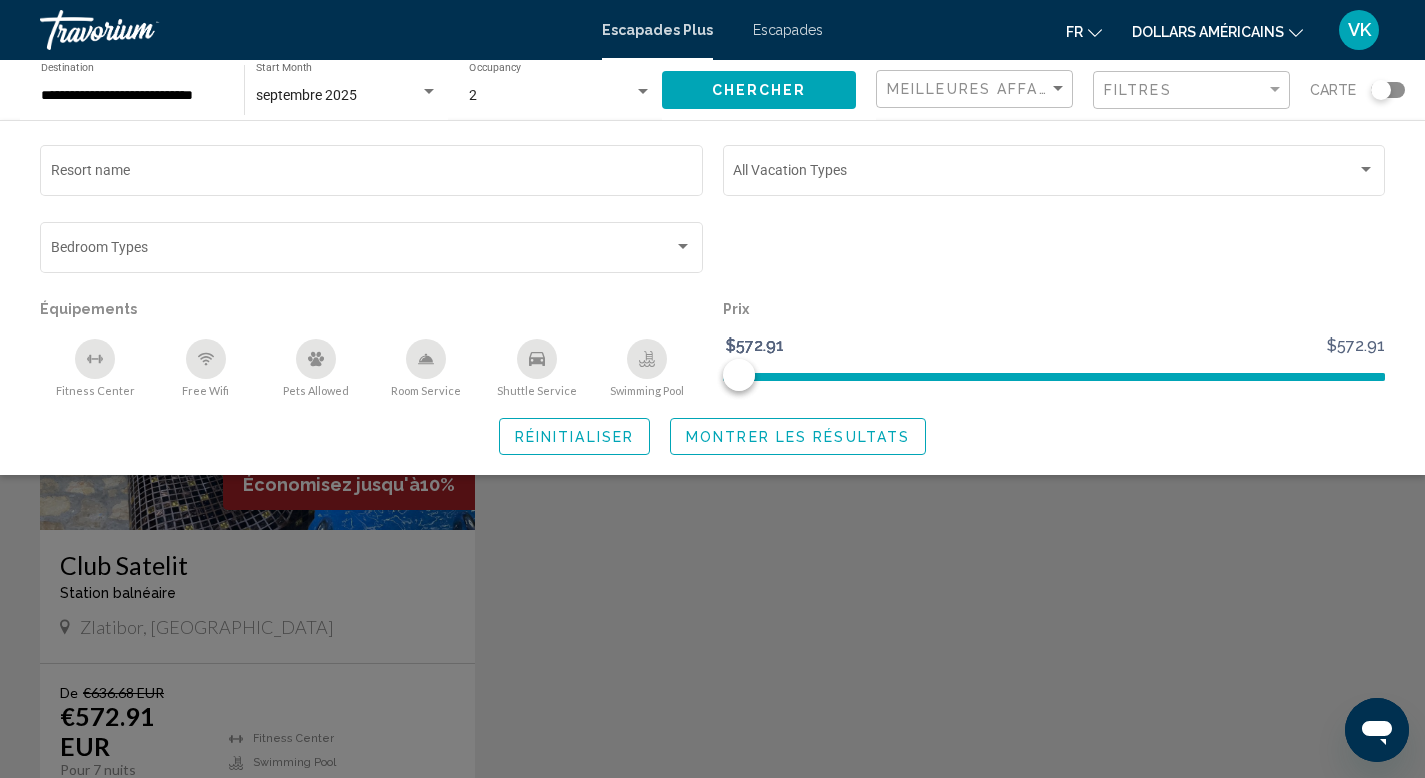 click on "Montrer les résultats" 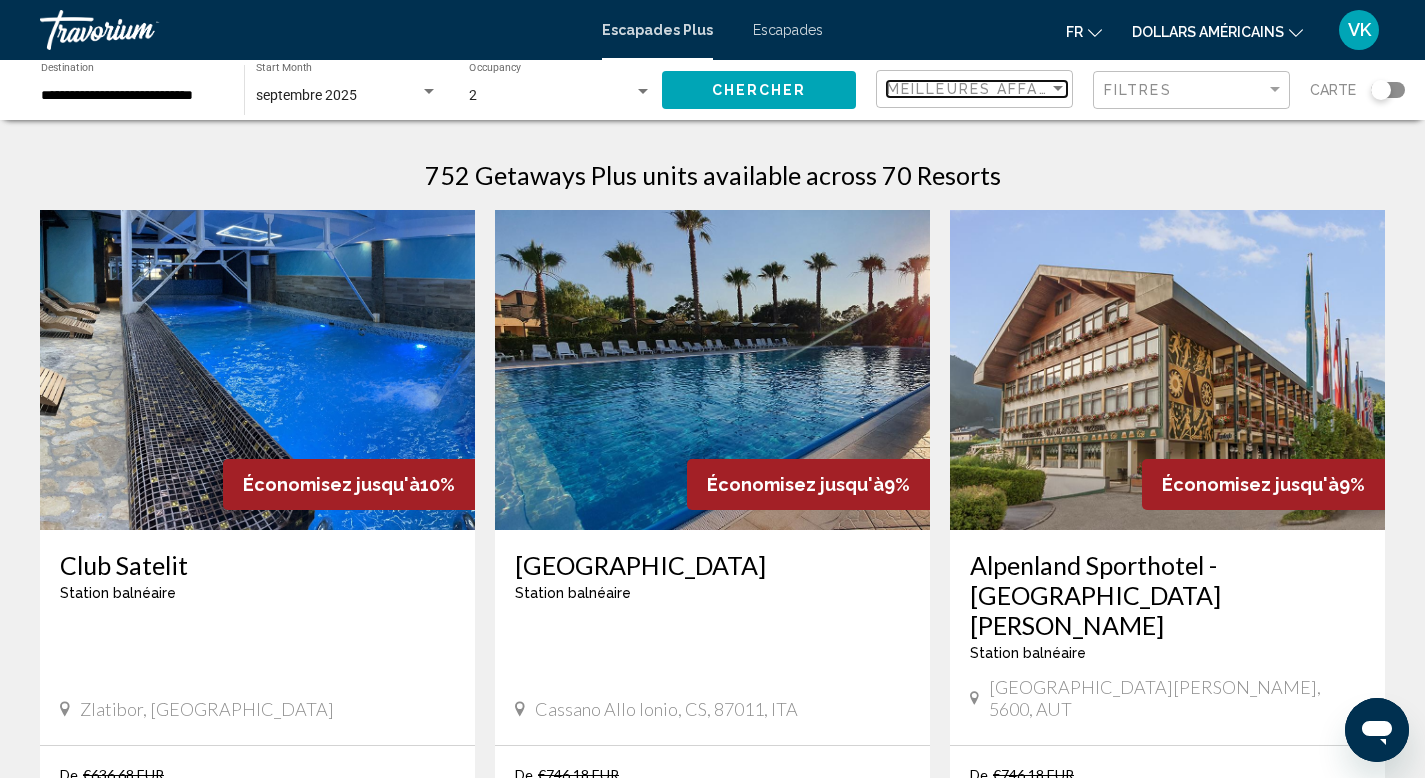 click on "Meilleures affaires" at bounding box center [981, 89] 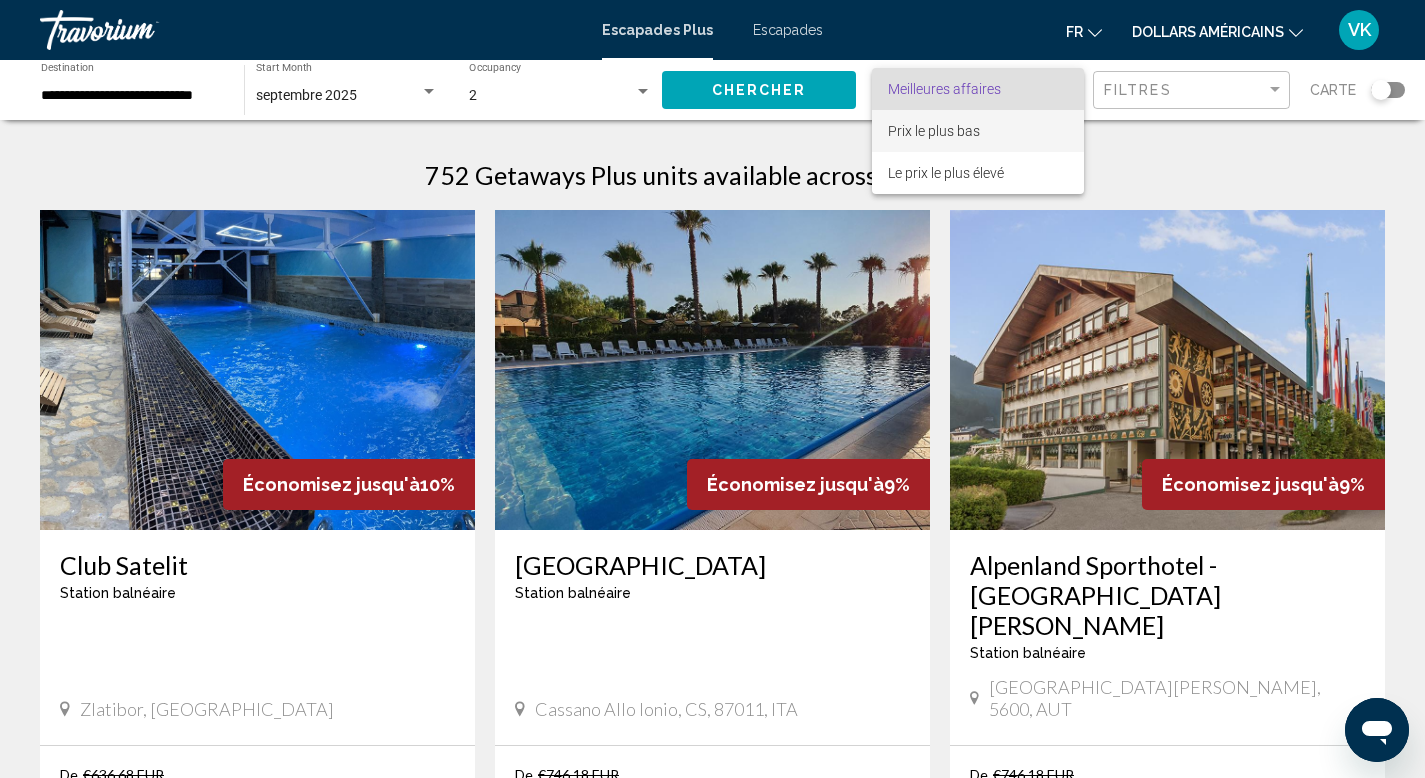 click on "Prix ​​le plus bas" at bounding box center [978, 131] 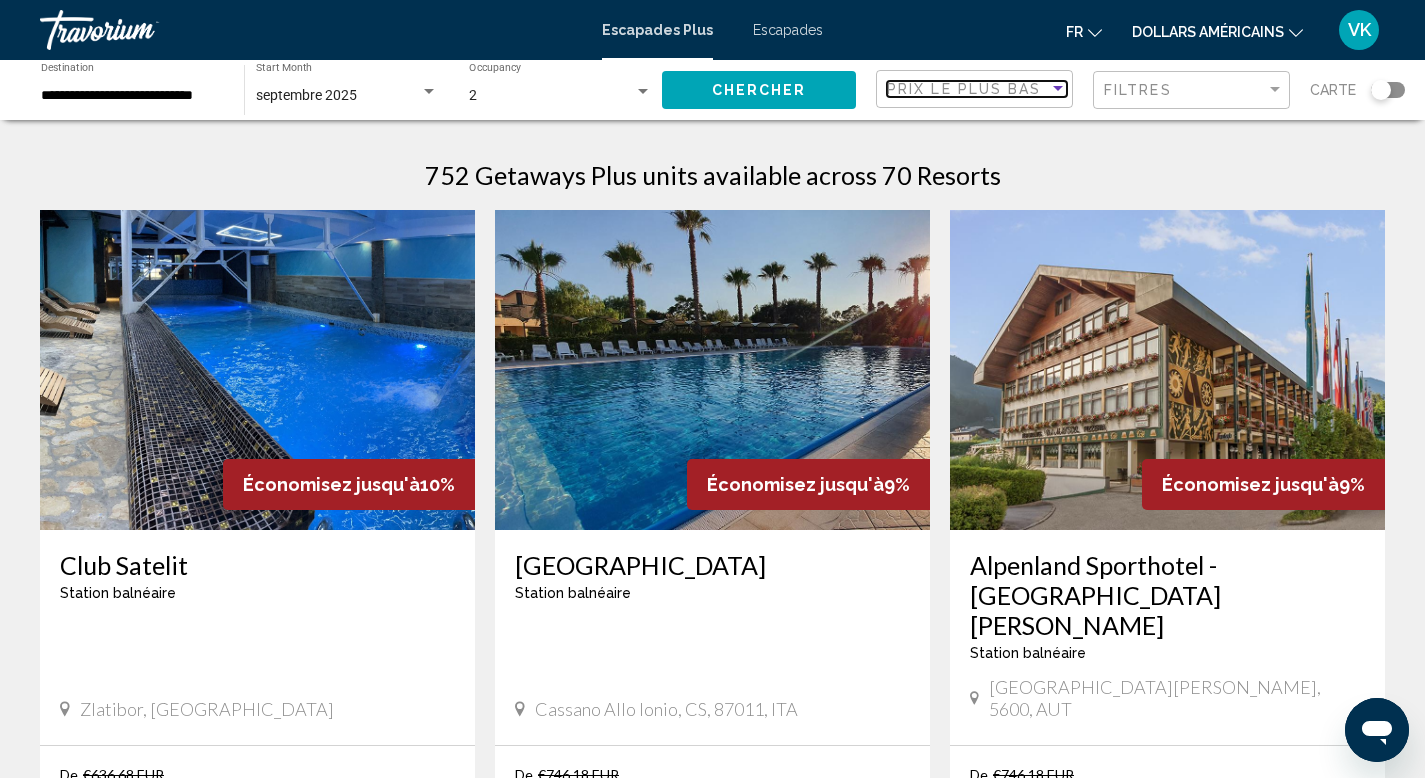 click on "Prix ​​le plus bas" at bounding box center (964, 89) 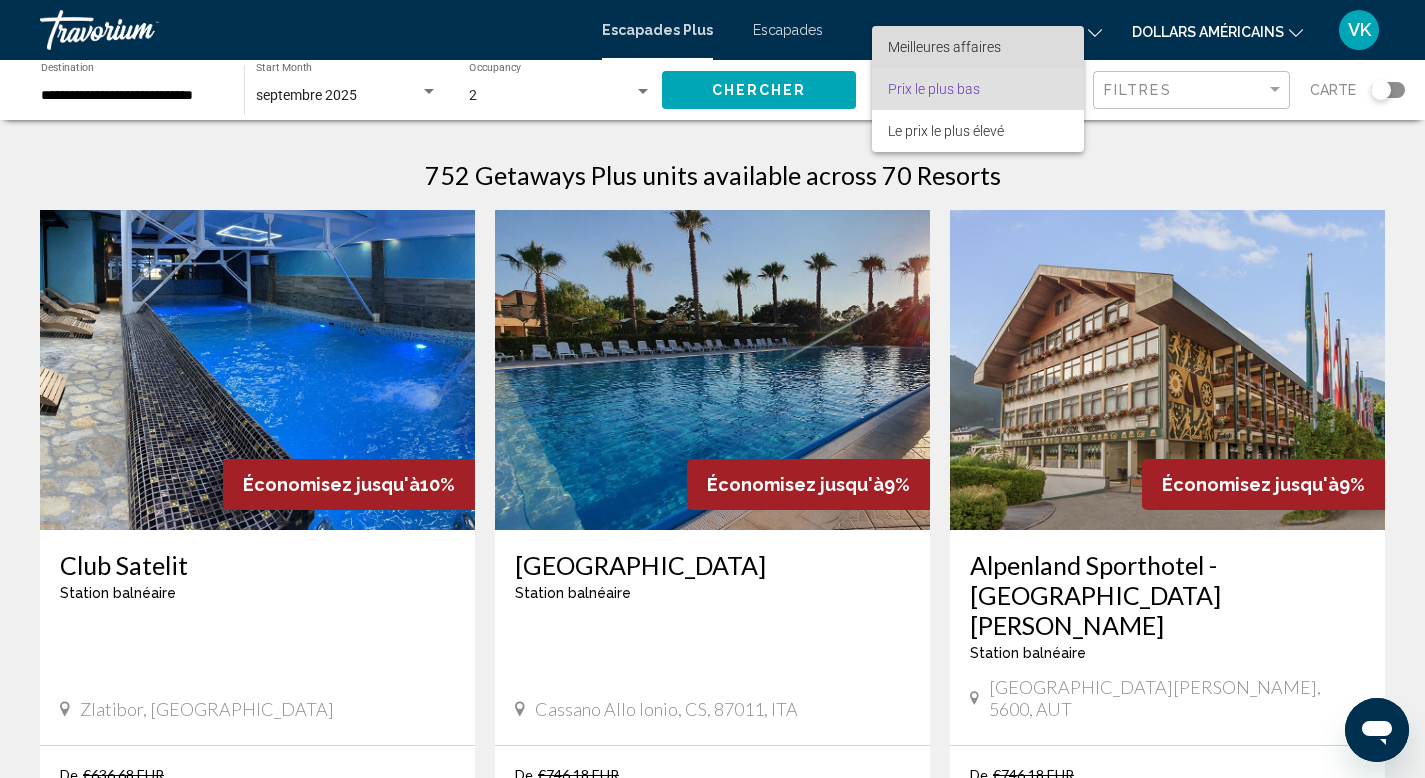 click on "Meilleures affaires" at bounding box center [978, 47] 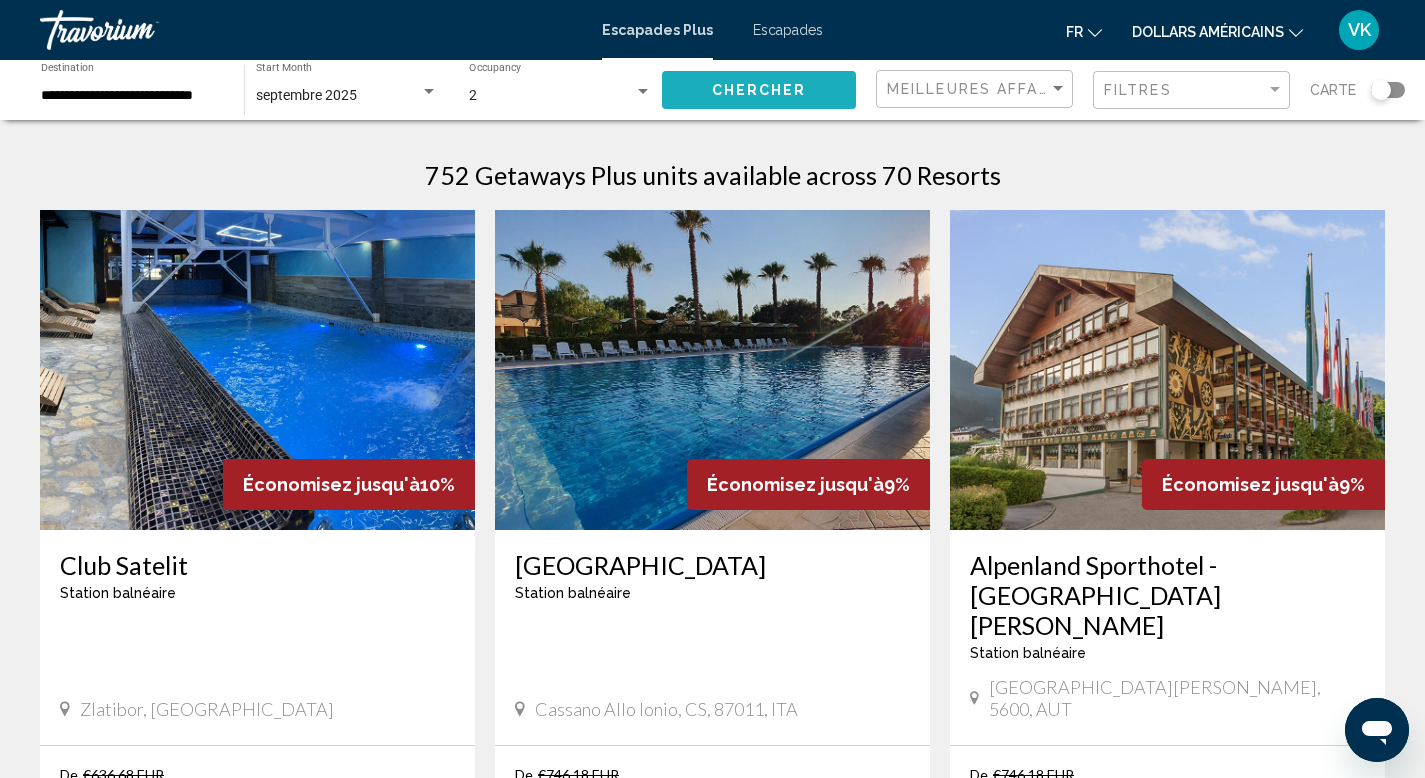 click on "Chercher" 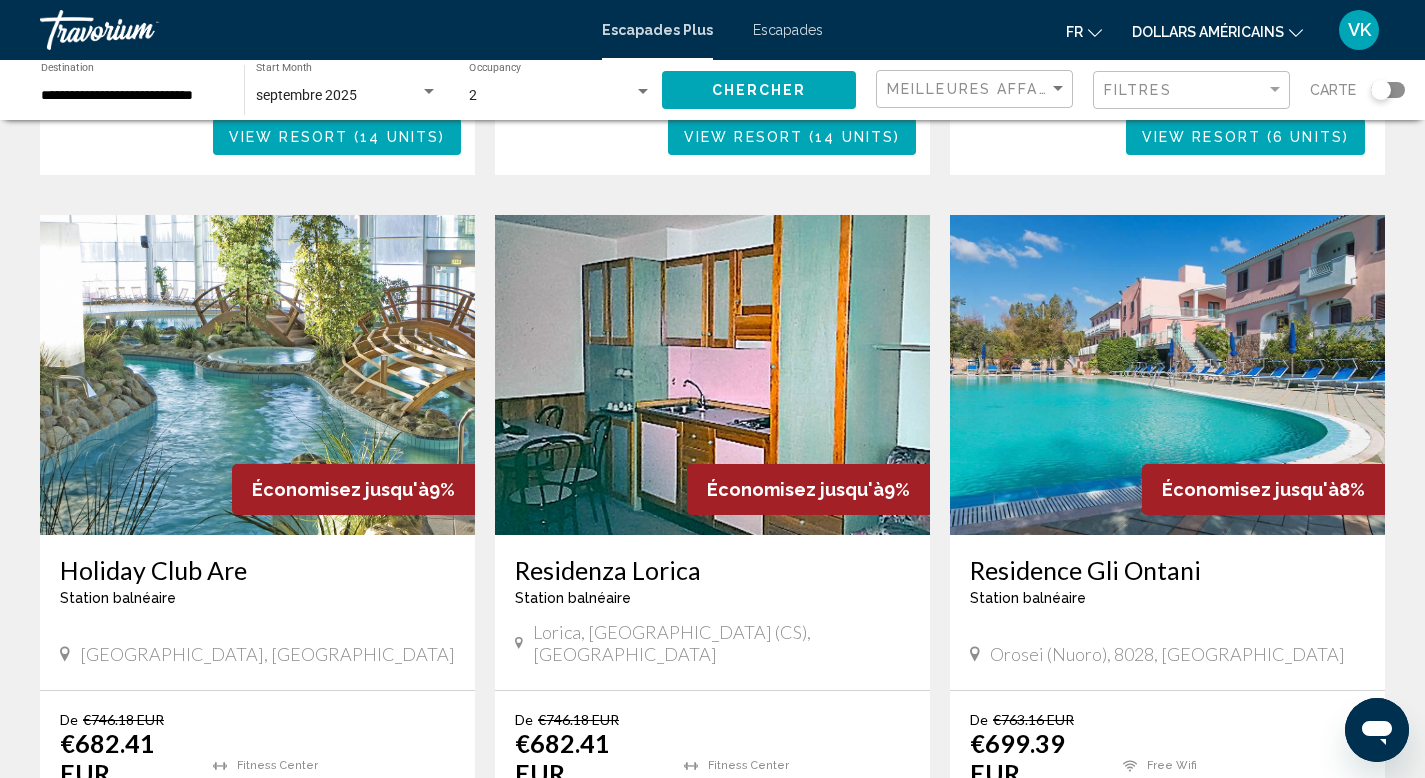 scroll, scrollTop: 2517, scrollLeft: 0, axis: vertical 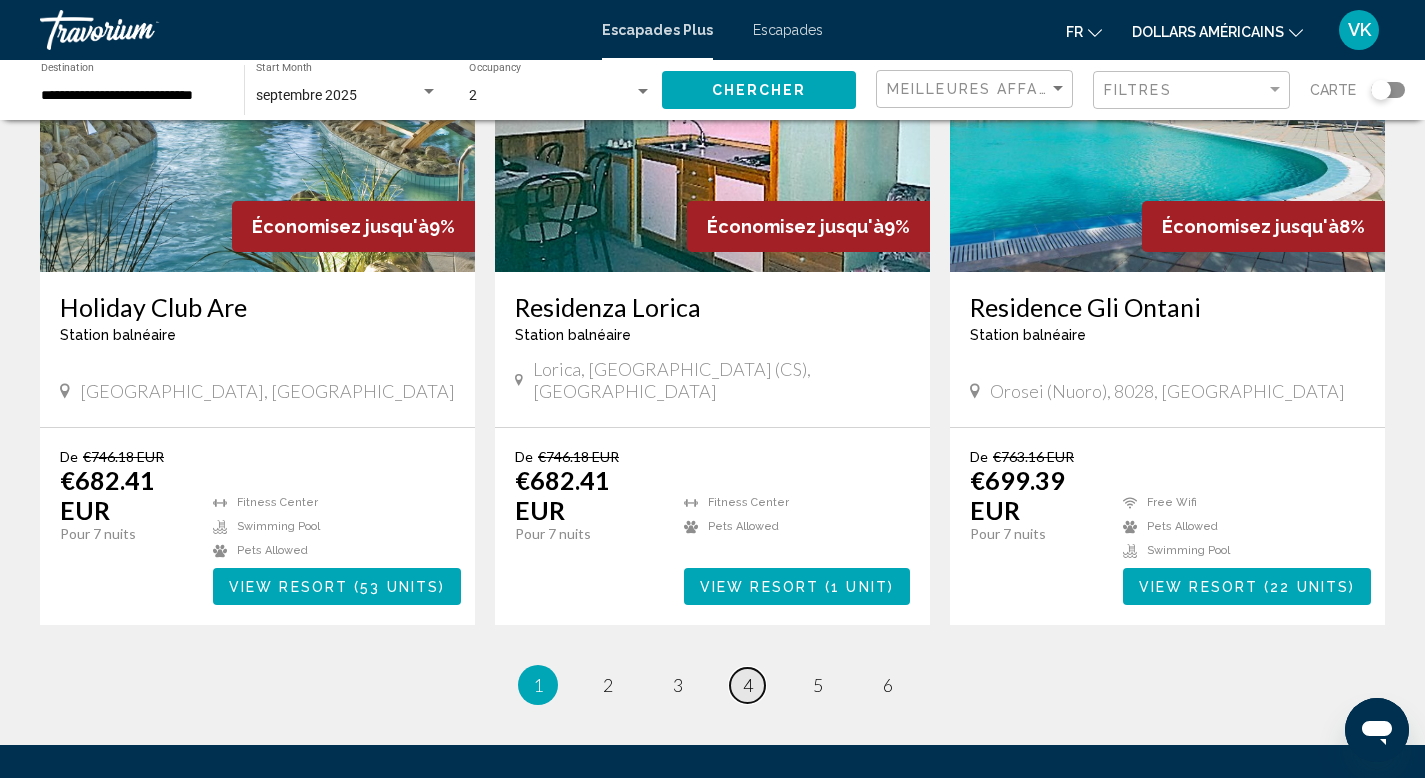 click on "page  4" at bounding box center (747, 685) 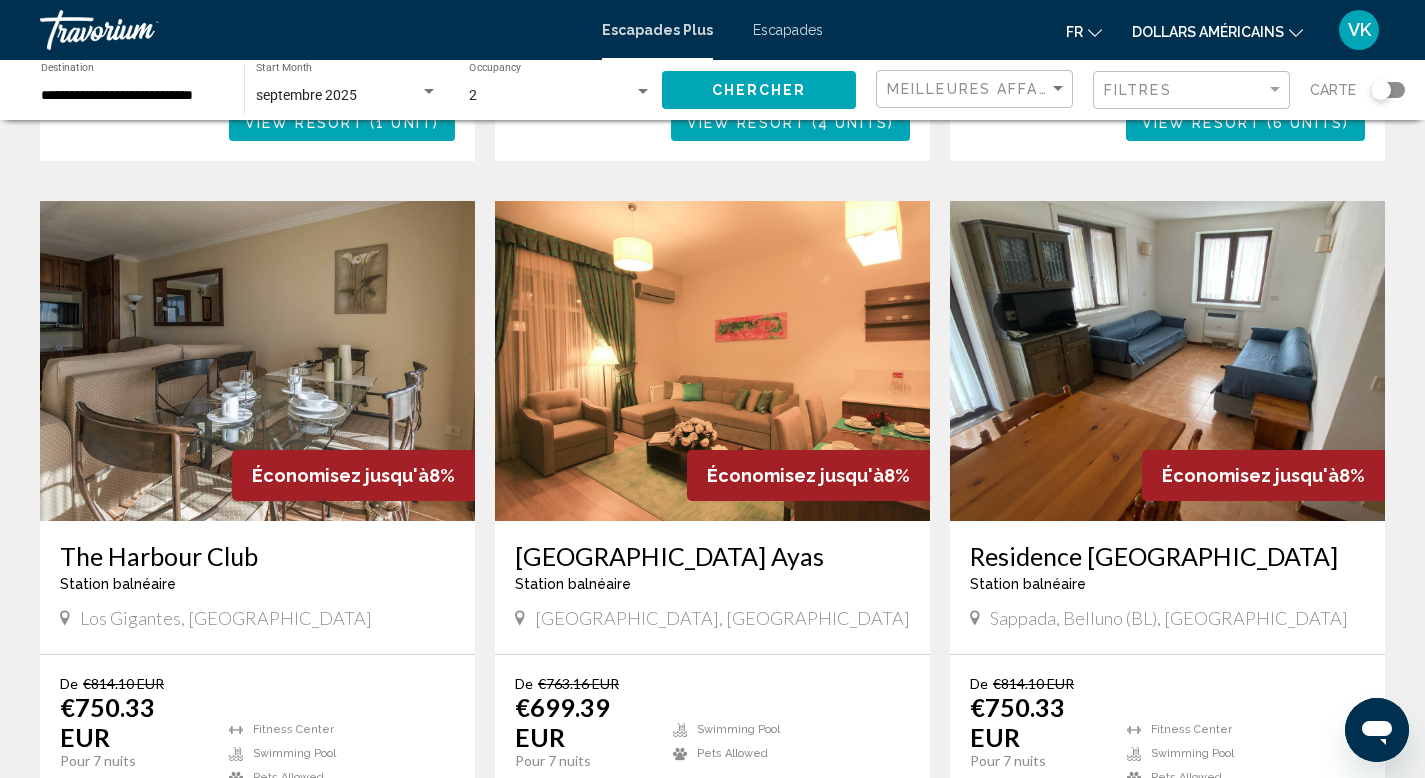 scroll, scrollTop: 2457, scrollLeft: 0, axis: vertical 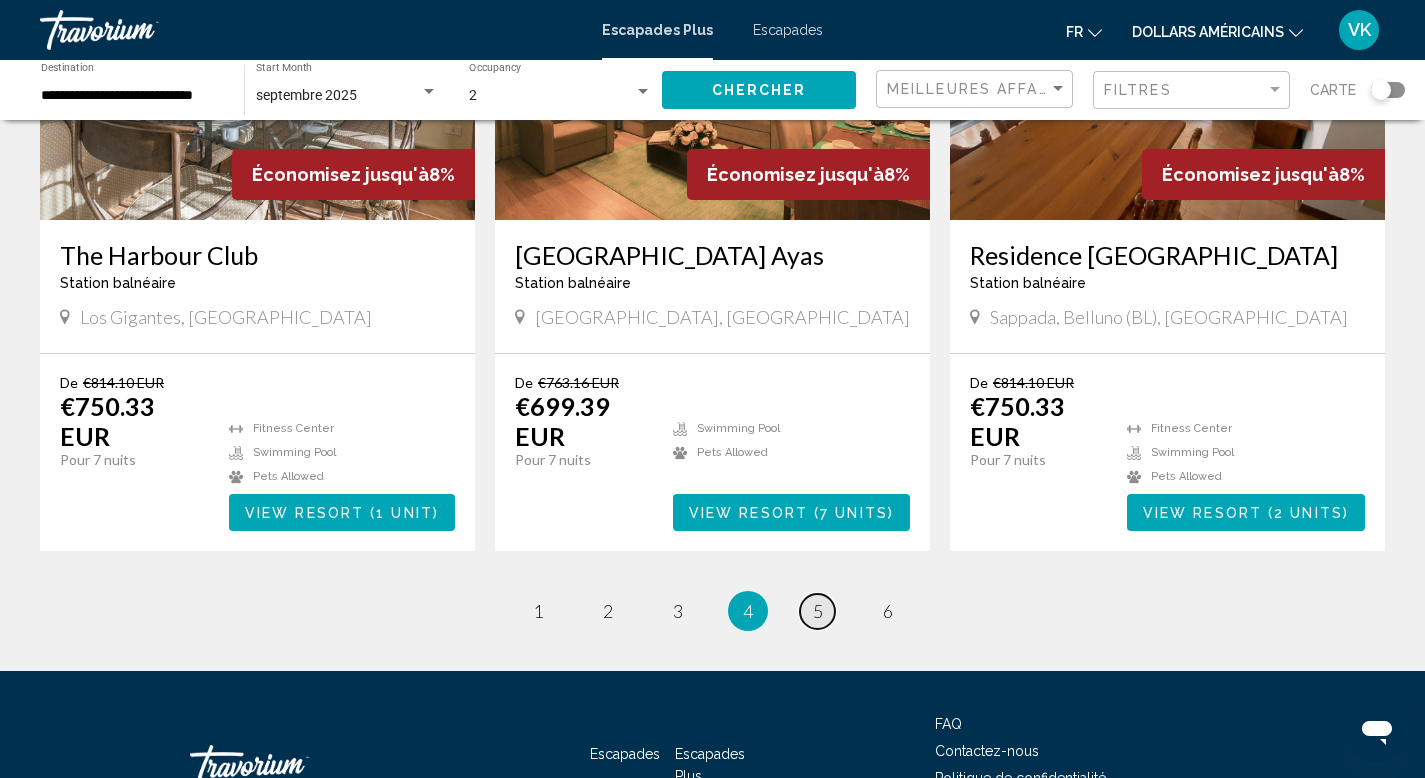 click on "5" at bounding box center (818, 611) 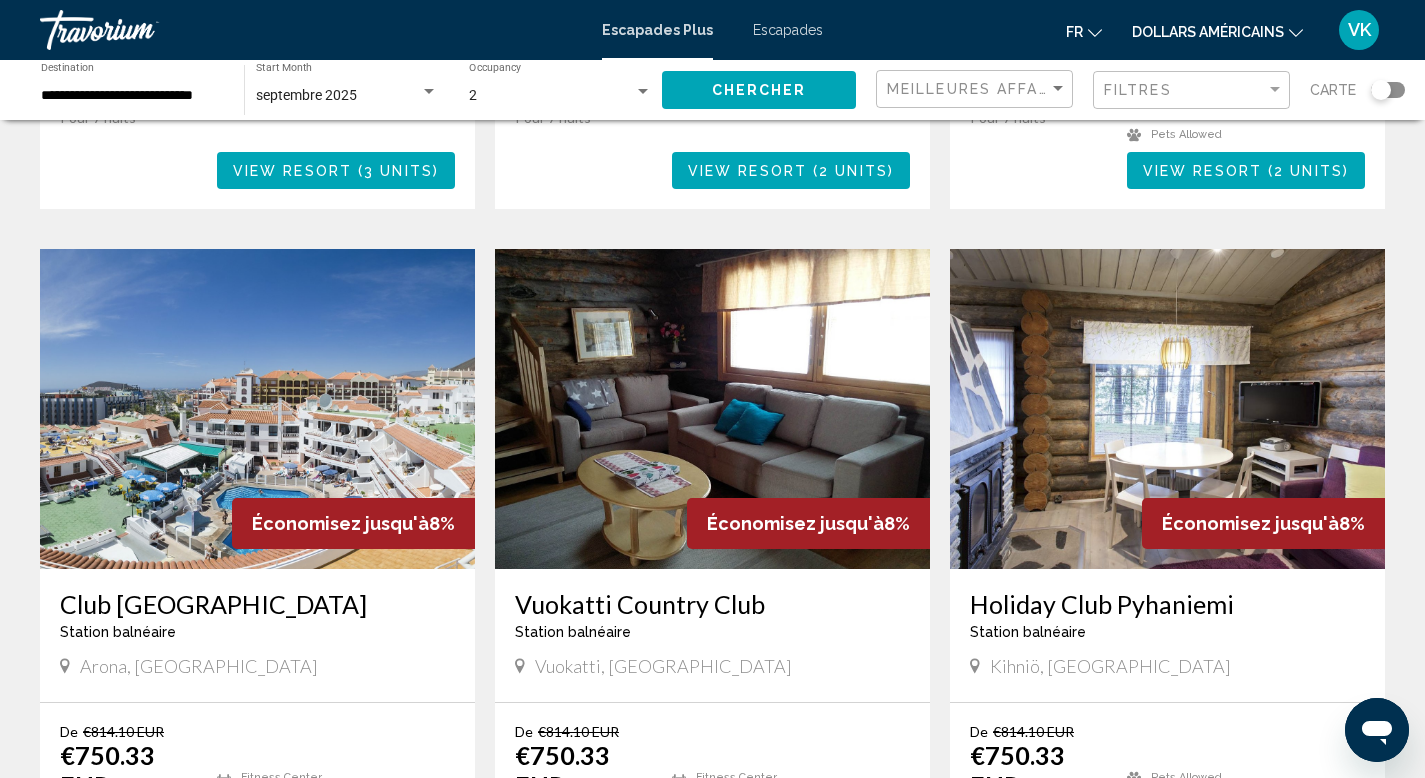 scroll, scrollTop: 2104, scrollLeft: 0, axis: vertical 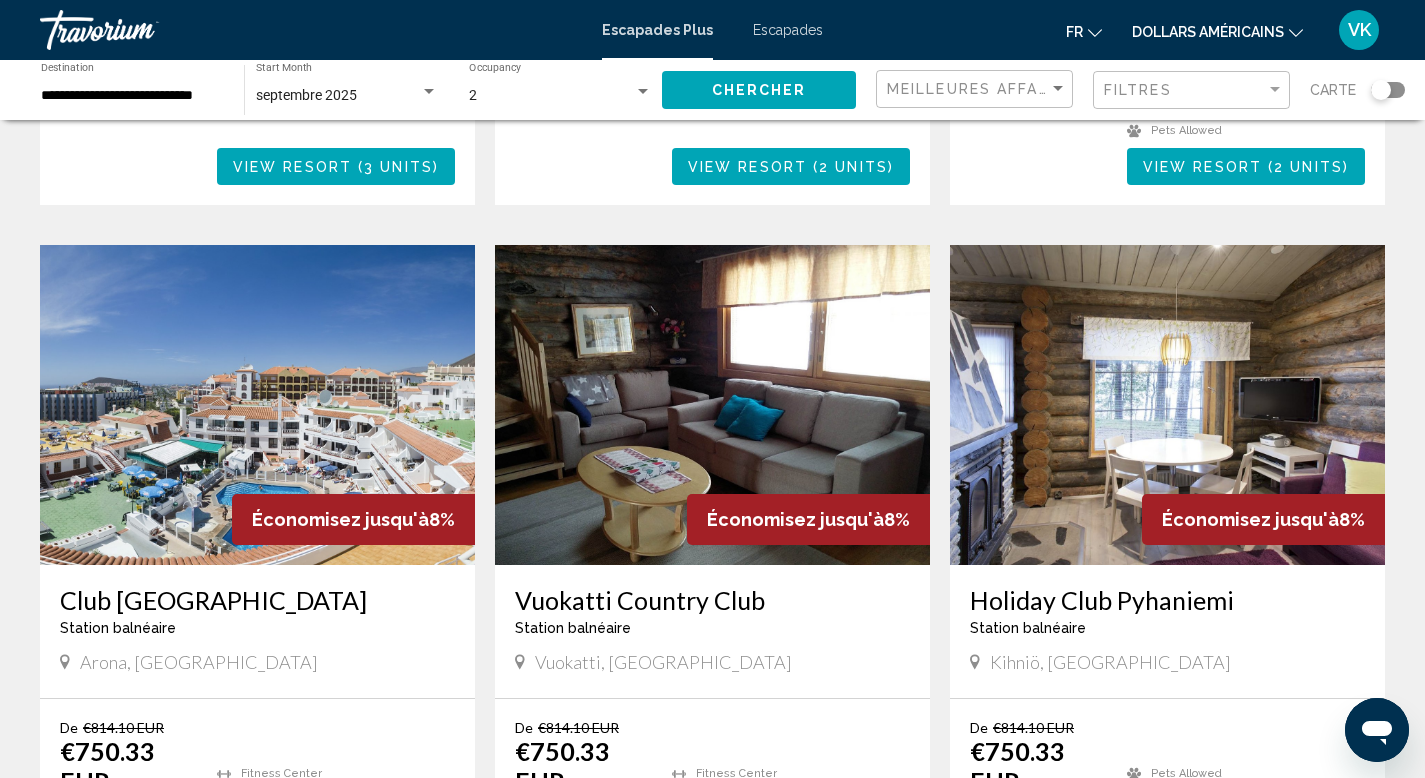 click at bounding box center [257, 405] 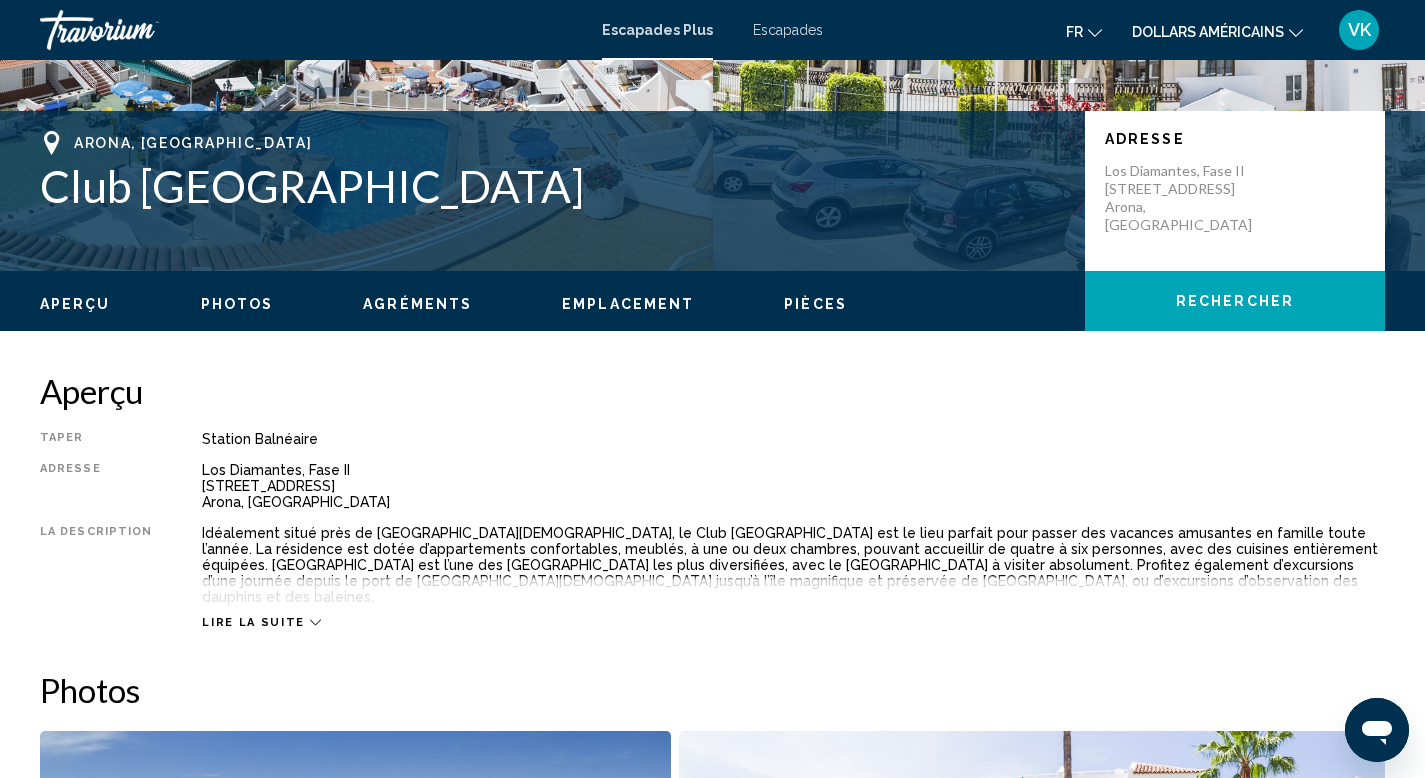 scroll, scrollTop: 400, scrollLeft: 0, axis: vertical 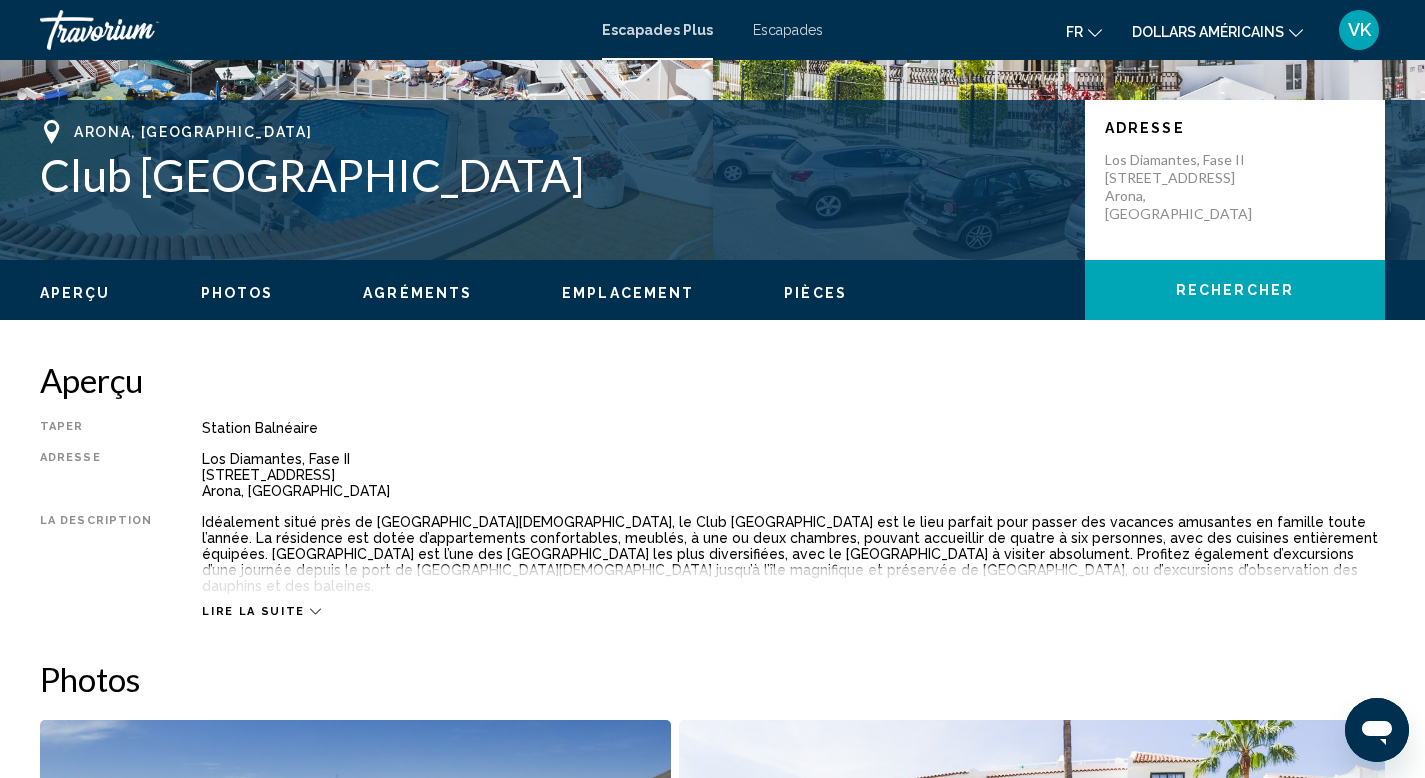 drag, startPoint x: 317, startPoint y: 178, endPoint x: 40, endPoint y: 180, distance: 277.00723 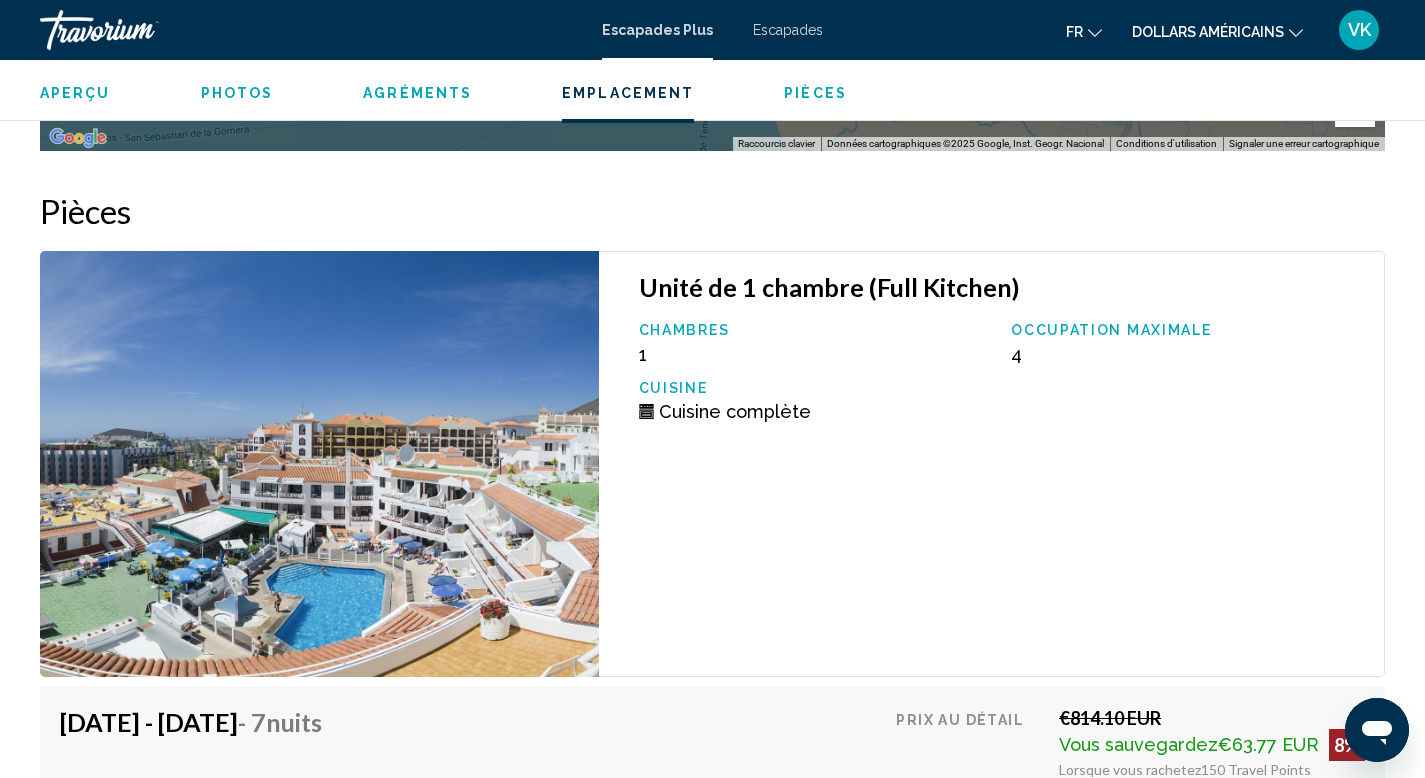 scroll, scrollTop: 2991, scrollLeft: 0, axis: vertical 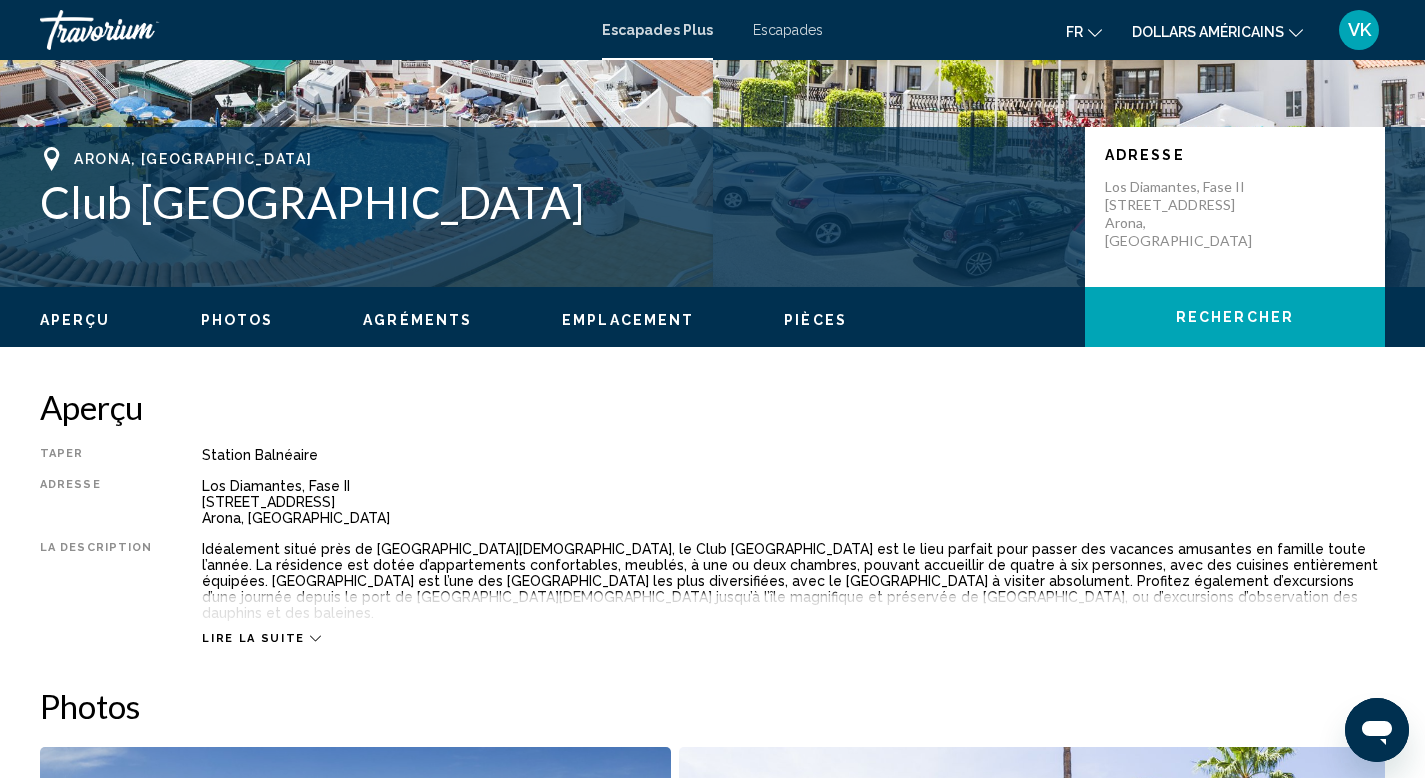 click on "Lire la suite" at bounding box center [253, 638] 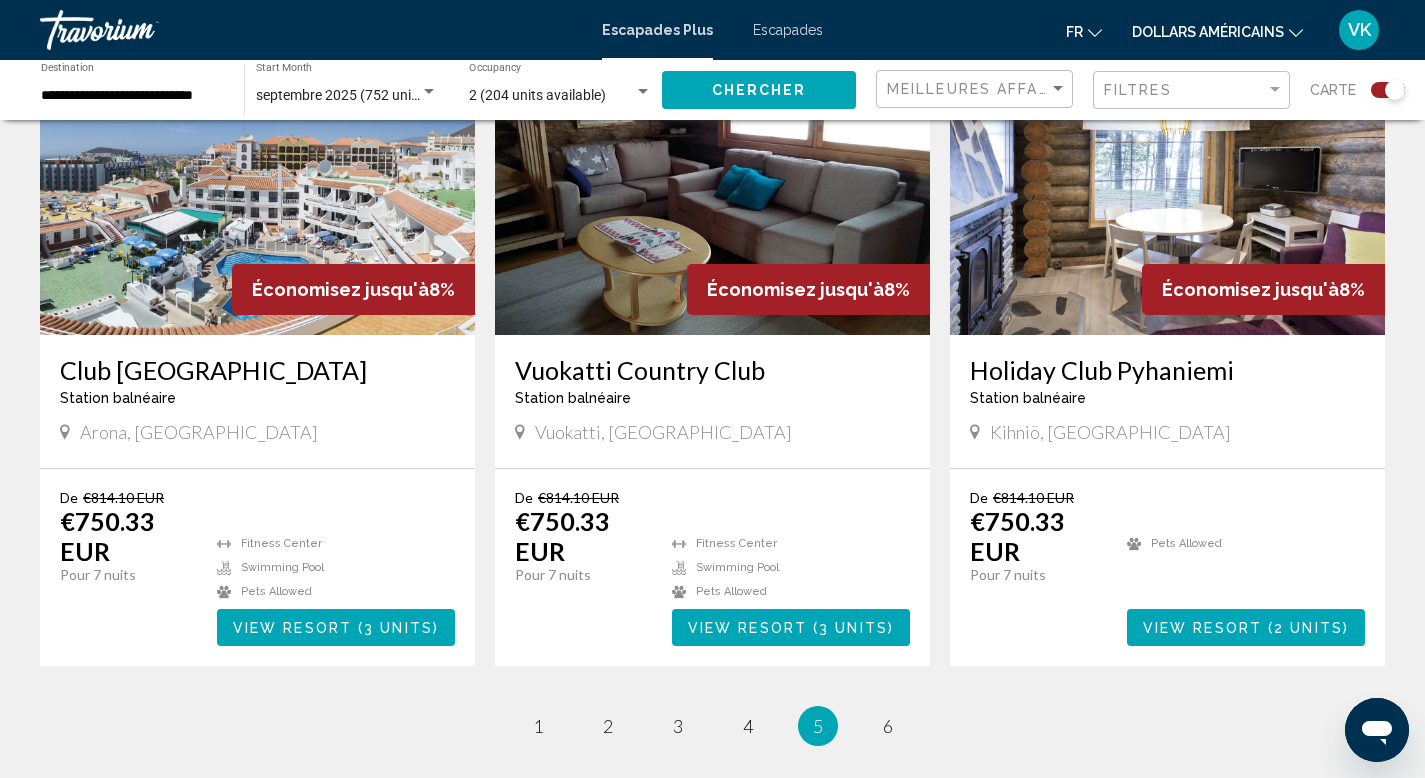 scroll, scrollTop: 2986, scrollLeft: 0, axis: vertical 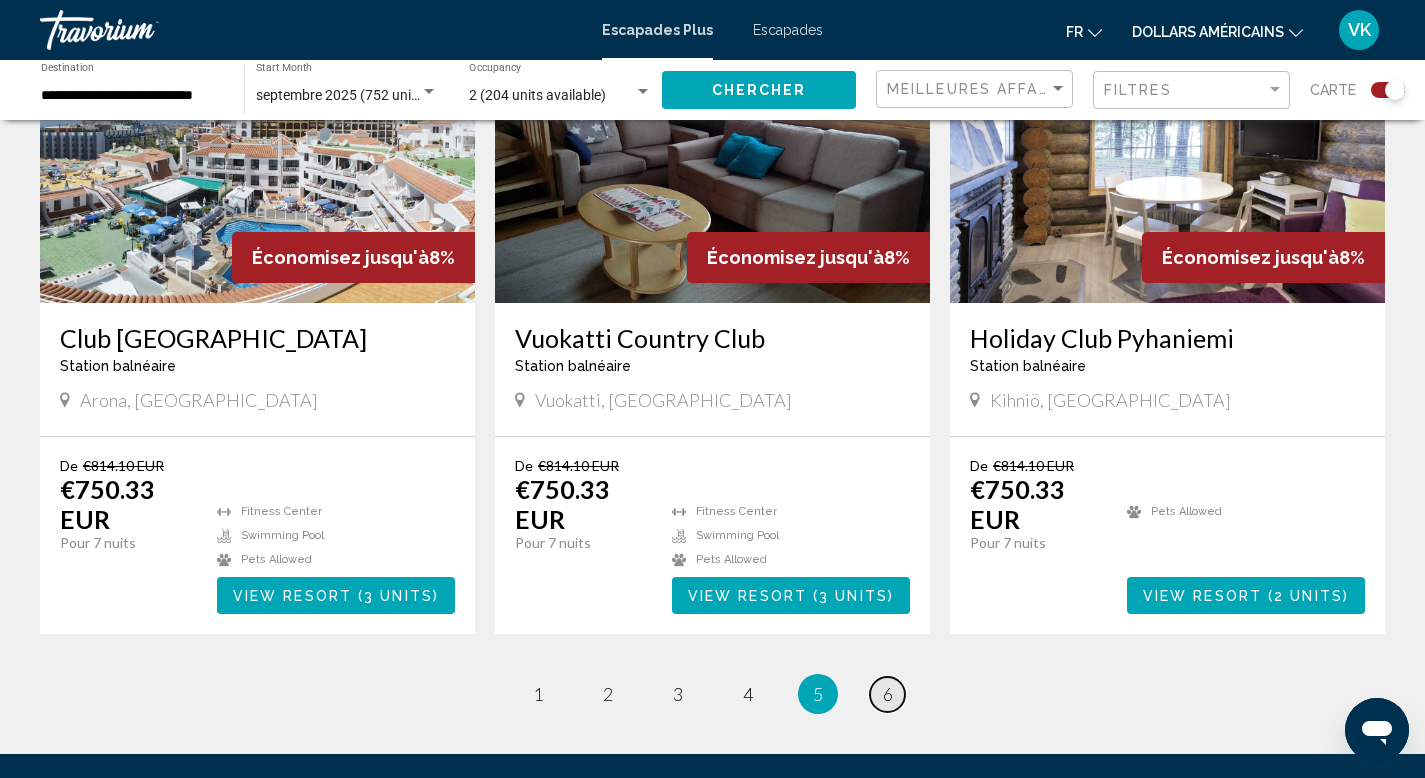 click on "6" at bounding box center (888, 694) 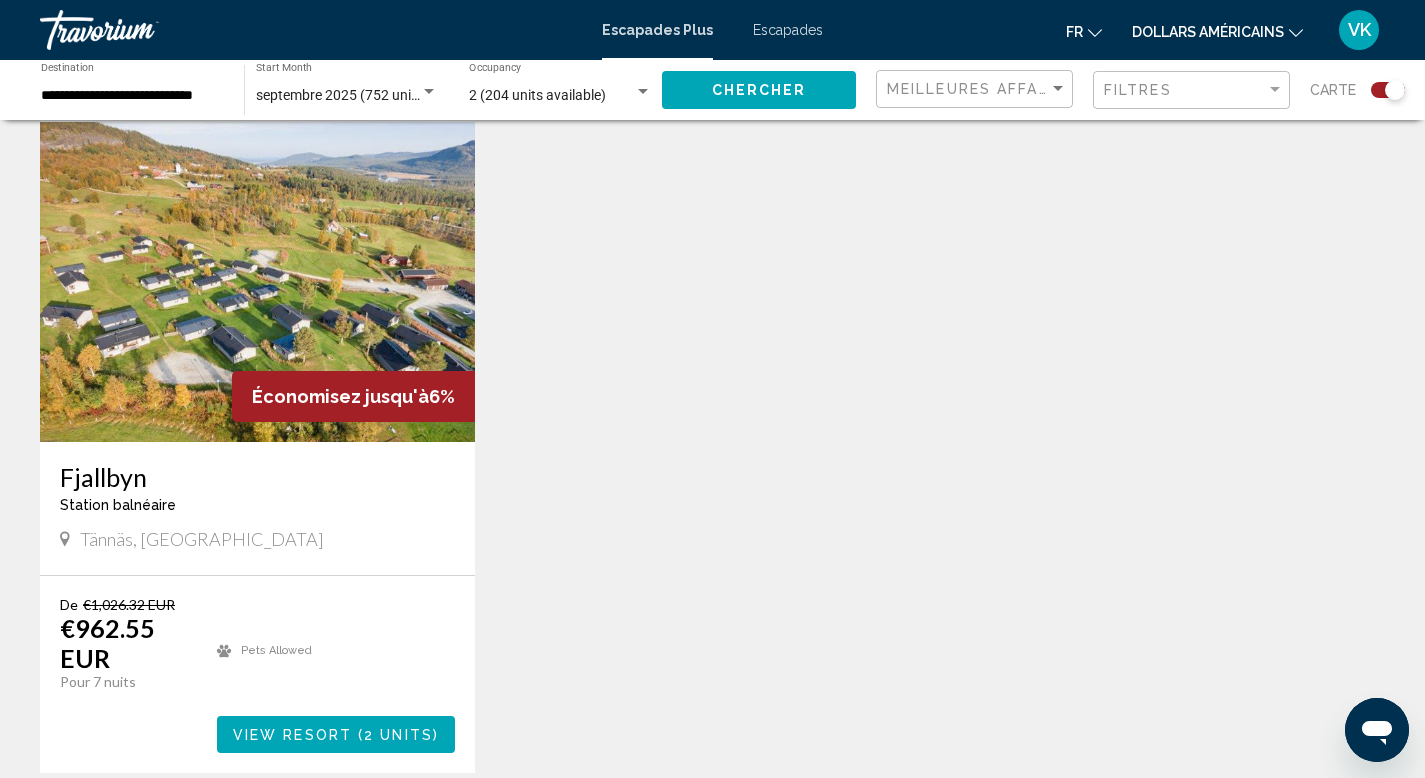 scroll, scrollTop: 3107, scrollLeft: 0, axis: vertical 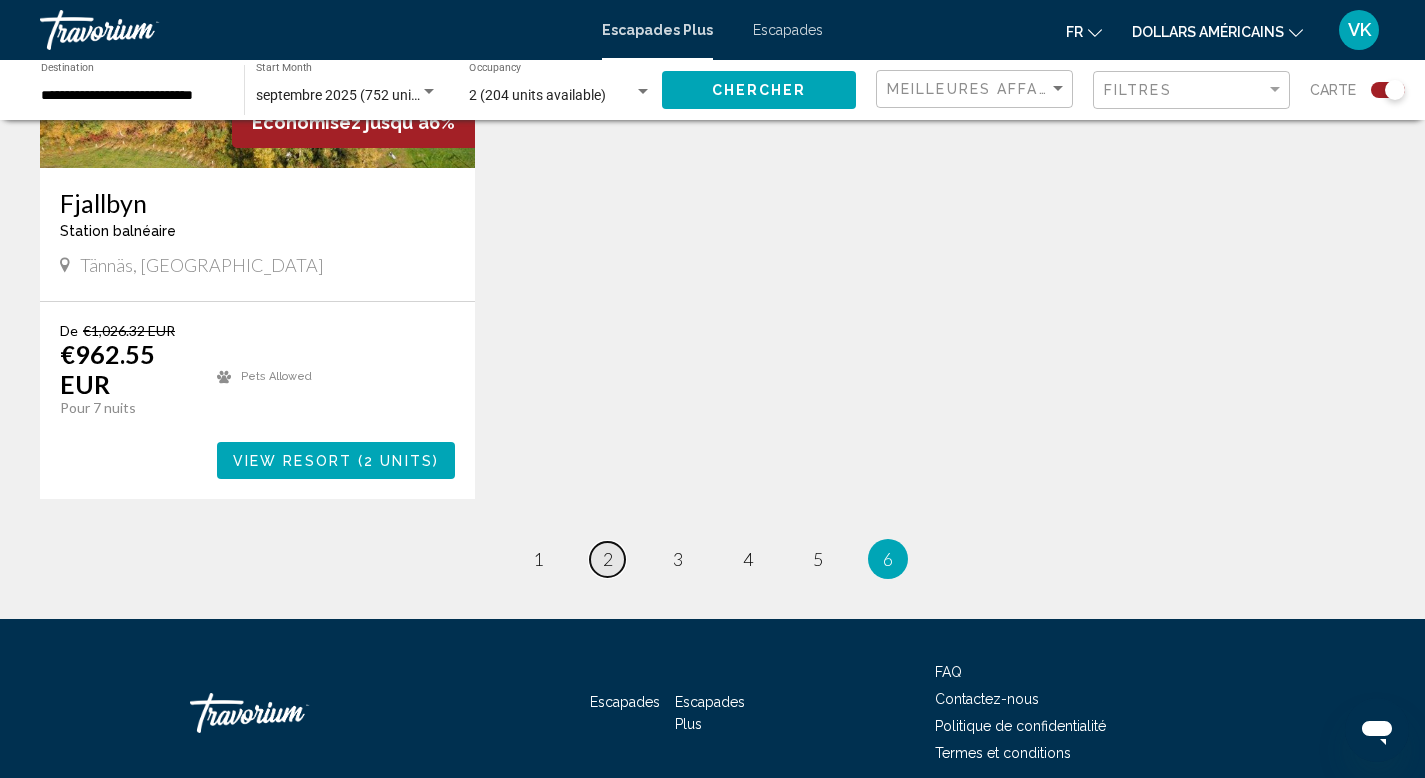 click on "2" at bounding box center [608, 559] 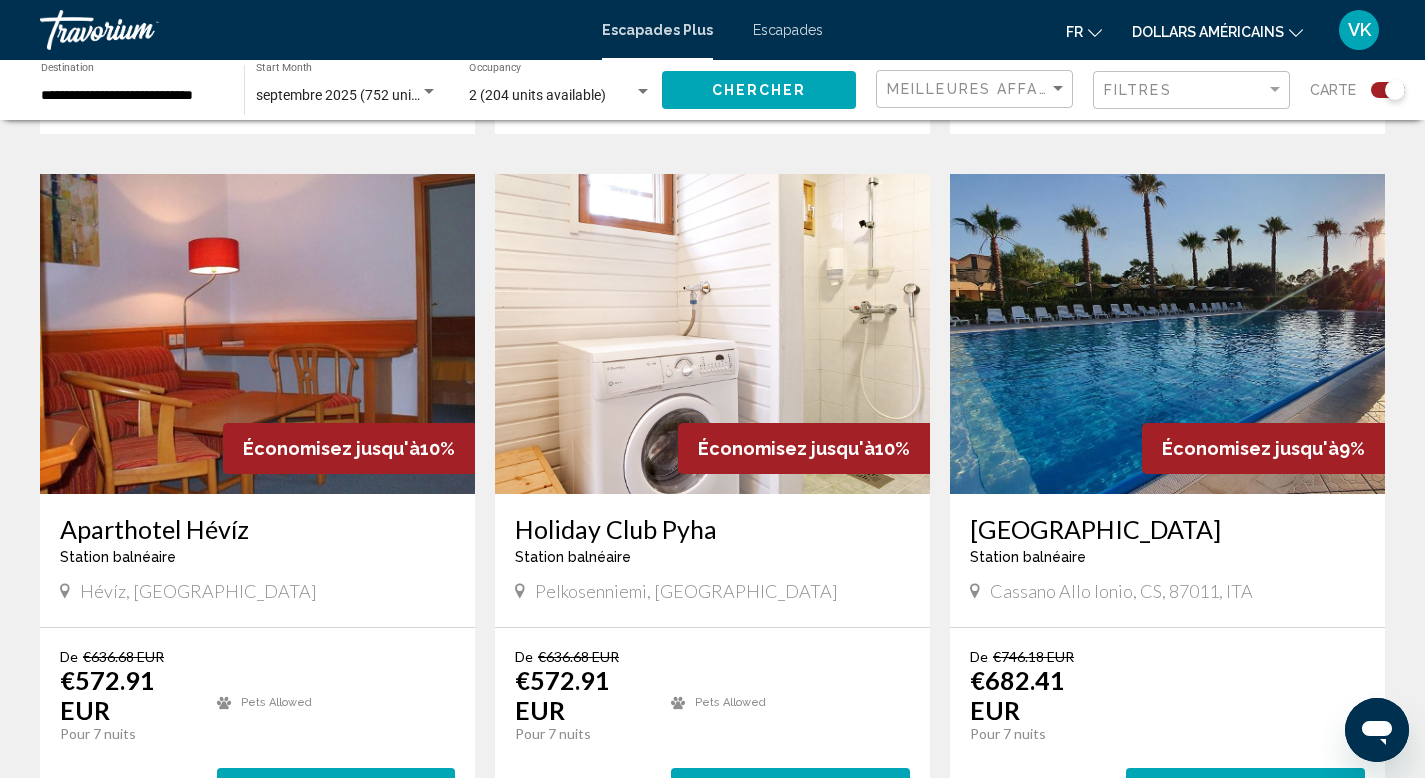 scroll, scrollTop: 2071, scrollLeft: 0, axis: vertical 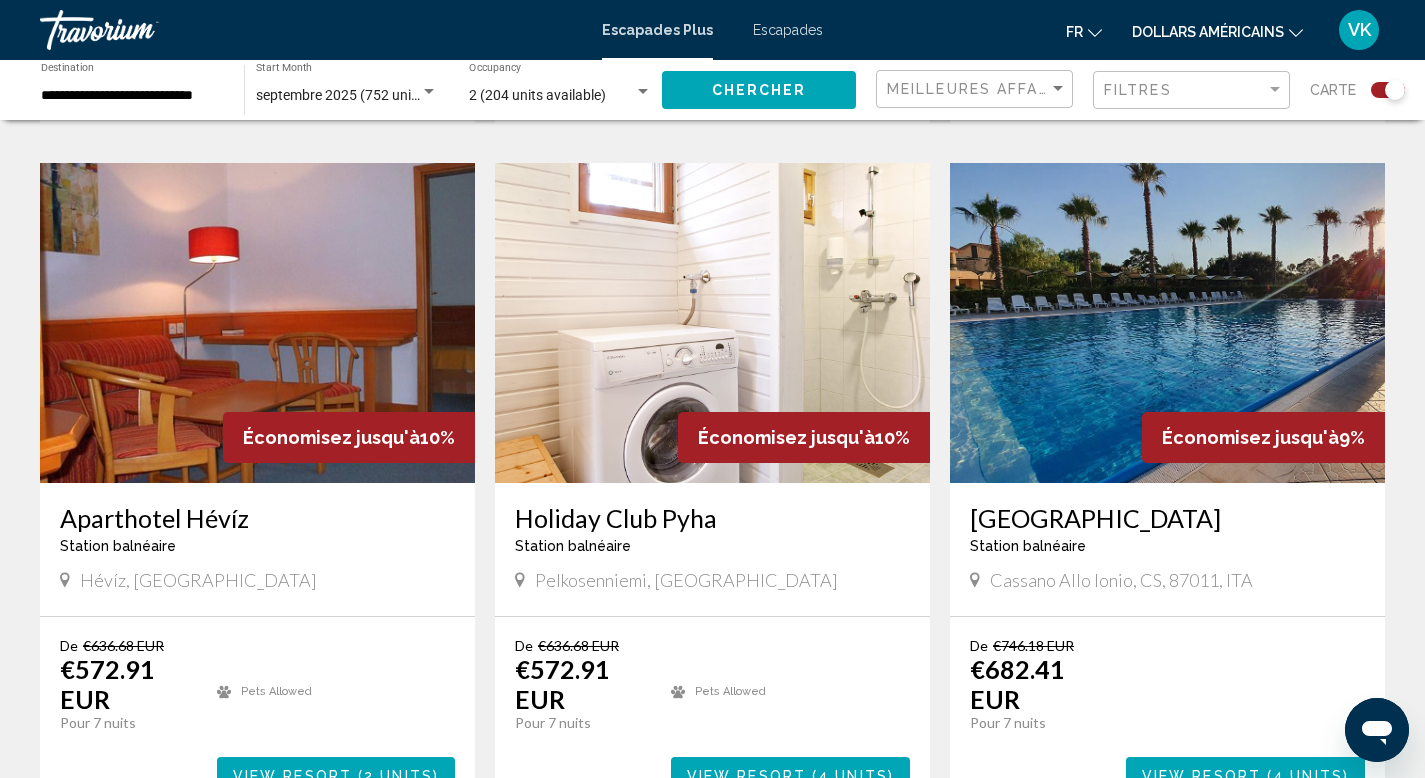 click on "Villaggio Aurora" at bounding box center [1167, 518] 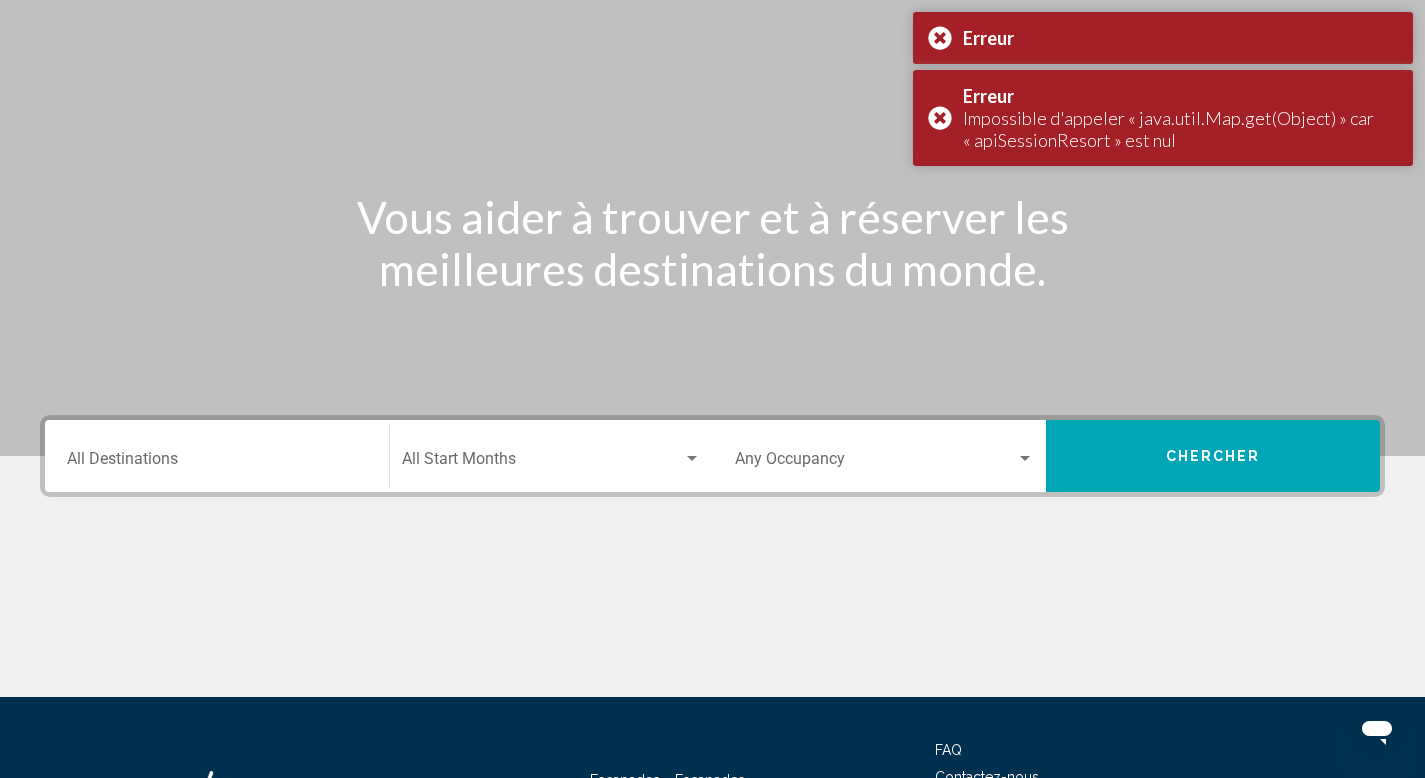 scroll, scrollTop: 0, scrollLeft: 0, axis: both 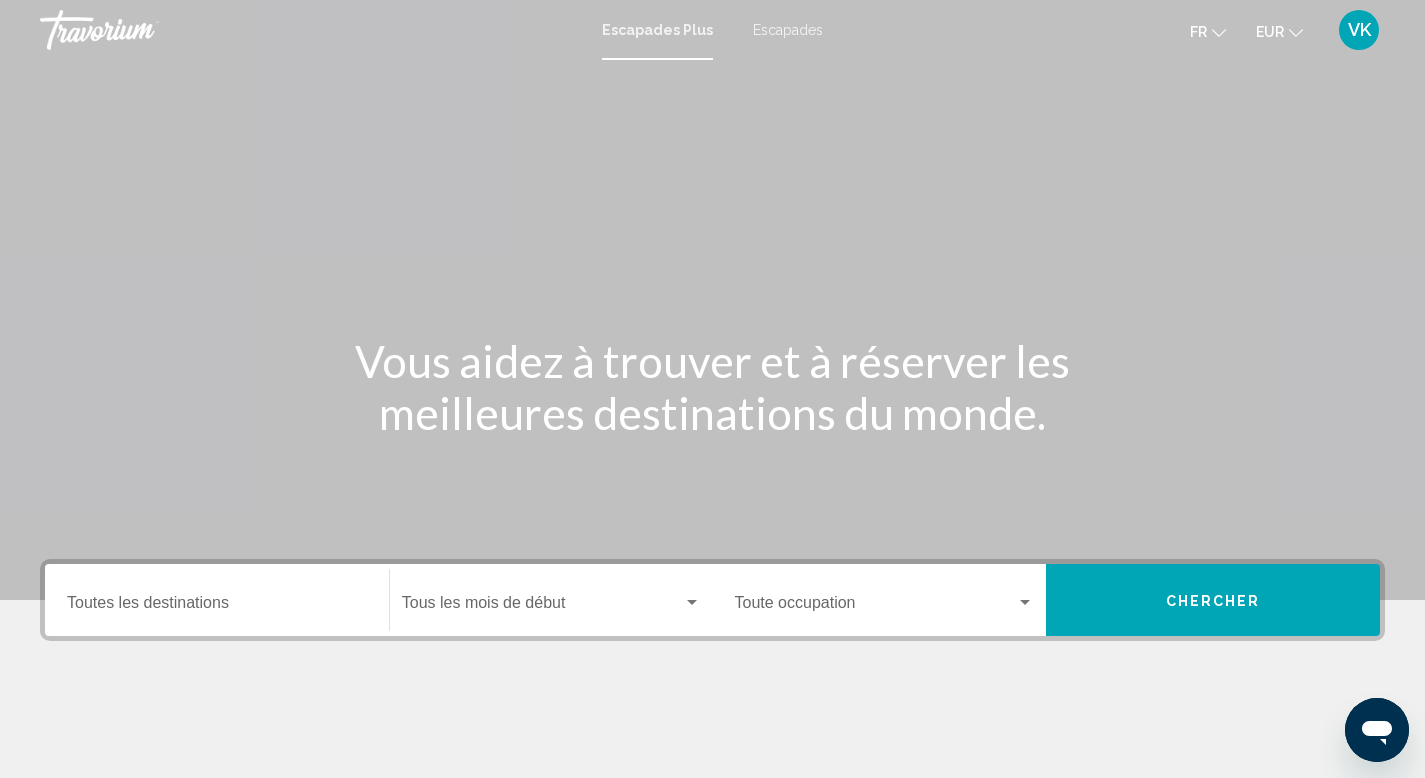 click on "Destination Toutes les destinations" at bounding box center [217, 600] 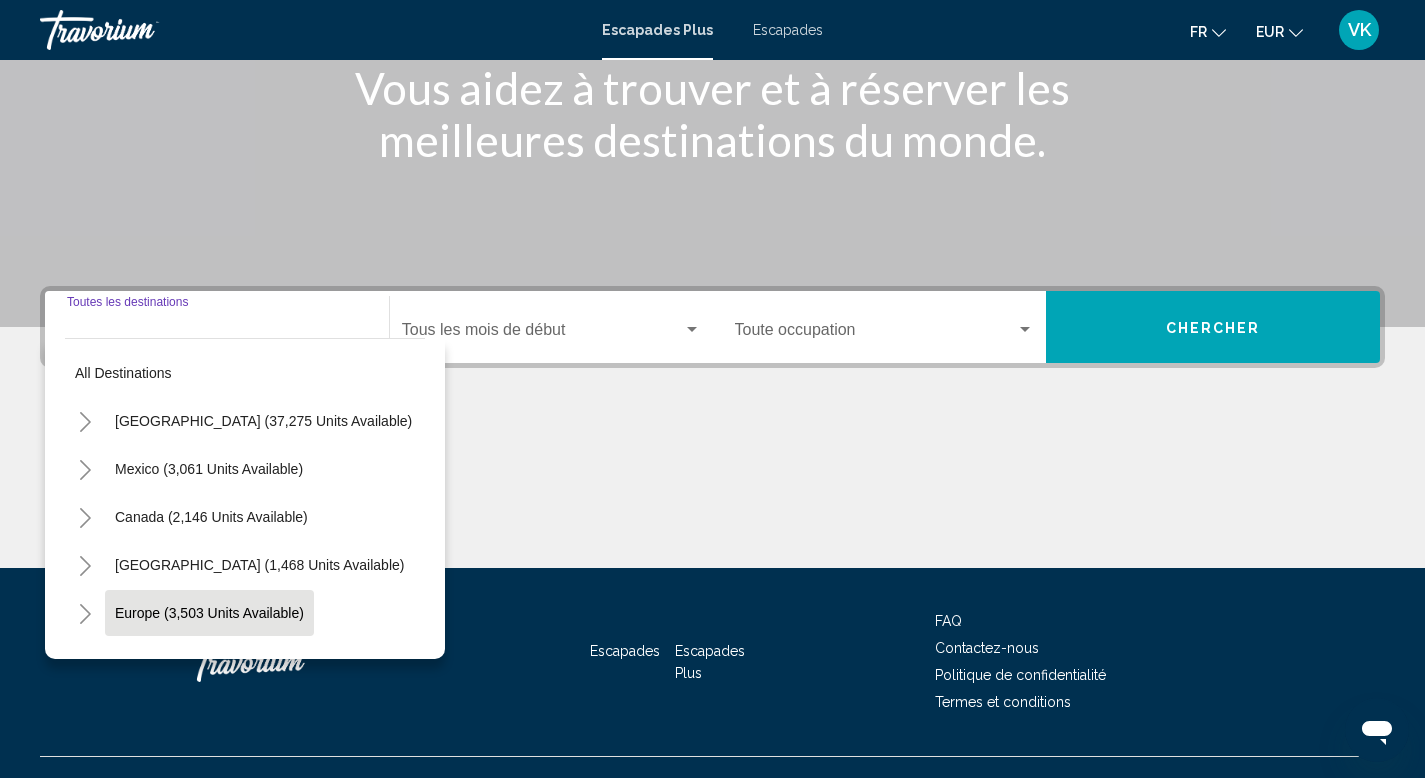 scroll, scrollTop: 308, scrollLeft: 0, axis: vertical 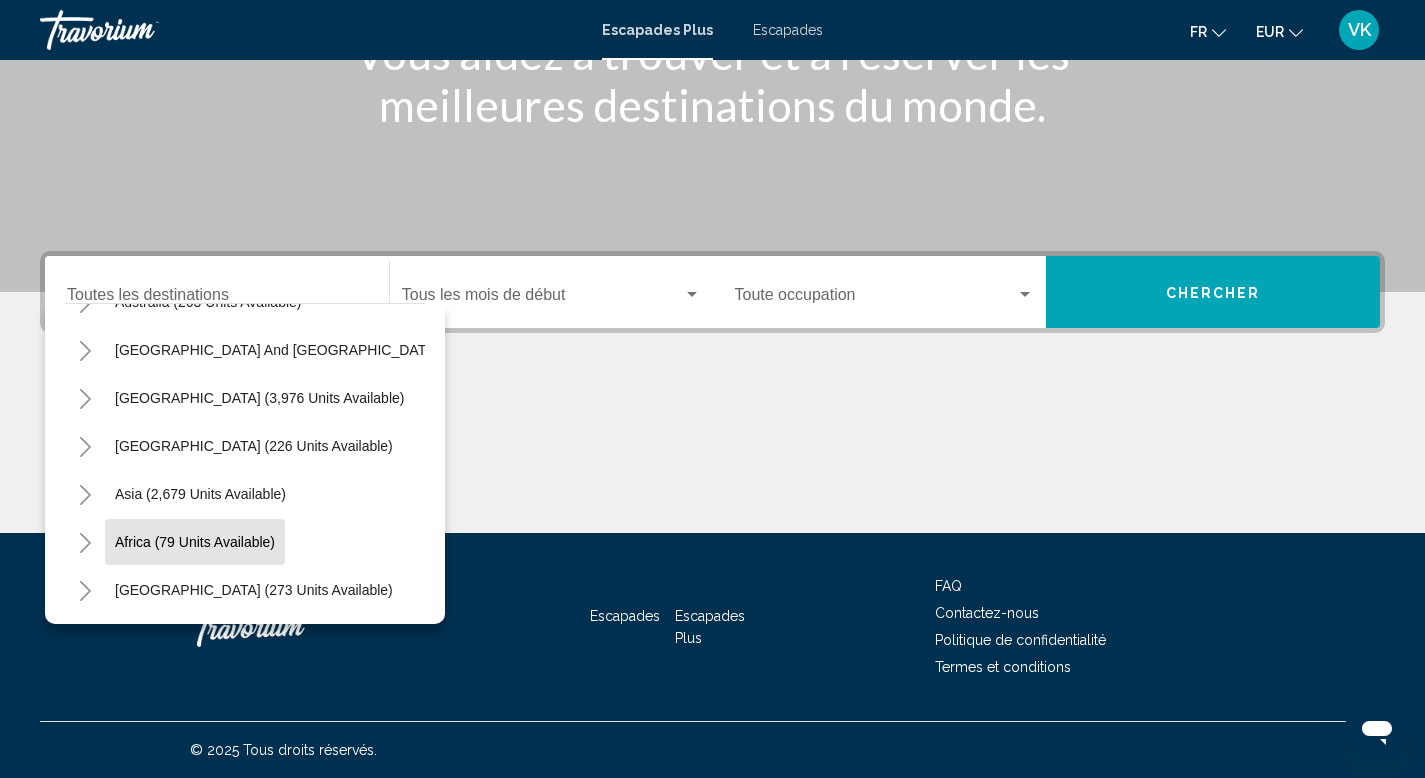 click on "Africa (79 units available)" at bounding box center [254, 590] 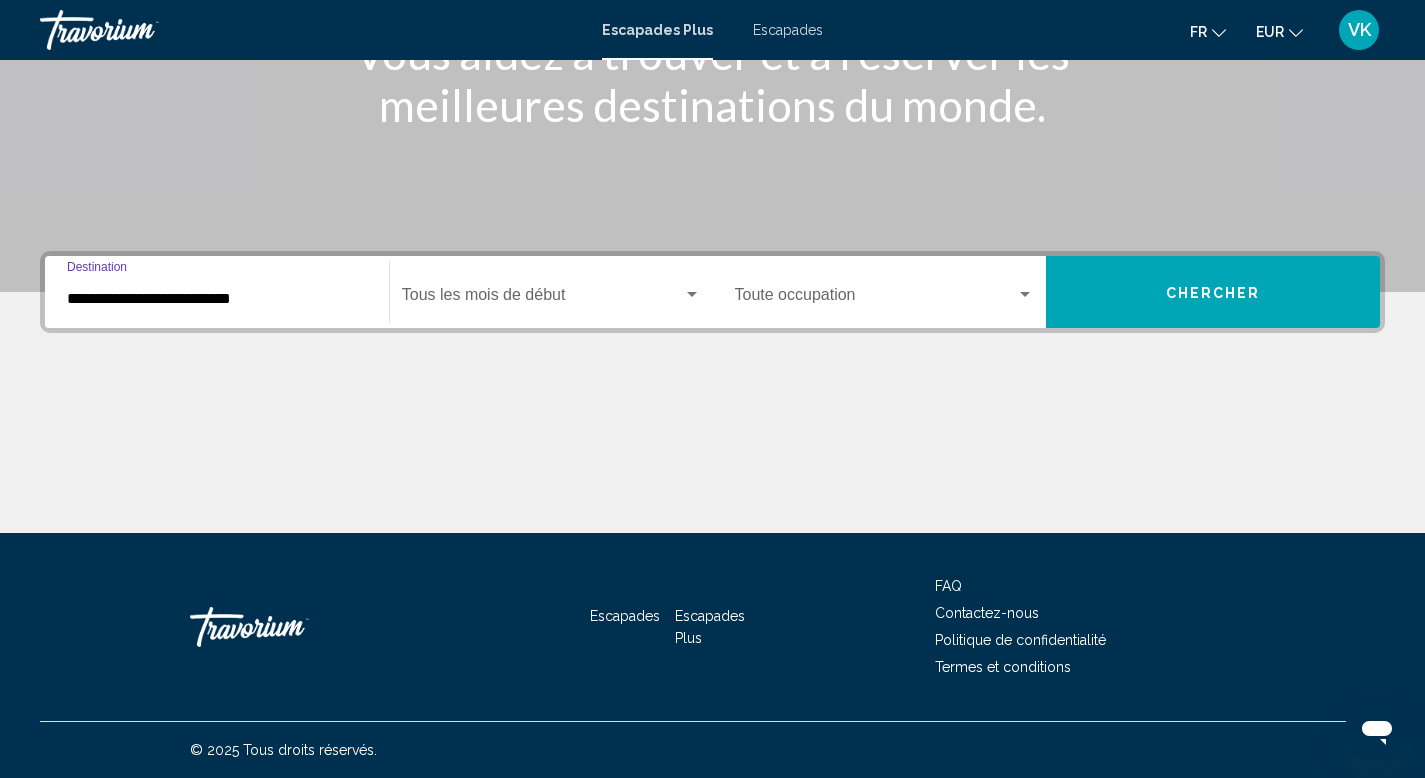 click at bounding box center [542, 299] 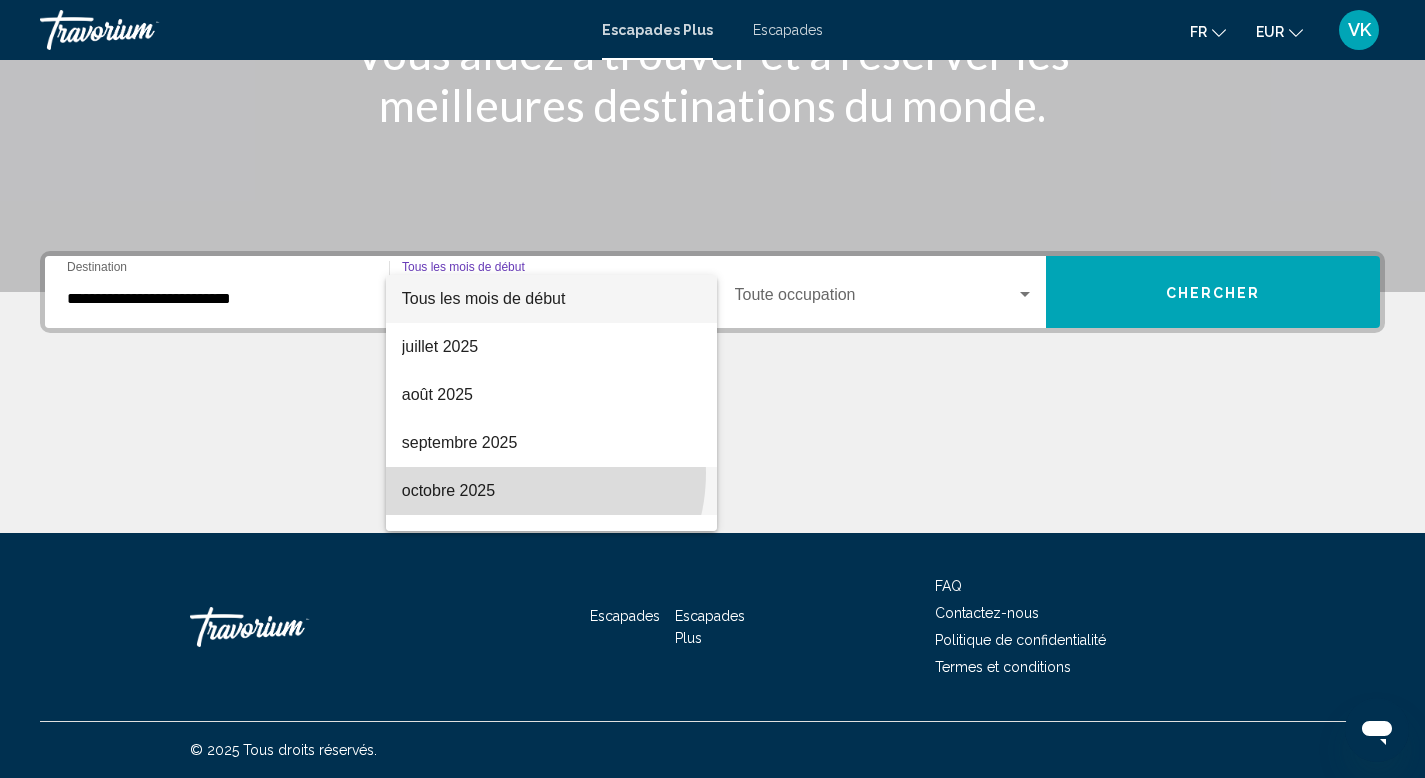 click on "octobre 2025" at bounding box center (551, 491) 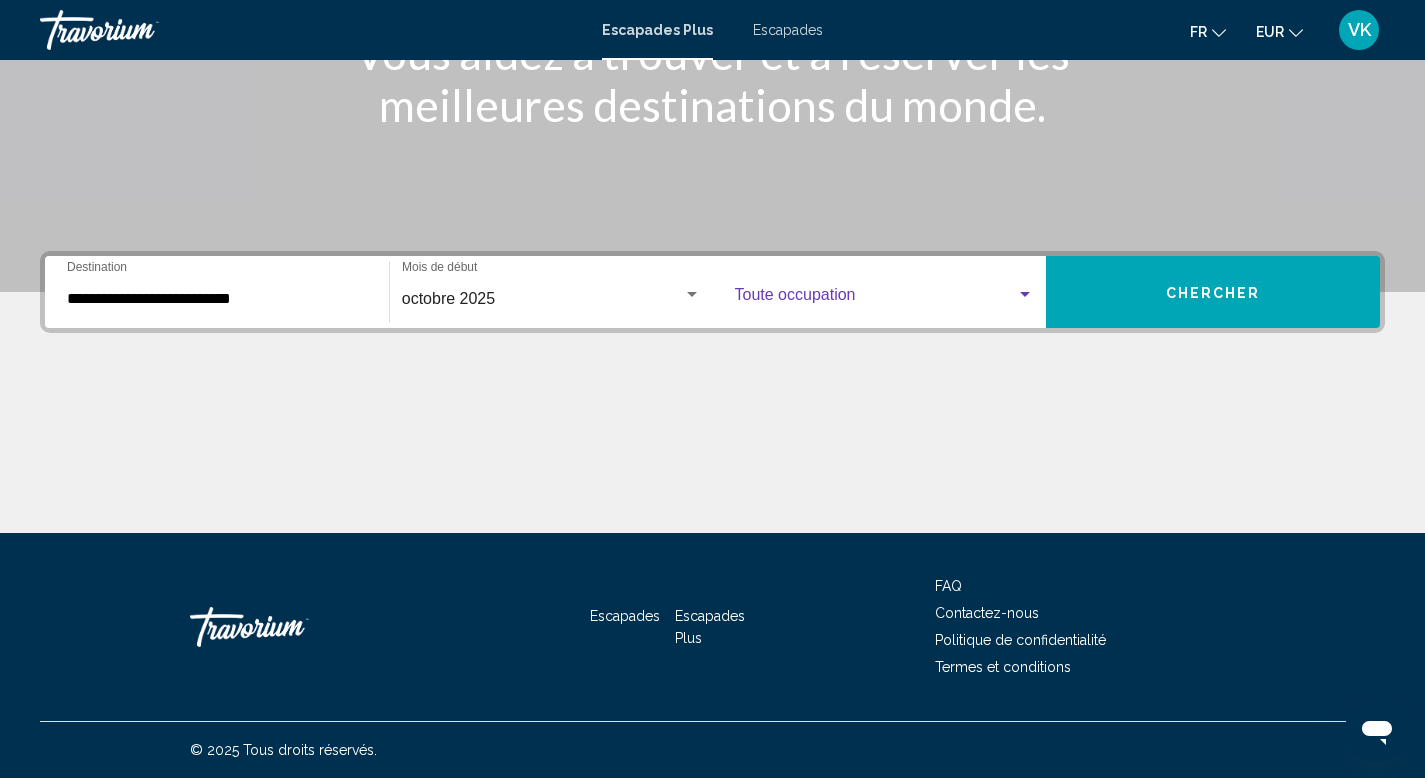 click at bounding box center [876, 299] 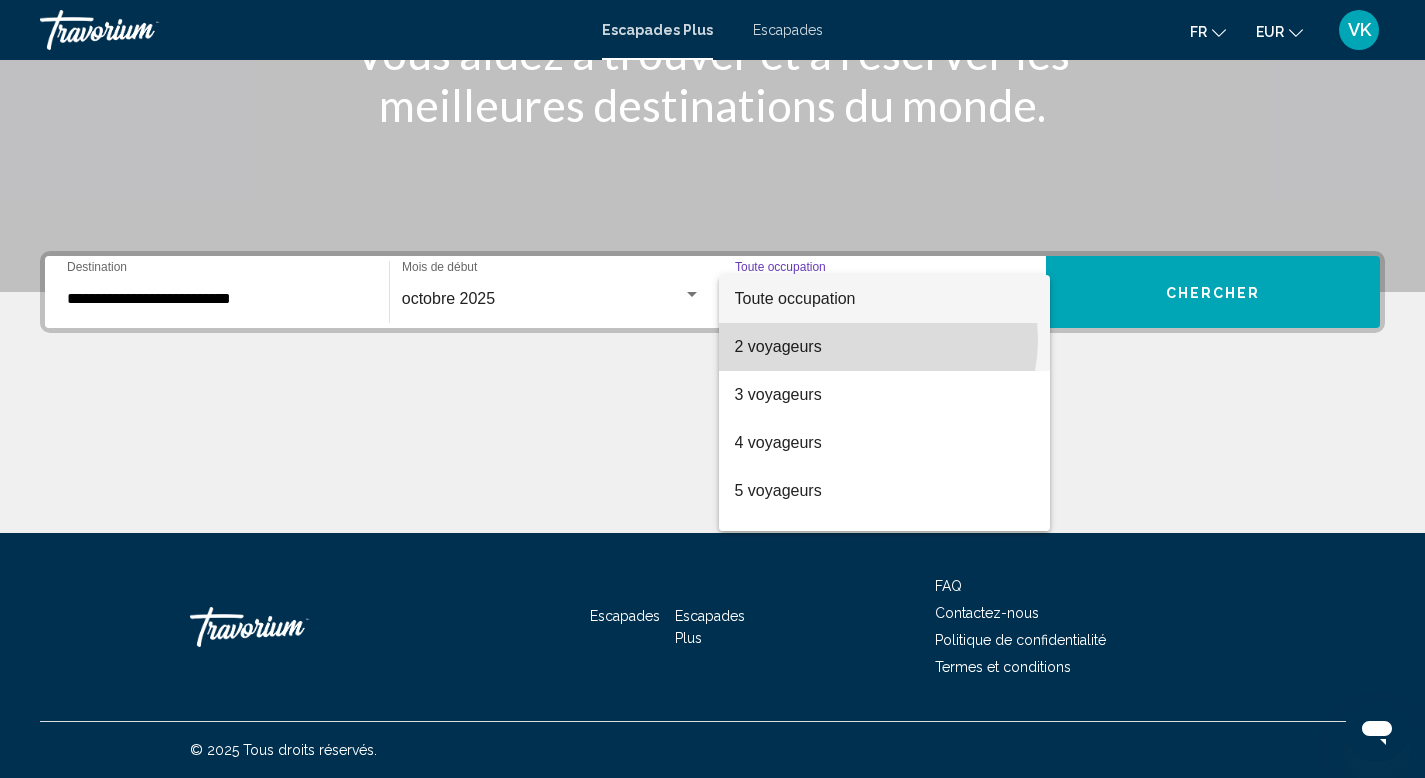 click on "2 voyageurs" at bounding box center (885, 347) 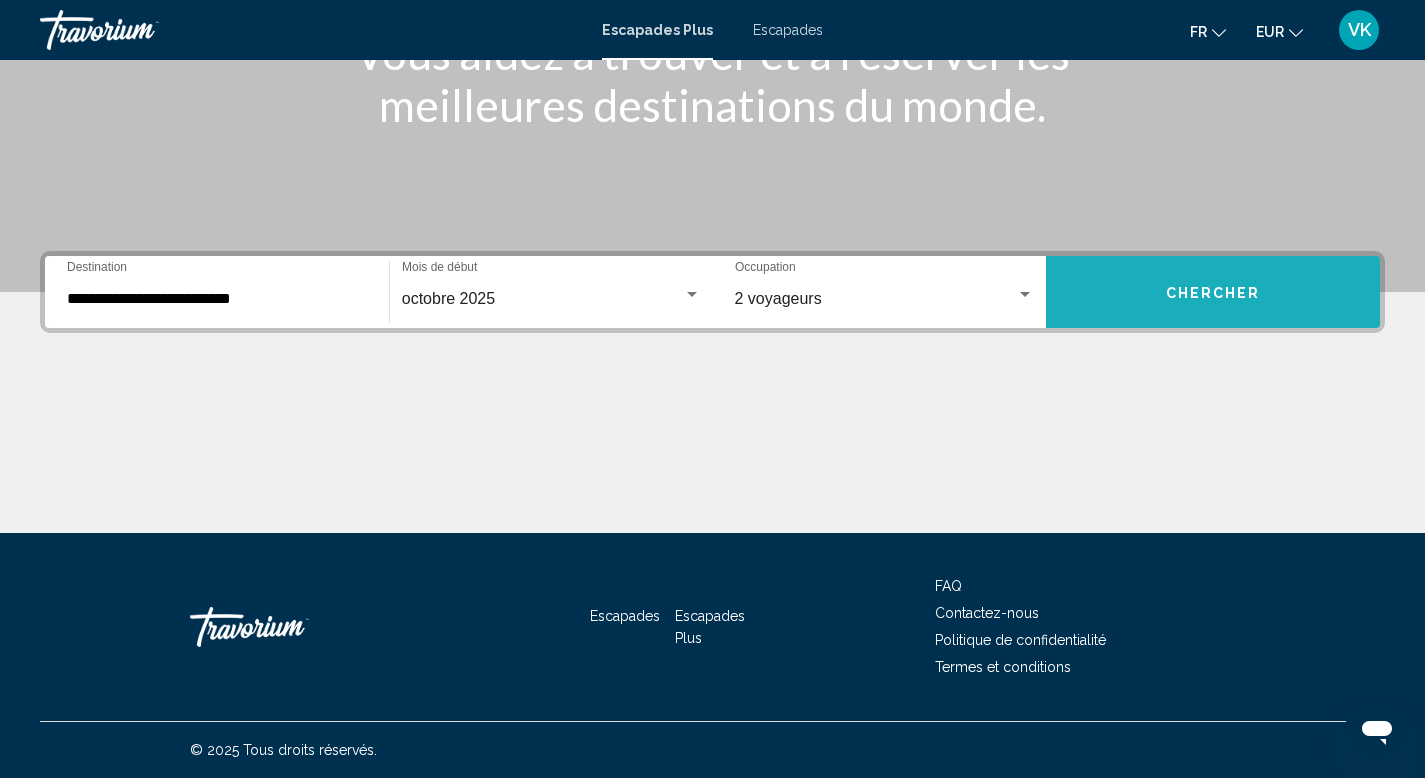 click on "Chercher" at bounding box center [1213, 292] 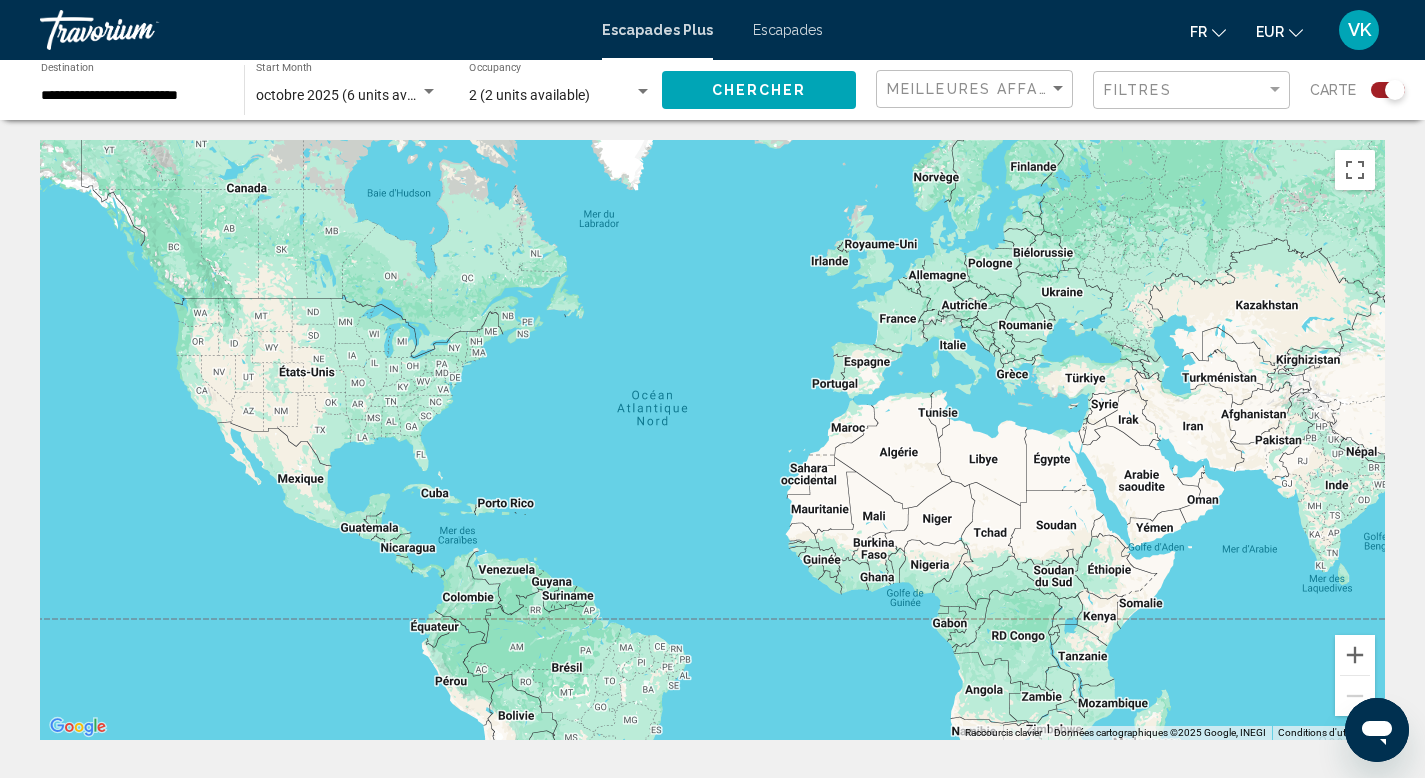 click 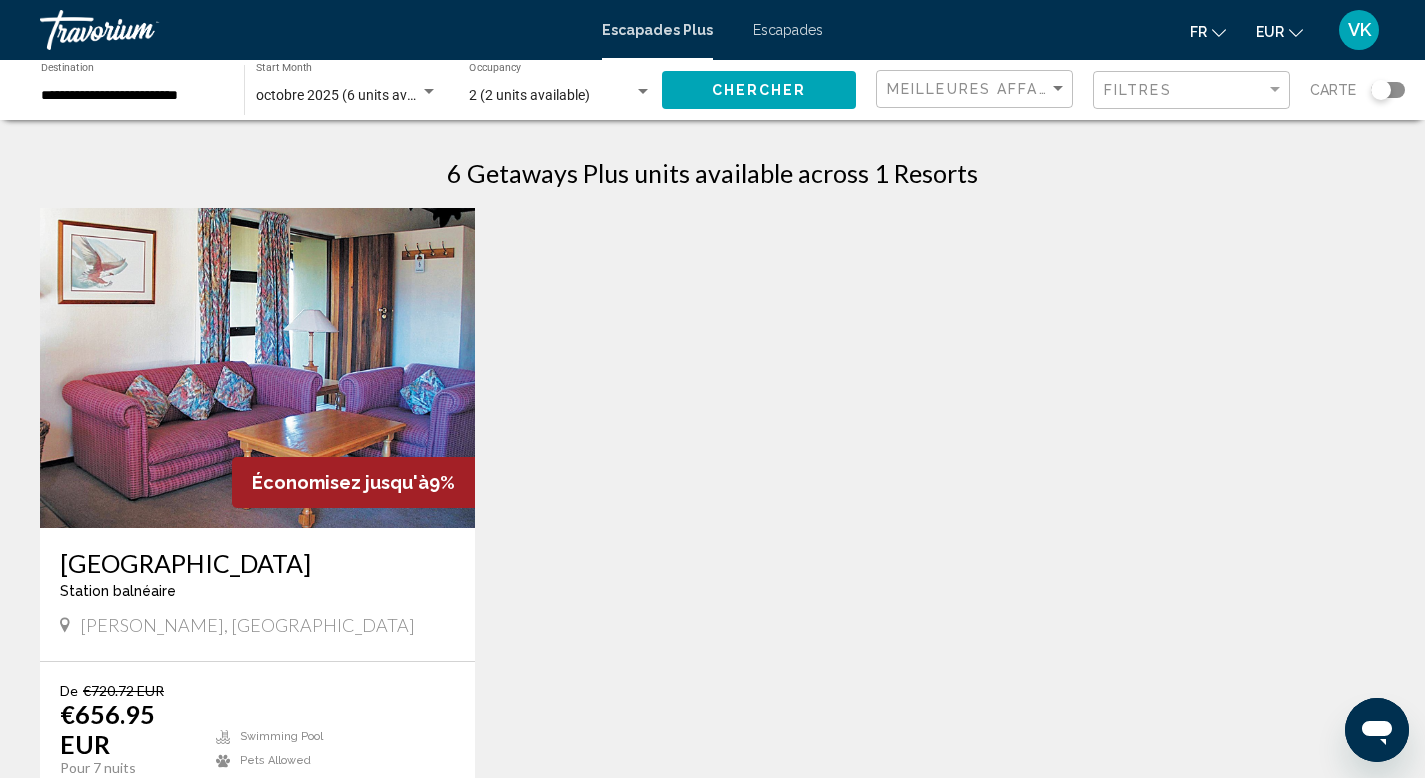 scroll, scrollTop: 0, scrollLeft: 0, axis: both 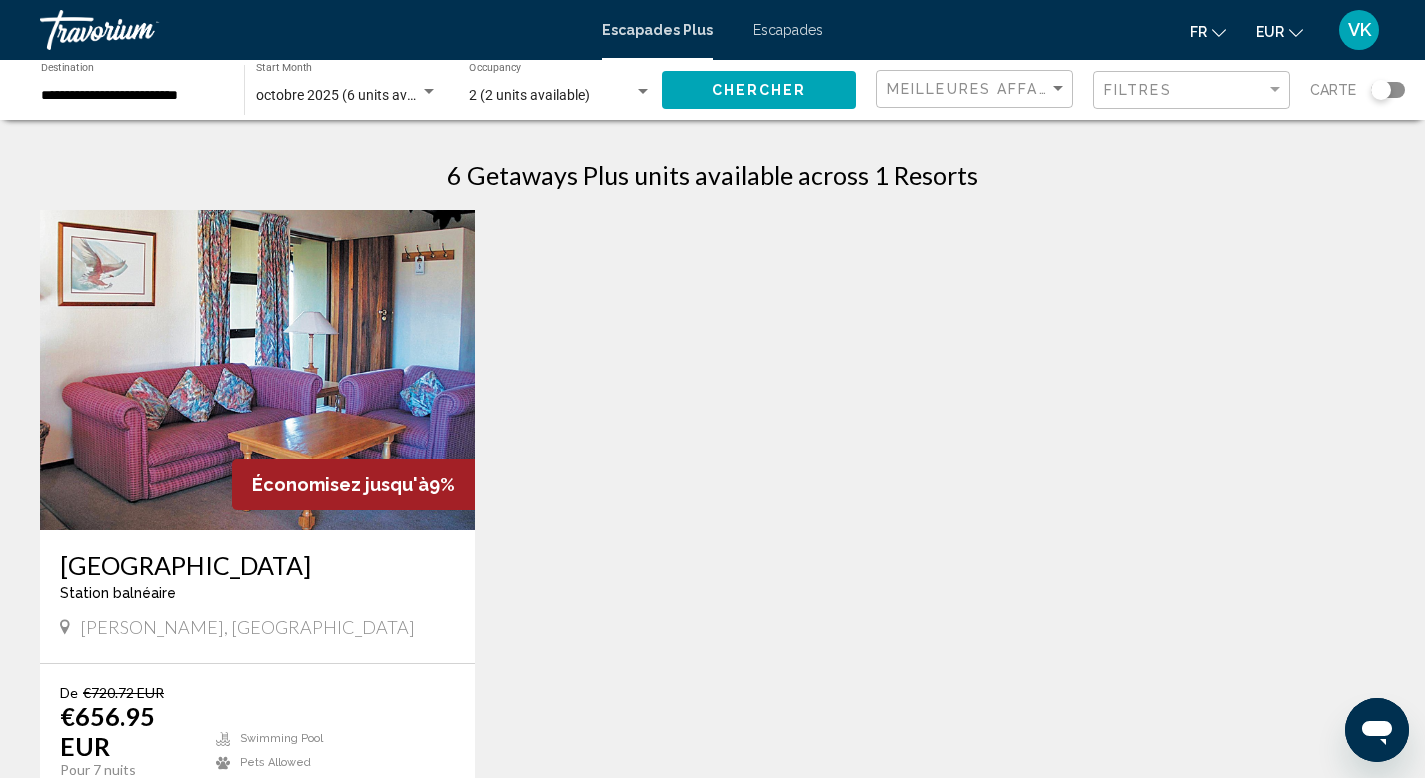 click on "**********" at bounding box center (132, 96) 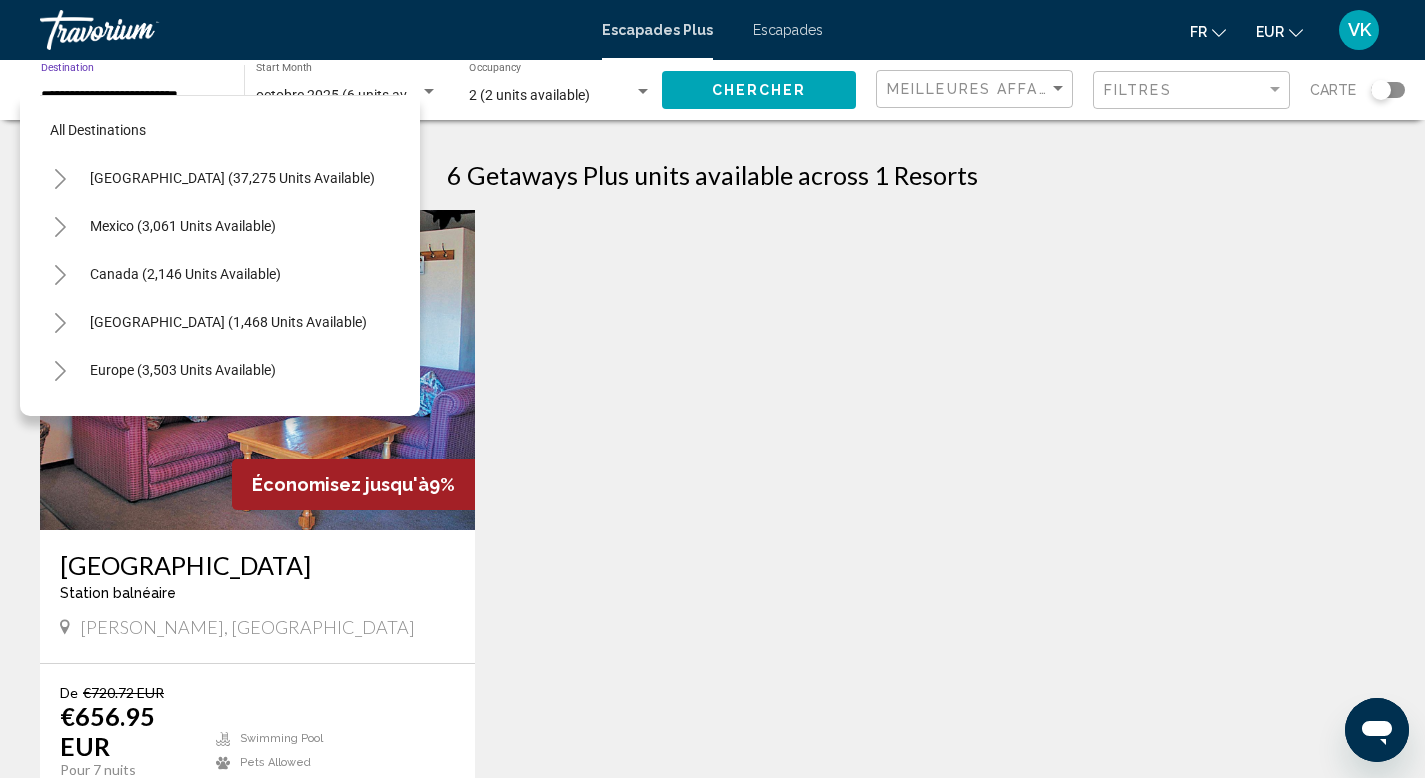 scroll, scrollTop: 414, scrollLeft: 0, axis: vertical 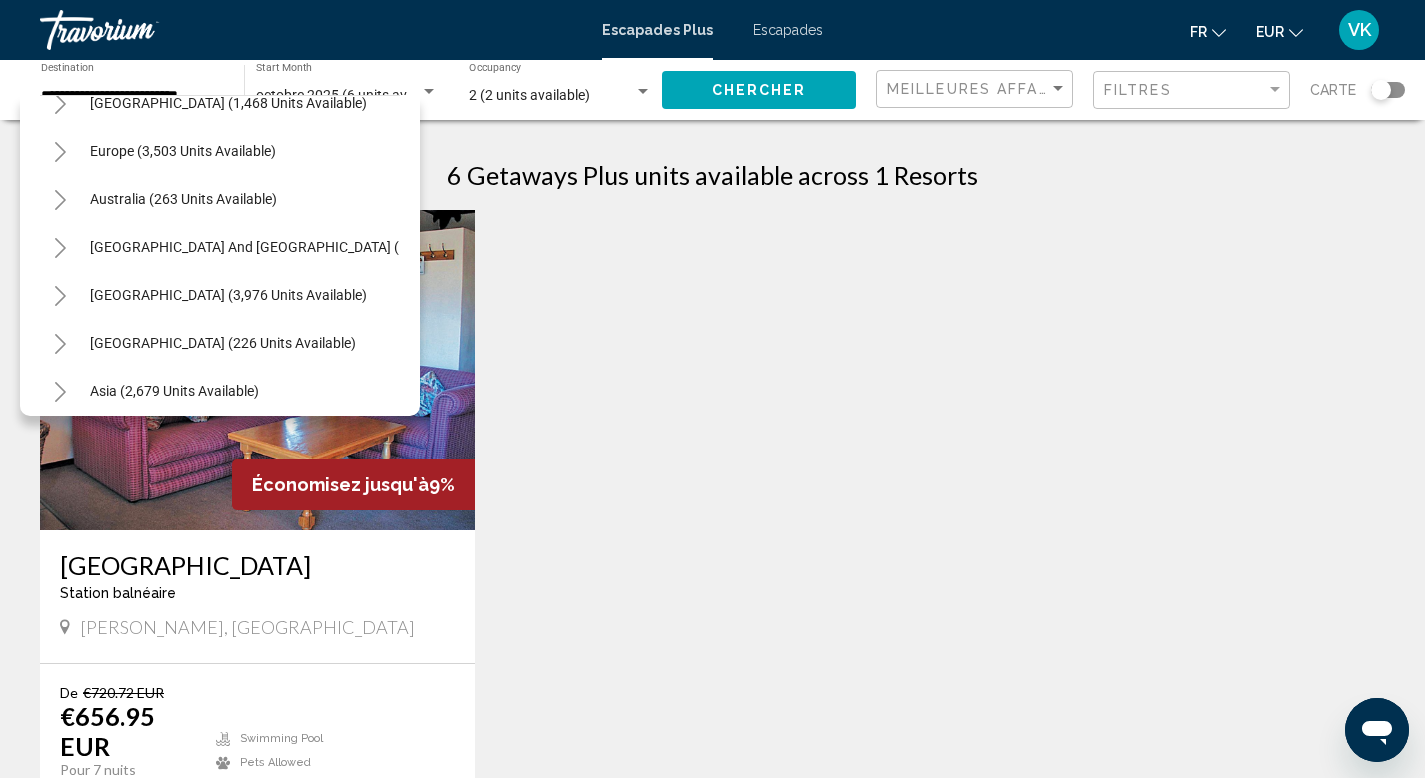 click 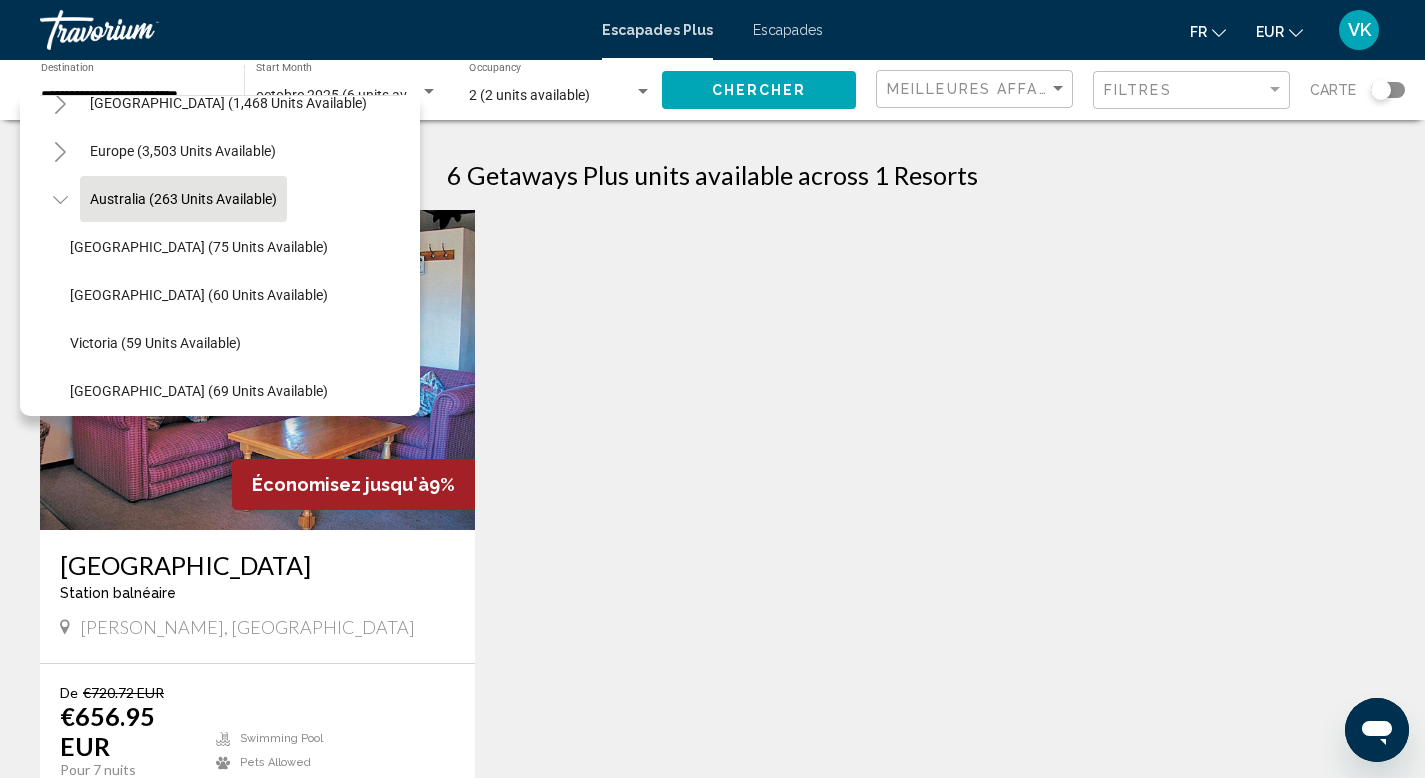 click on "Australia (263 units available)" at bounding box center [306, 439] 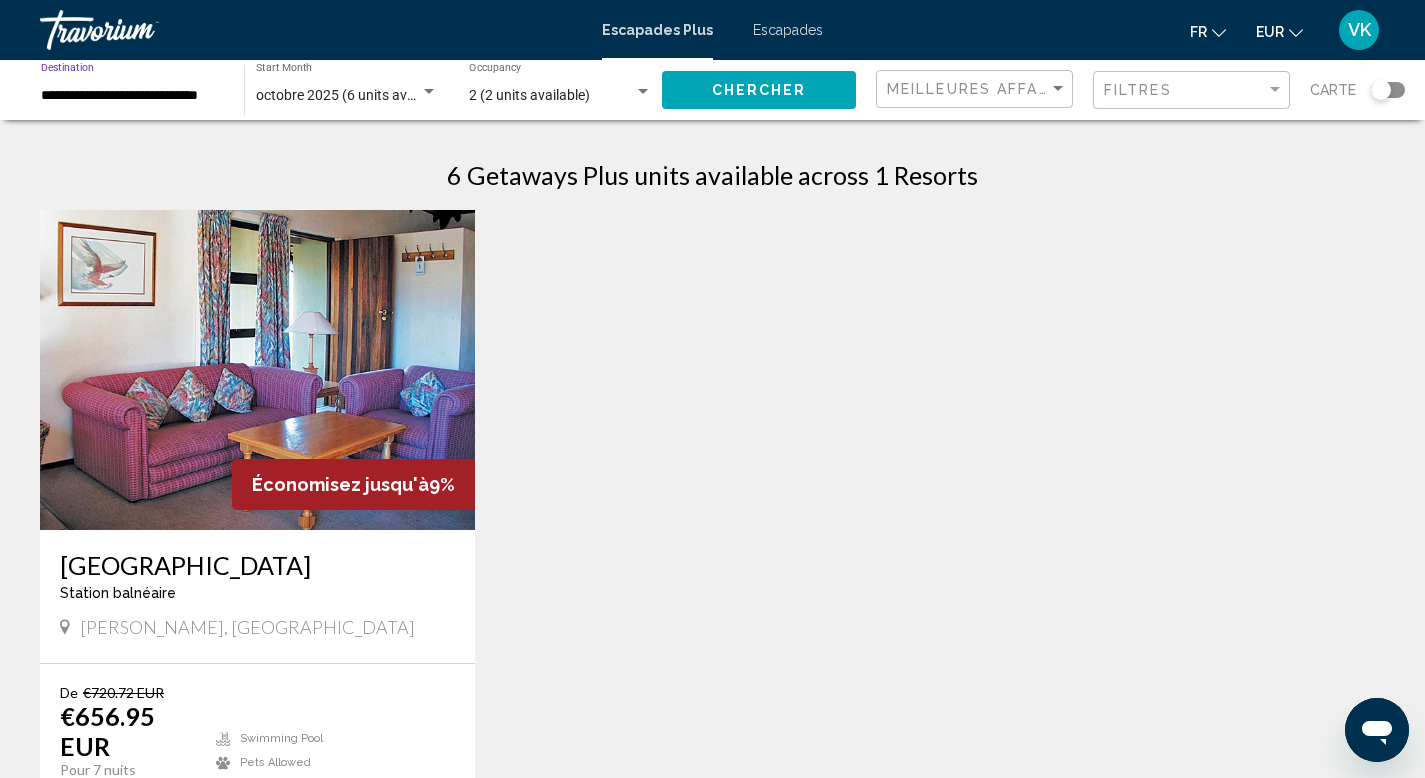 click on "Chercher" 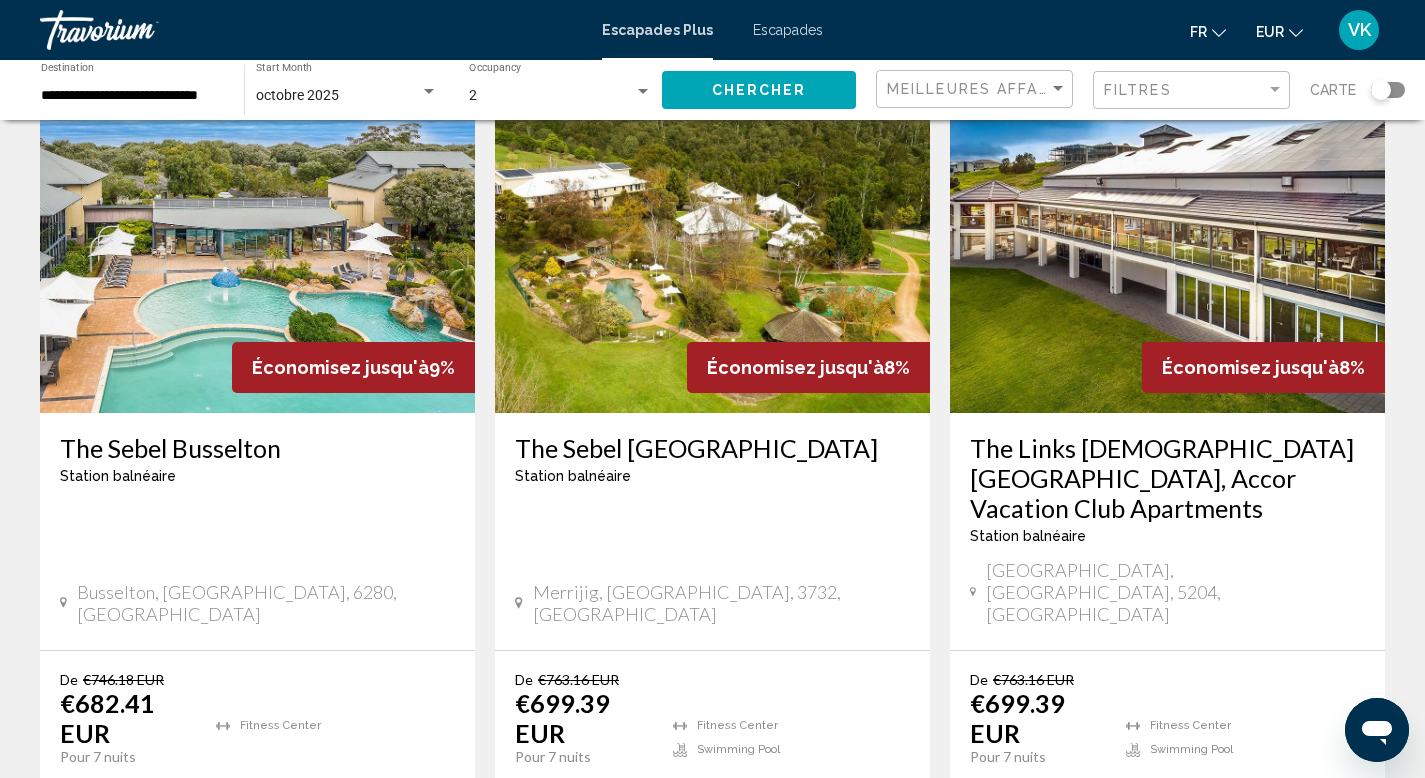 scroll, scrollTop: 148, scrollLeft: 0, axis: vertical 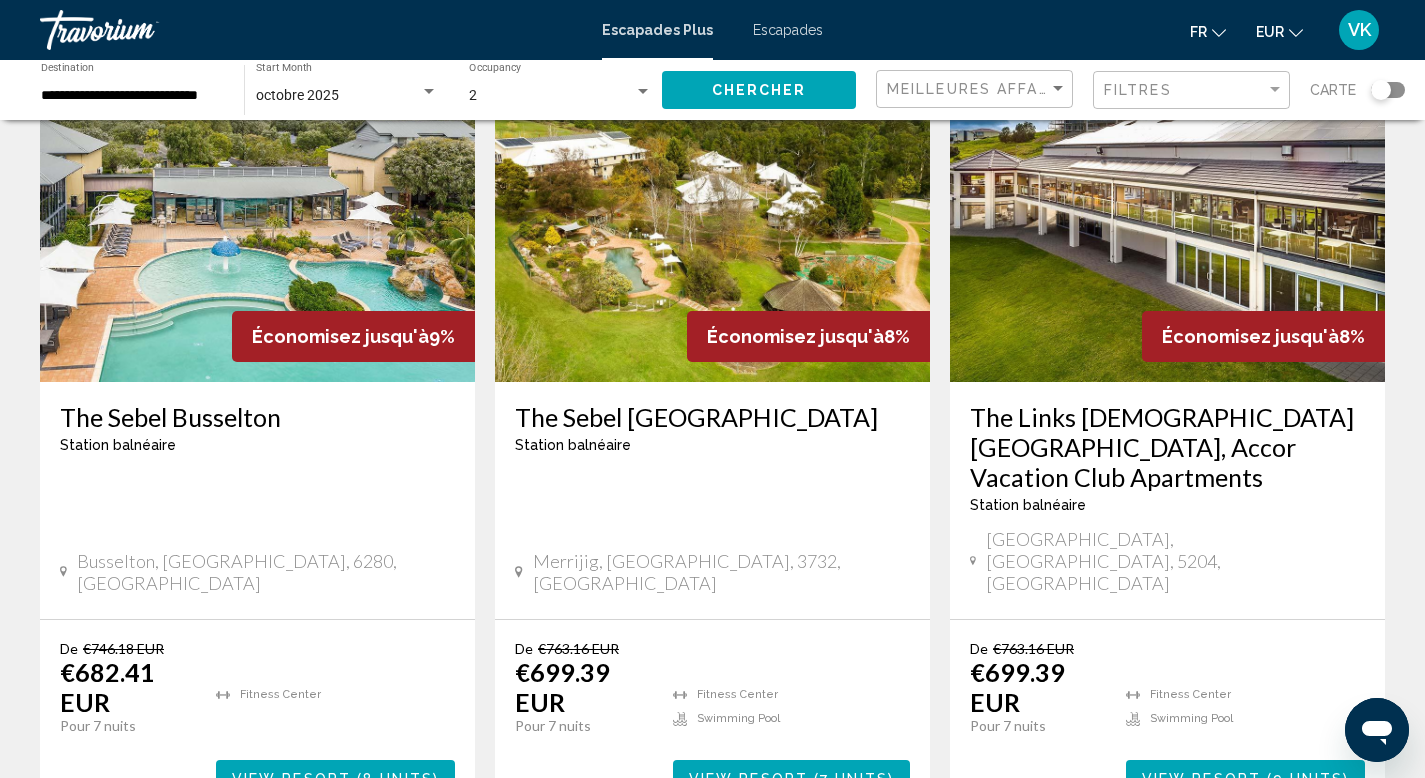 click on "The Sebel Busselton" at bounding box center [257, 417] 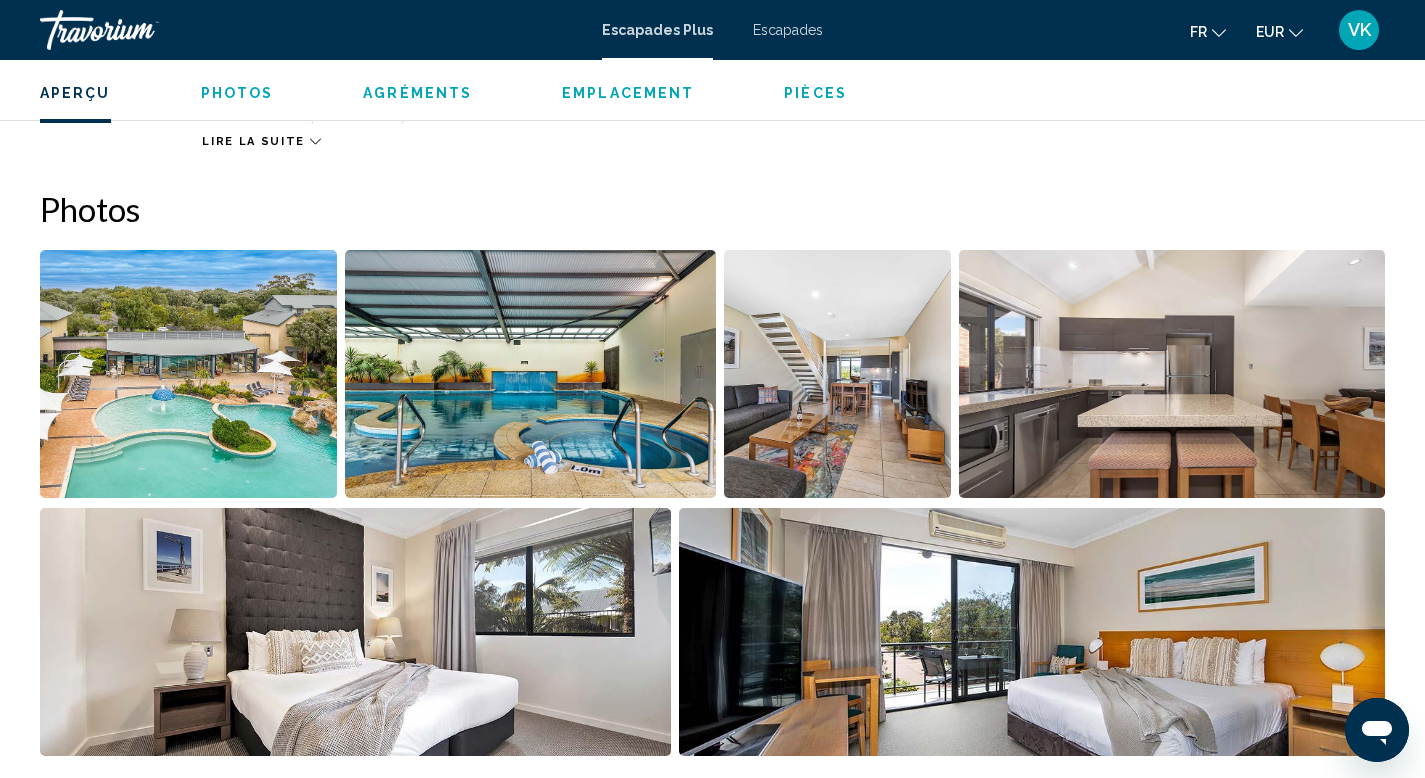 scroll, scrollTop: 175, scrollLeft: 0, axis: vertical 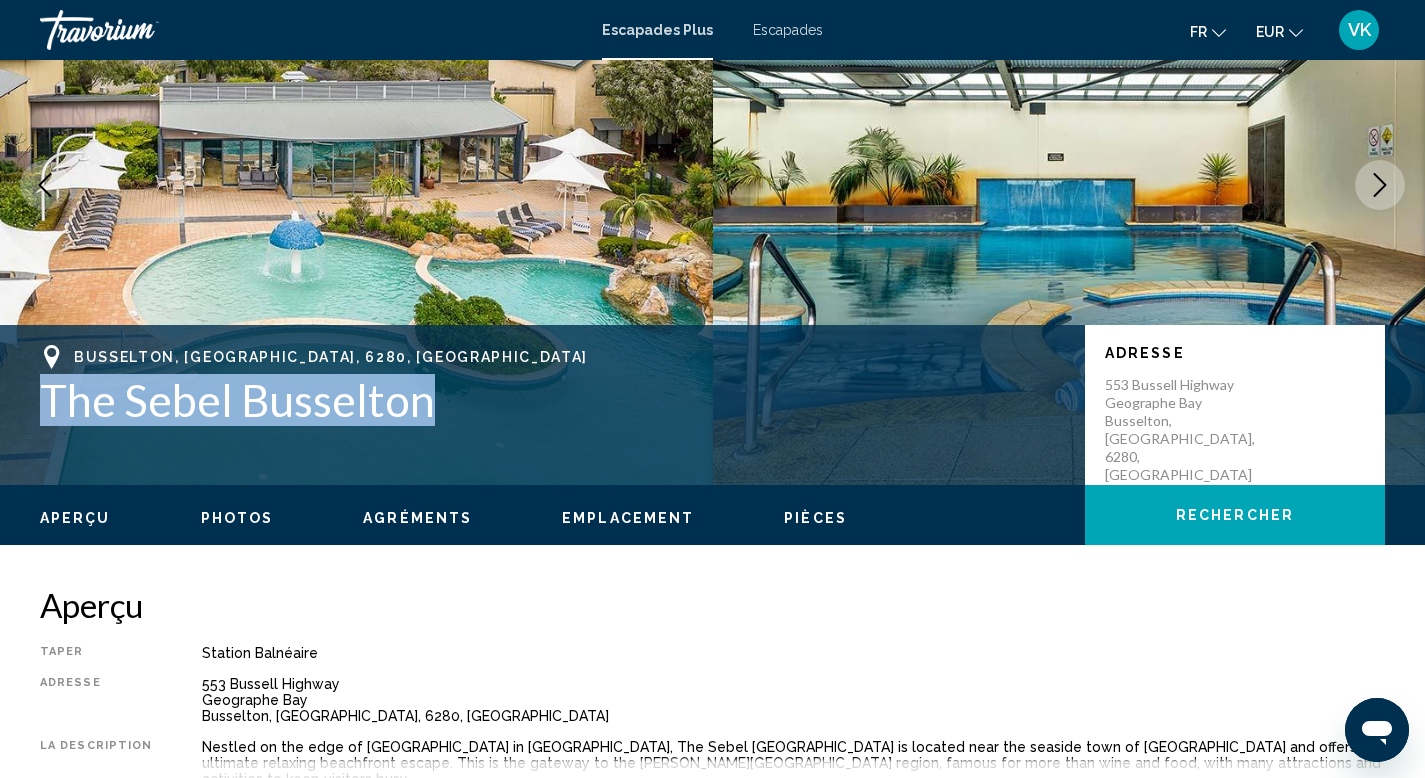 drag, startPoint x: 445, startPoint y: 410, endPoint x: 40, endPoint y: 406, distance: 405.01974 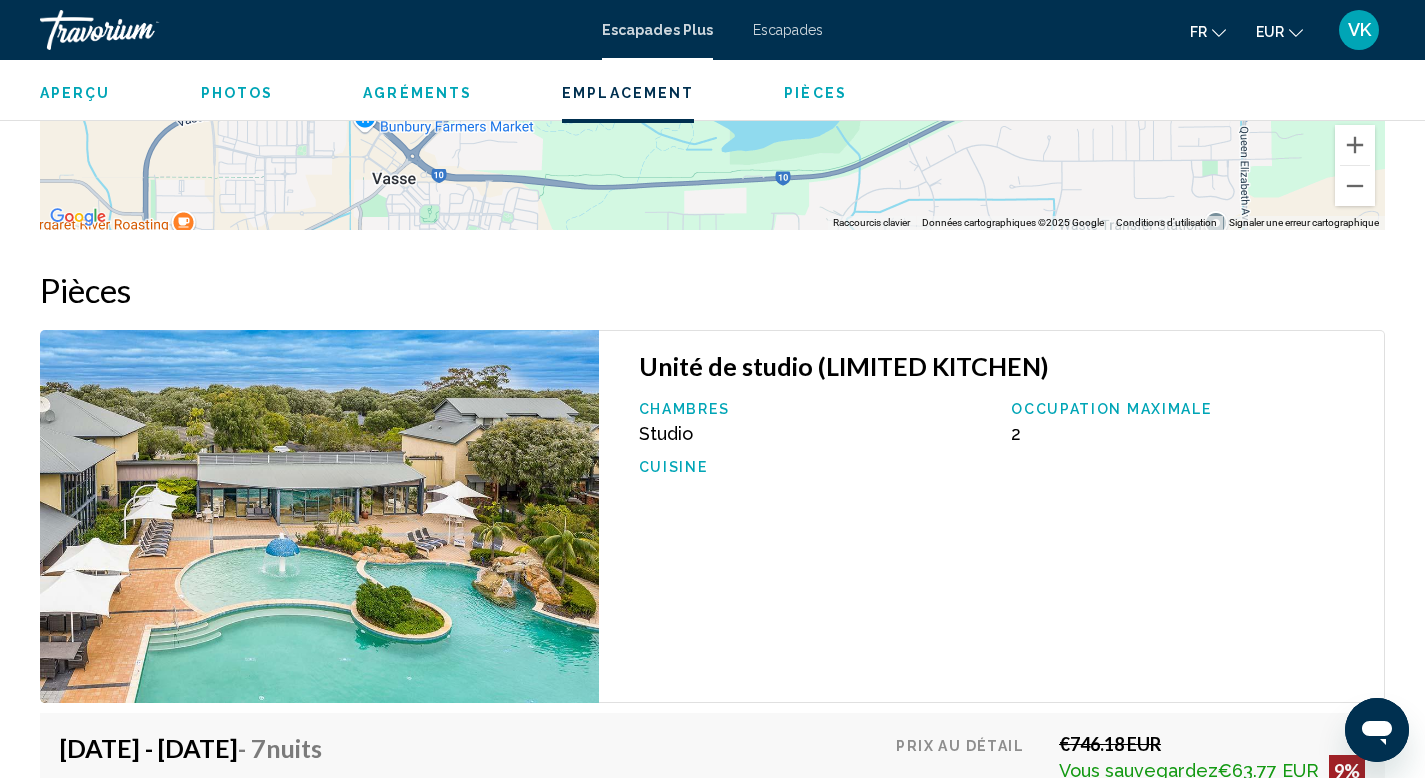 scroll, scrollTop: 2784, scrollLeft: 0, axis: vertical 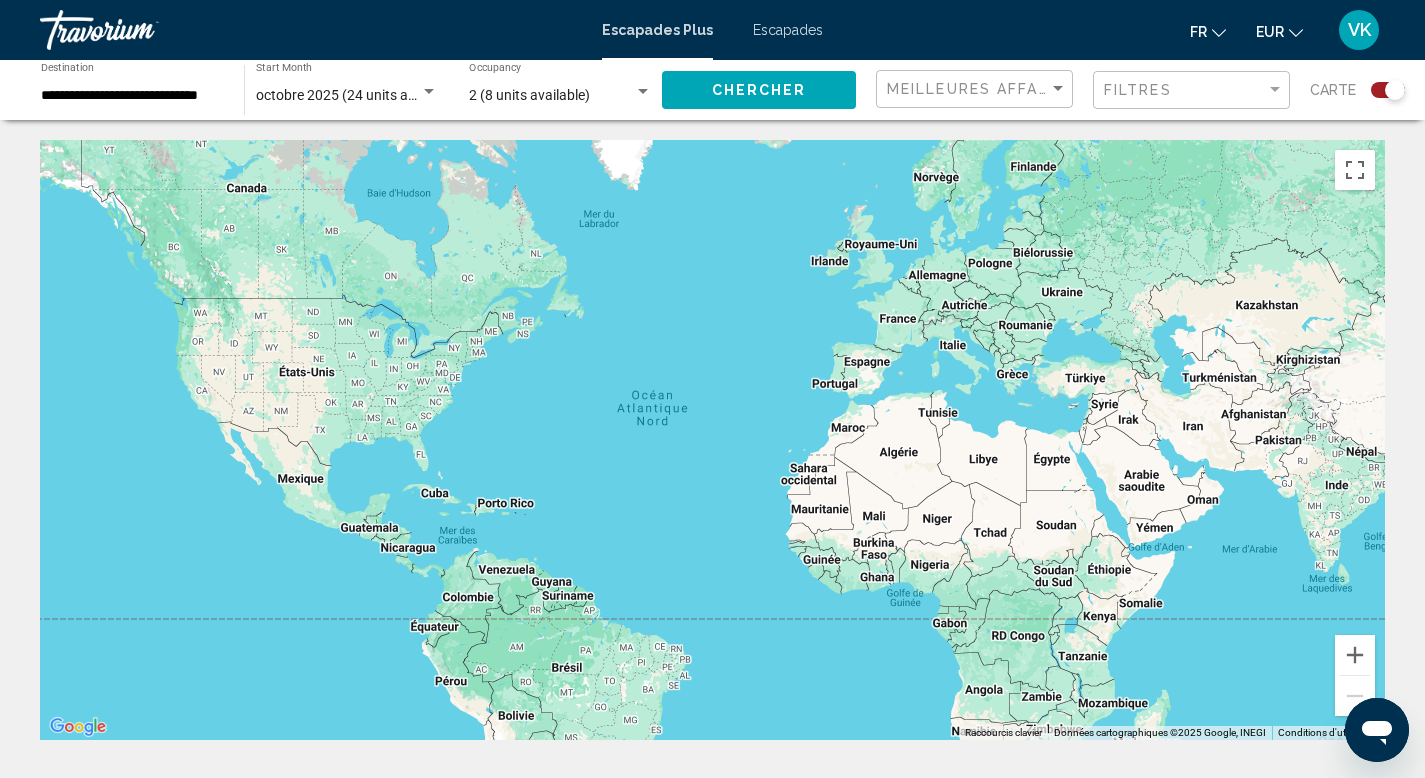 click 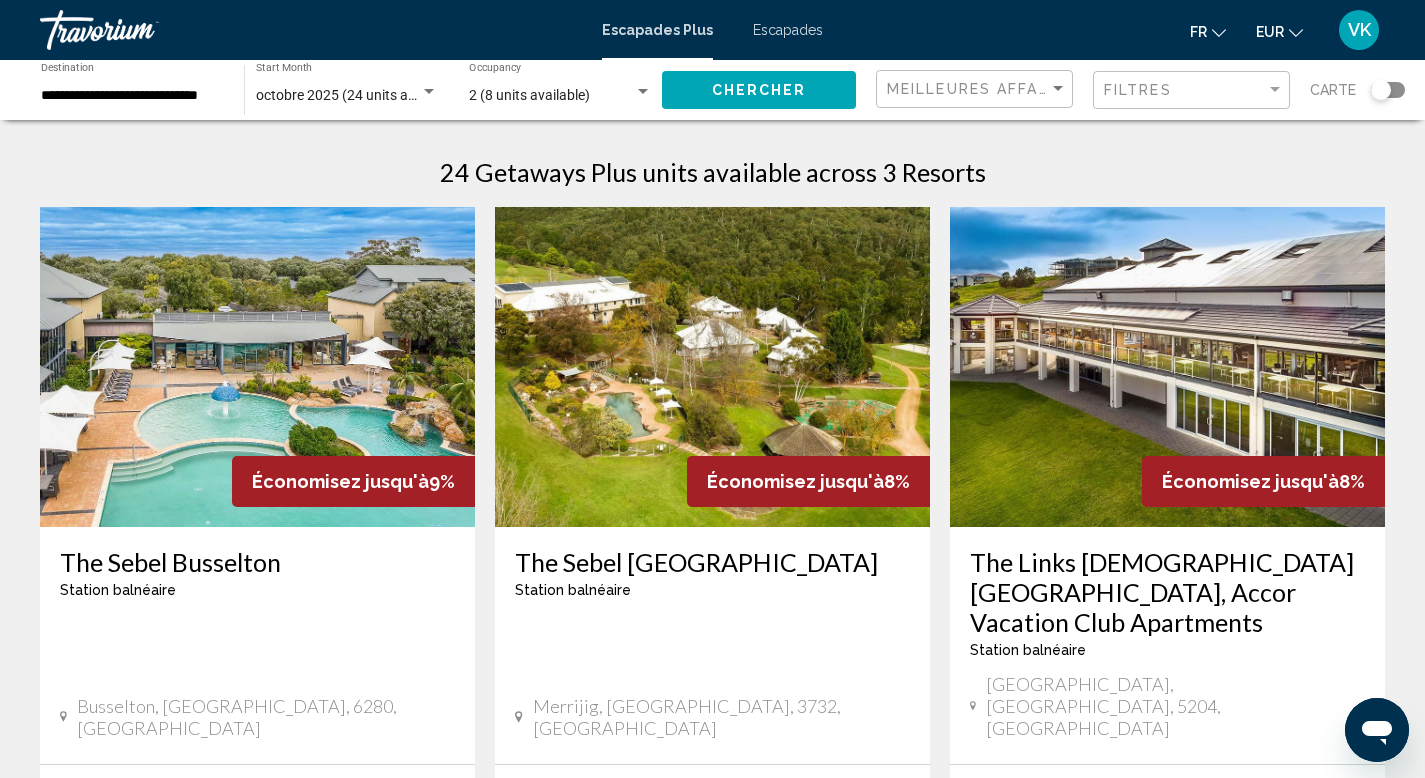 scroll, scrollTop: 4, scrollLeft: 0, axis: vertical 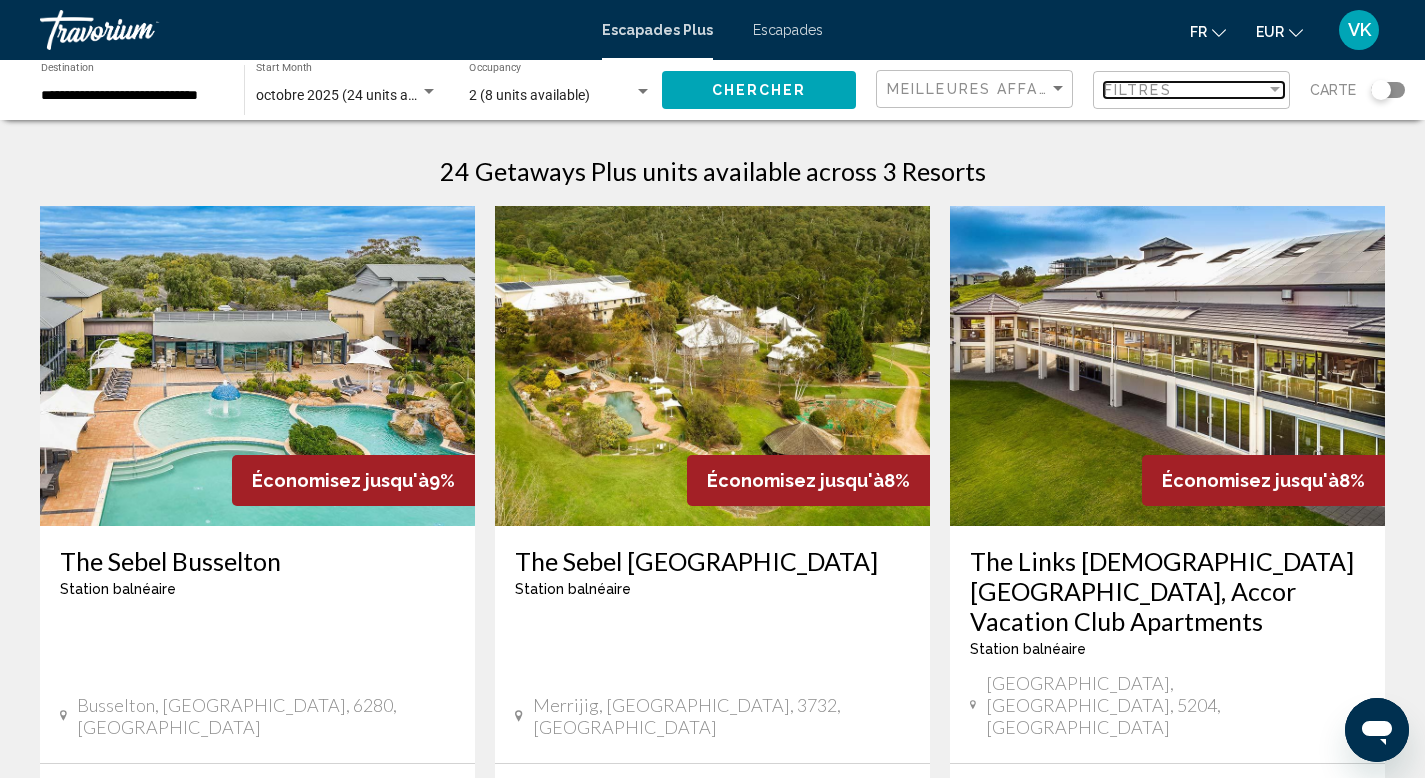 click on "Filtres" at bounding box center (1138, 90) 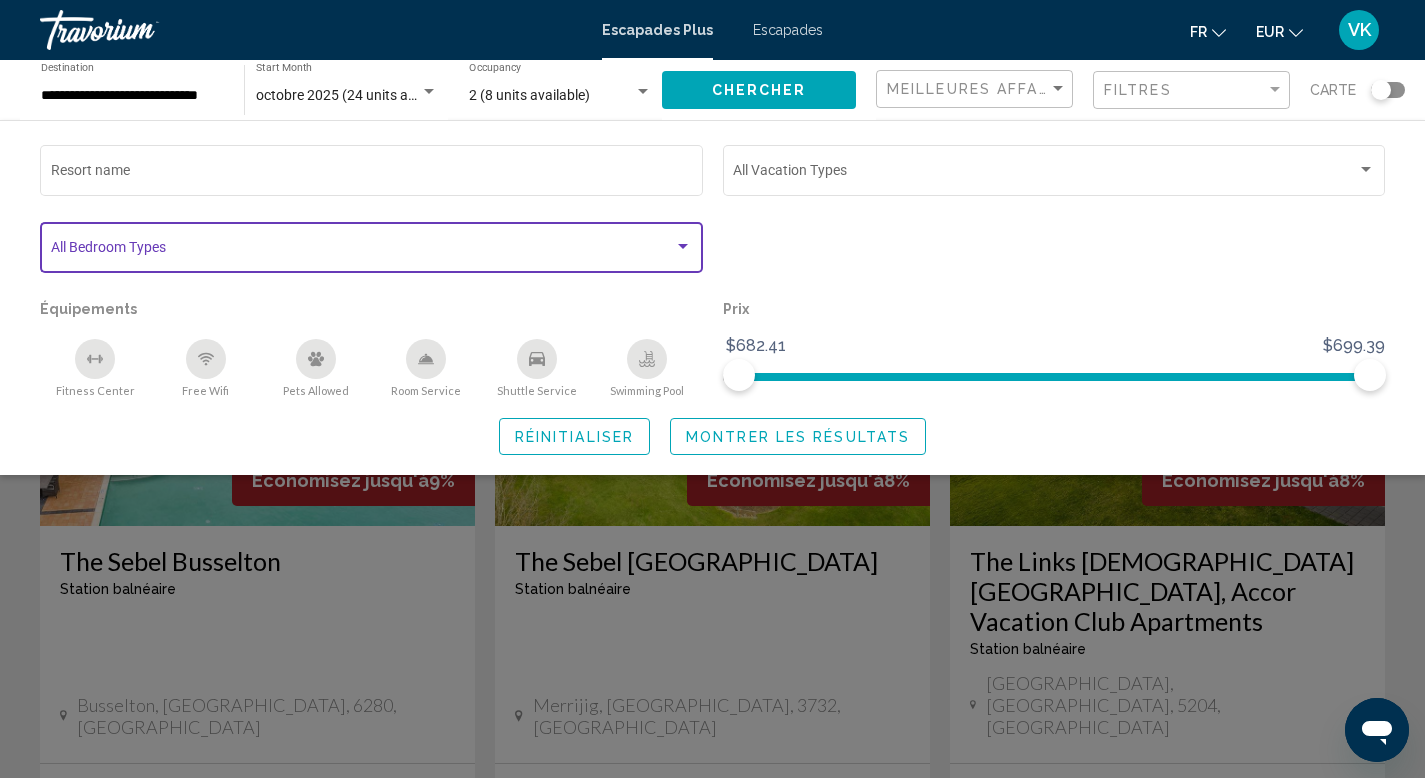click at bounding box center [683, 246] 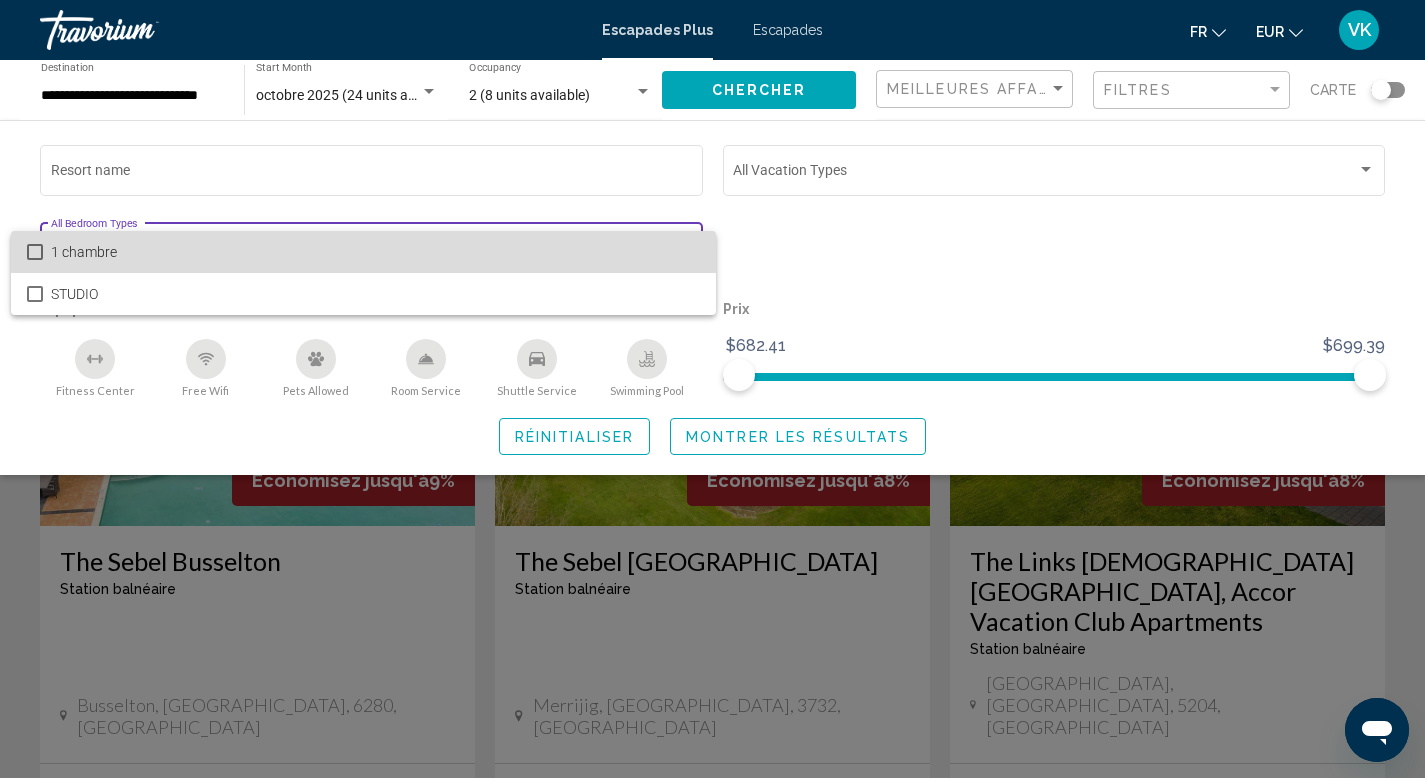 click on "1 chambre" at bounding box center [376, 252] 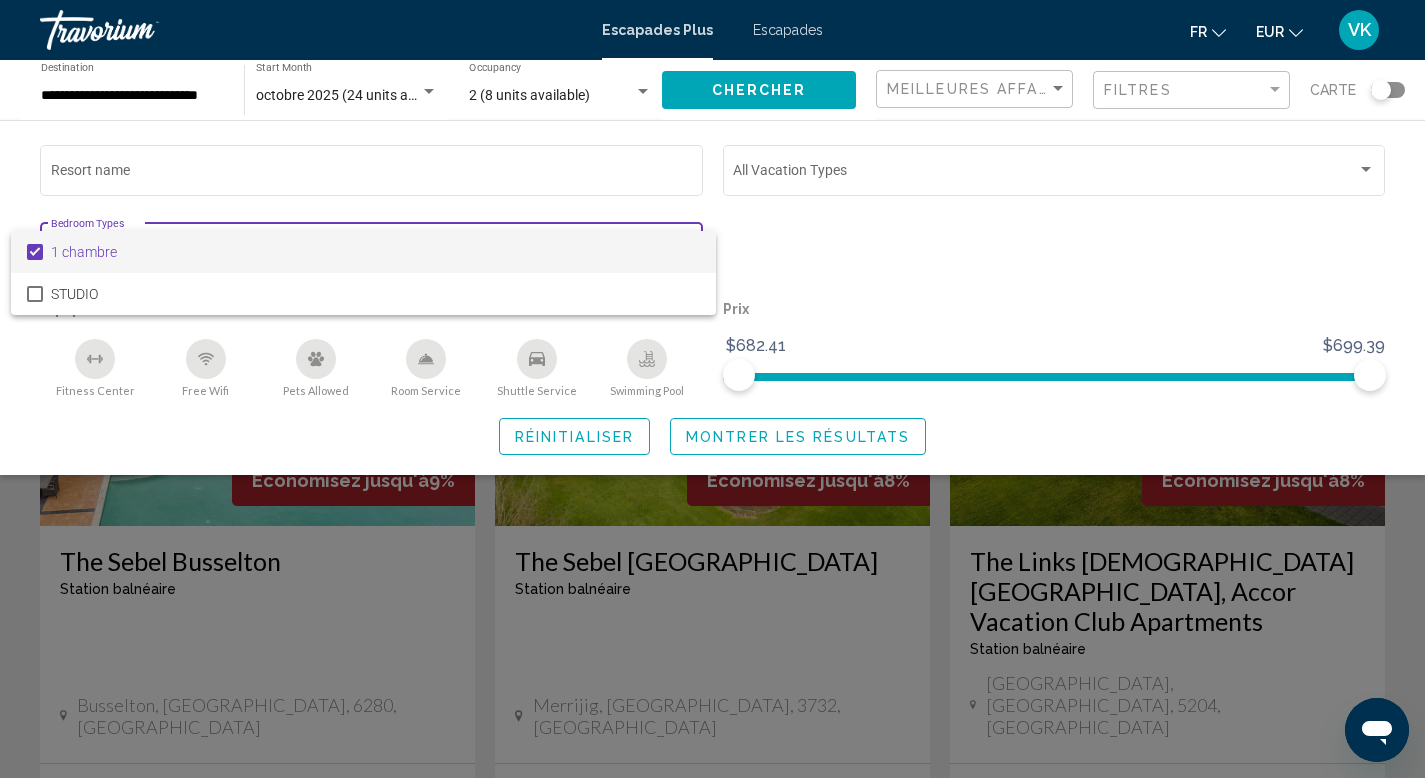 click at bounding box center [712, 389] 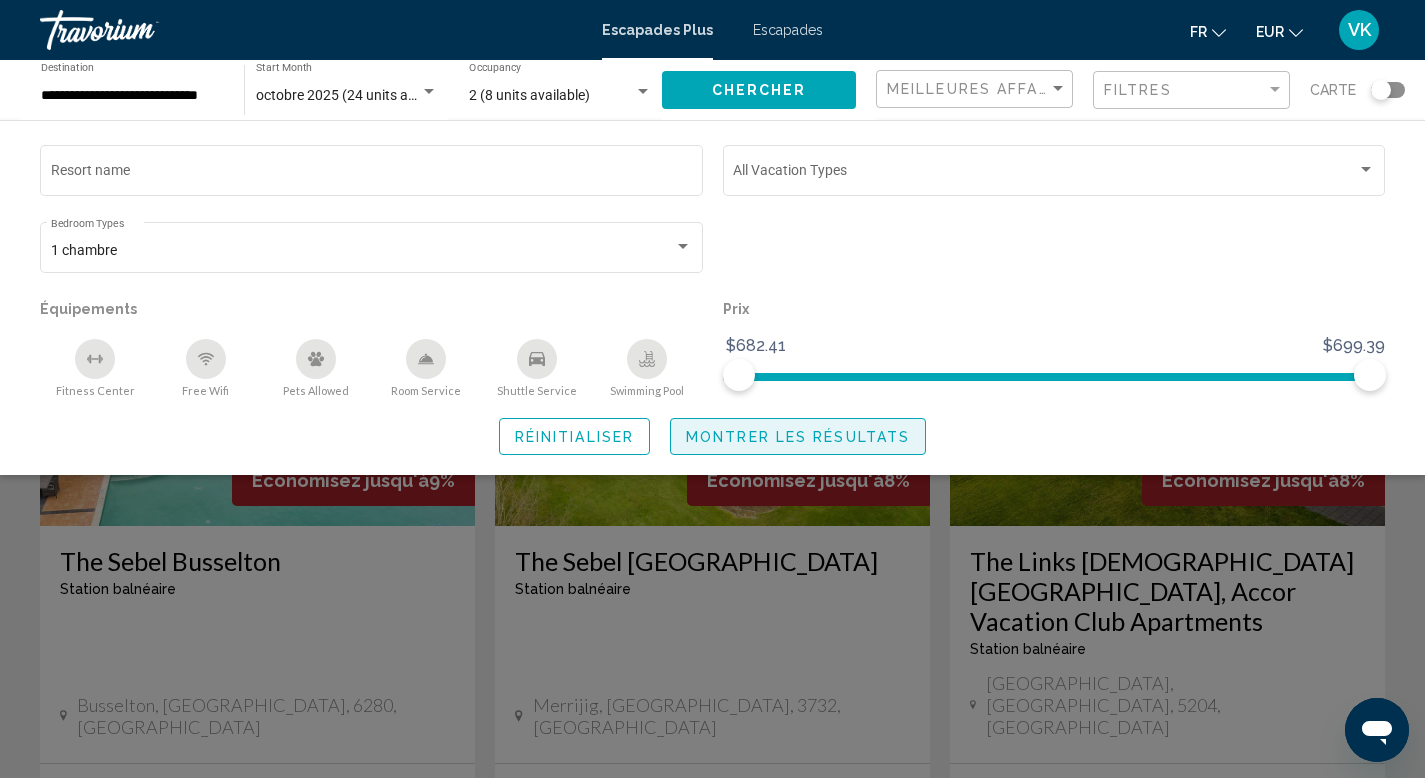 click on "Montrer les résultats" 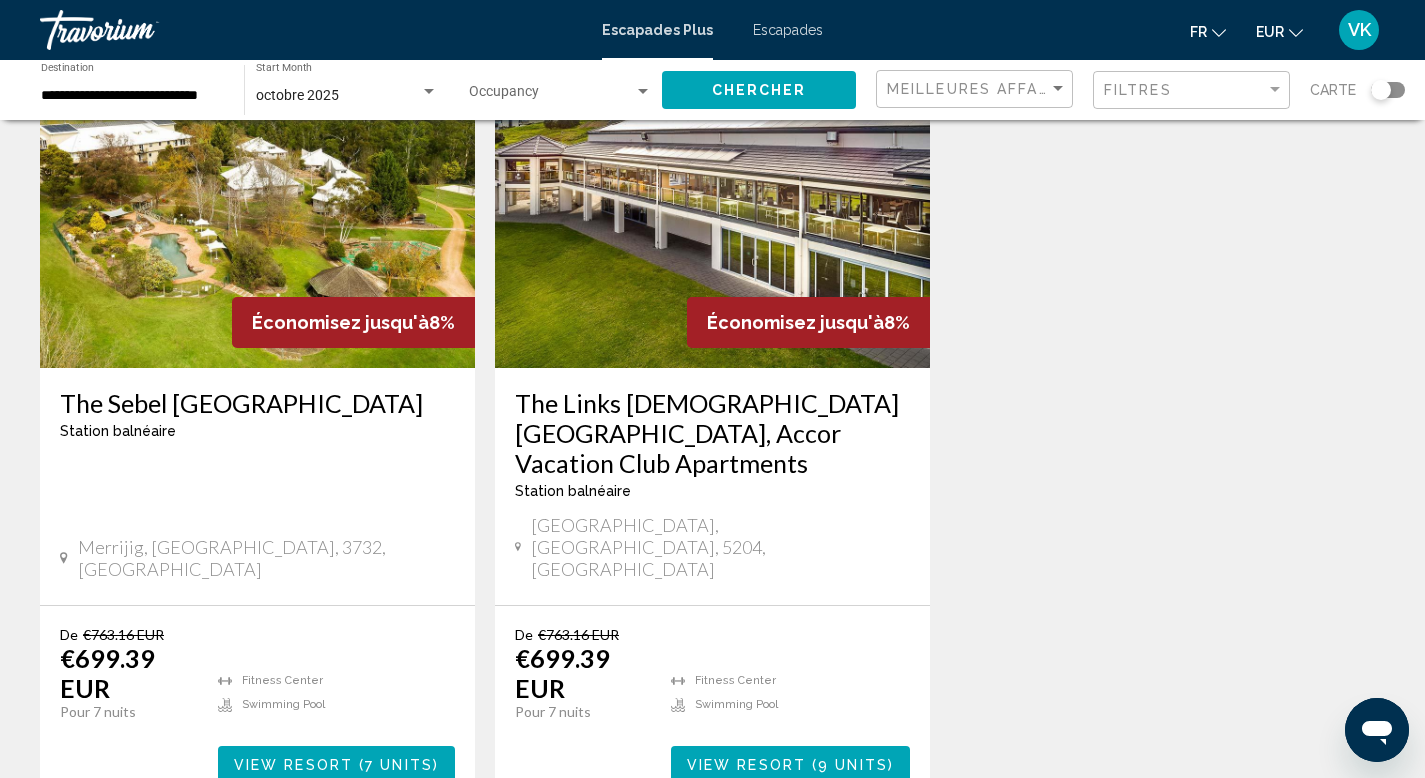 scroll, scrollTop: 179, scrollLeft: 0, axis: vertical 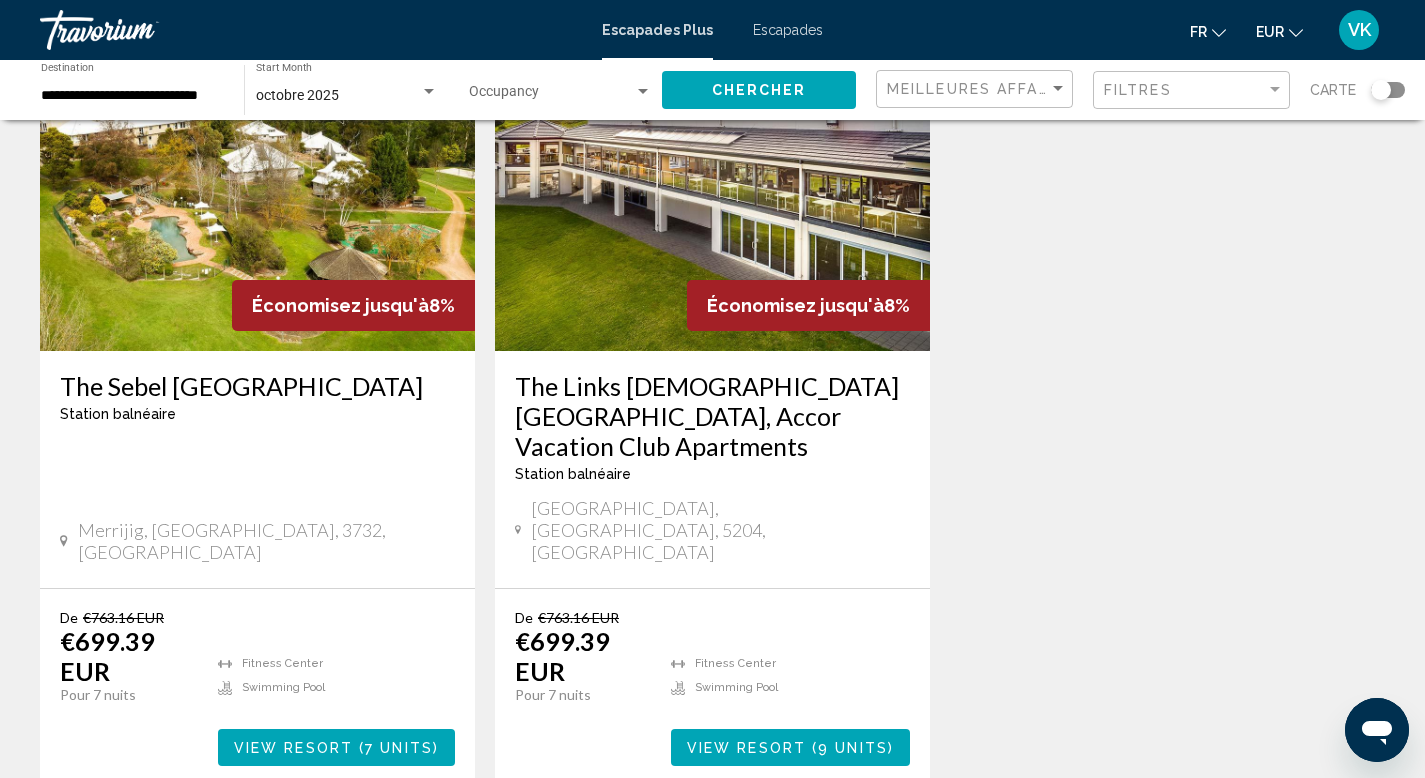 click on "The Sebel [GEOGRAPHIC_DATA]" at bounding box center [257, 386] 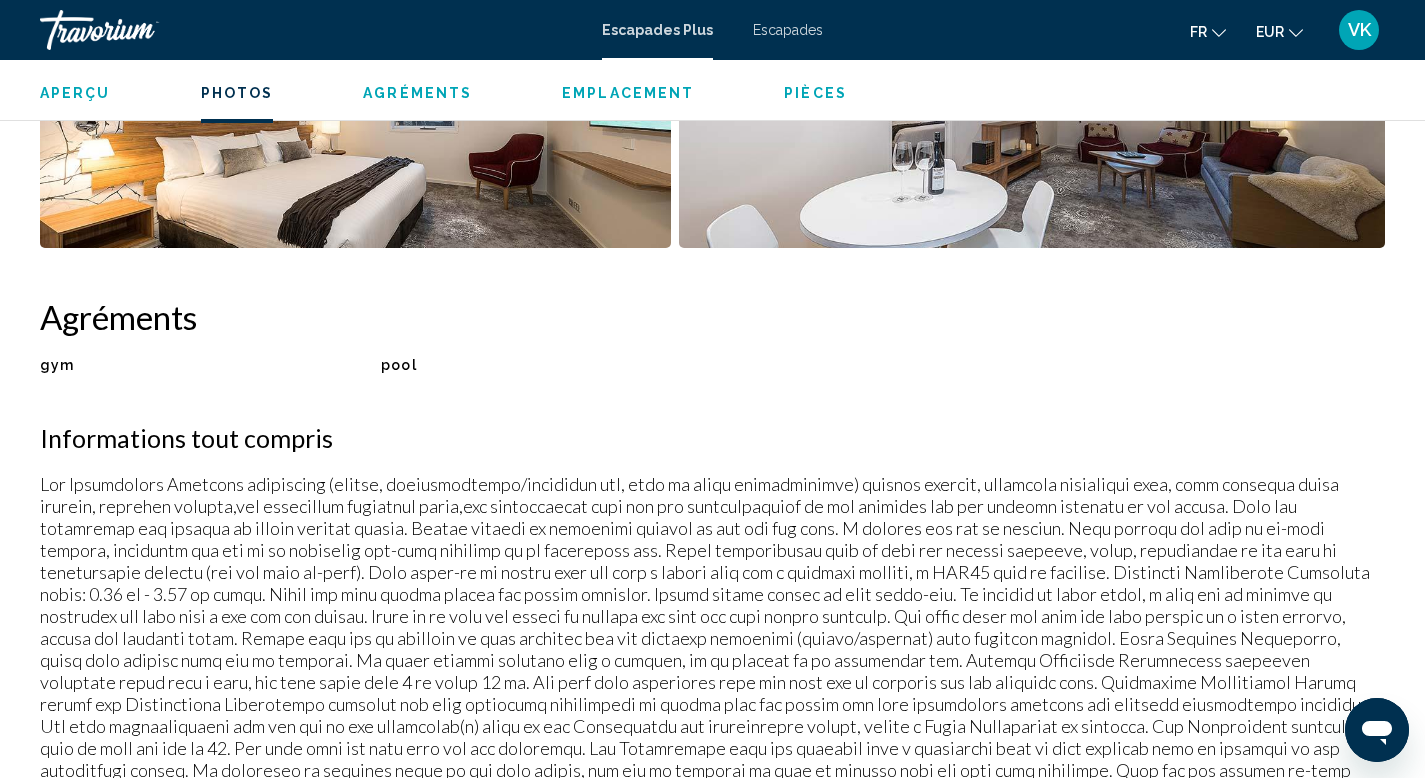 scroll, scrollTop: 1198, scrollLeft: 0, axis: vertical 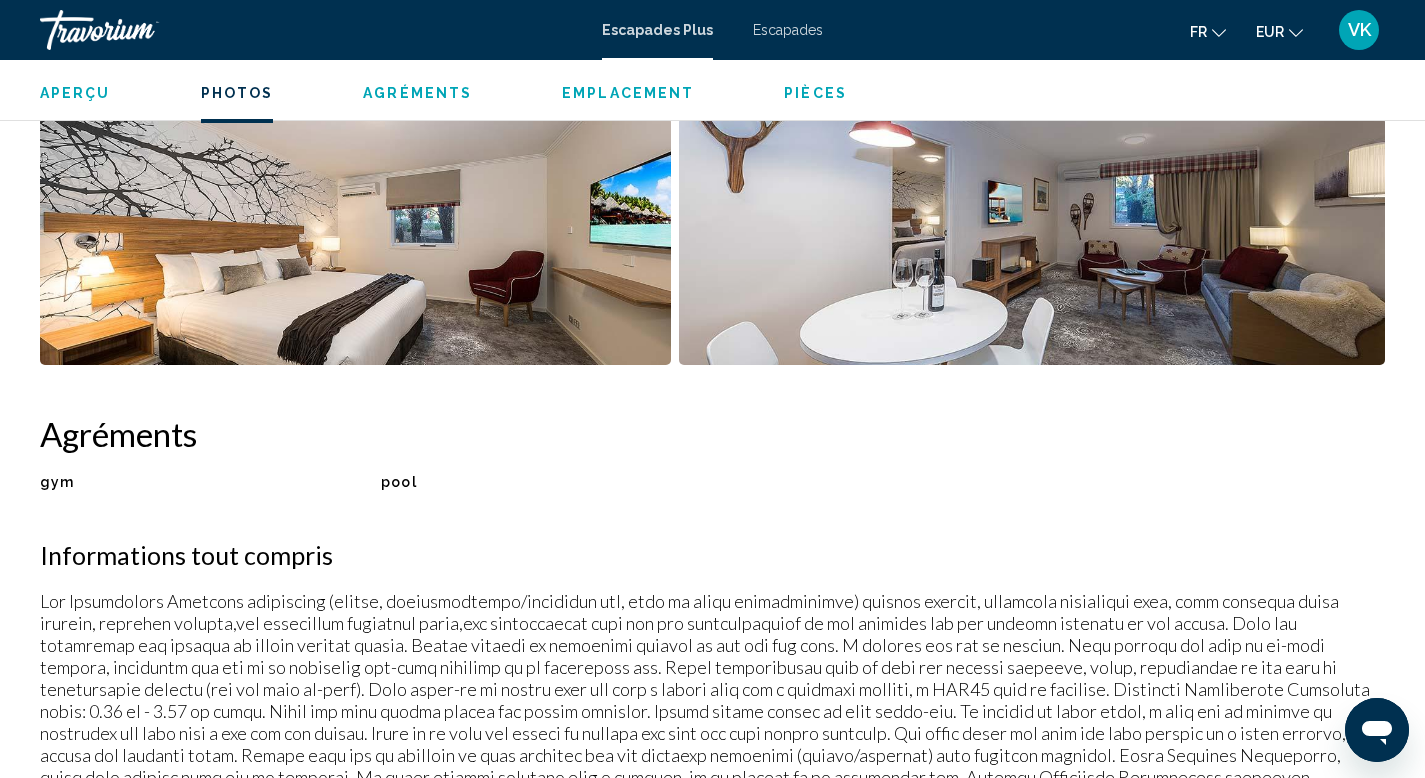 click 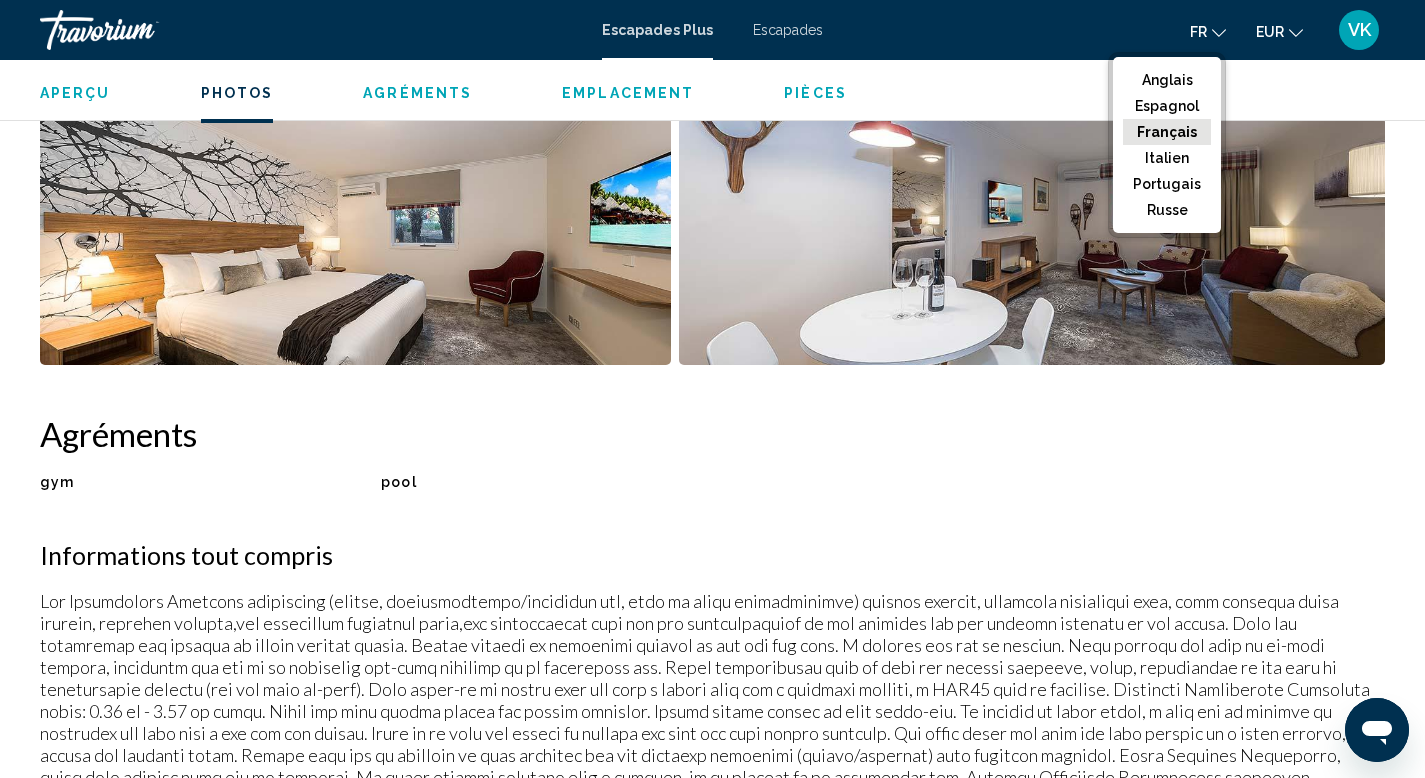 click 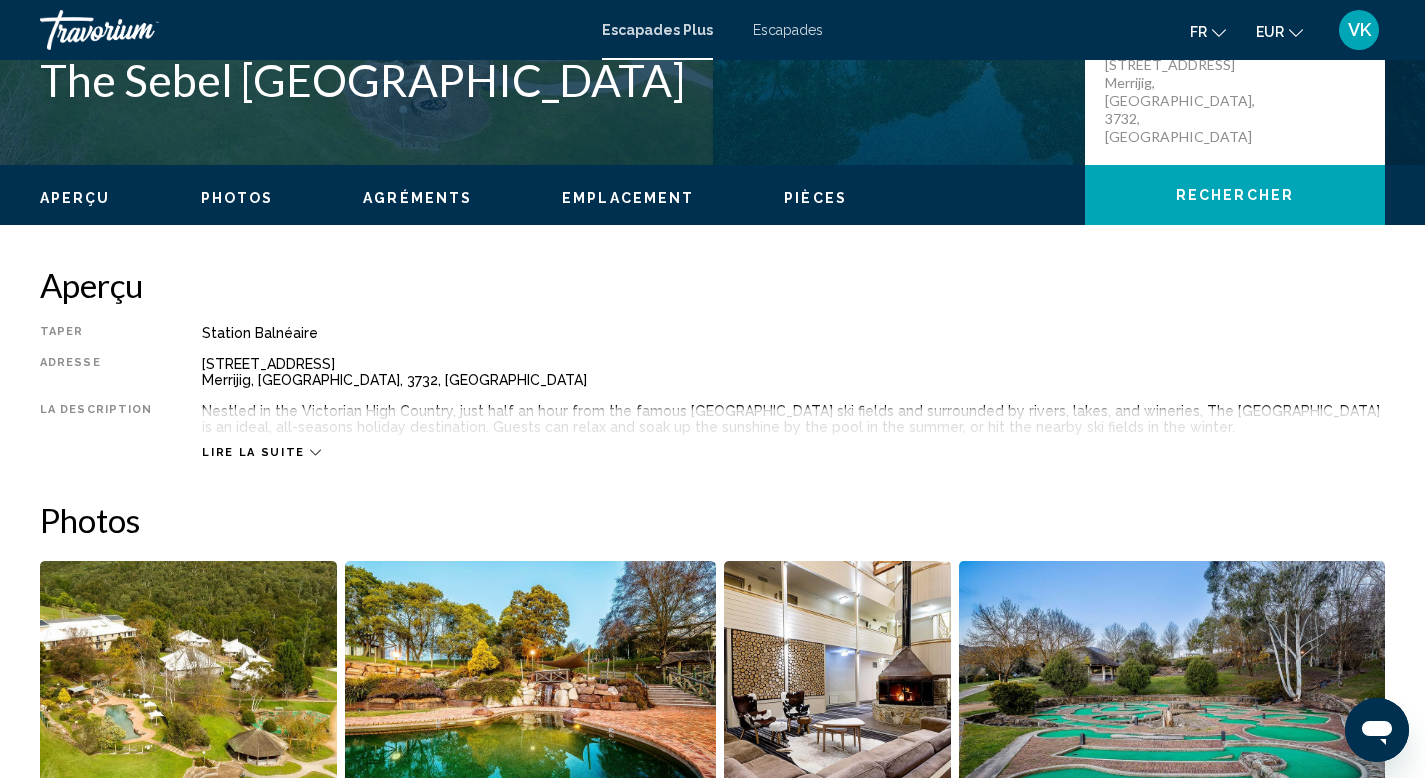 scroll, scrollTop: 269, scrollLeft: 0, axis: vertical 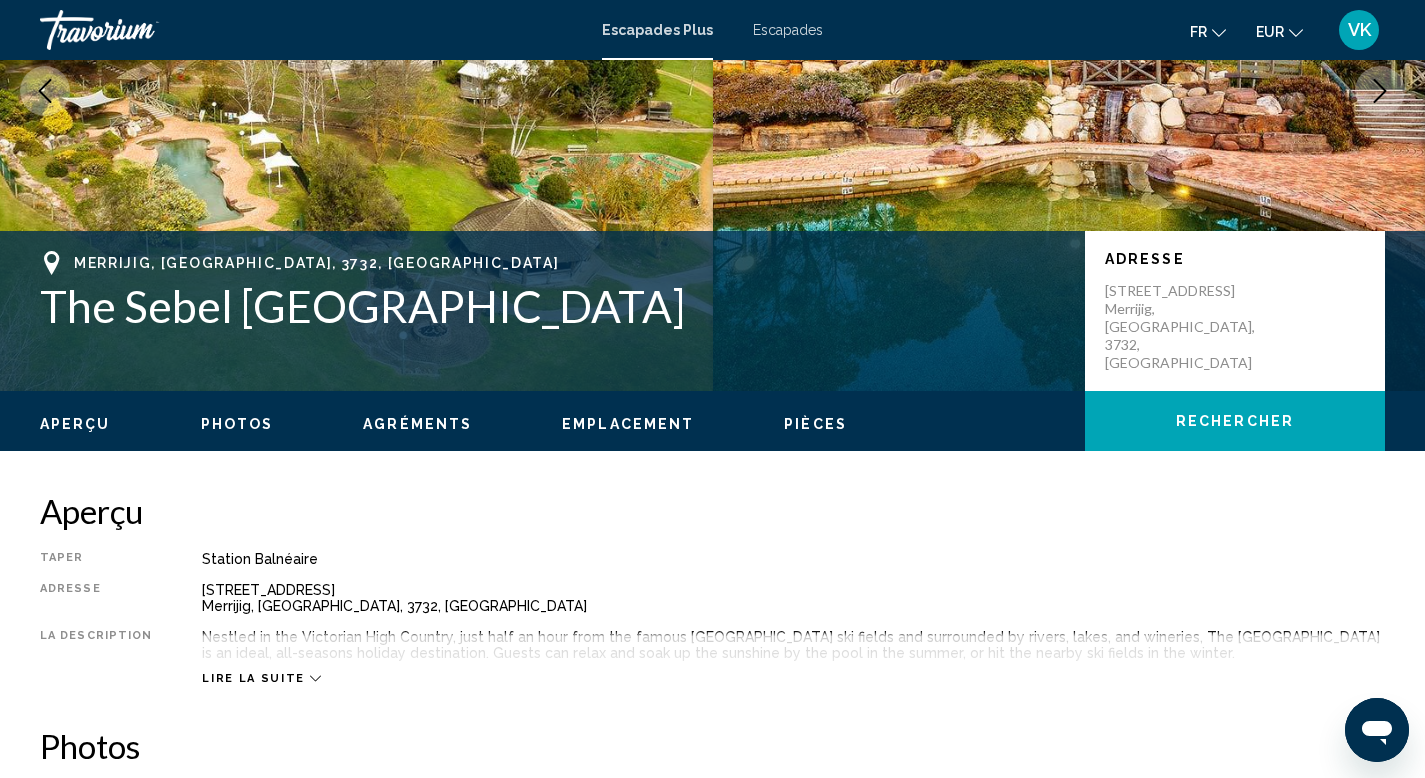 drag, startPoint x: 666, startPoint y: 315, endPoint x: 48, endPoint y: 301, distance: 618.15857 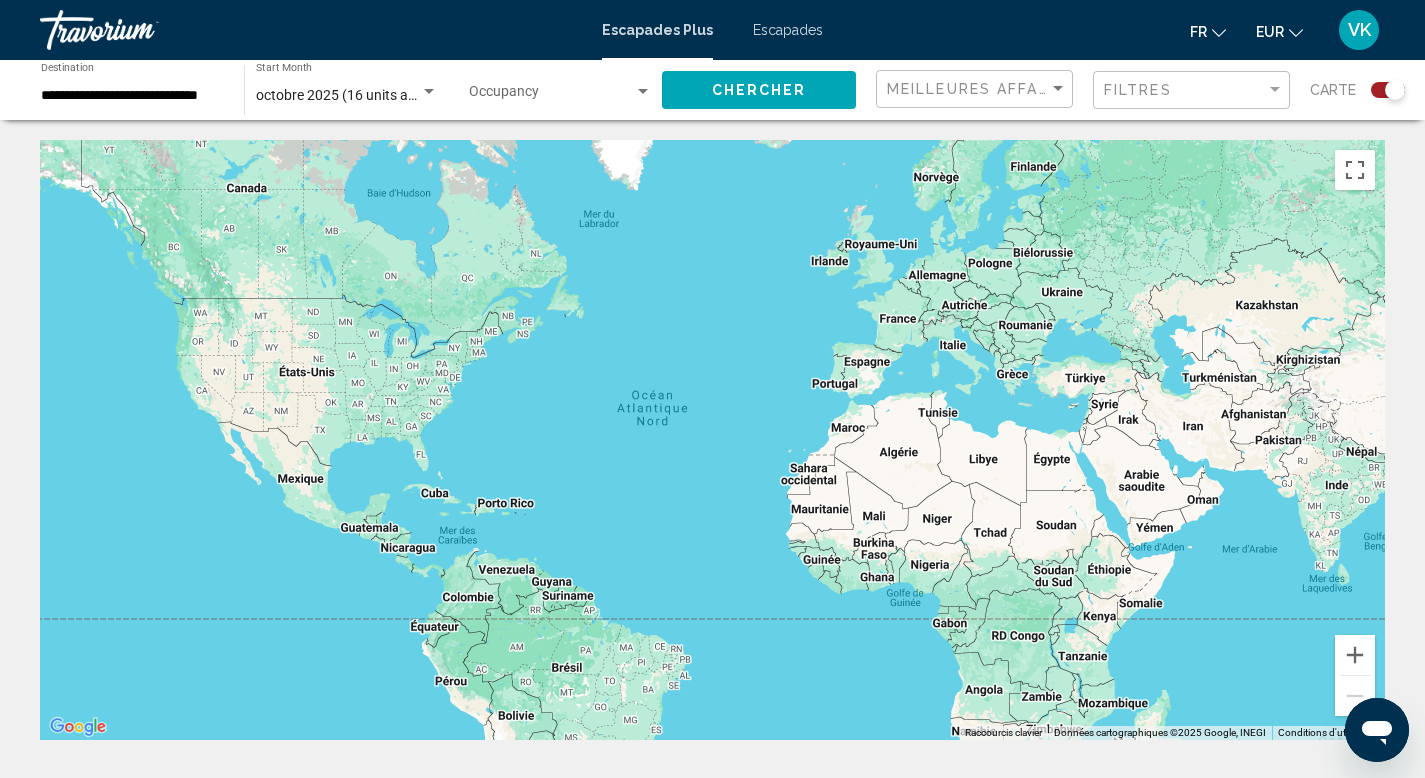 click 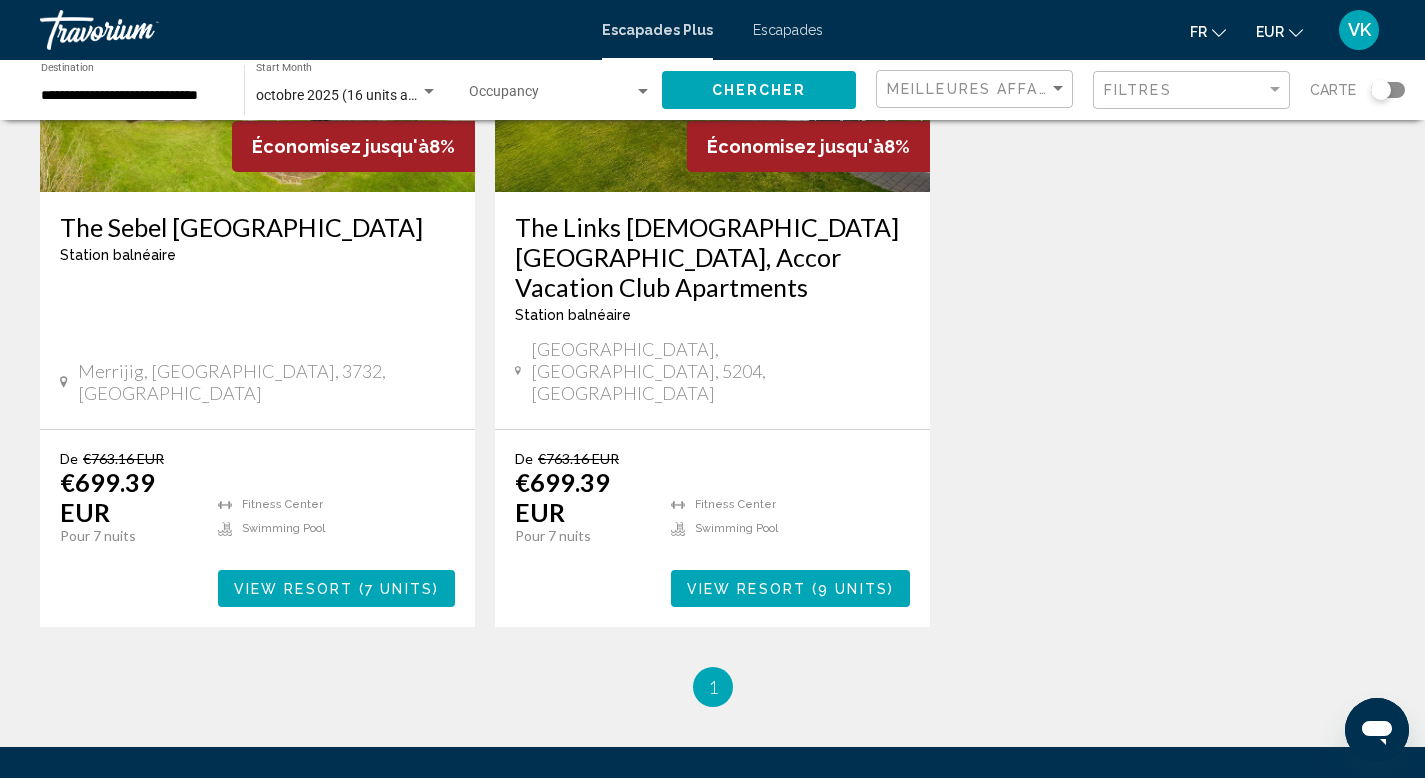 scroll, scrollTop: 0, scrollLeft: 0, axis: both 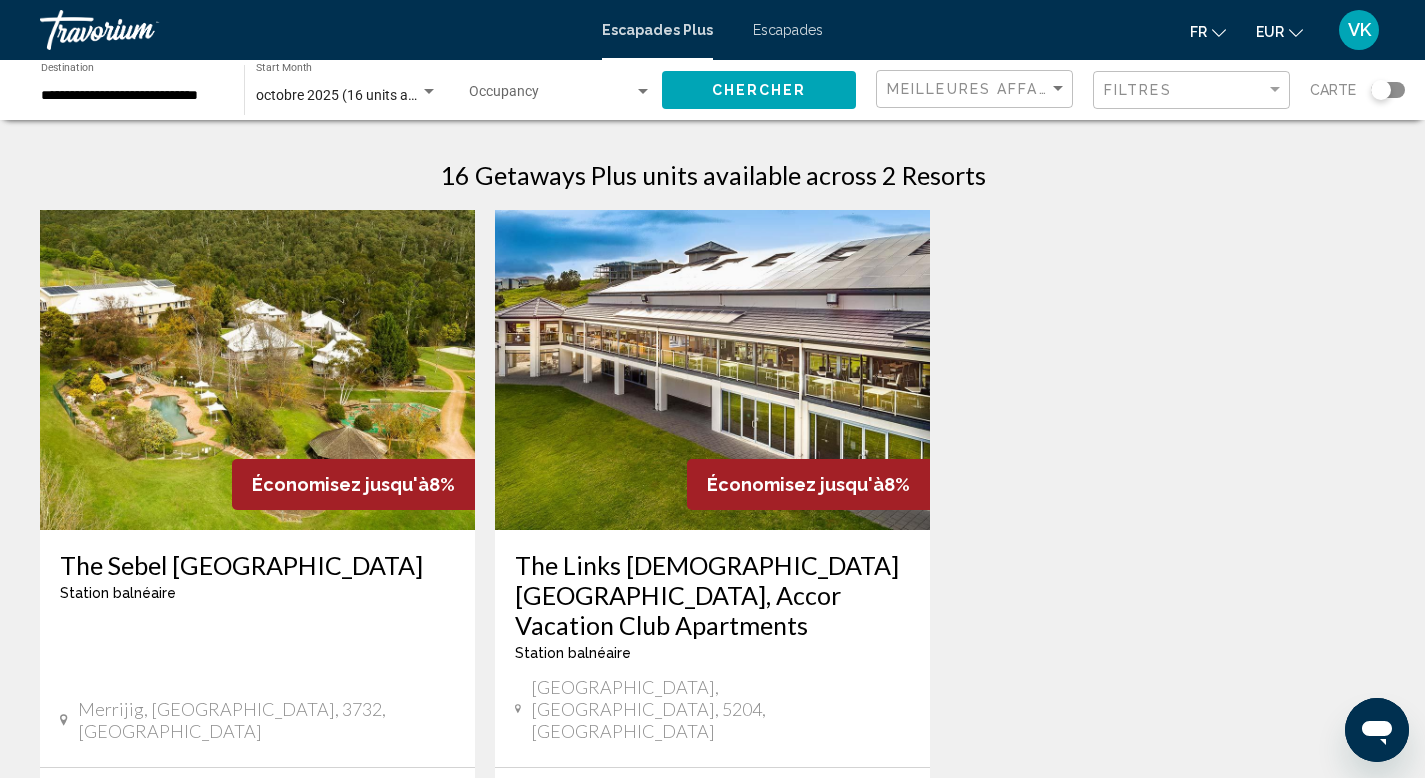 click on "**********" at bounding box center [132, 96] 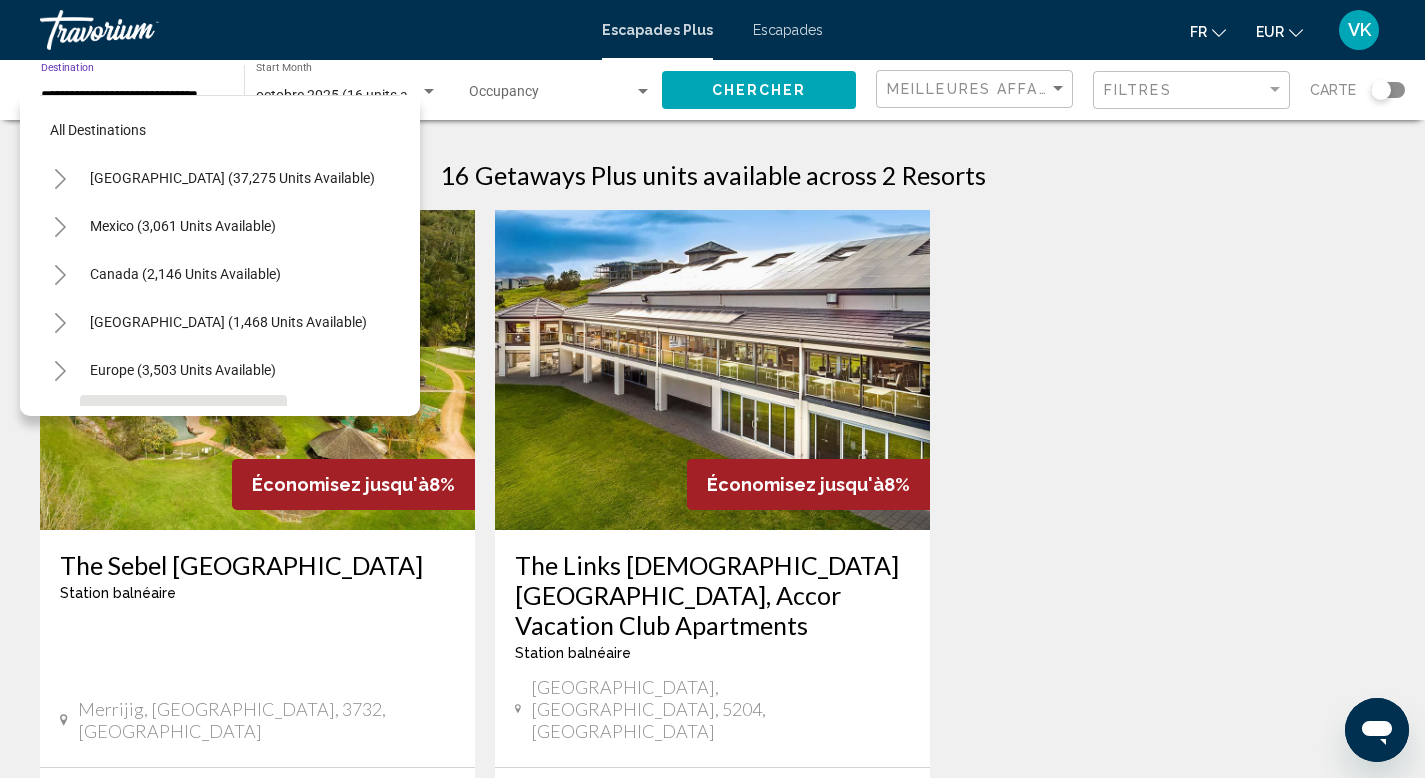 scroll, scrollTop: 174, scrollLeft: 0, axis: vertical 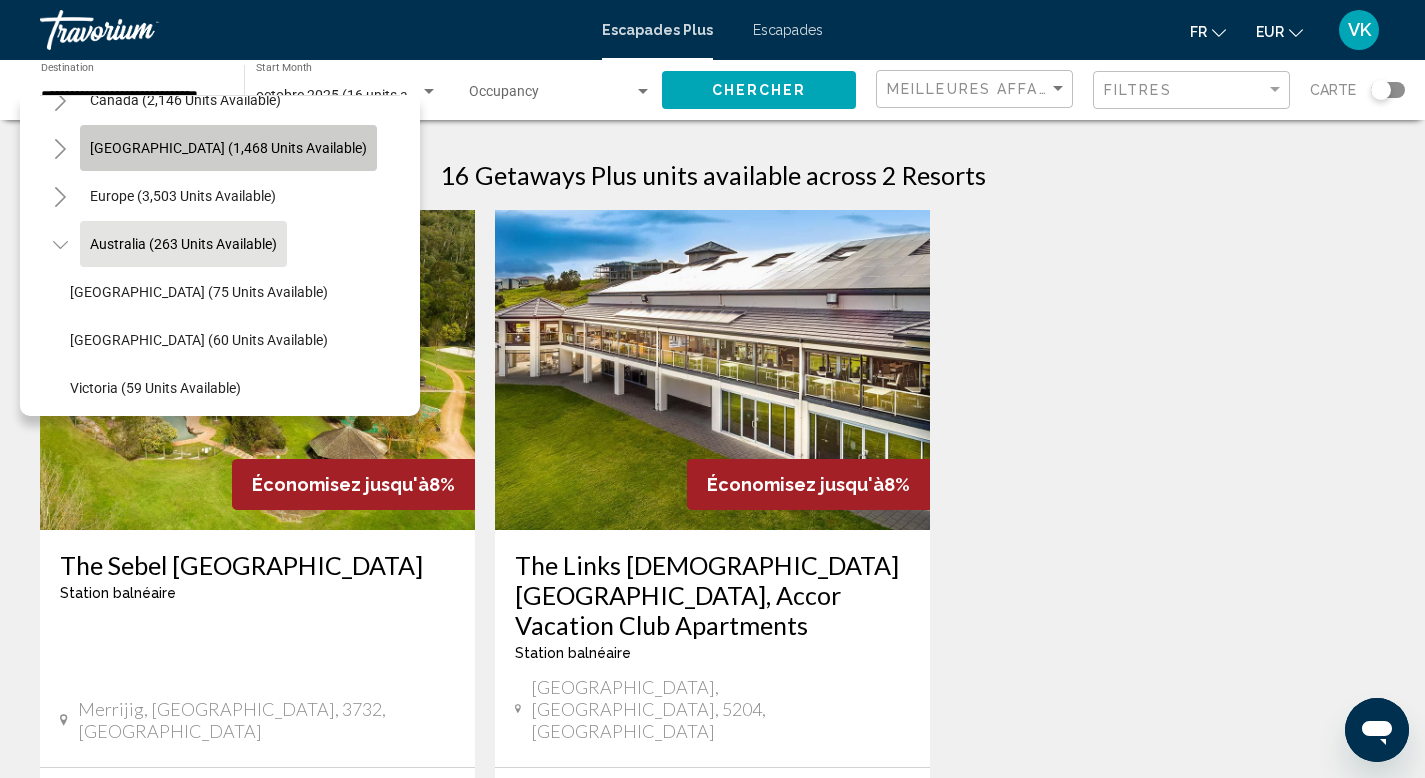 click on "[GEOGRAPHIC_DATA] (1,468 units available)" 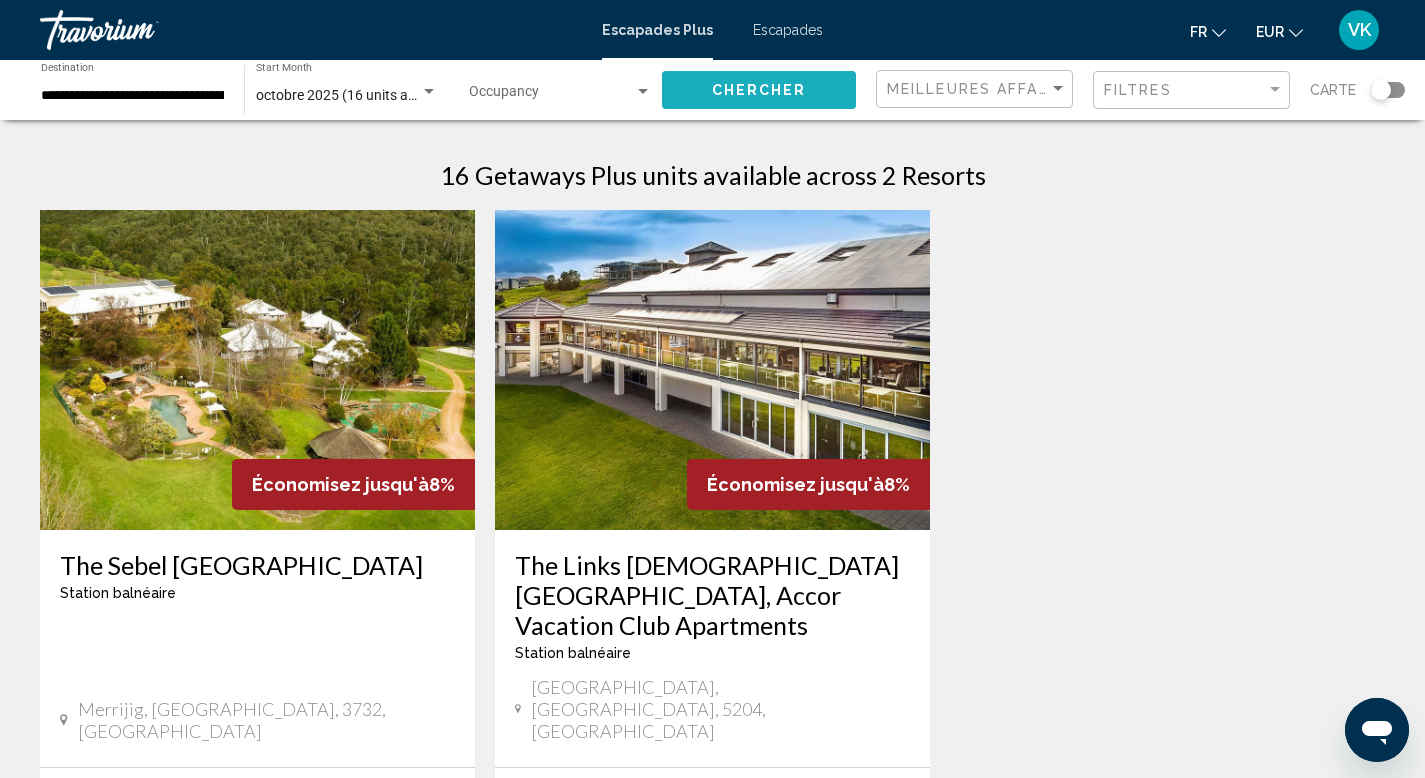 click on "Chercher" 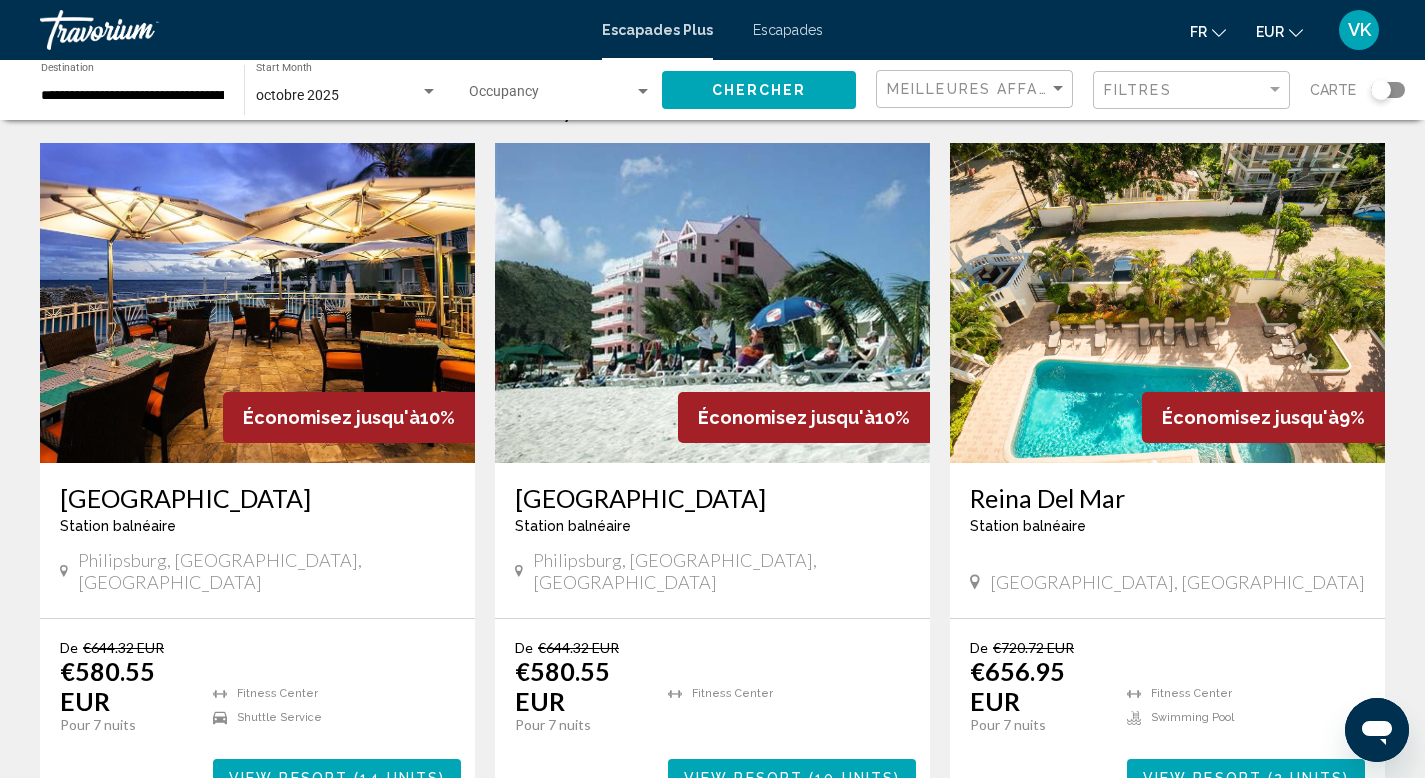 scroll, scrollTop: 67, scrollLeft: 0, axis: vertical 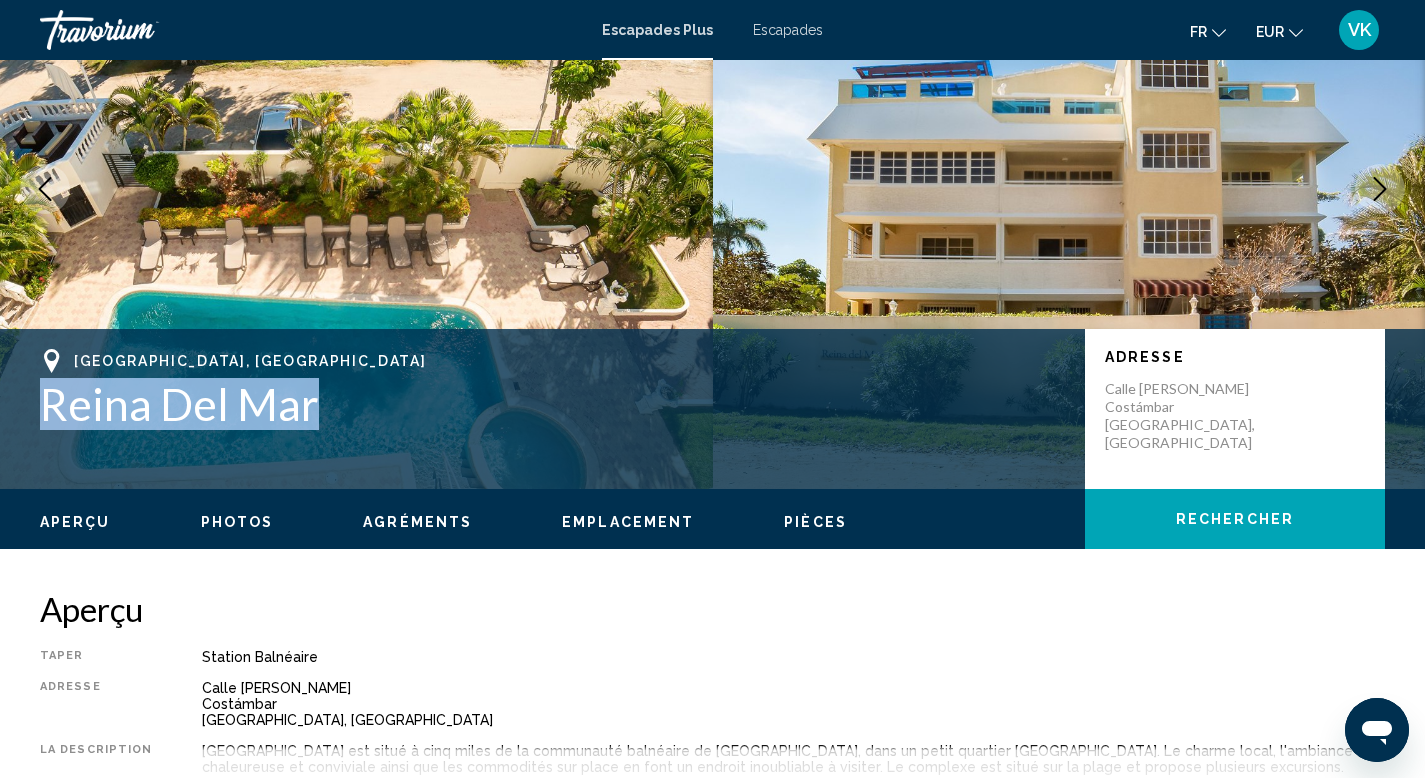 drag, startPoint x: 323, startPoint y: 412, endPoint x: 21, endPoint y: 409, distance: 302.0149 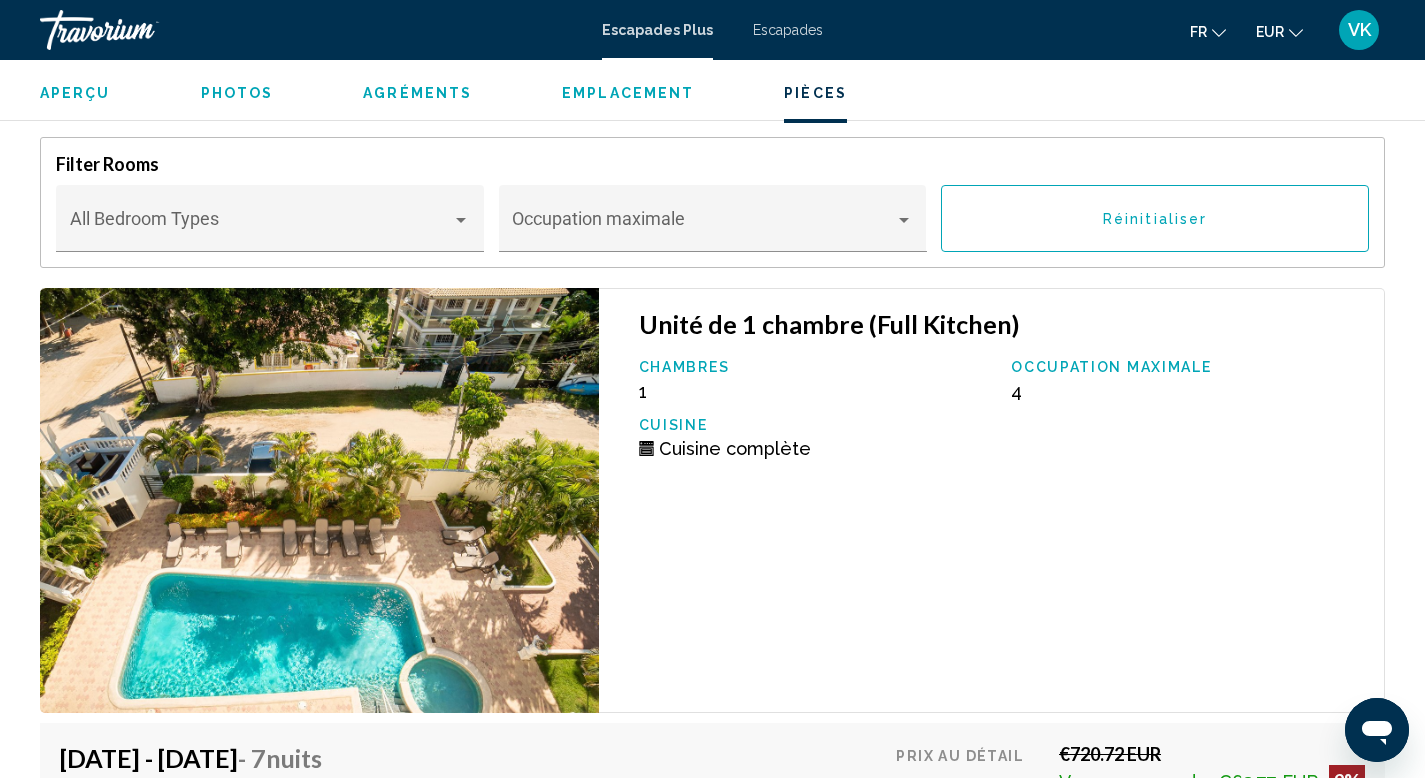 scroll, scrollTop: 3127, scrollLeft: 0, axis: vertical 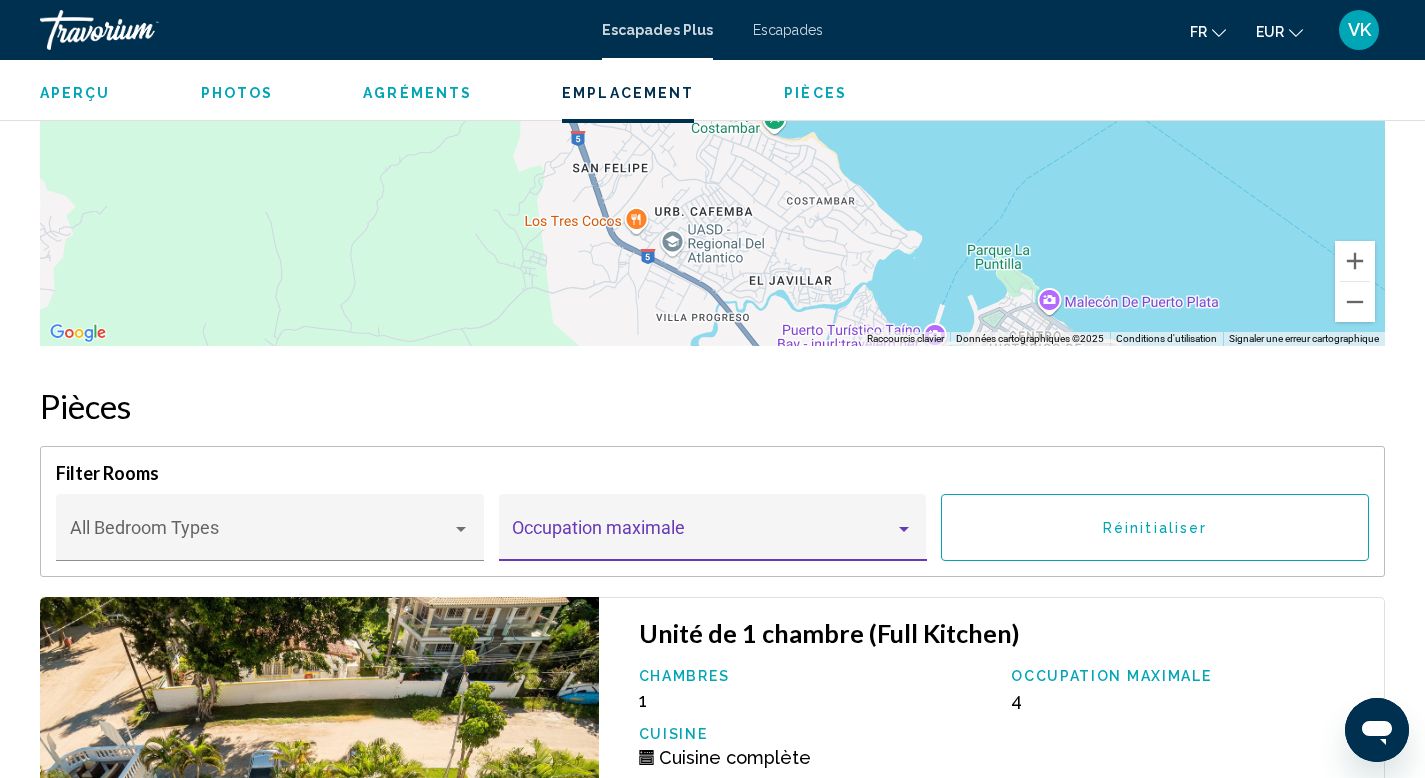 click at bounding box center [904, 529] 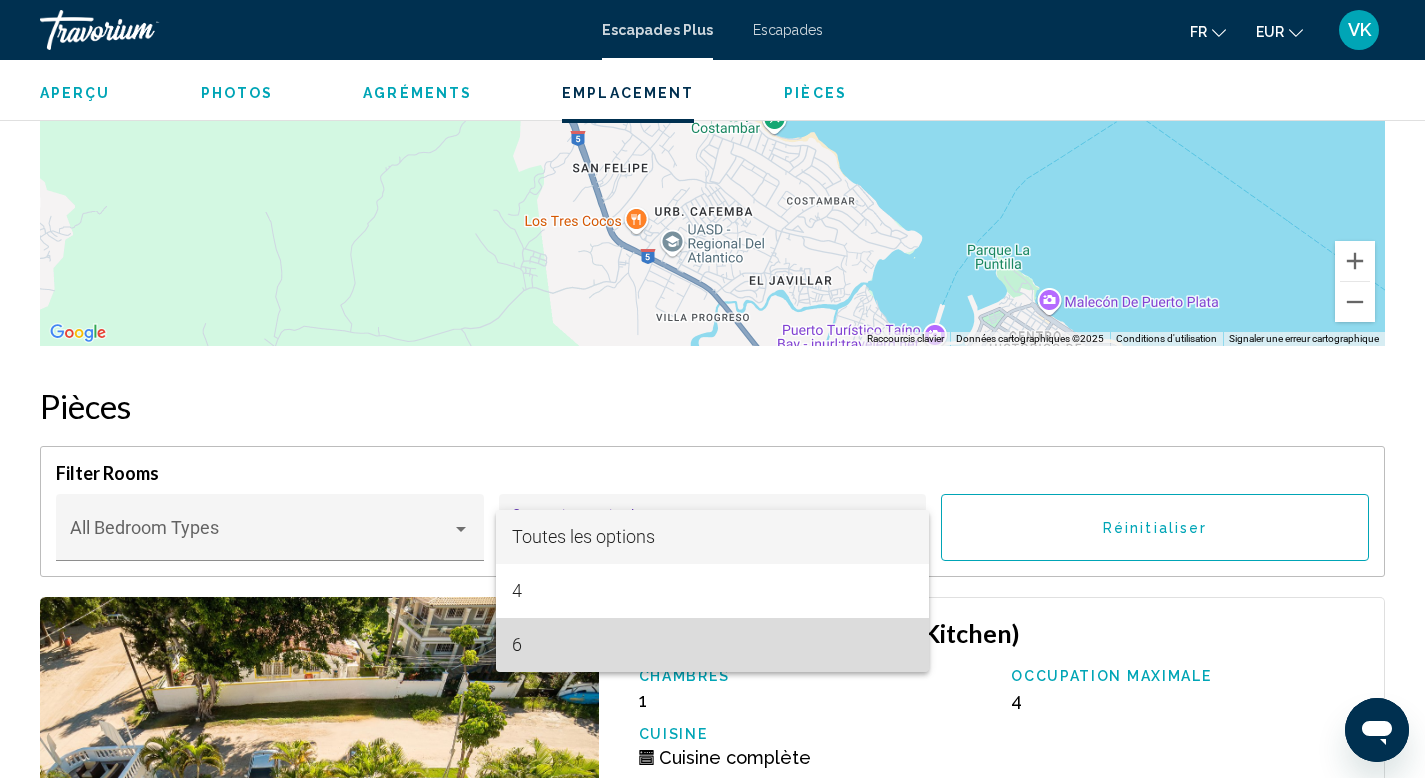 click on "6" at bounding box center (712, 645) 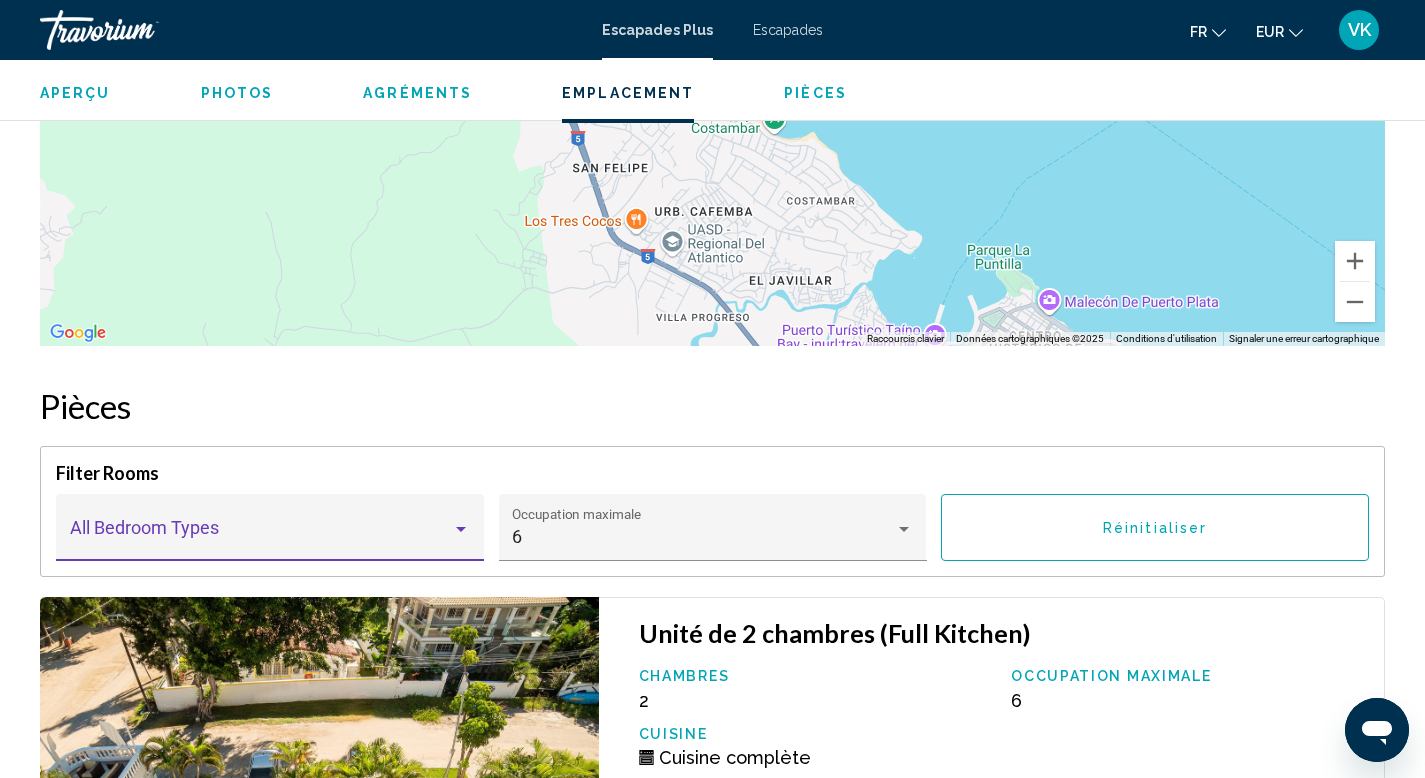 click at bounding box center [261, 537] 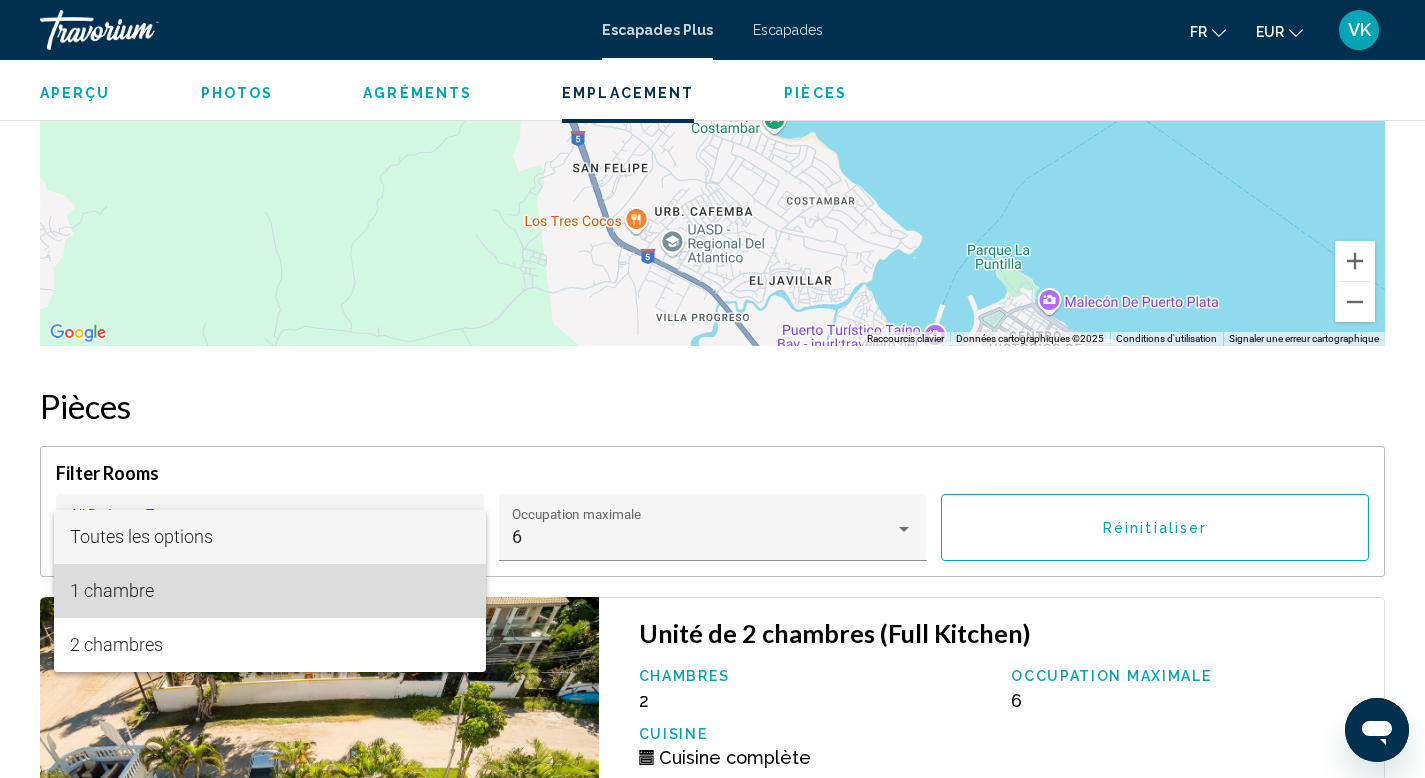 click on "1 chambre" at bounding box center [270, 591] 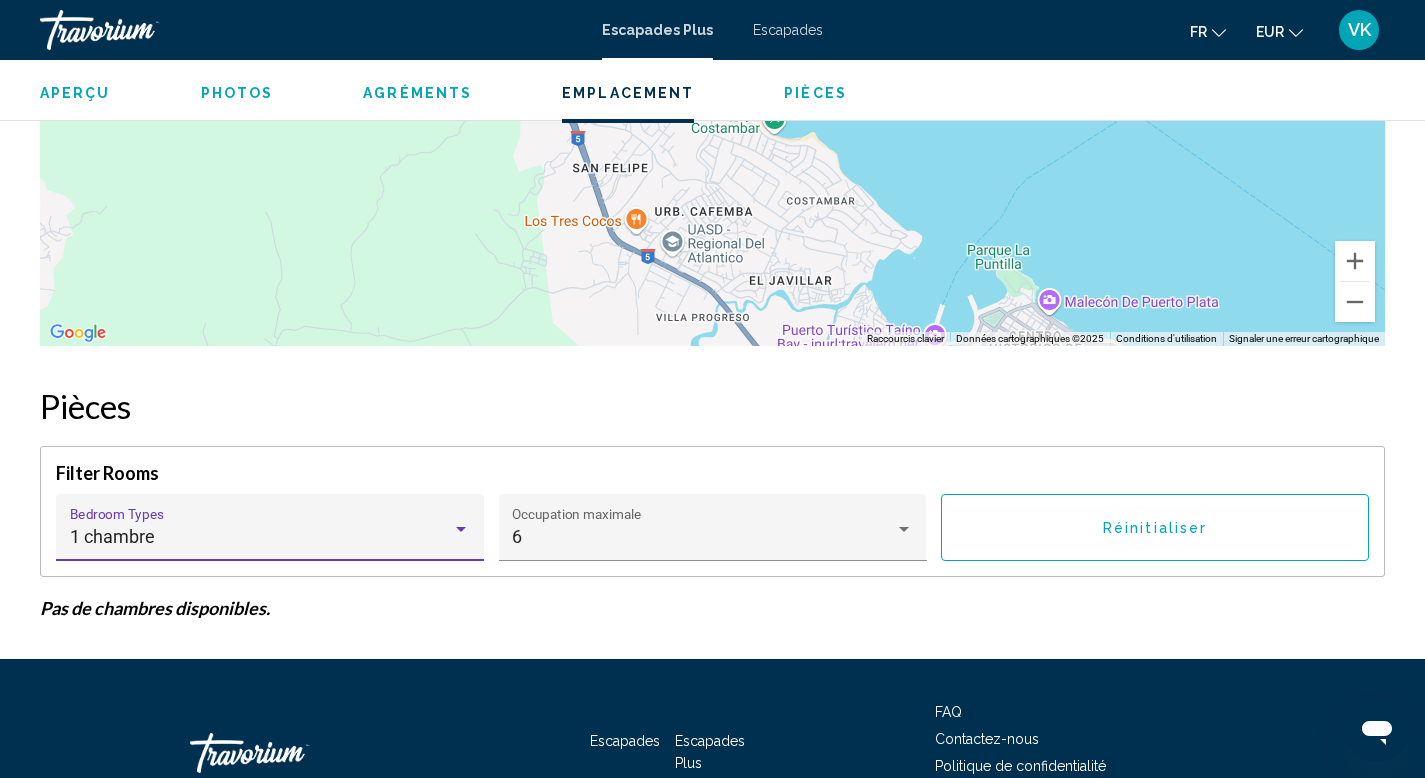 scroll, scrollTop: 2704, scrollLeft: 0, axis: vertical 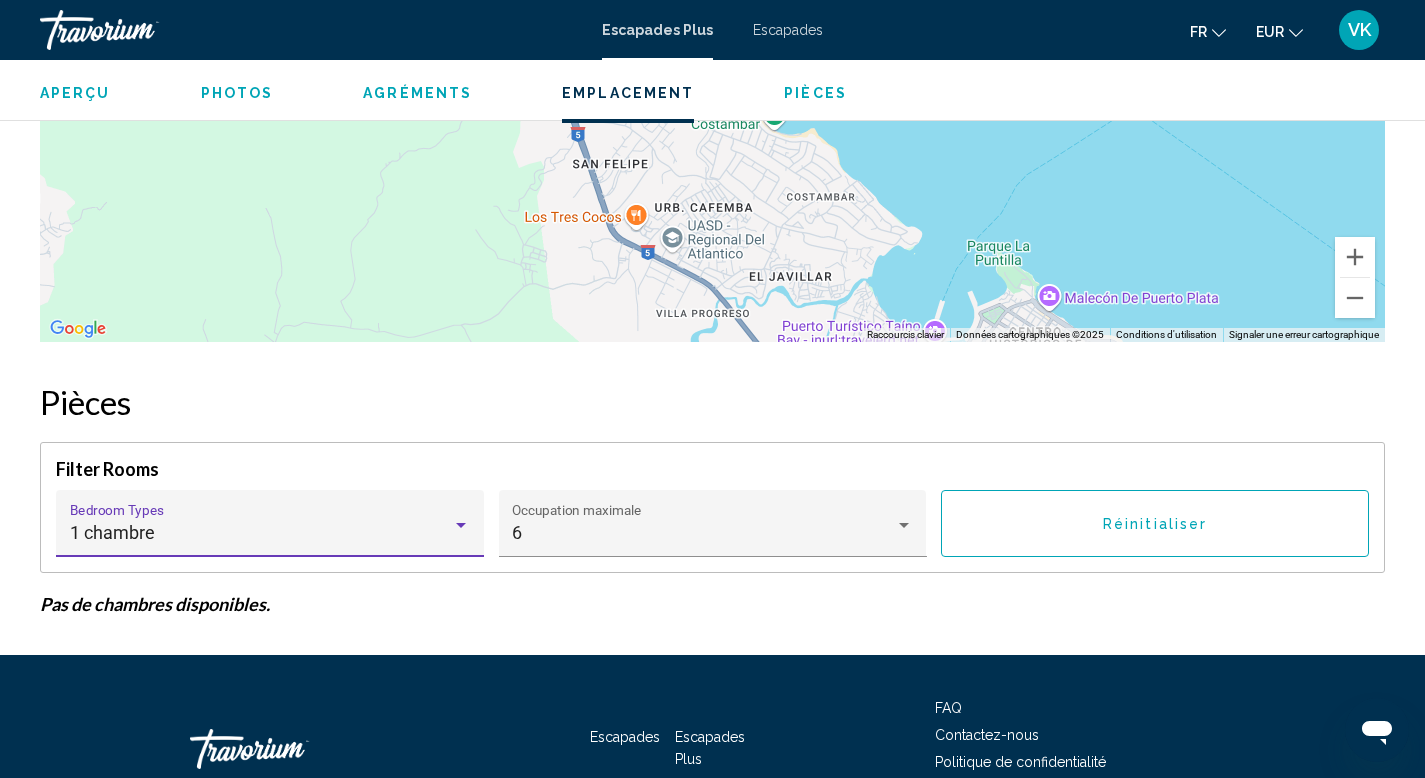 click at bounding box center (461, 525) 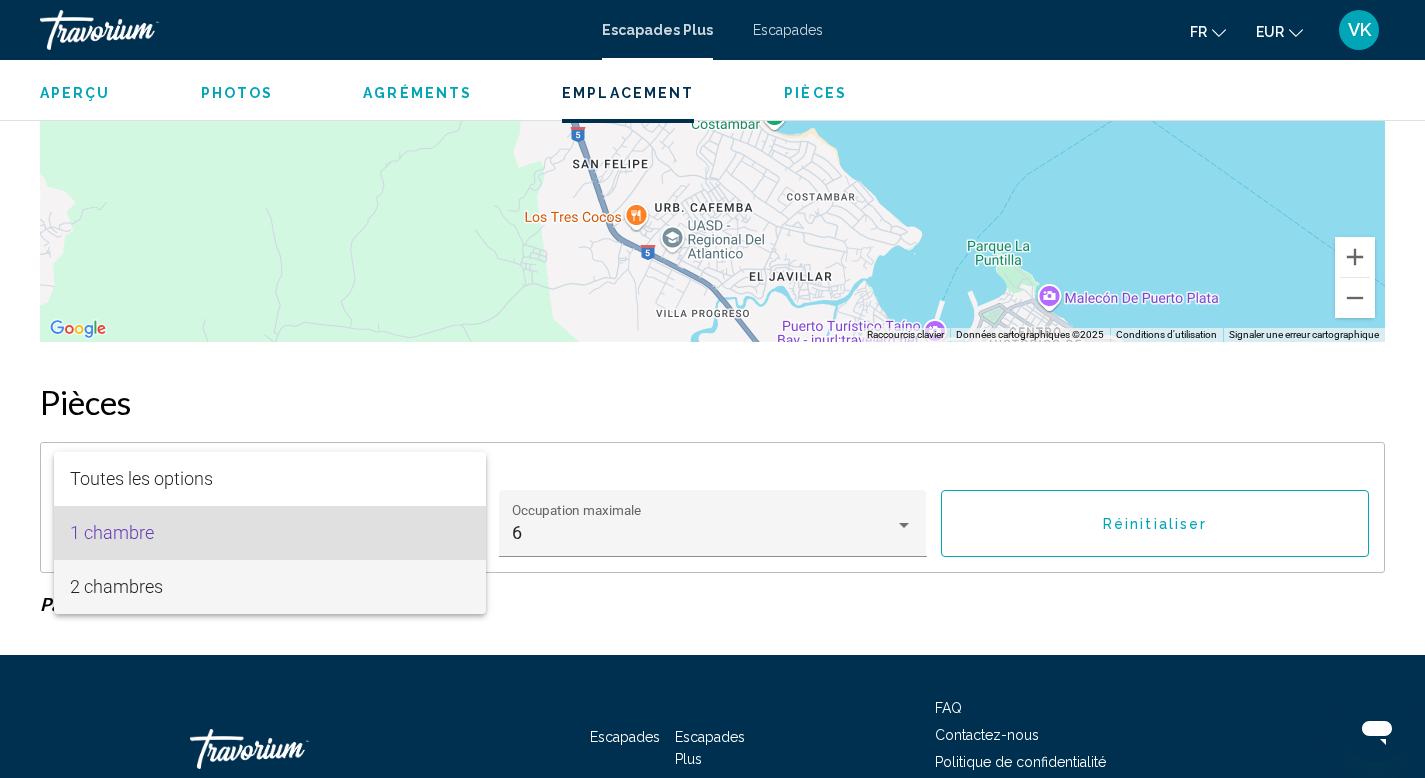 click on "2 chambres" at bounding box center [270, 587] 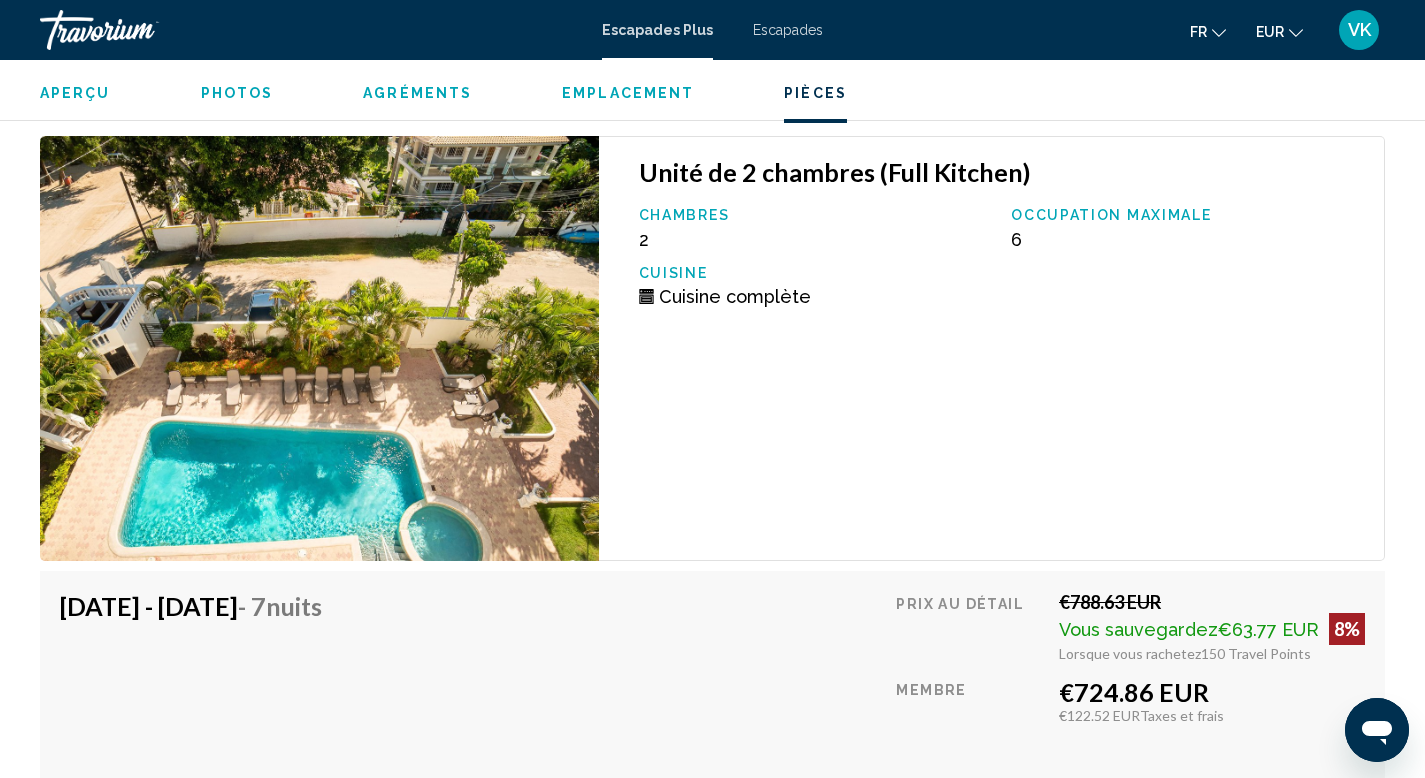 scroll, scrollTop: 3162, scrollLeft: 0, axis: vertical 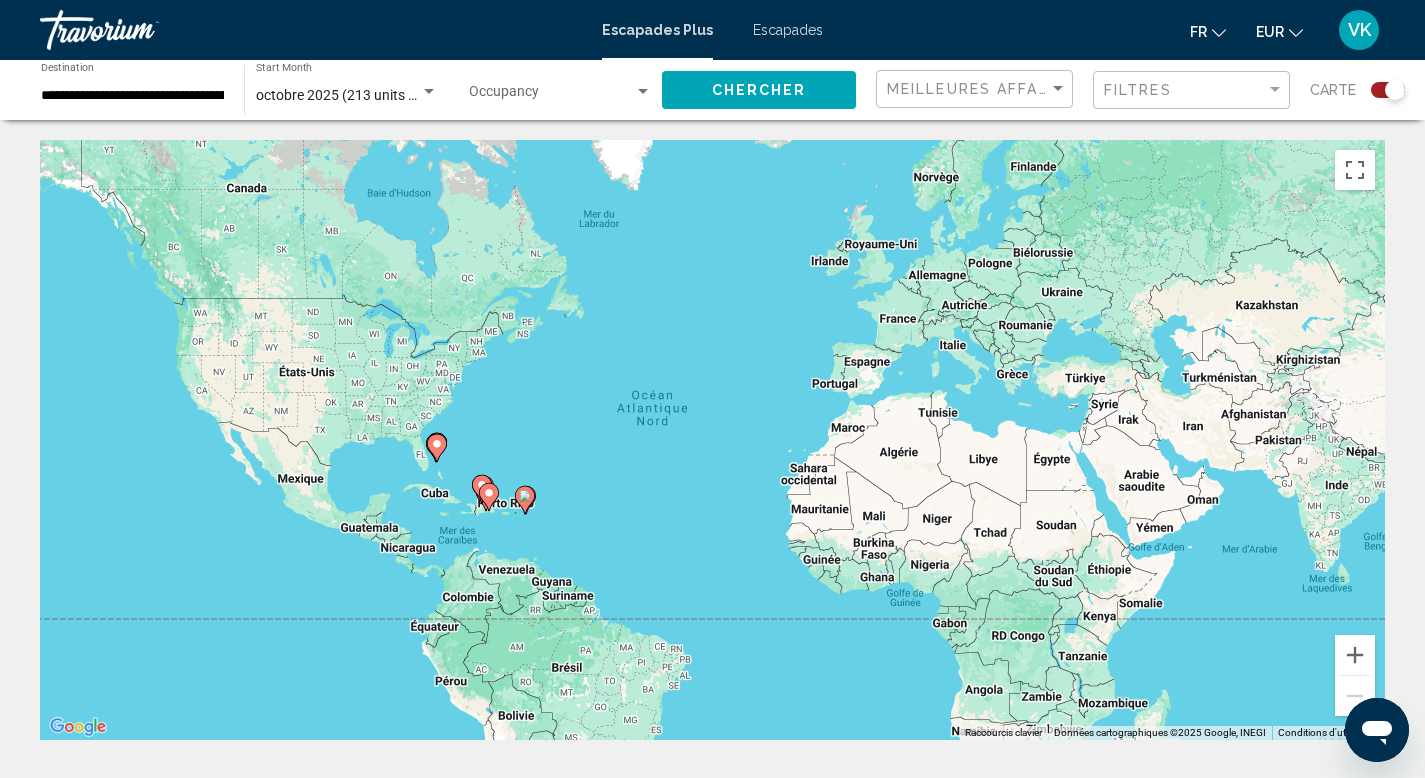 click on "**********" at bounding box center (132, 96) 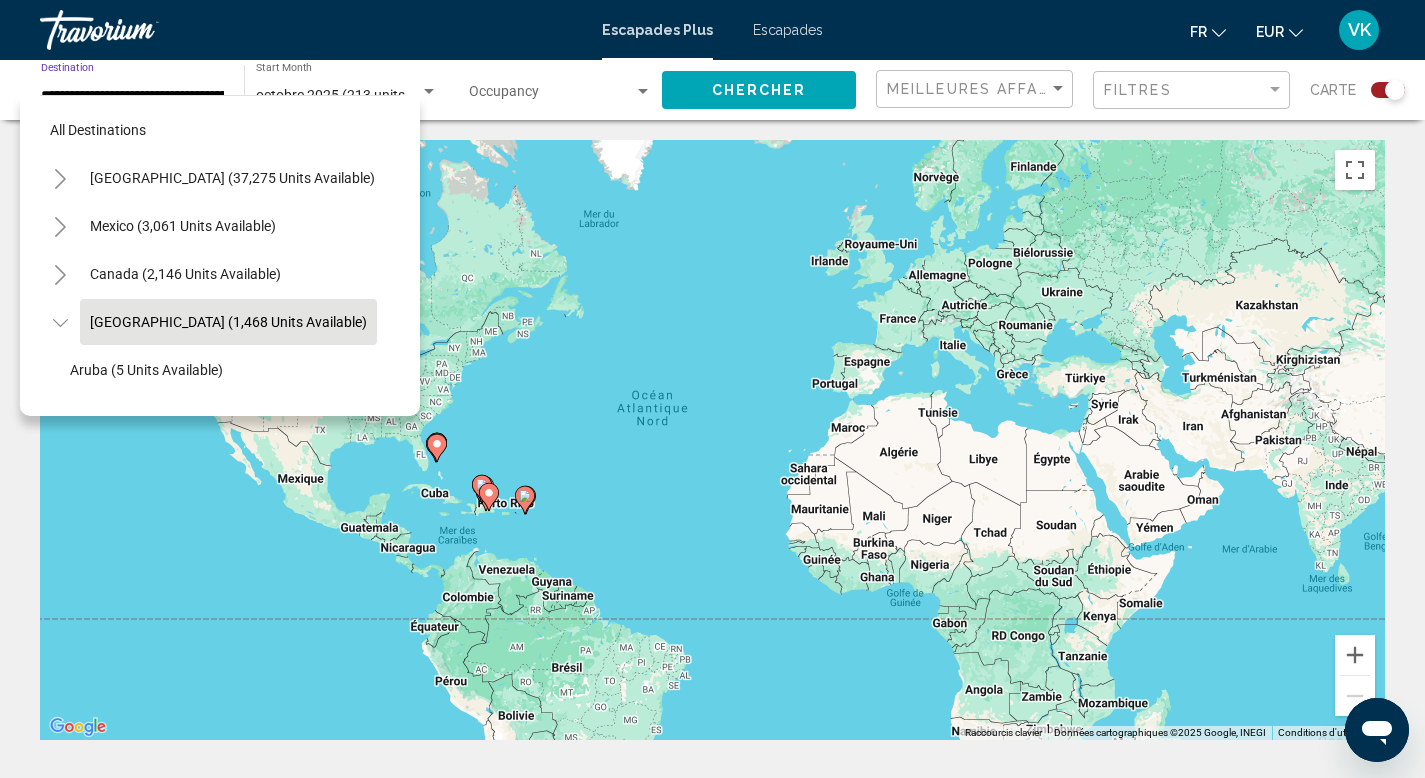 scroll, scrollTop: 78, scrollLeft: 32, axis: both 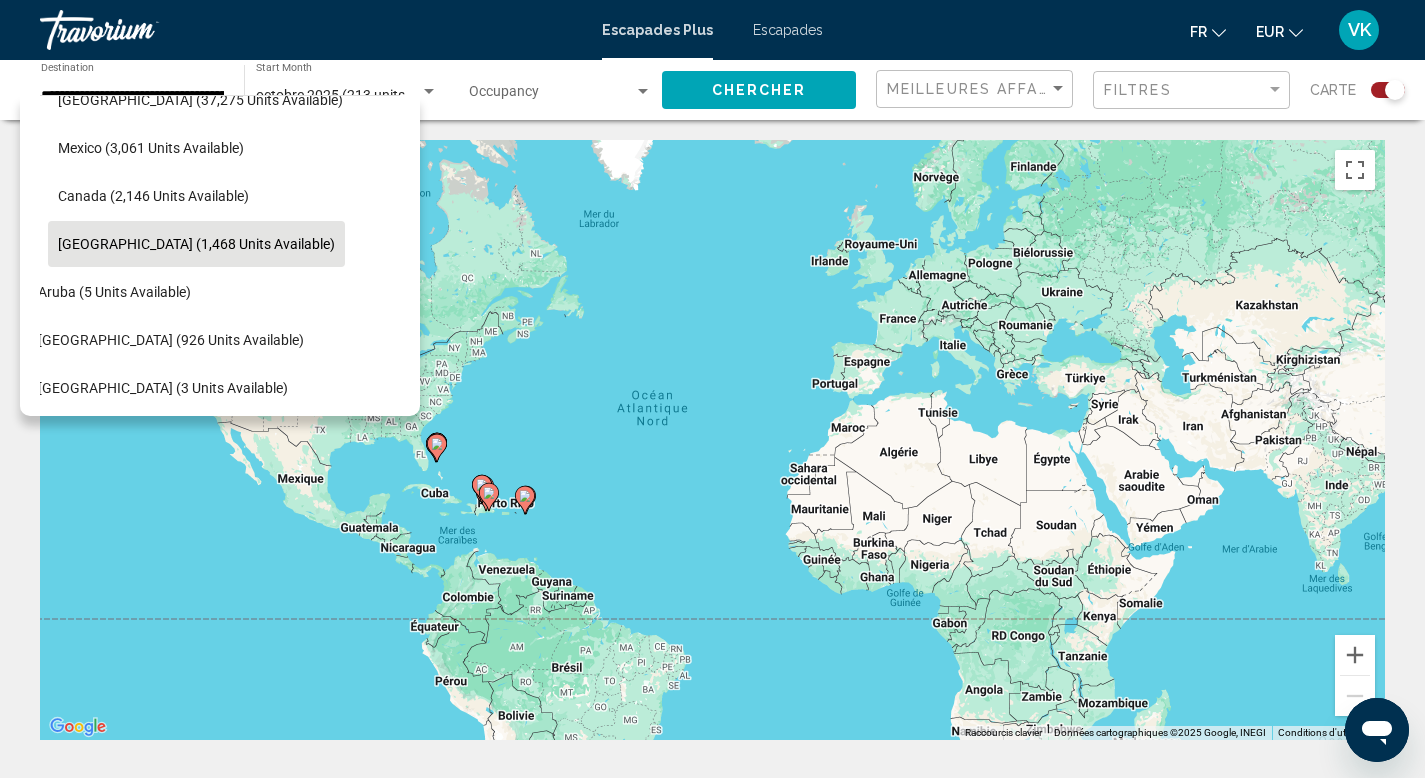click 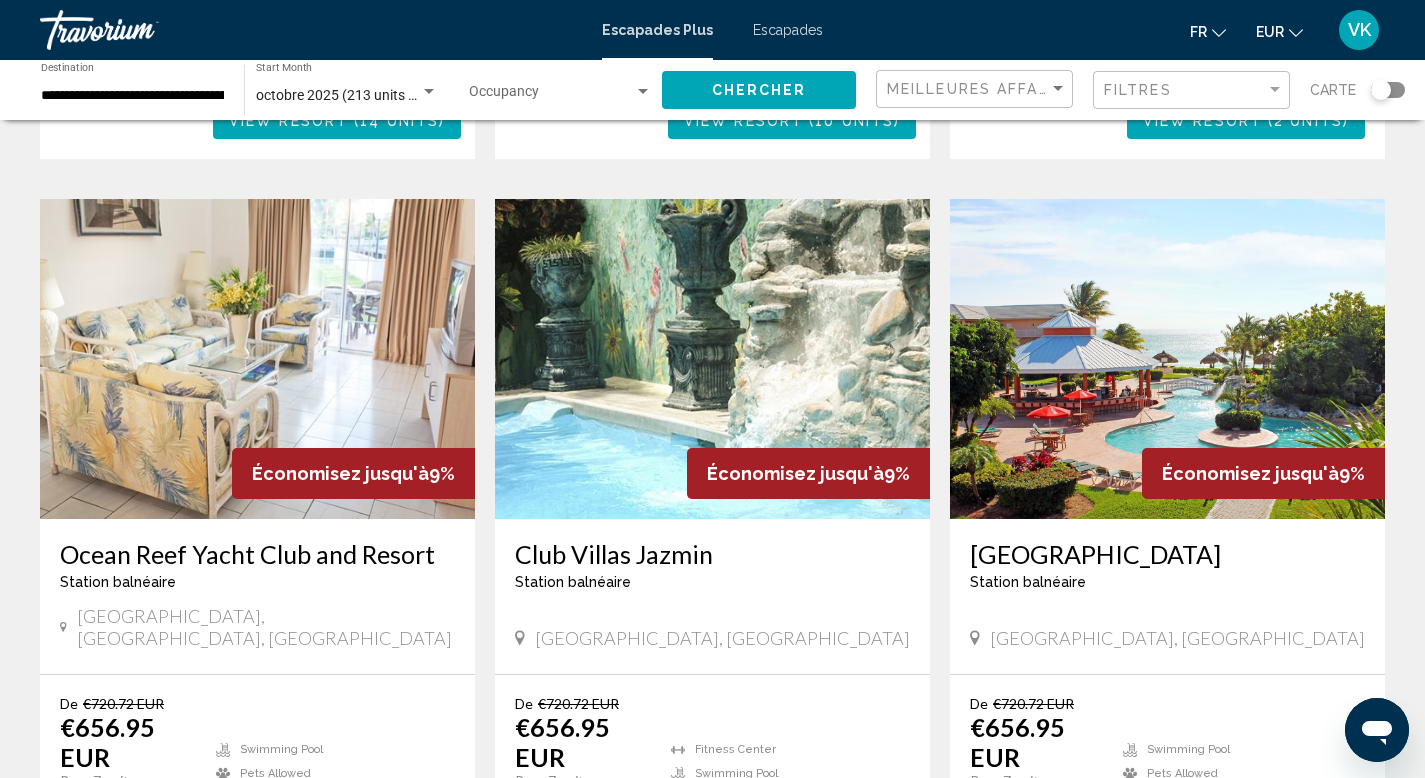 scroll, scrollTop: 823, scrollLeft: 0, axis: vertical 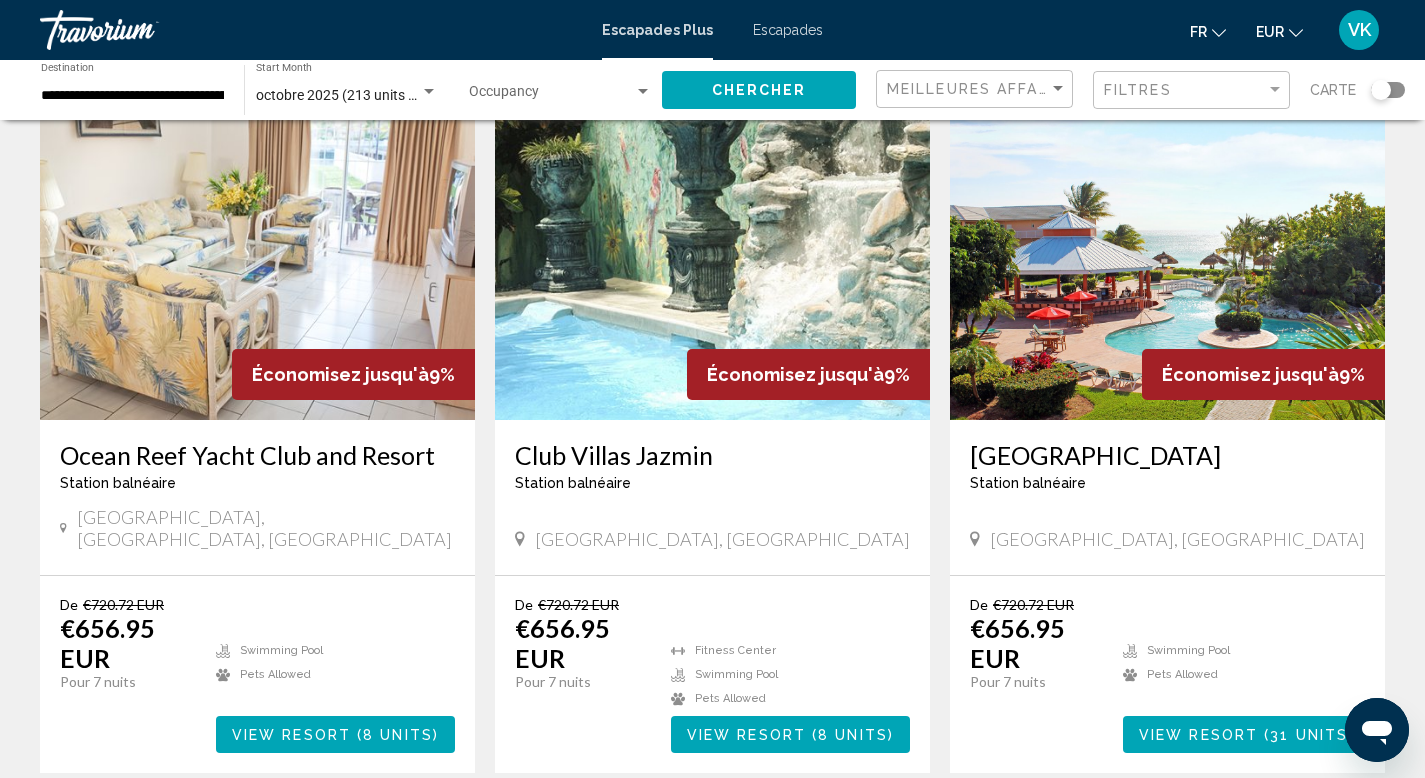 click on "[GEOGRAPHIC_DATA]" at bounding box center (1167, 455) 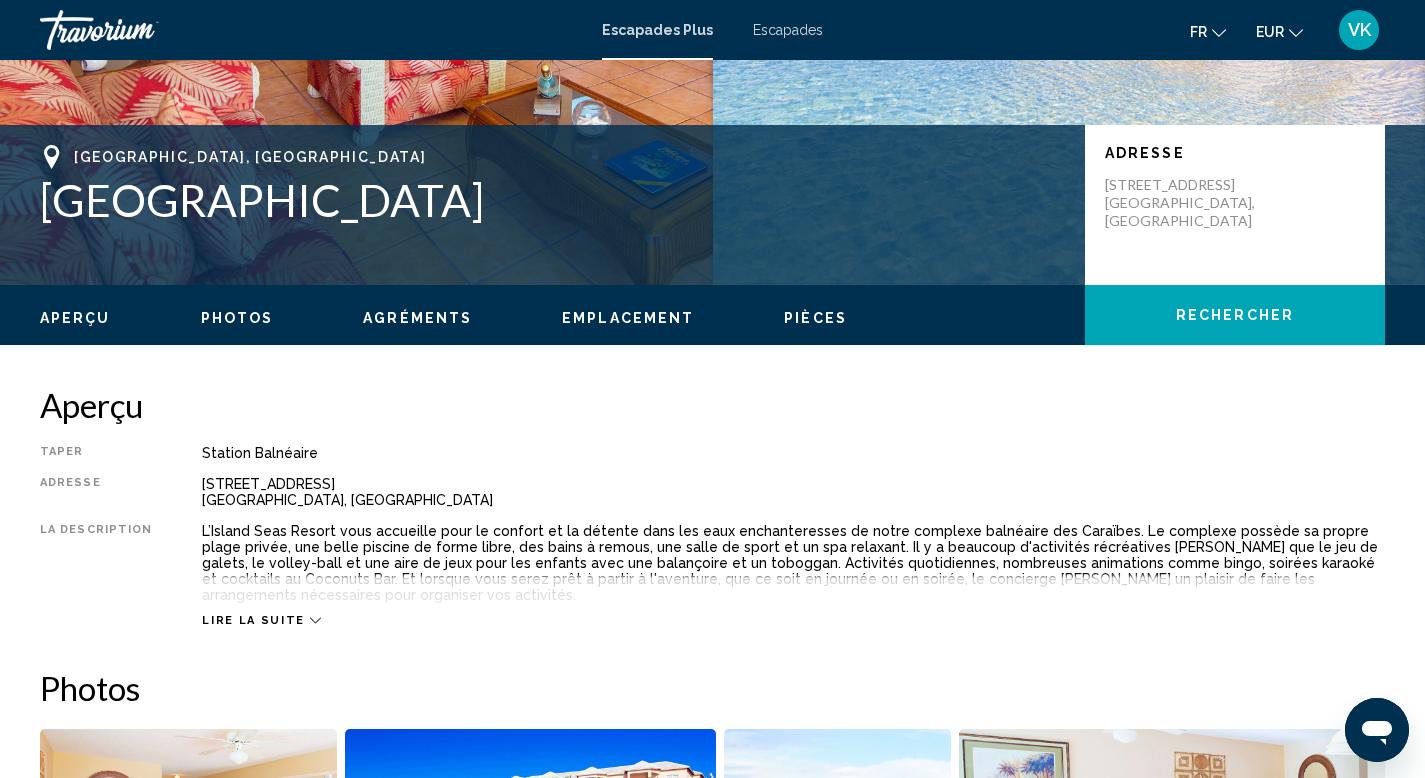 scroll, scrollTop: 608, scrollLeft: 0, axis: vertical 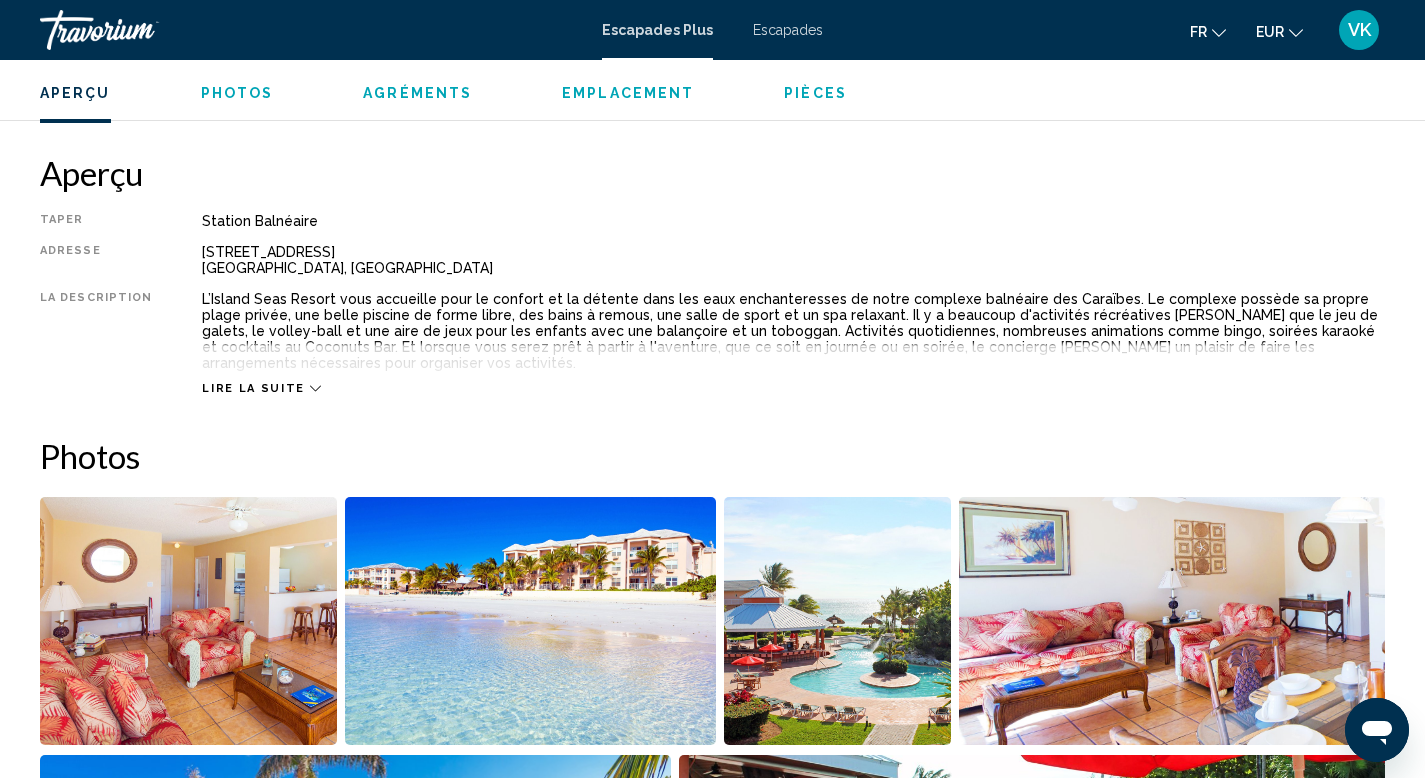 click on "Lire la suite" at bounding box center (253, 388) 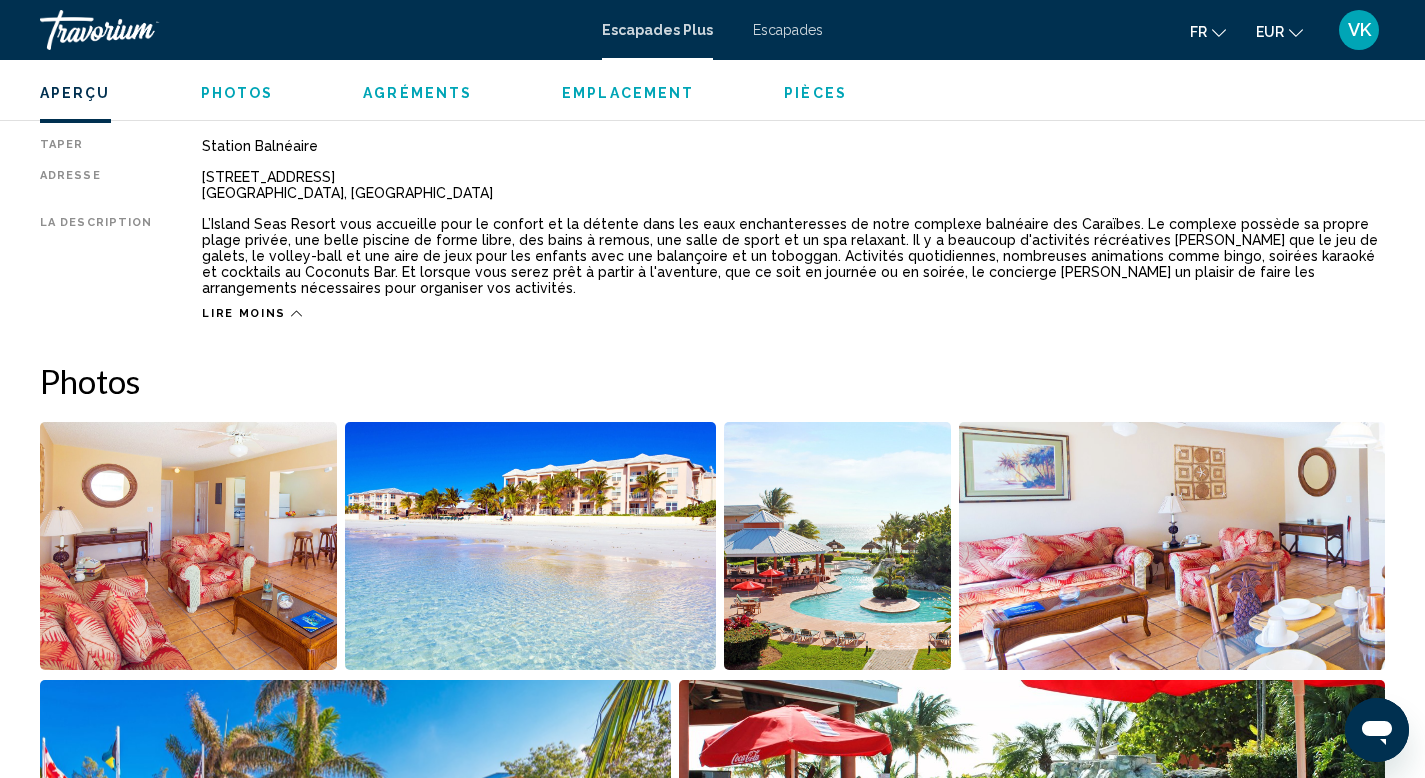 scroll, scrollTop: 48, scrollLeft: 0, axis: vertical 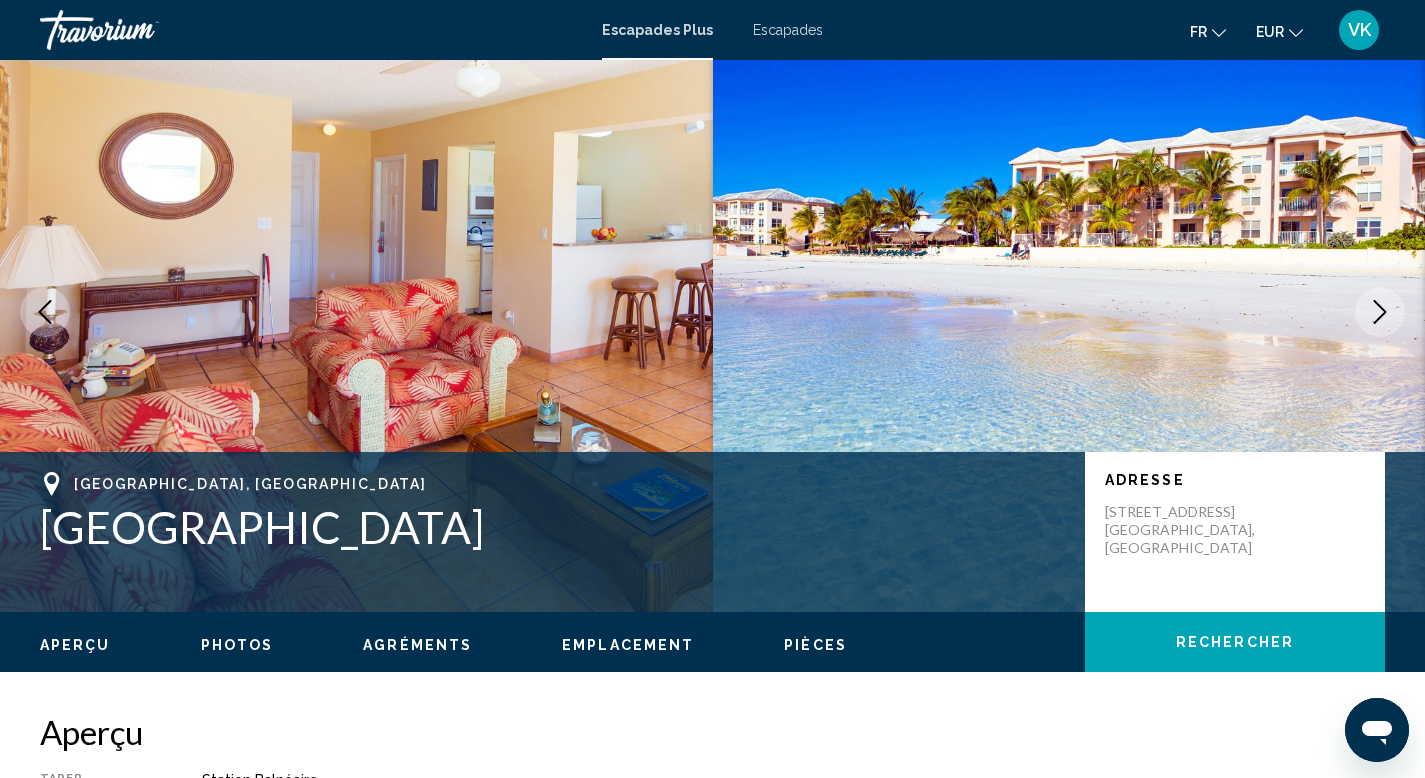 drag, startPoint x: 401, startPoint y: 525, endPoint x: 69, endPoint y: 521, distance: 332.0241 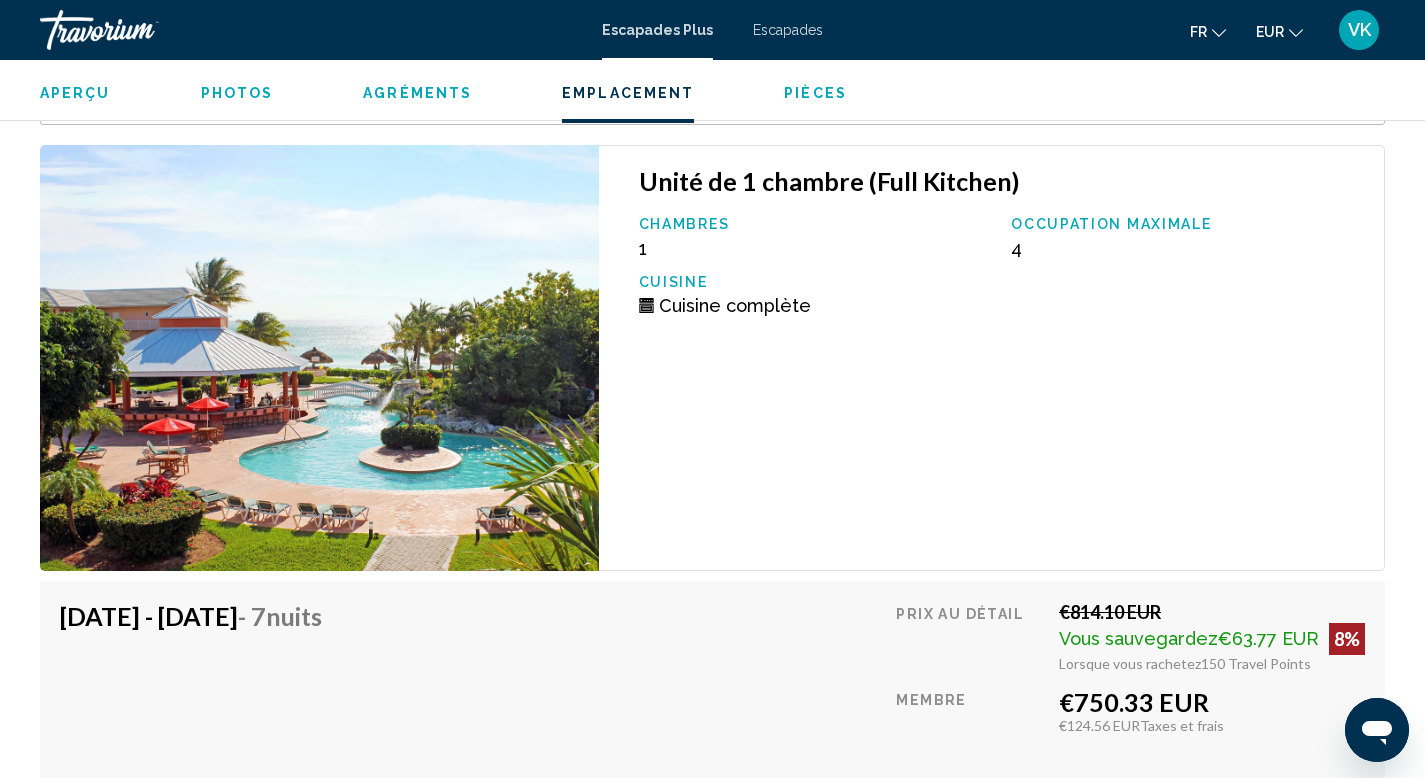 scroll, scrollTop: 3105, scrollLeft: 0, axis: vertical 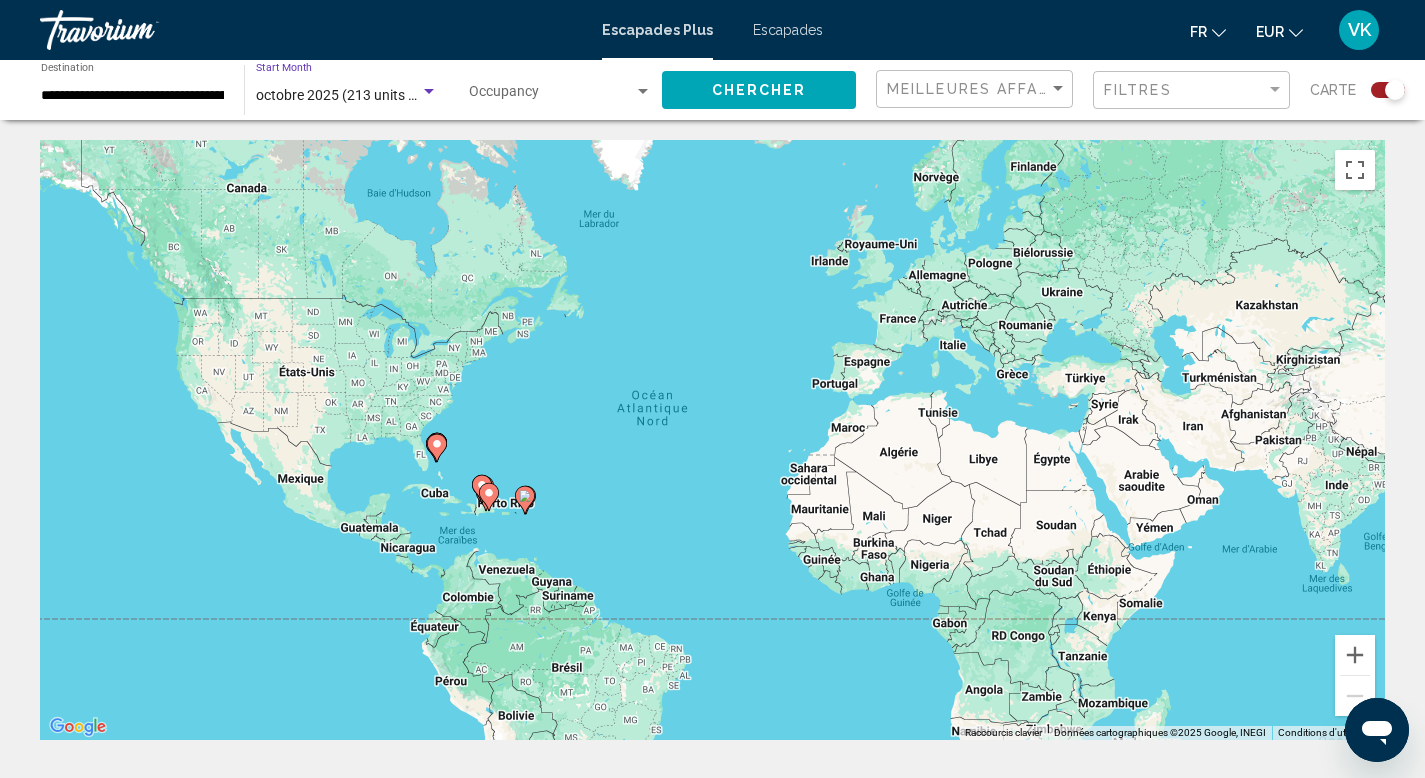 click on "octobre 2025 (213 units available)" at bounding box center (362, 95) 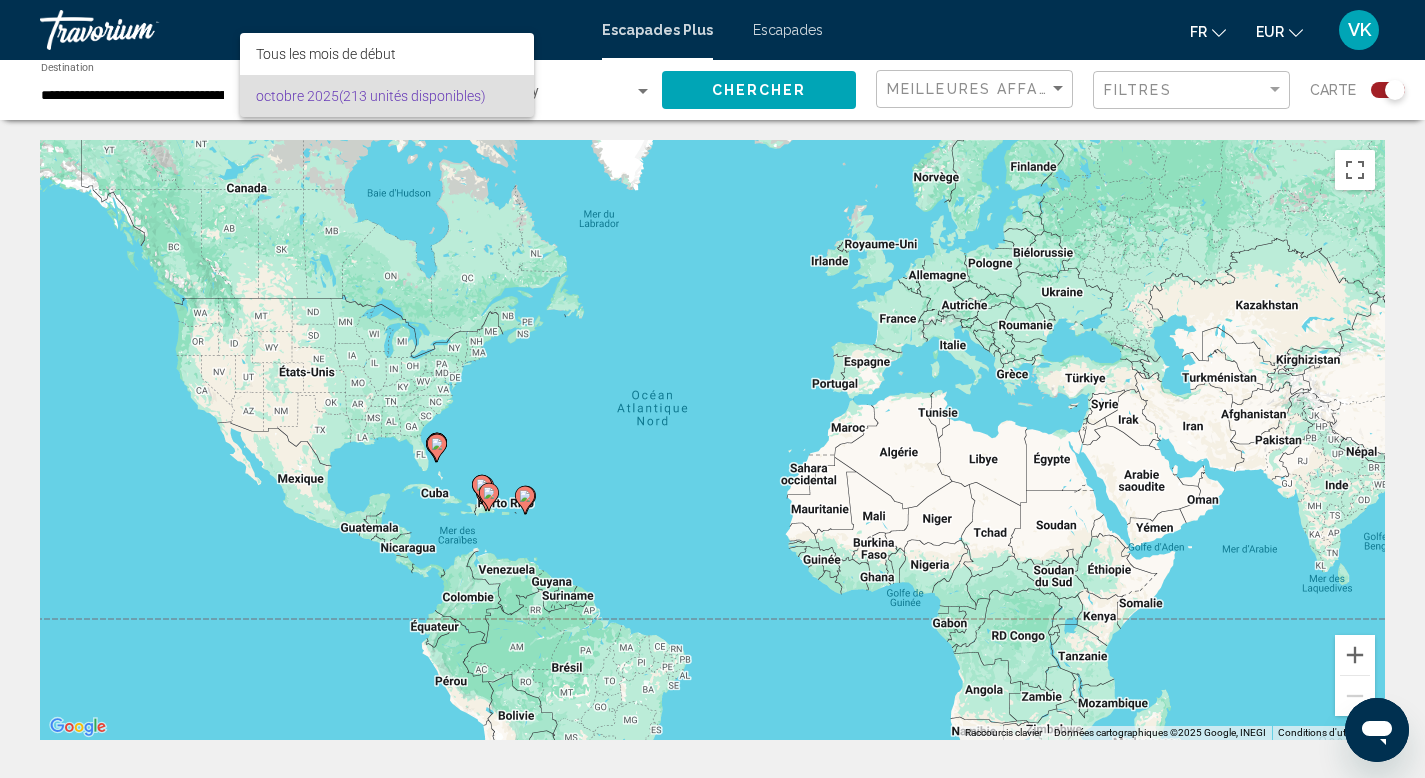 click on "(213 unités disponibles)" at bounding box center (412, 96) 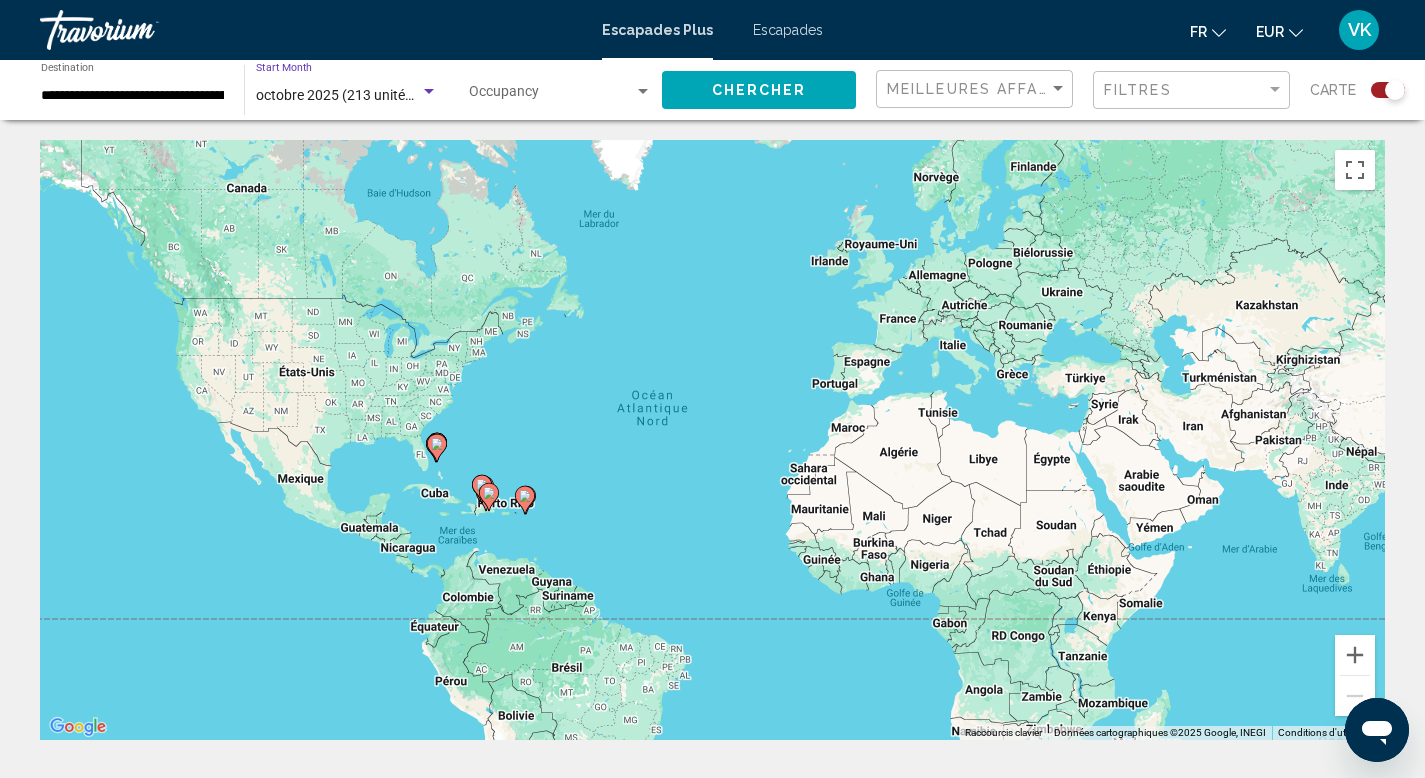 click at bounding box center [429, 91] 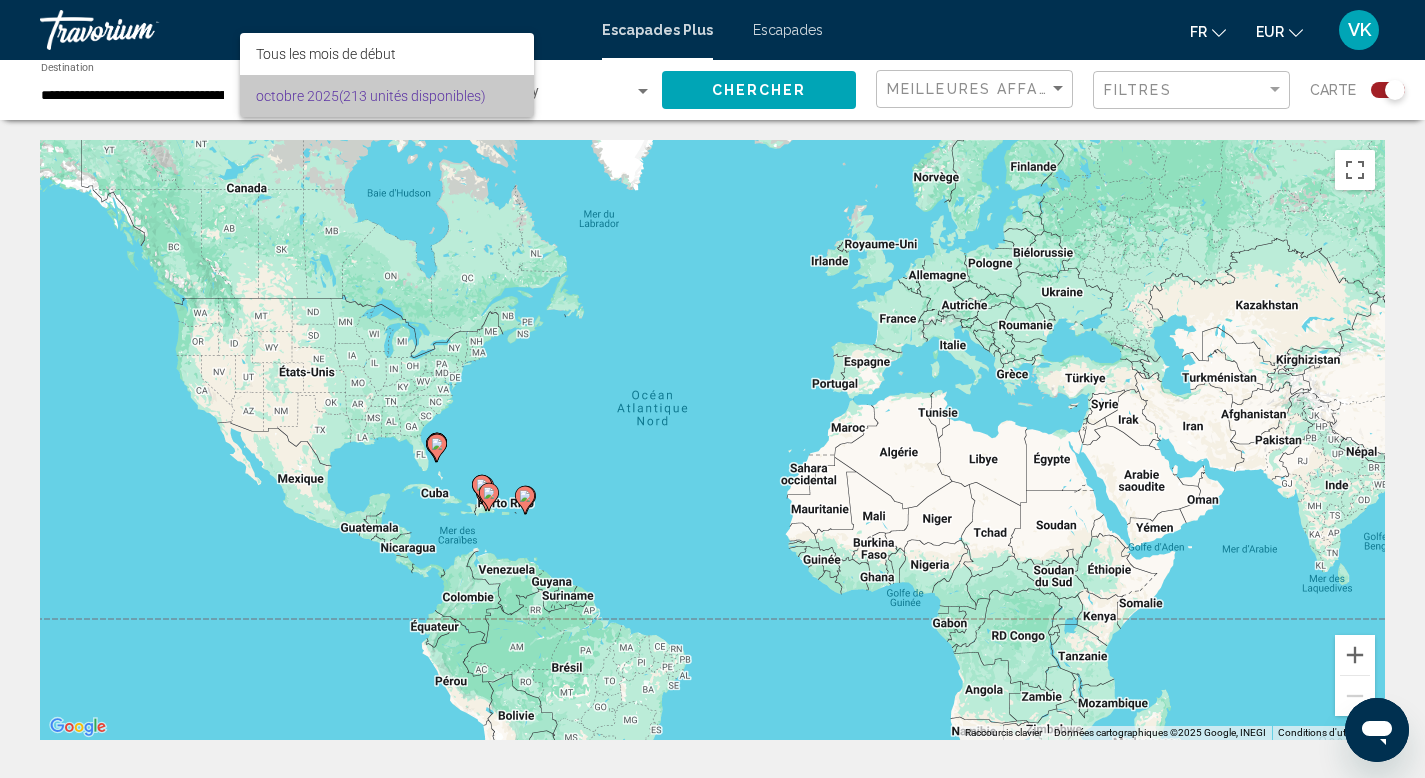 click on "(213 unités disponibles)" at bounding box center (412, 96) 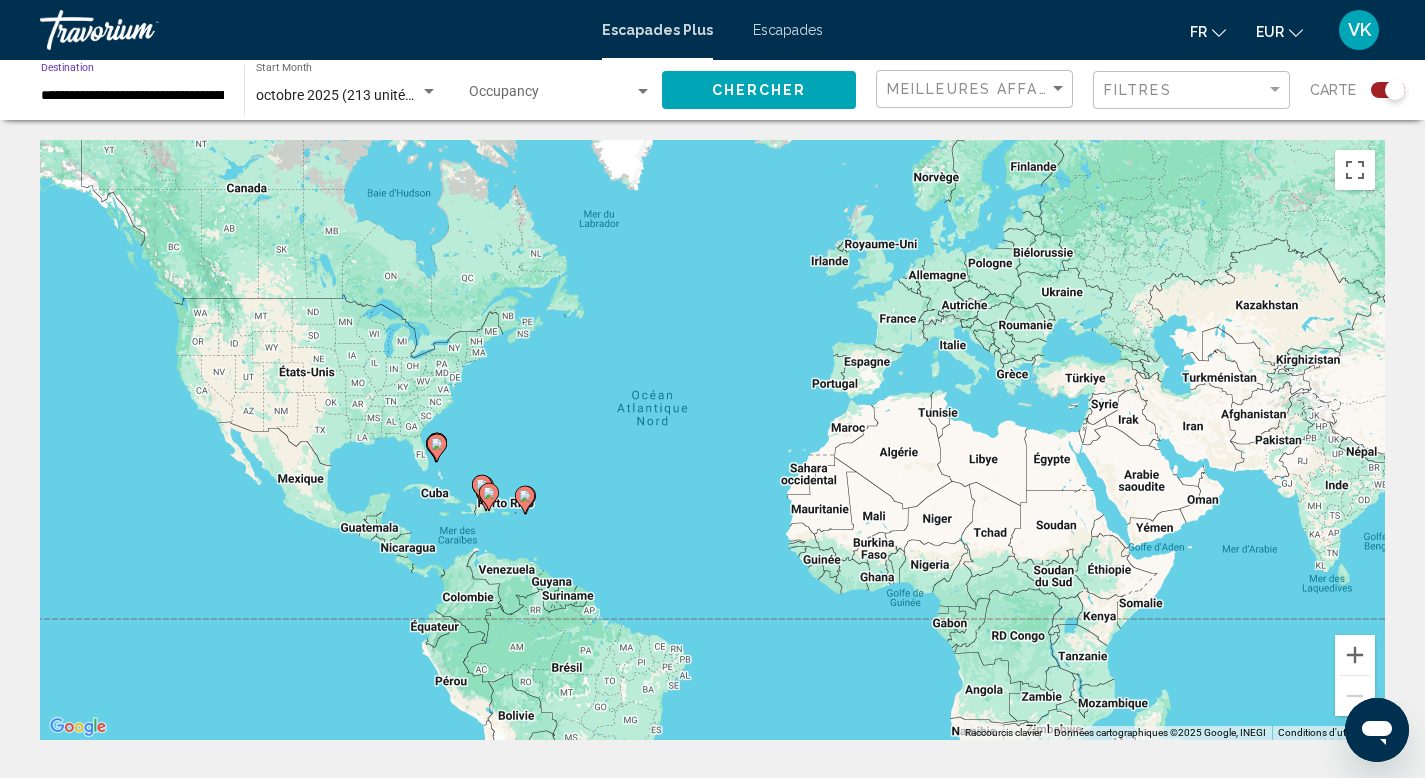 click on "**********" at bounding box center [132, 96] 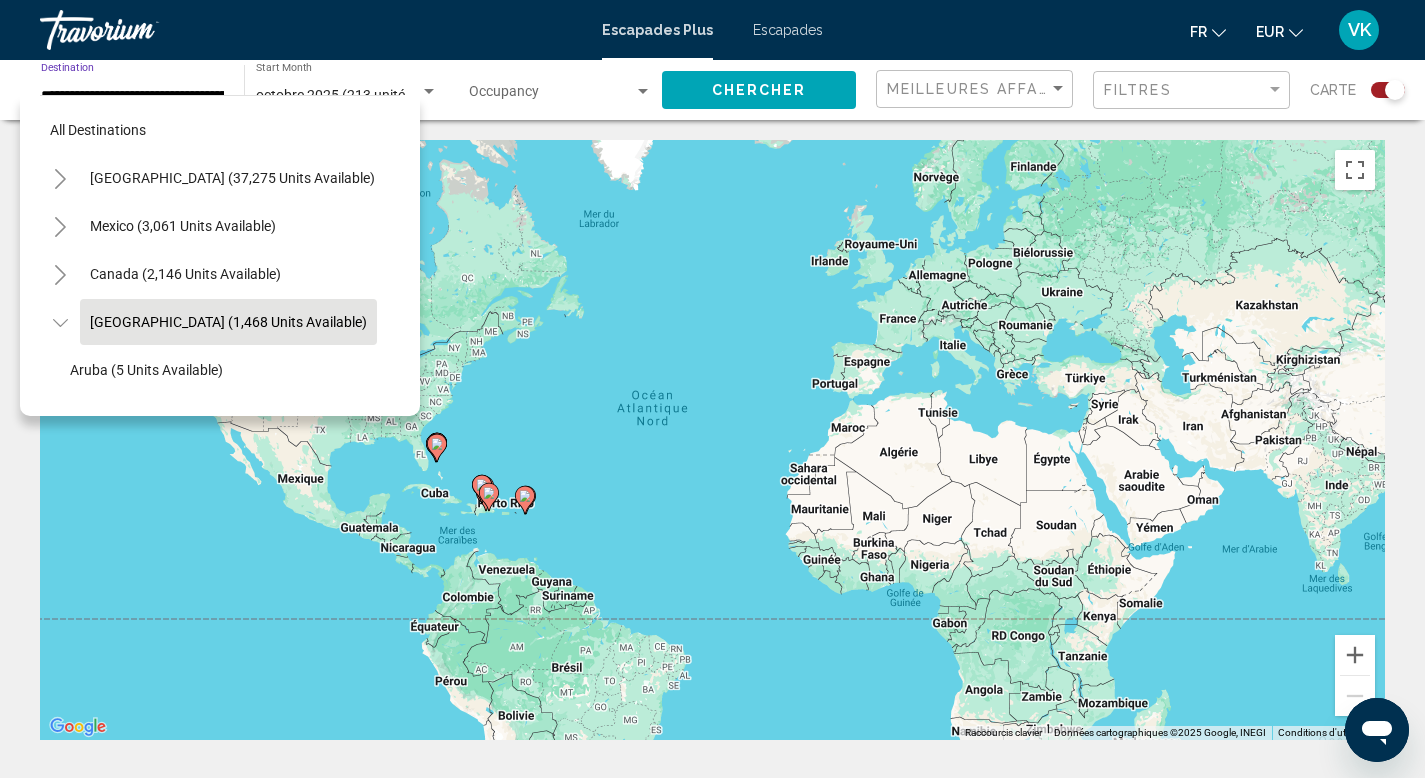 scroll, scrollTop: 78, scrollLeft: 32, axis: both 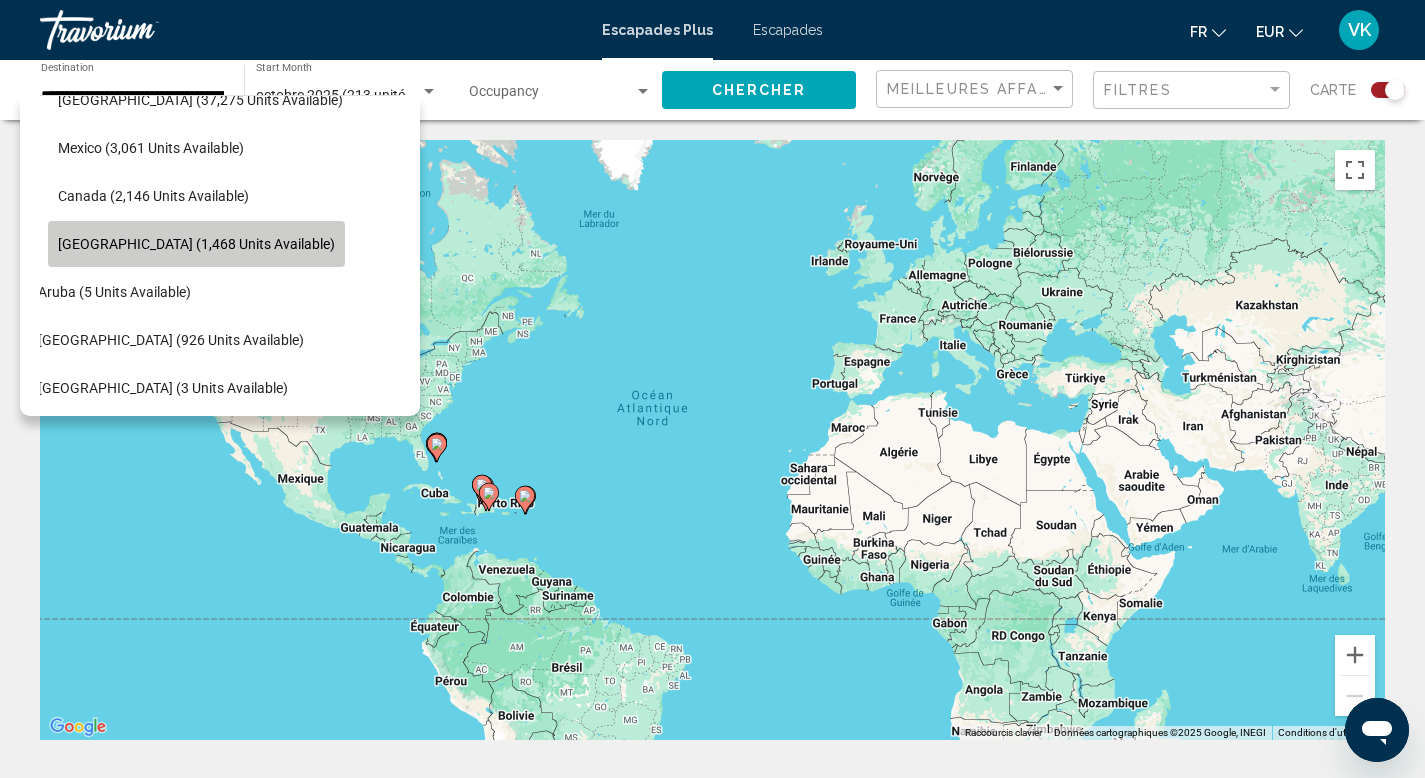 click on "[GEOGRAPHIC_DATA] (1,468 units available)" 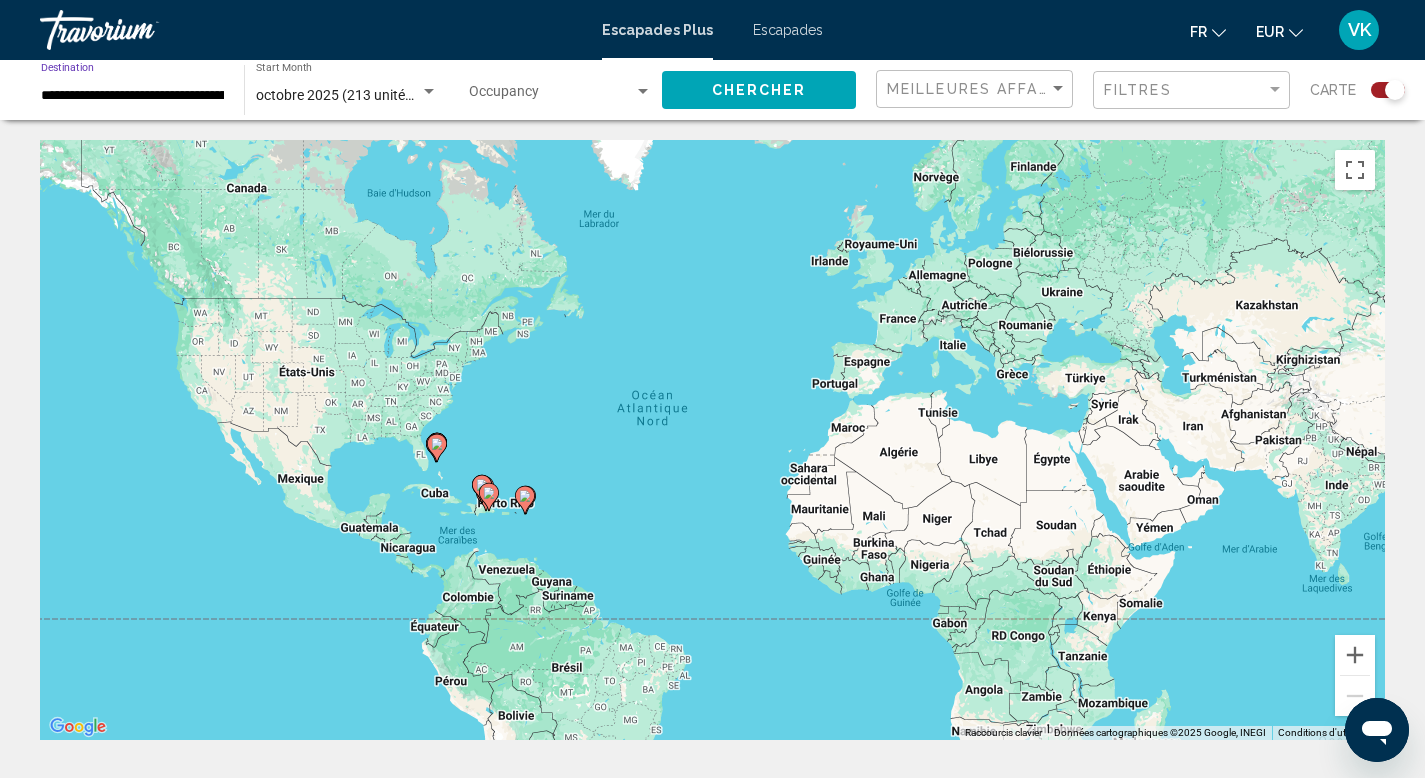 click on "octobre 2025 (213 unités disponibles) Start Month All Start Months" 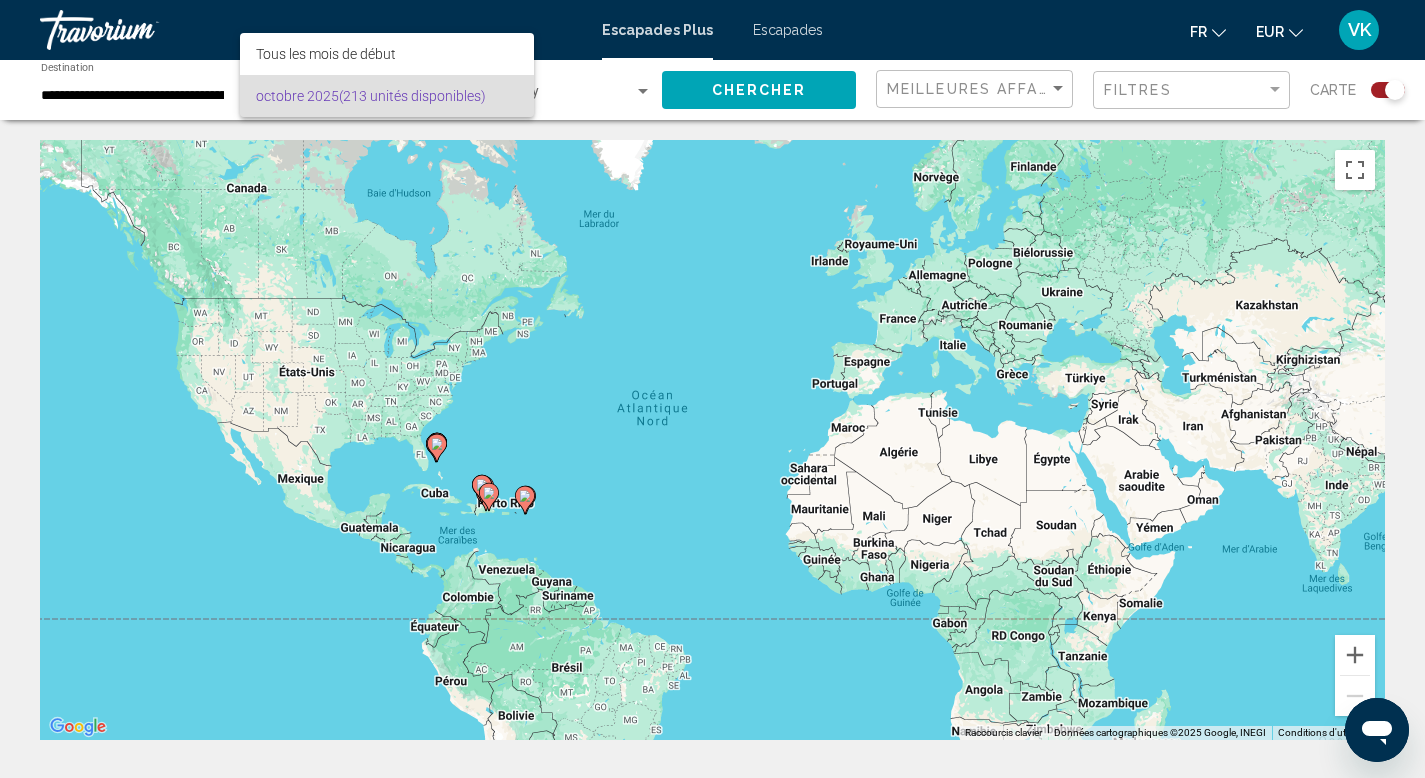 click on "octobre 2025  (213 unités disponibles)" at bounding box center (387, 96) 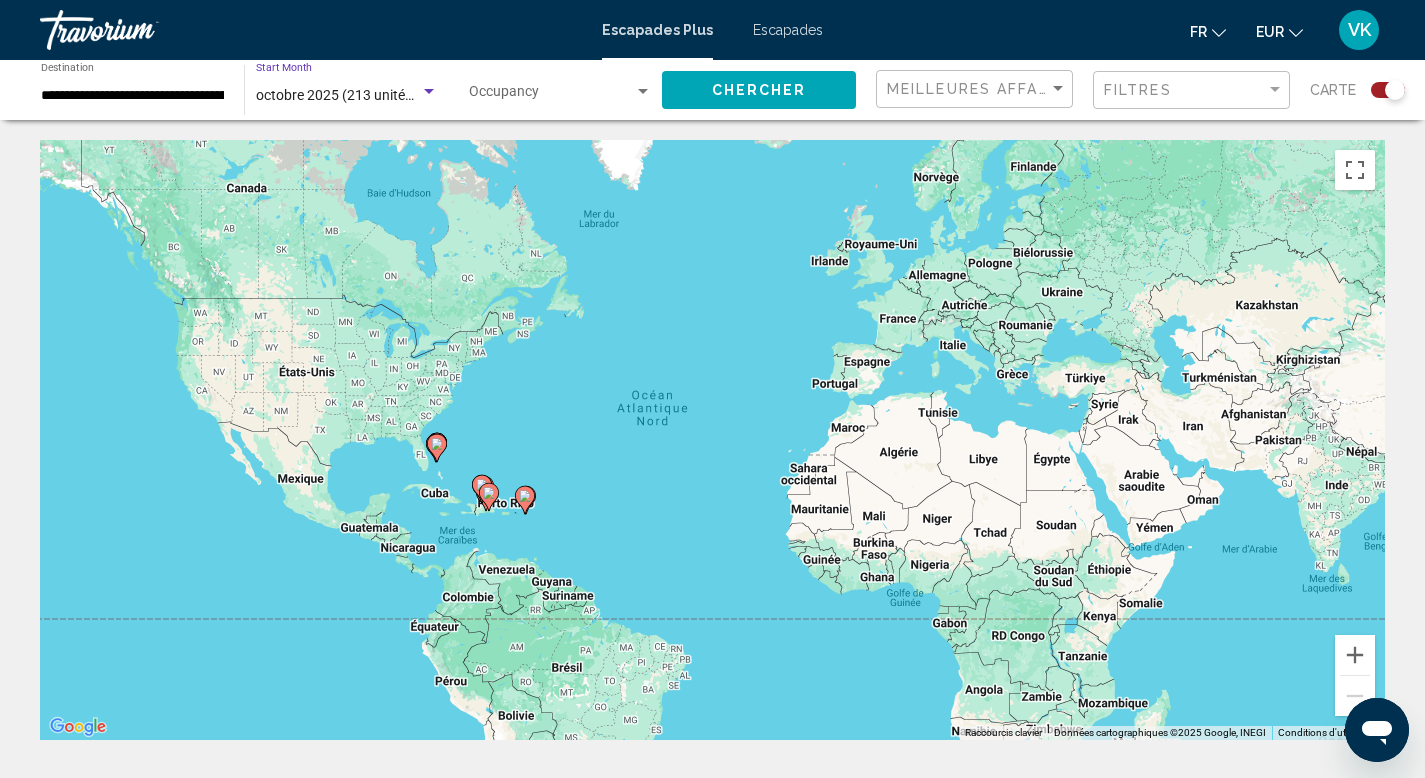click on "**********" at bounding box center (132, 96) 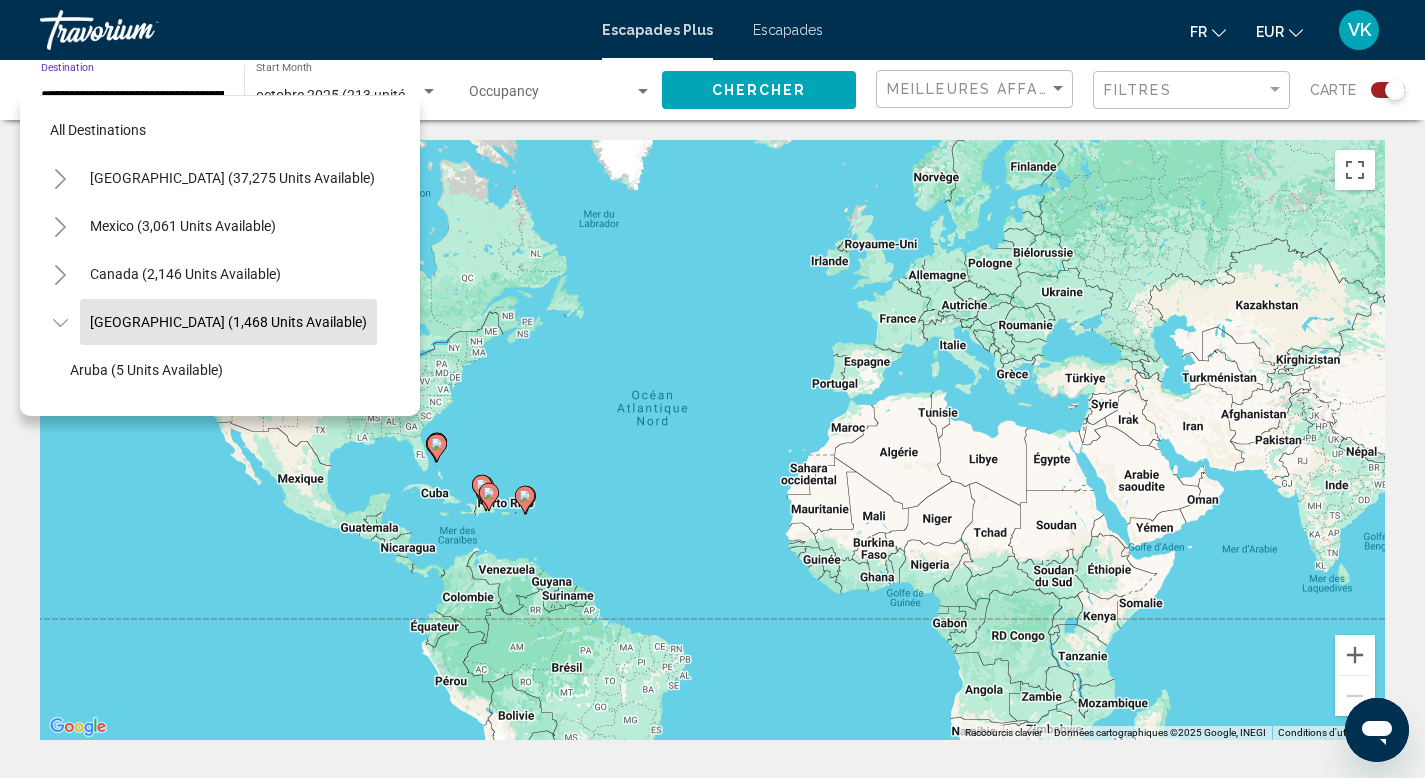 scroll, scrollTop: 78, scrollLeft: 32, axis: both 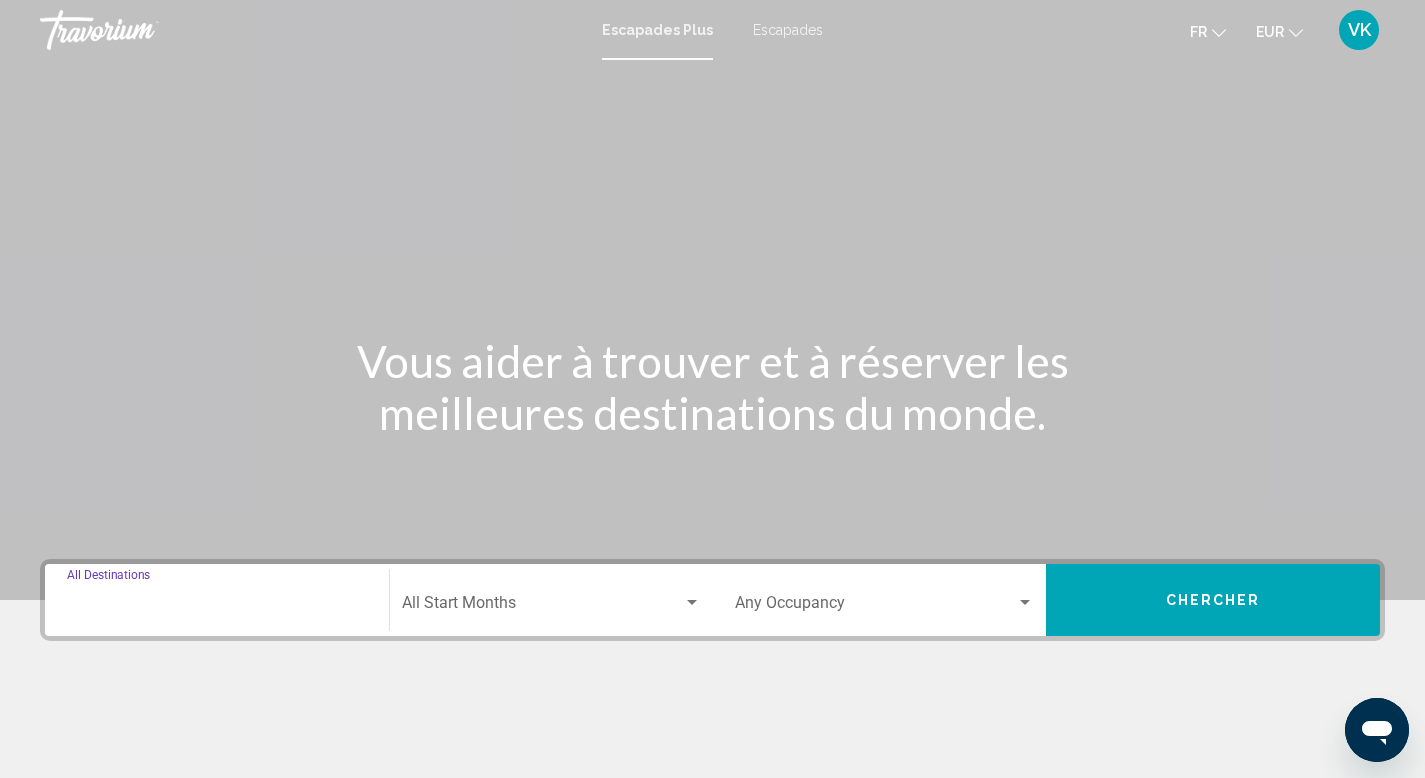click on "Destination All Destinations" at bounding box center [217, 607] 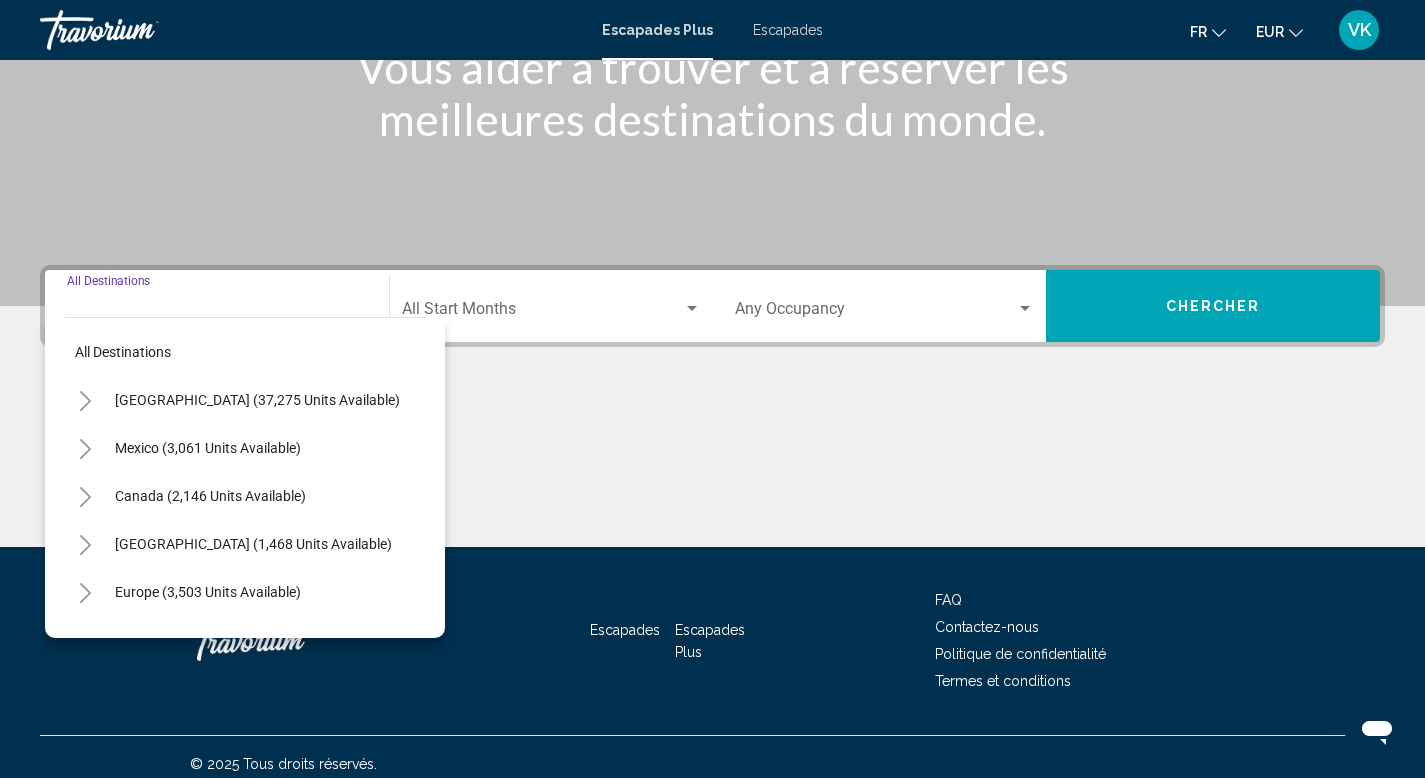 scroll, scrollTop: 308, scrollLeft: 0, axis: vertical 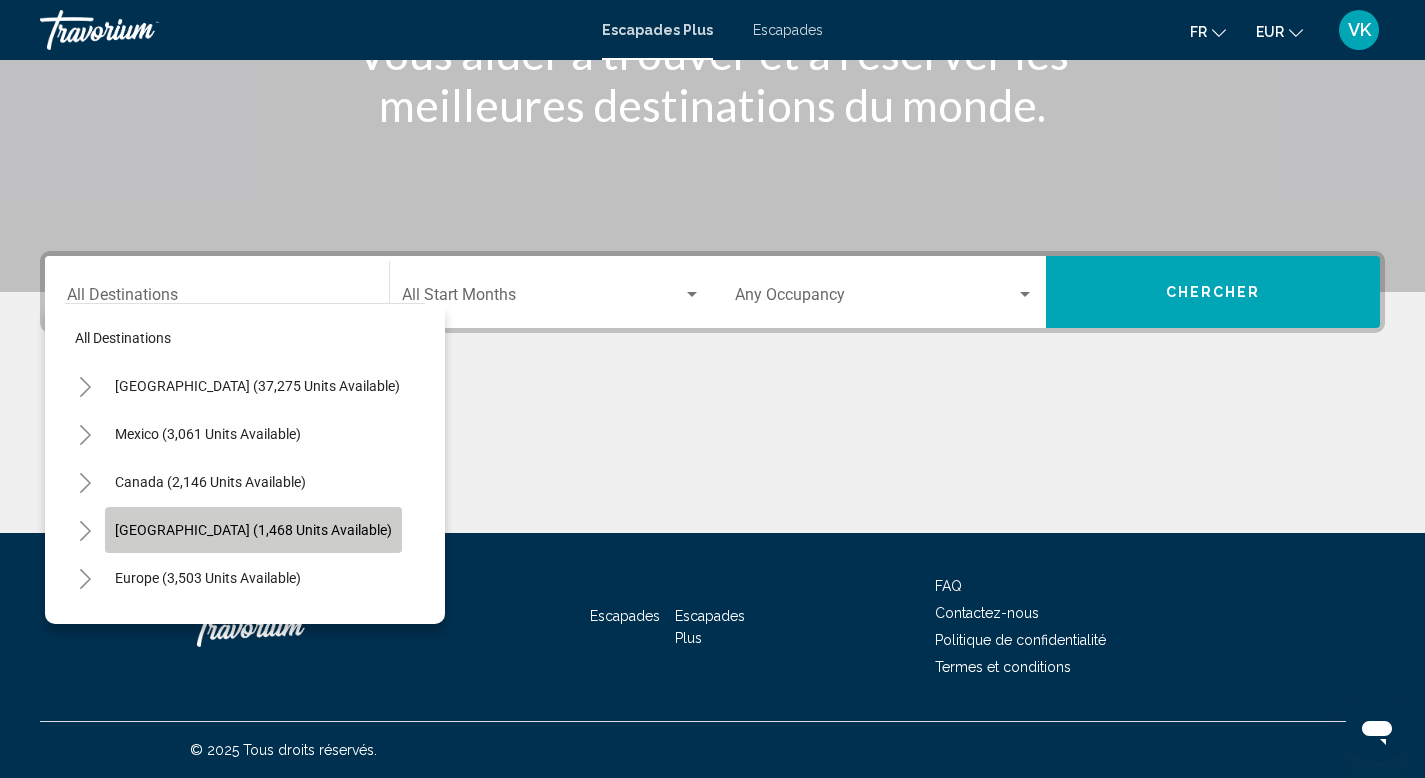click on "[GEOGRAPHIC_DATA] (1,468 units available)" 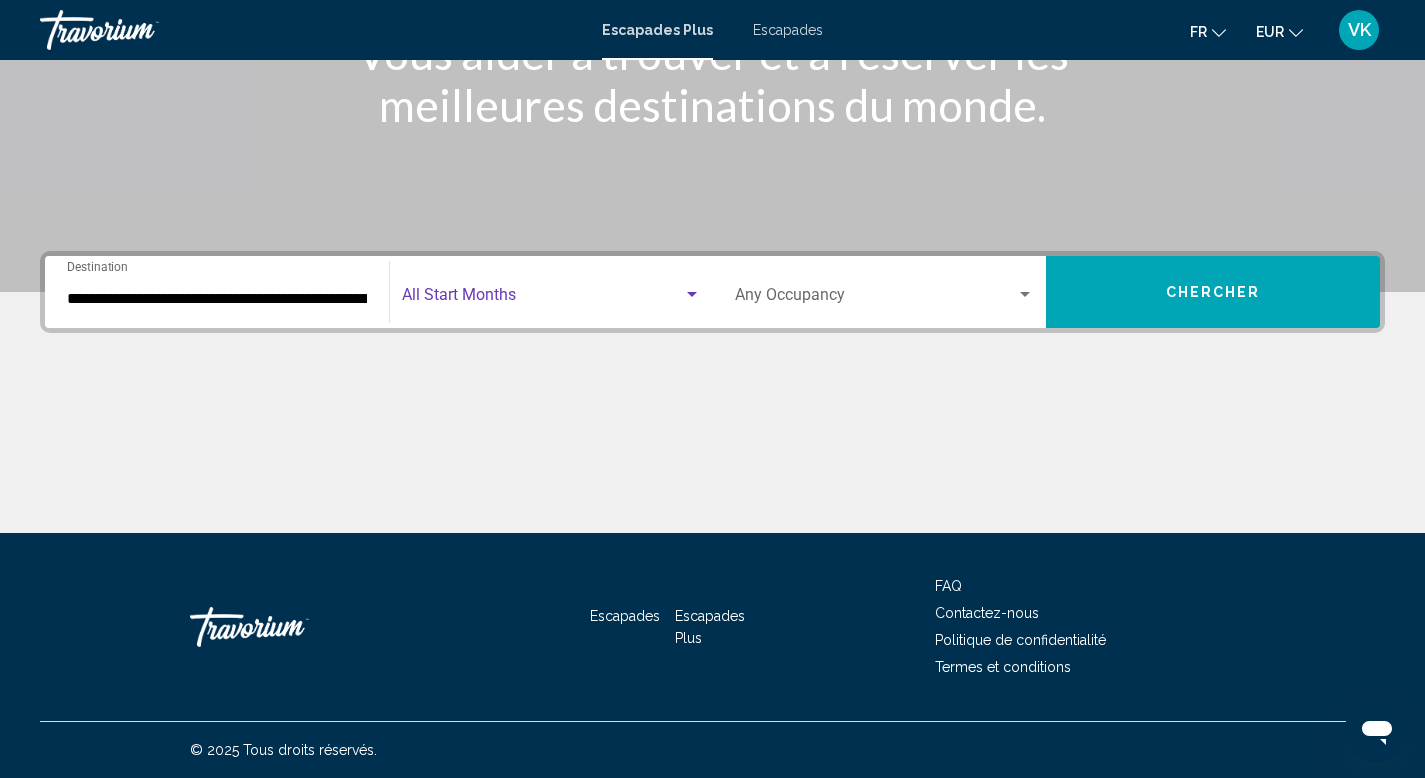click at bounding box center (542, 299) 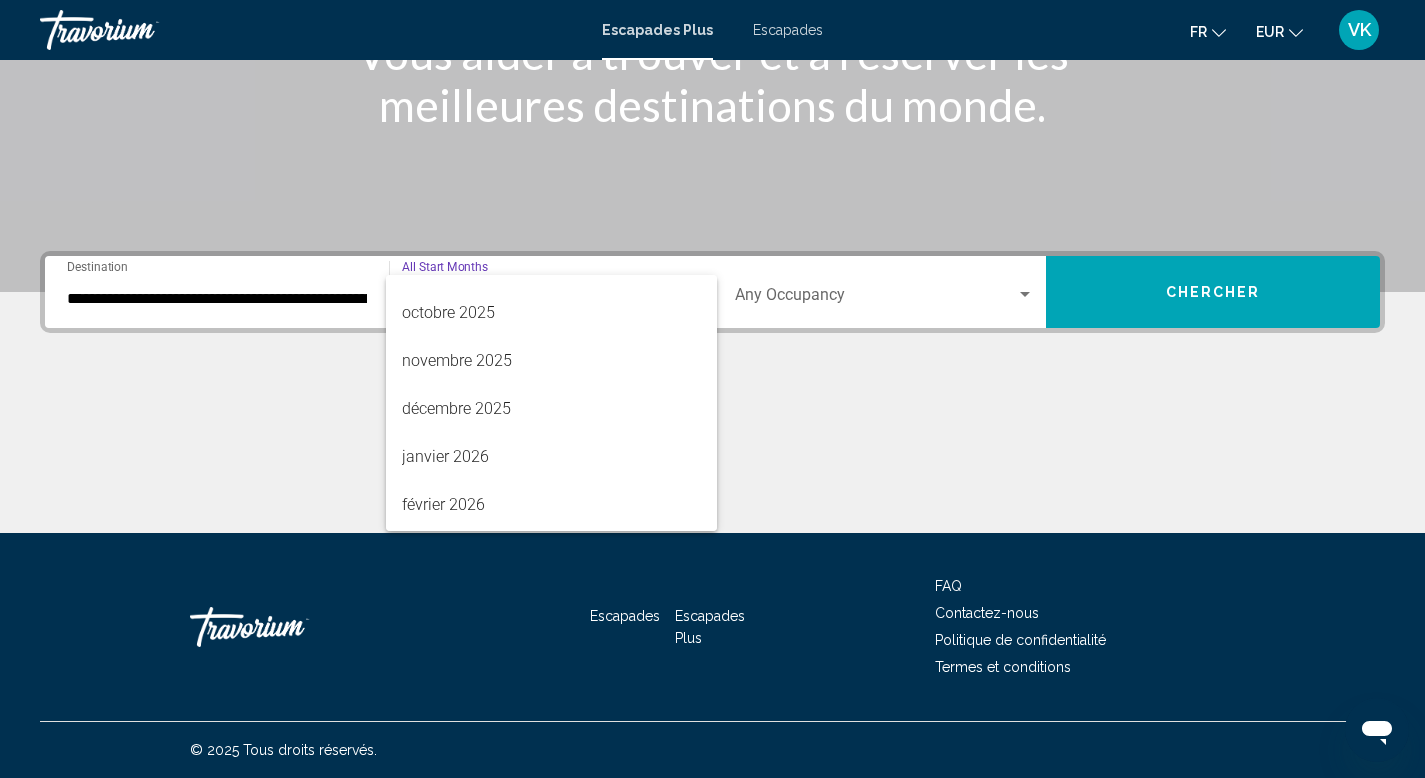 scroll, scrollTop: 186, scrollLeft: 0, axis: vertical 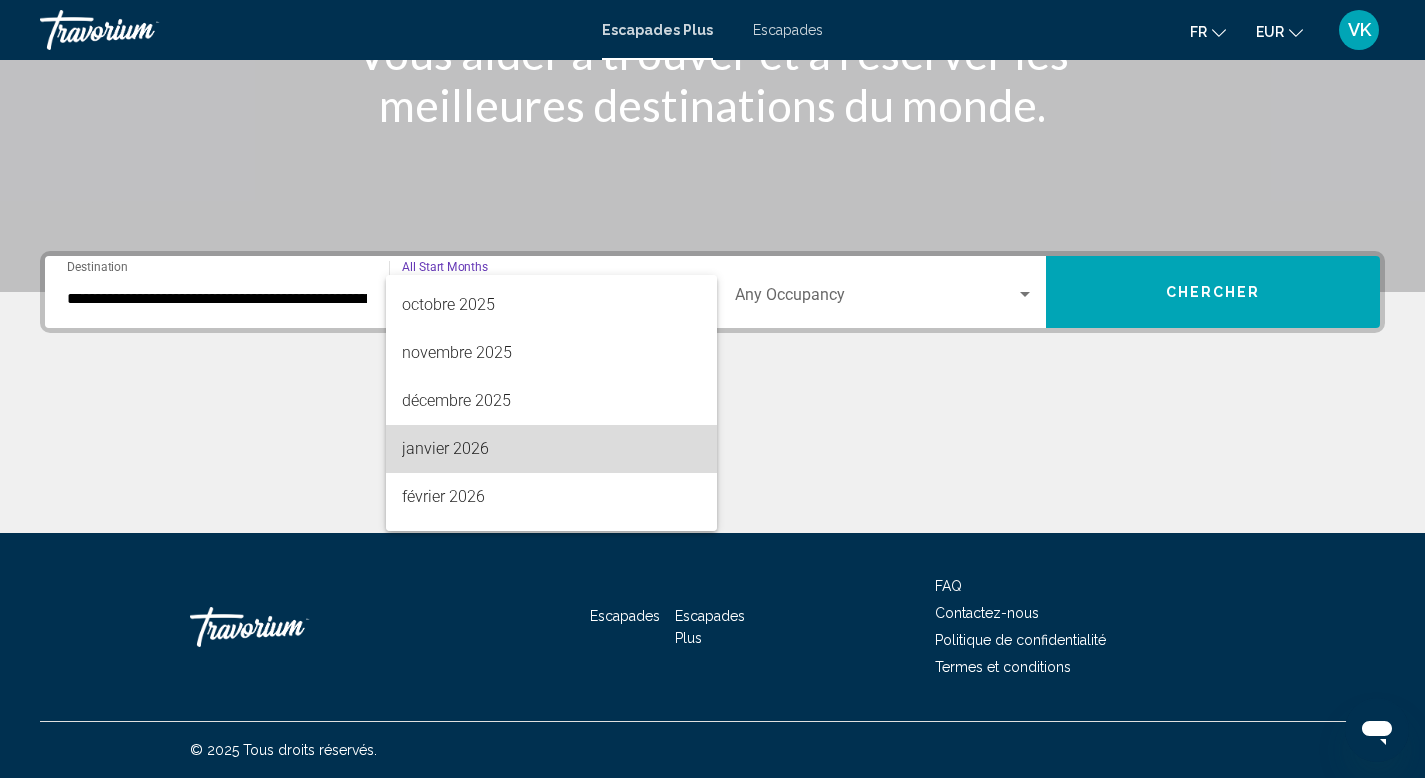 click on "janvier 2026" at bounding box center [551, 449] 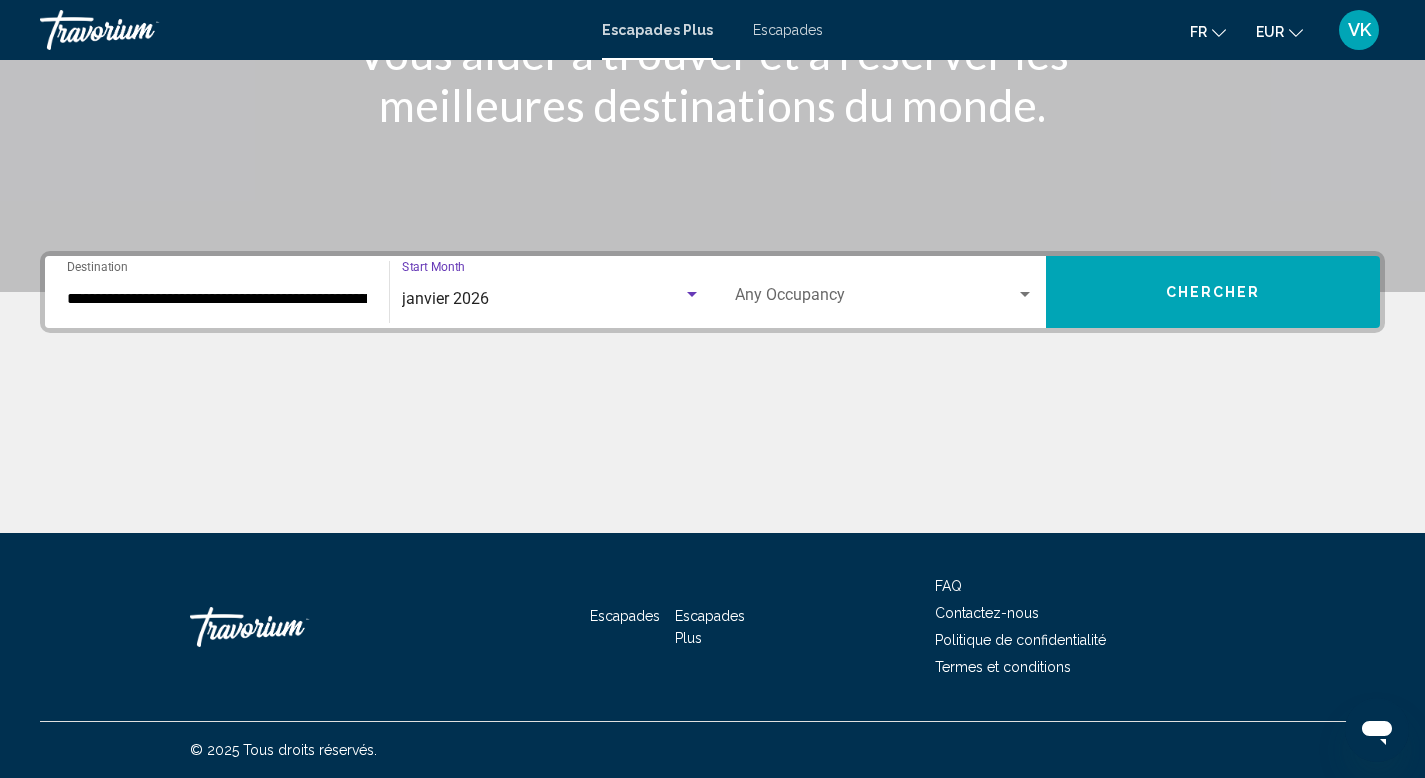 click at bounding box center [876, 299] 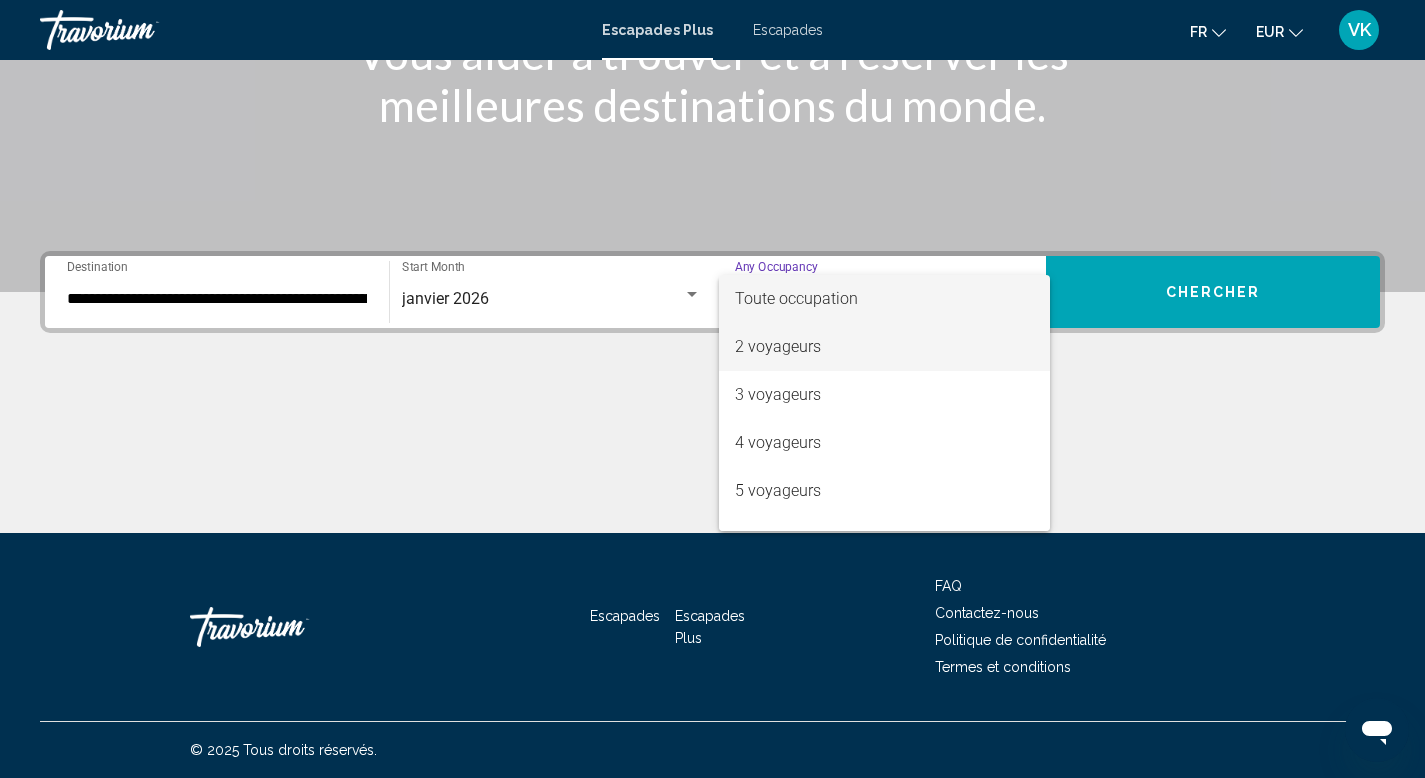 click on "2 voyageurs" at bounding box center (885, 347) 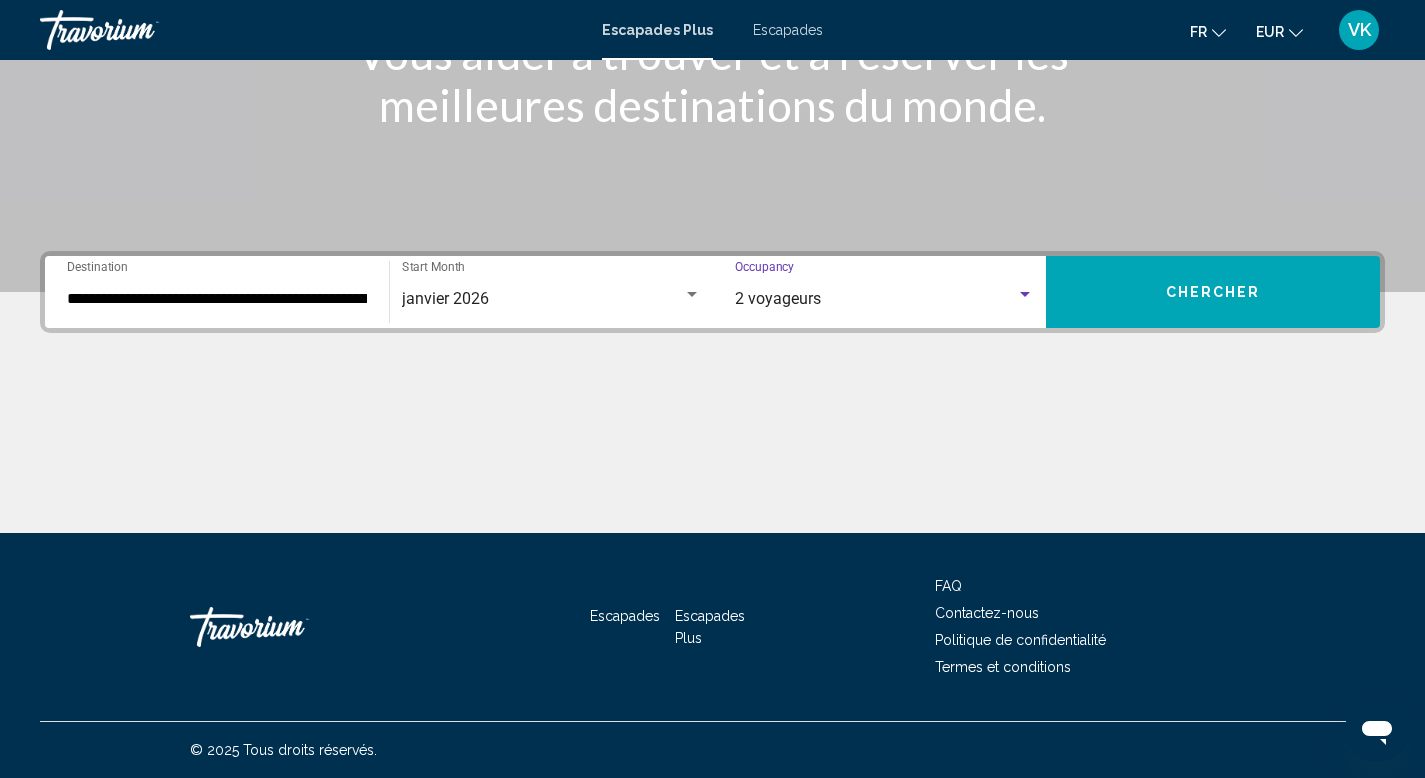 click on "Chercher" at bounding box center [1213, 292] 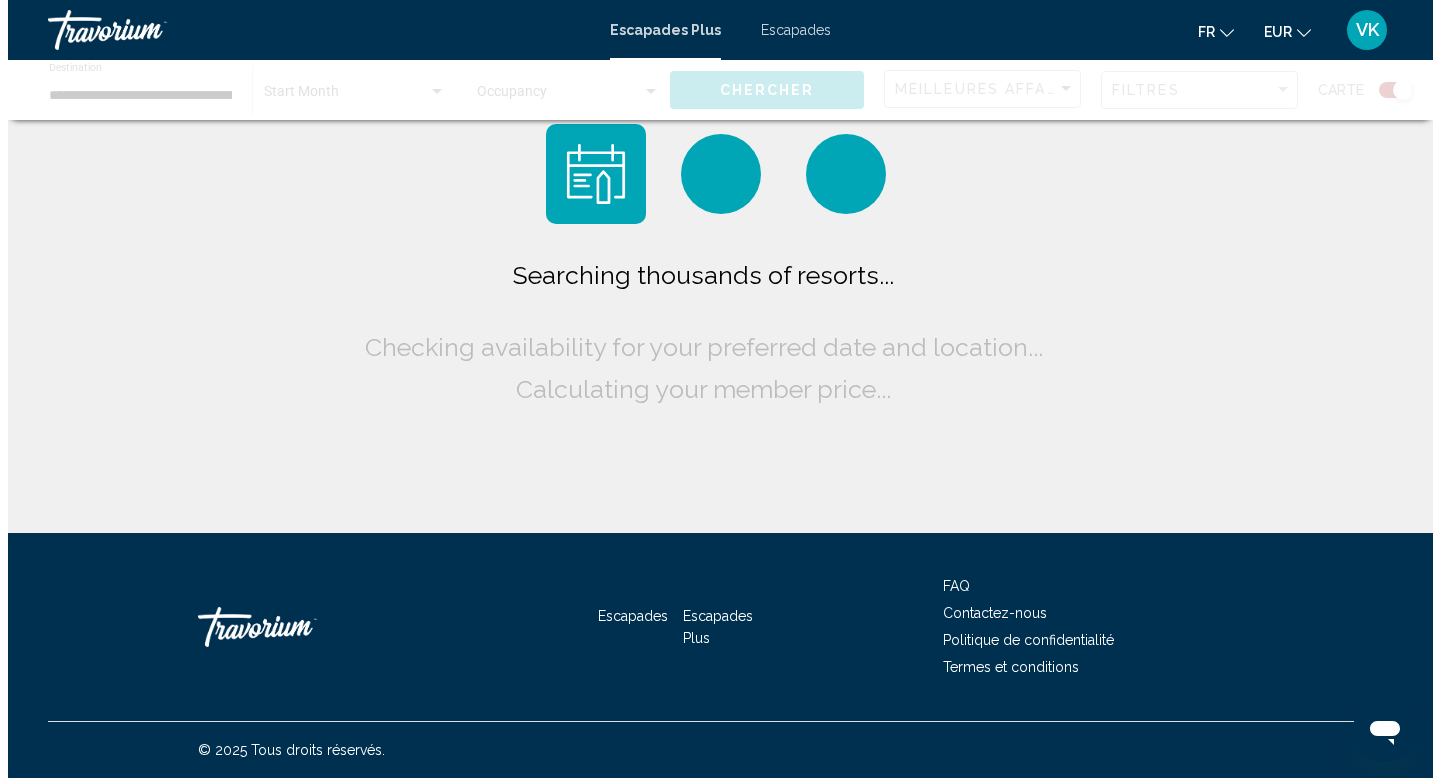 scroll, scrollTop: 0, scrollLeft: 0, axis: both 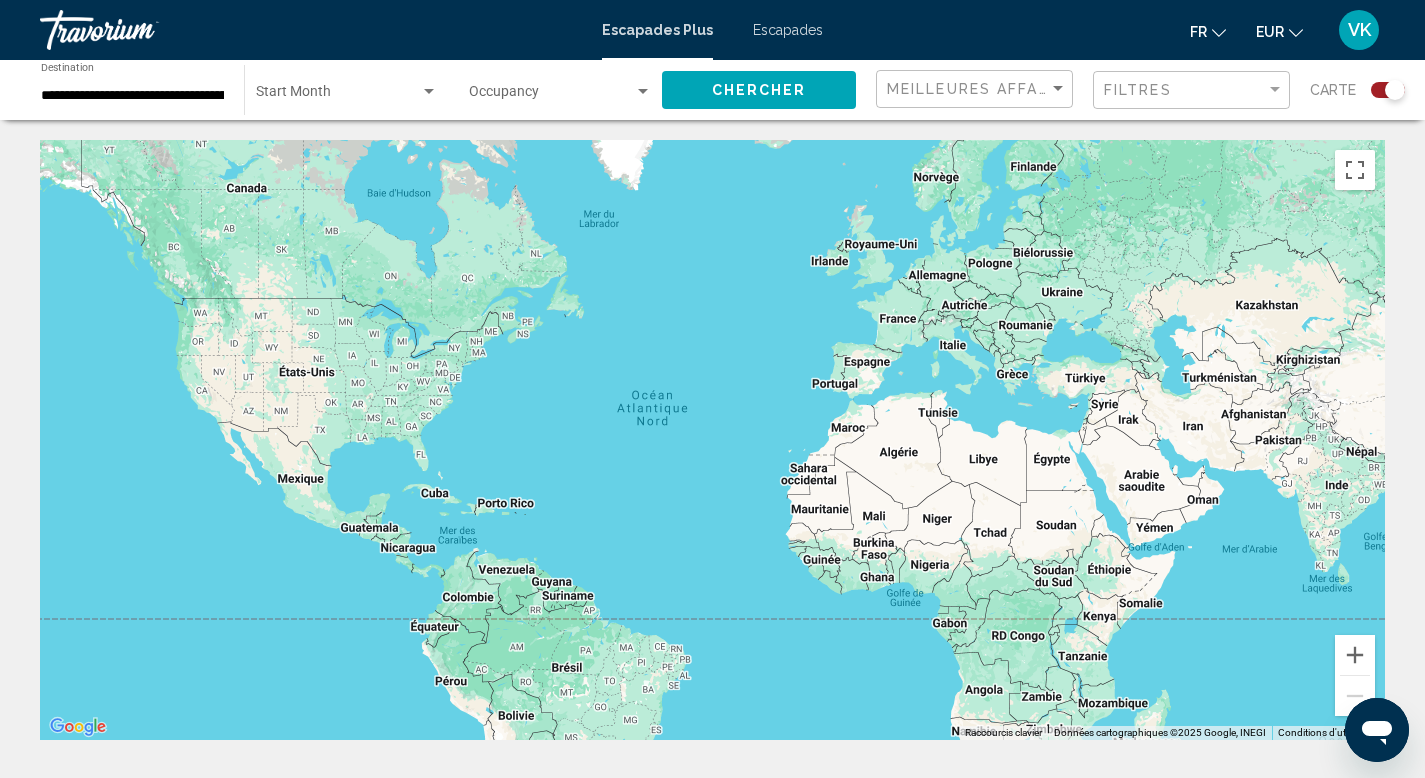 click 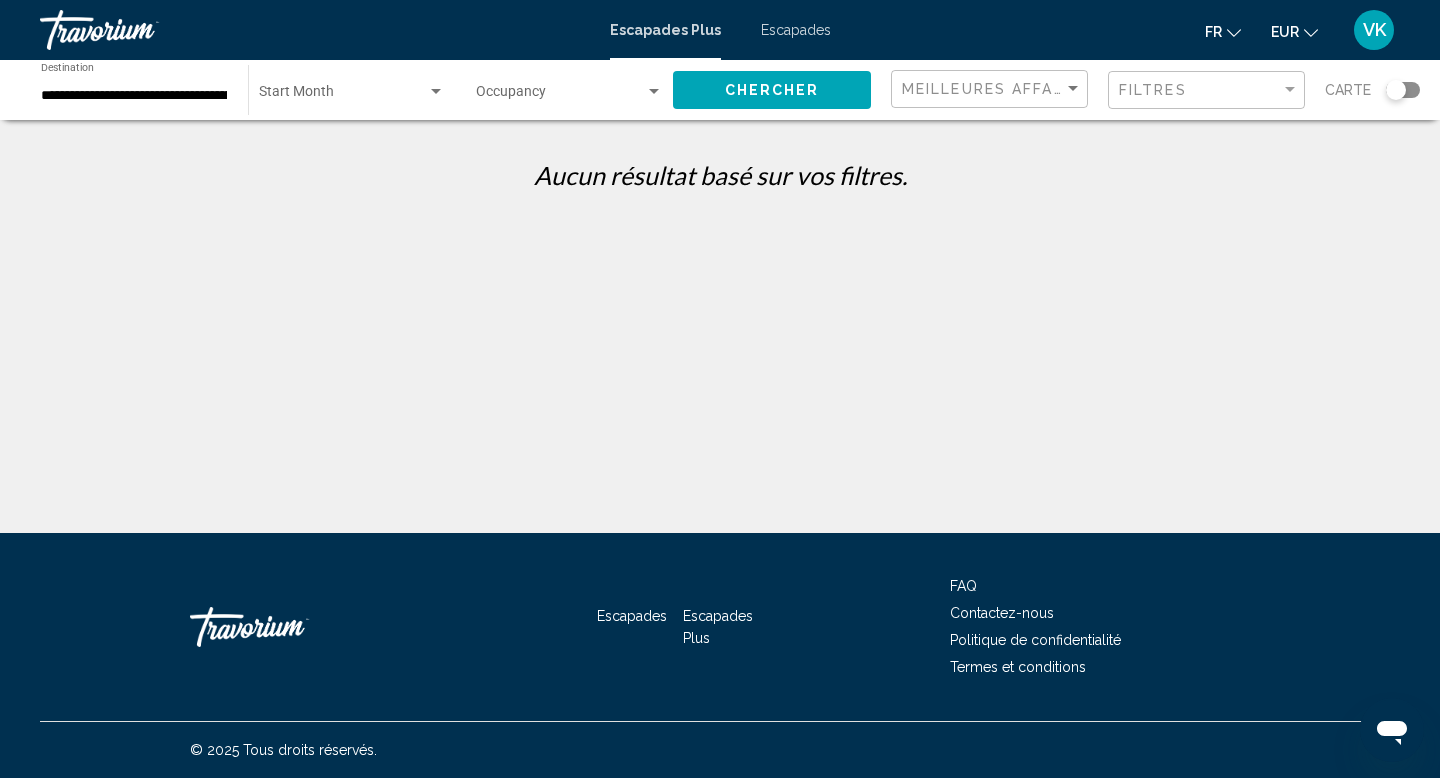 click at bounding box center (436, 92) 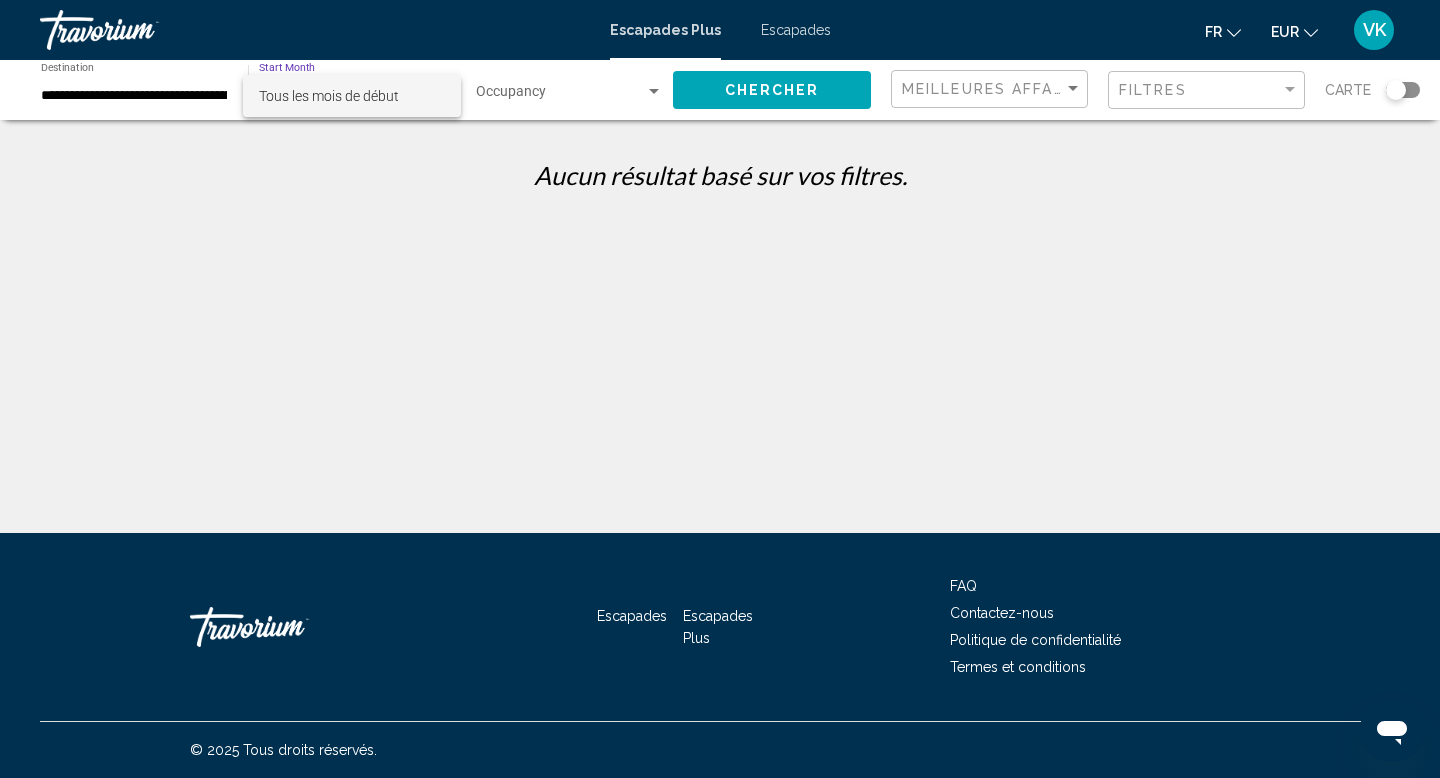click at bounding box center (720, 389) 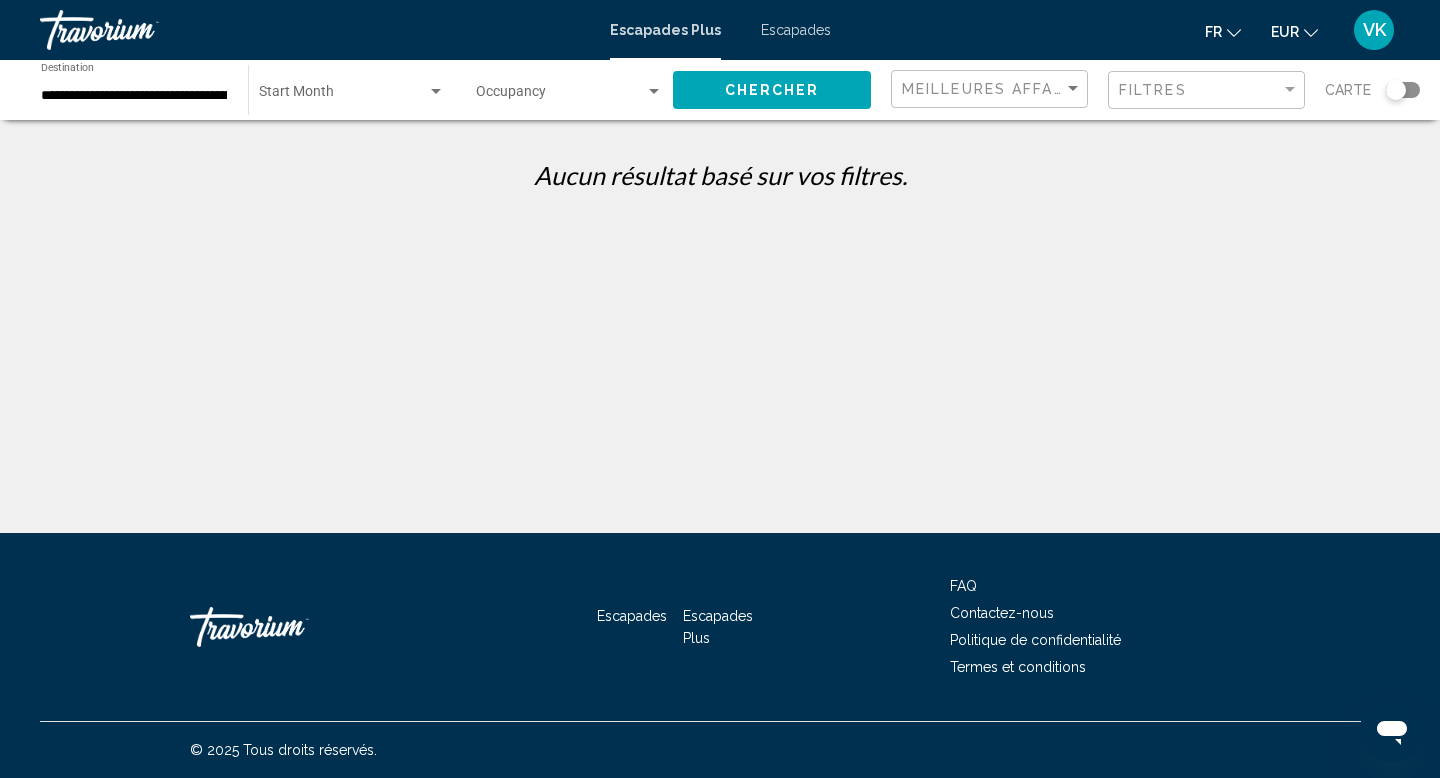 click on "**********" at bounding box center [134, 96] 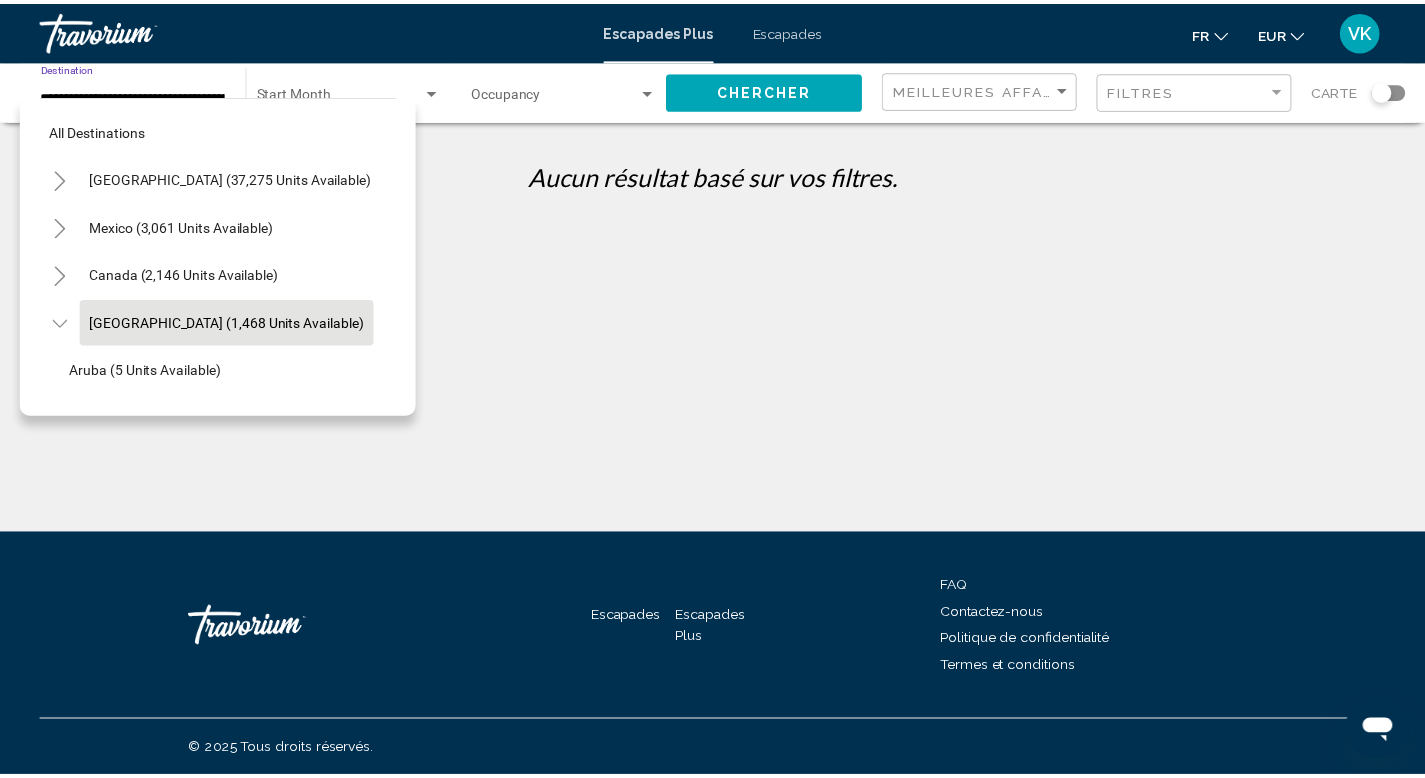 scroll, scrollTop: 78, scrollLeft: 32, axis: both 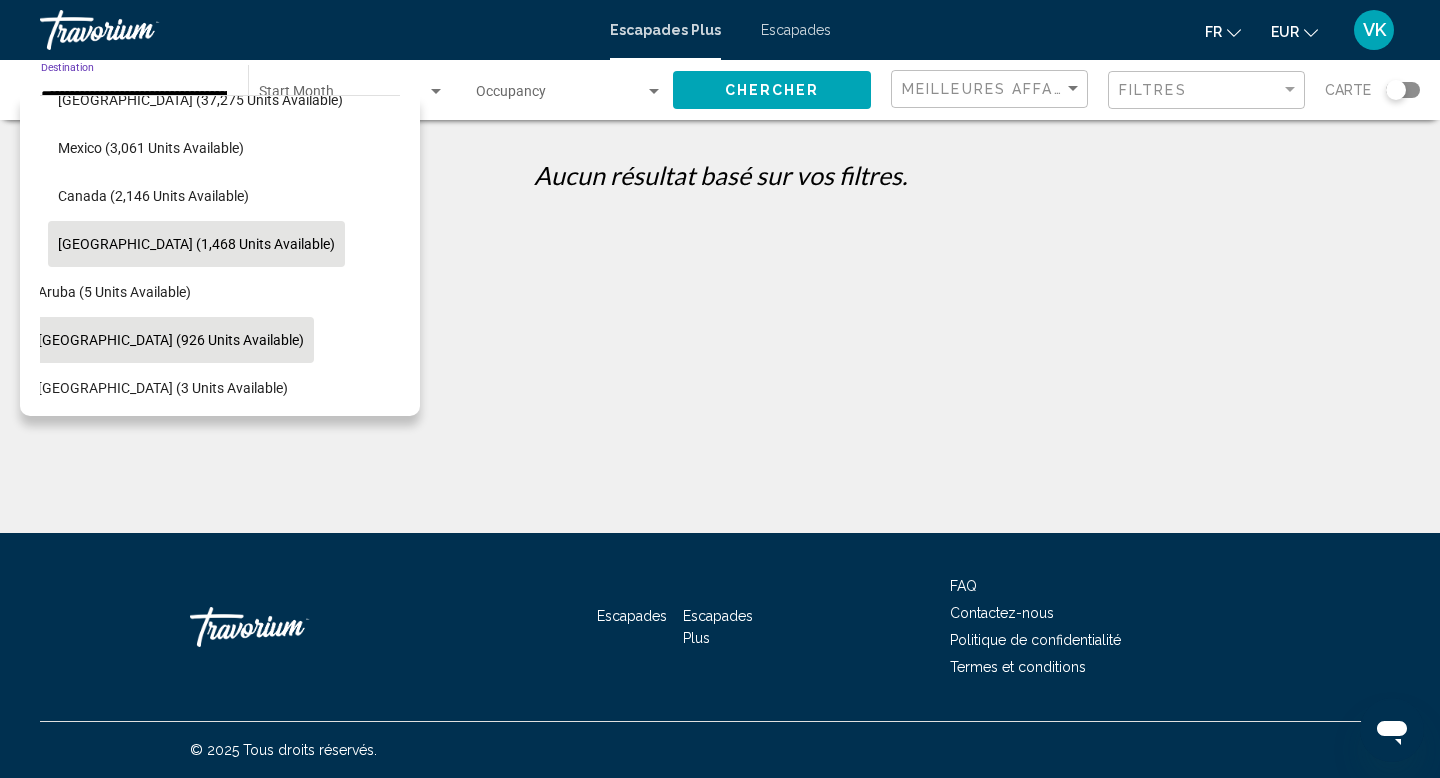 click on "[GEOGRAPHIC_DATA] (926 units available)" 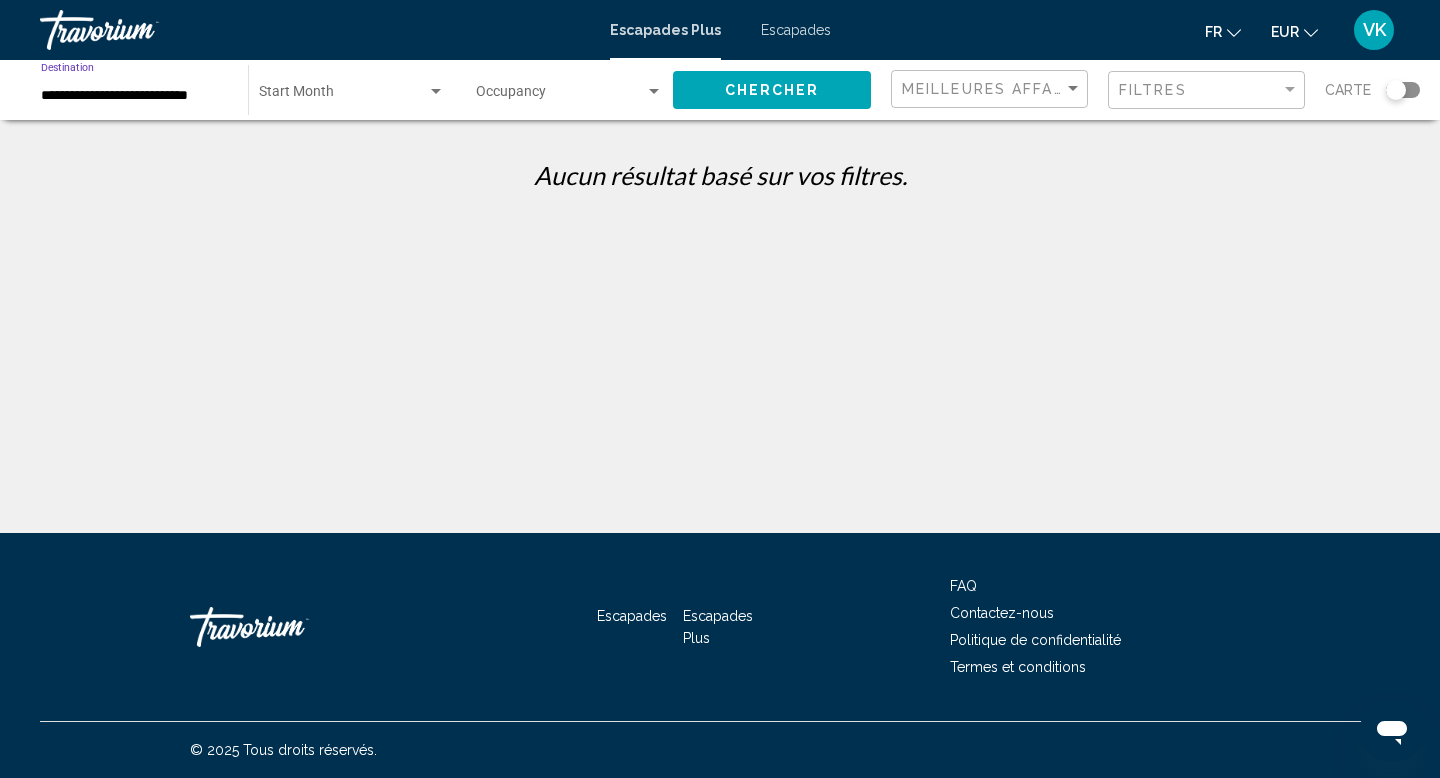 click at bounding box center (343, 96) 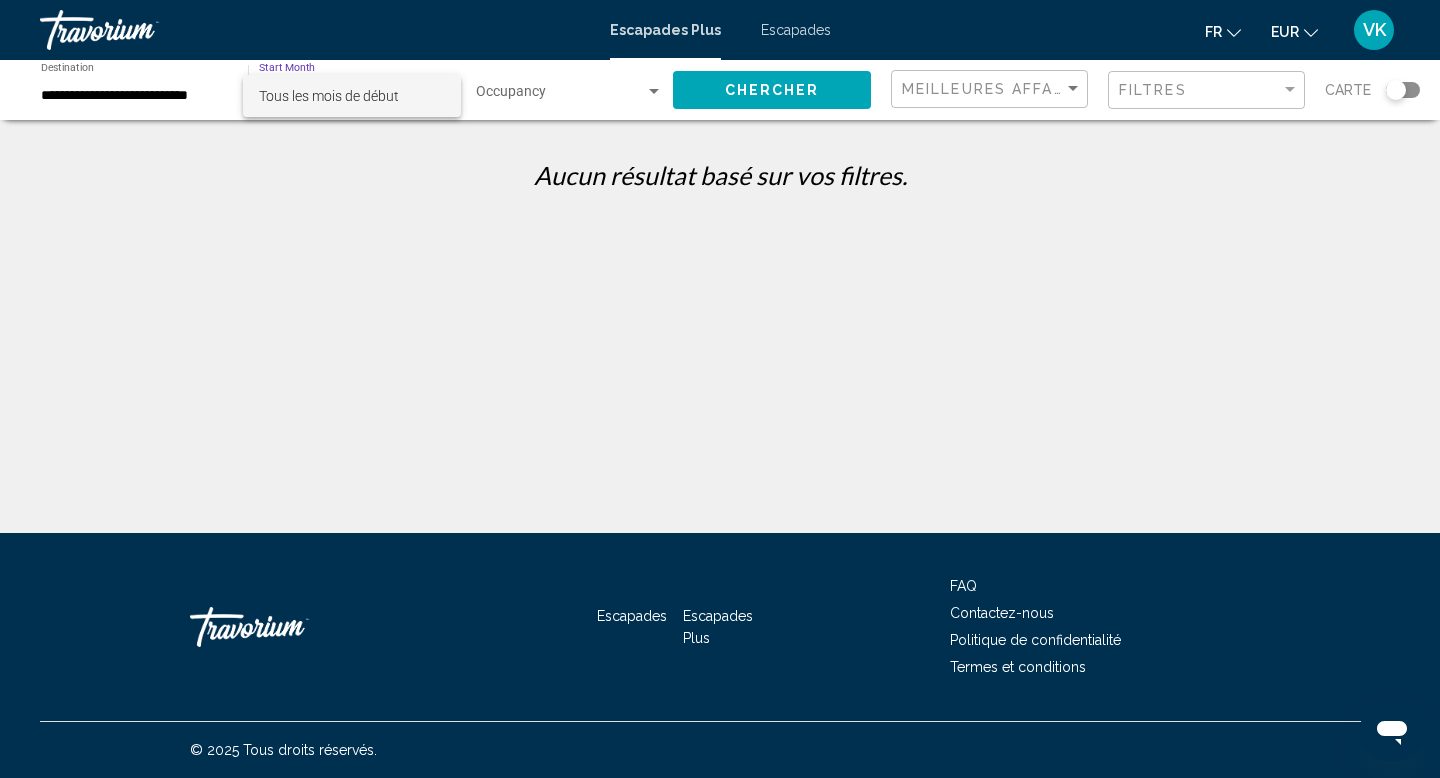 click on "Tous les mois de début" at bounding box center [329, 96] 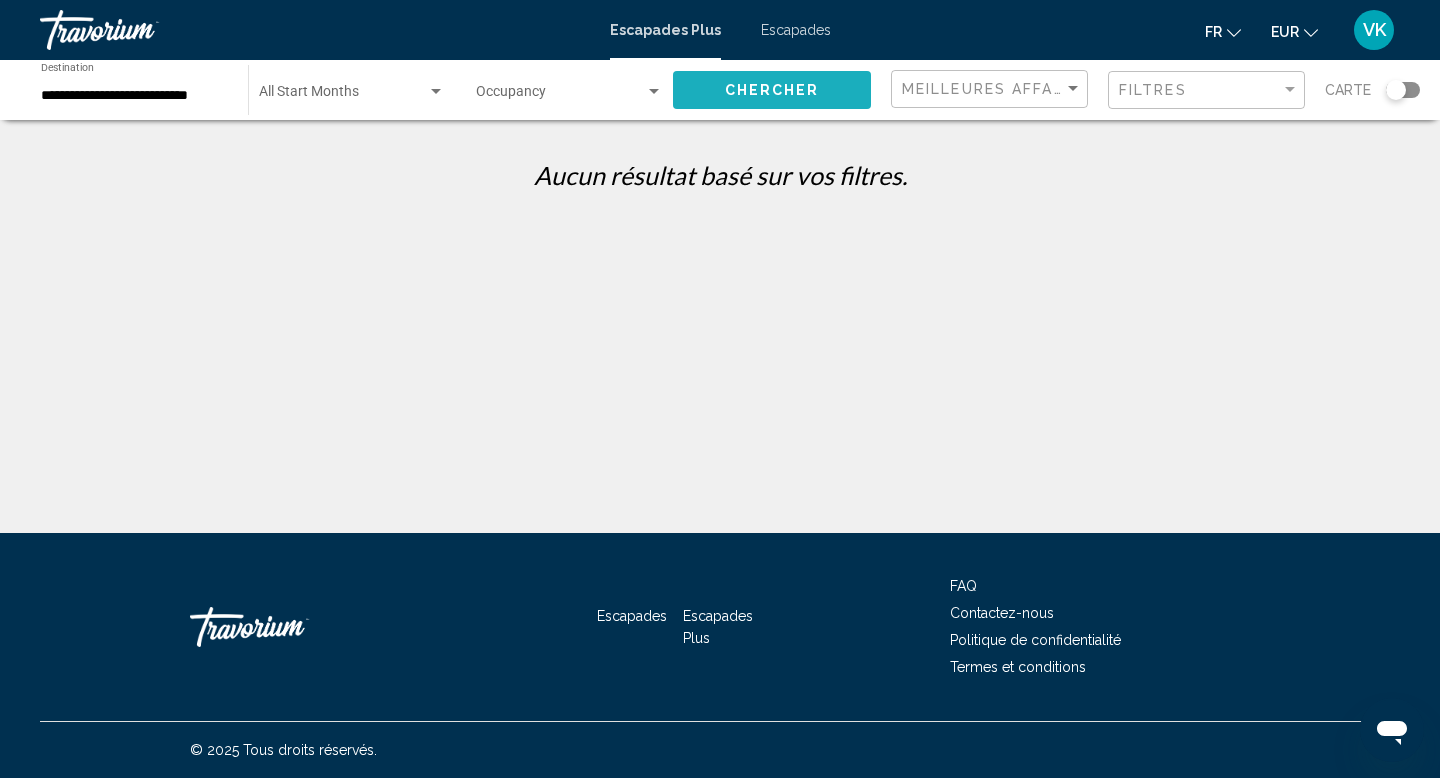 click on "Chercher" 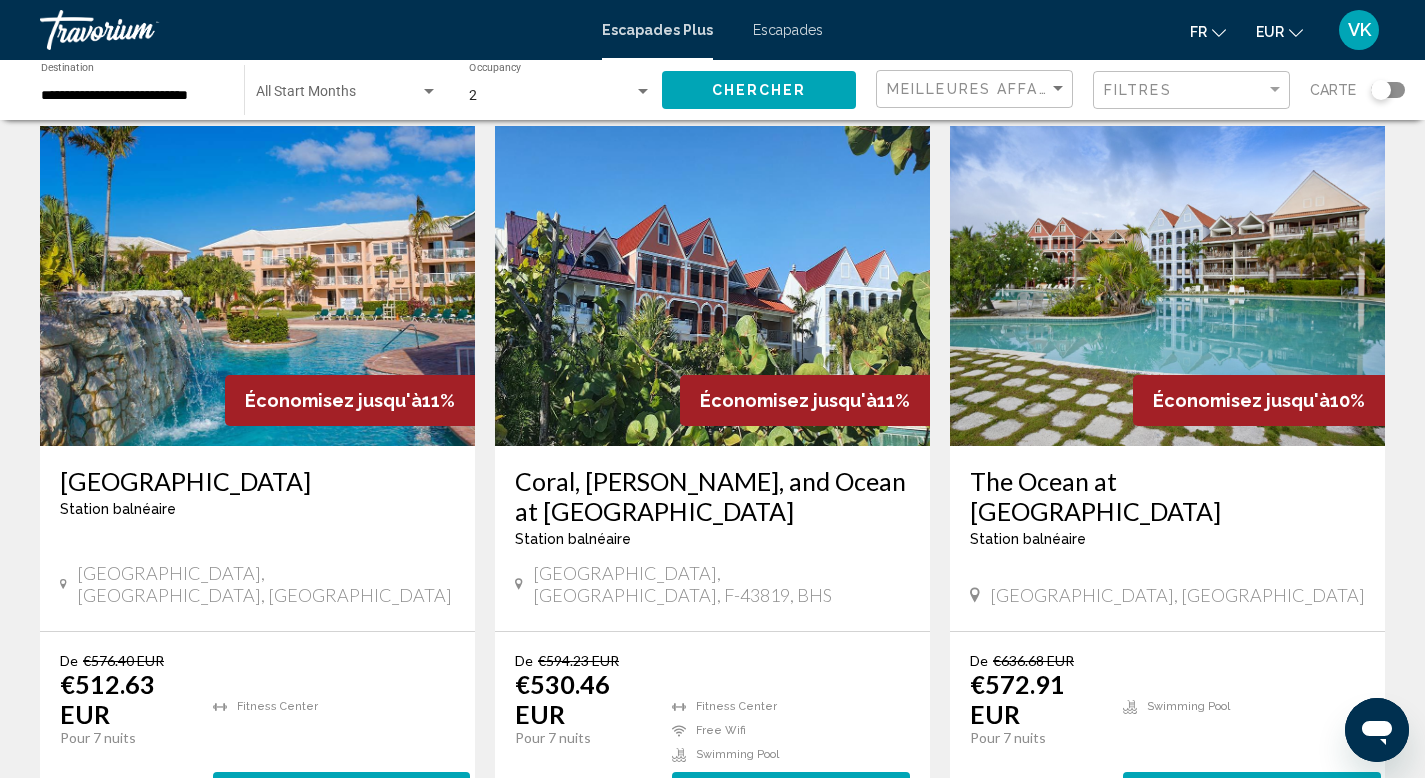 scroll, scrollTop: 0, scrollLeft: 0, axis: both 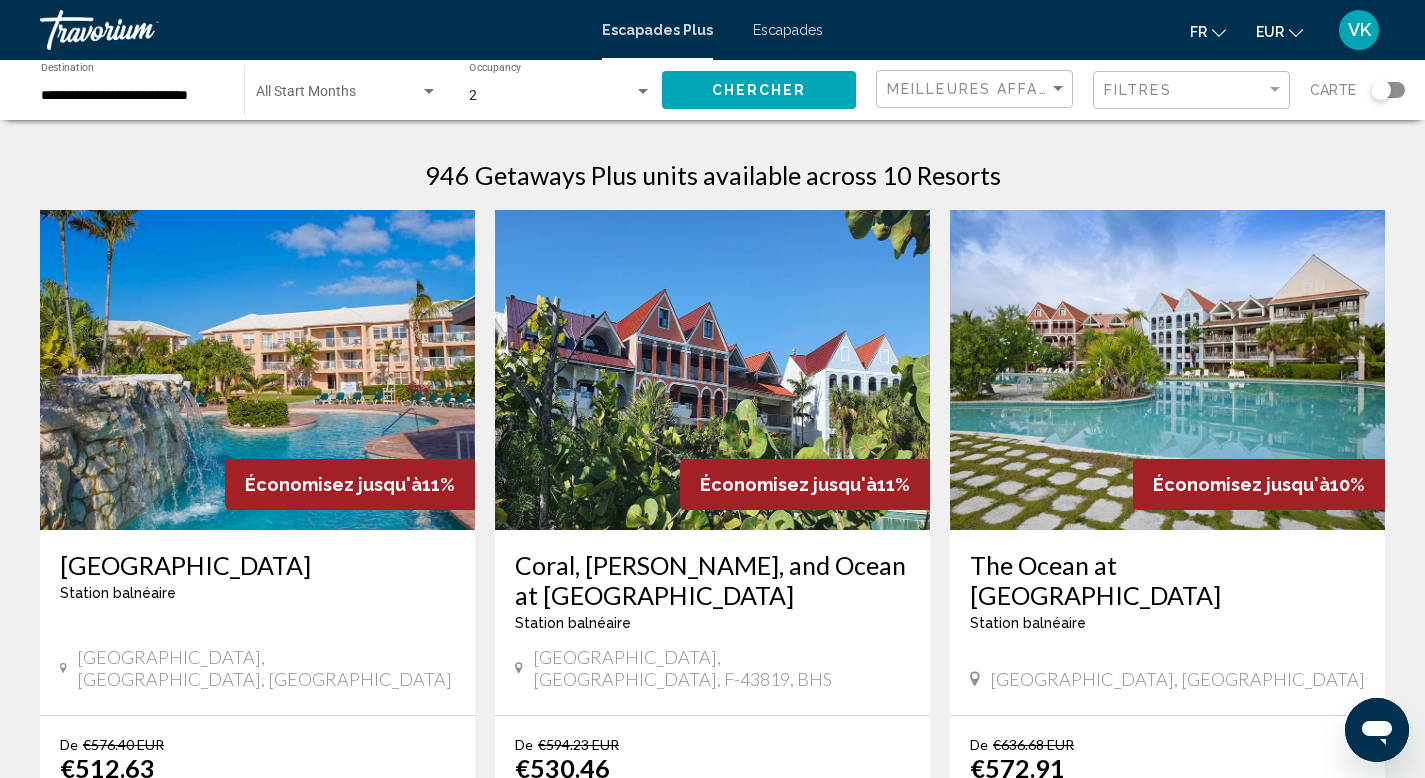 click at bounding box center [712, 370] 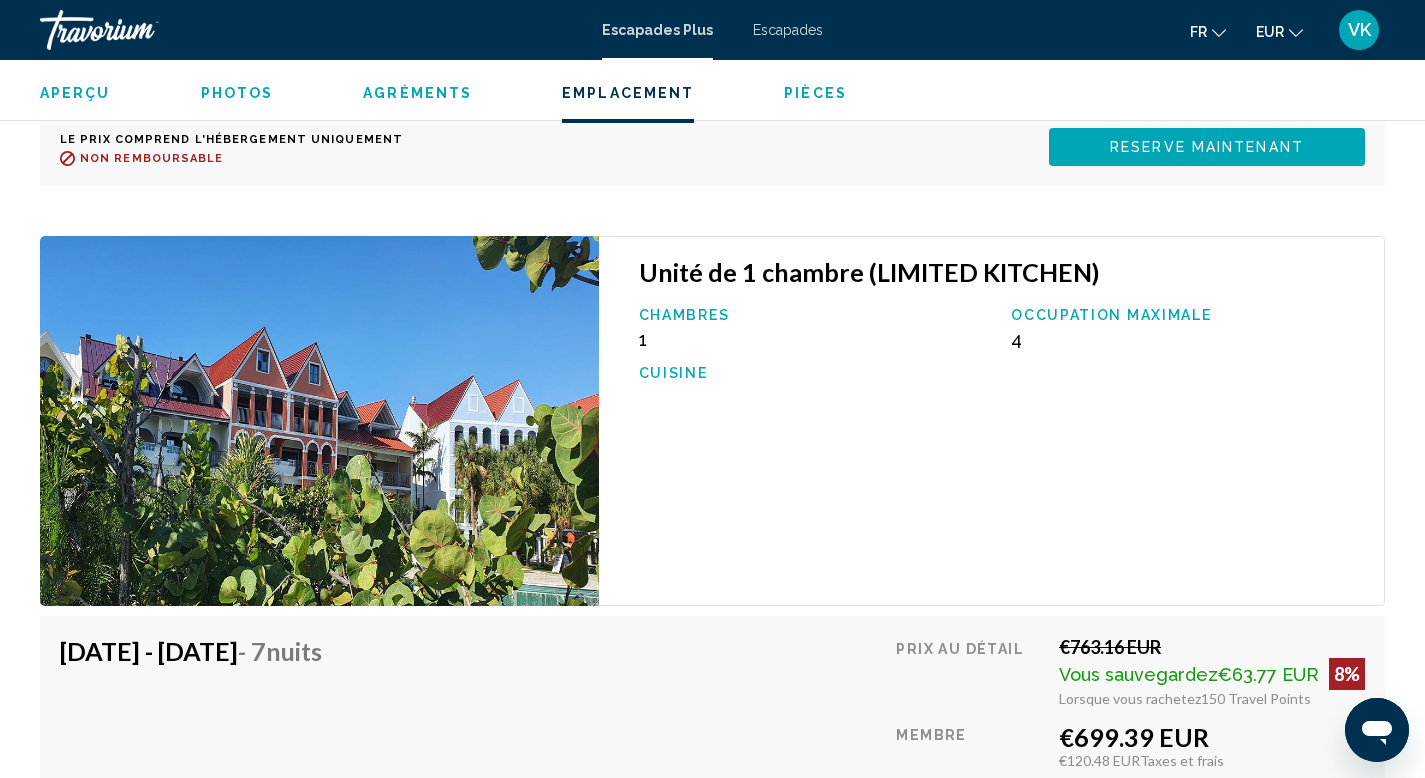 scroll, scrollTop: 3835, scrollLeft: 0, axis: vertical 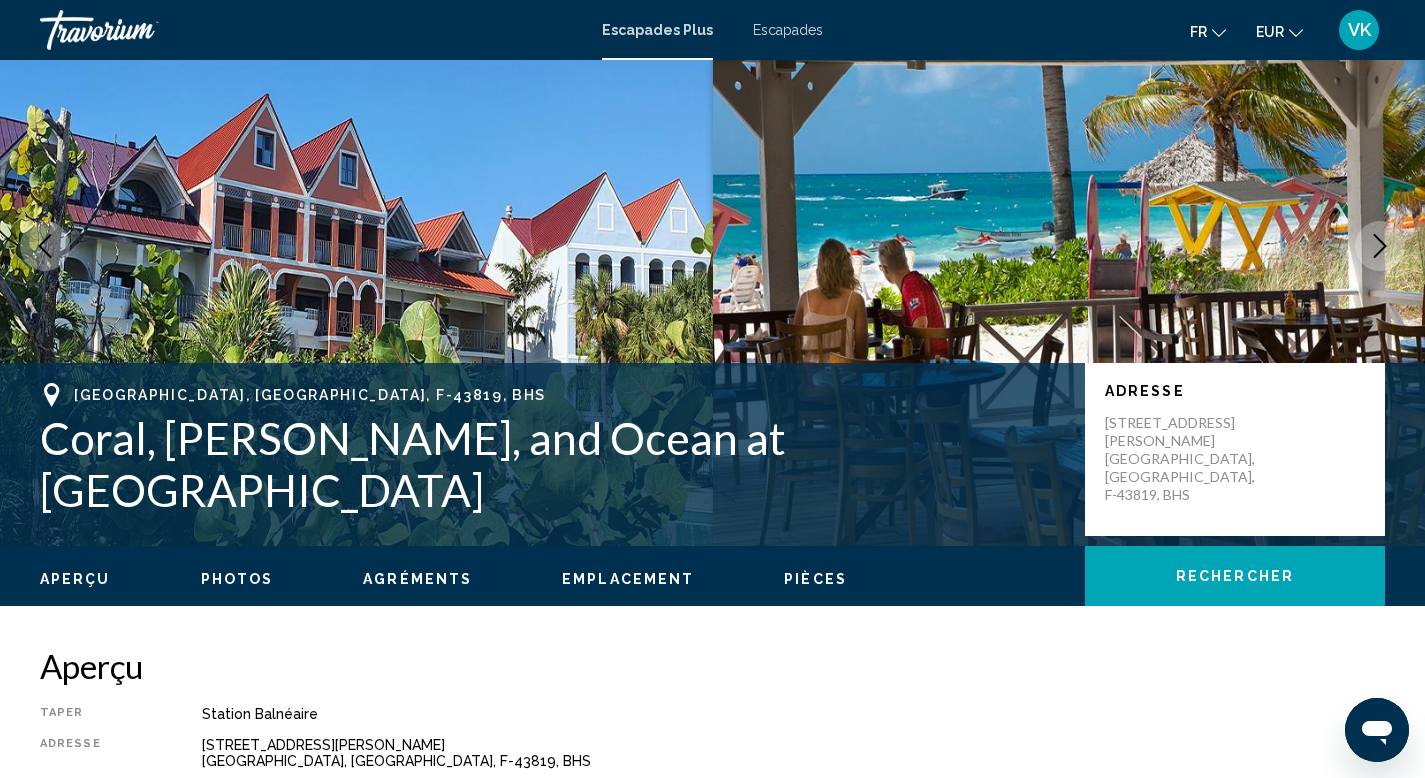click on "Coral, [PERSON_NAME], and Ocean at [GEOGRAPHIC_DATA]" at bounding box center [552, 464] 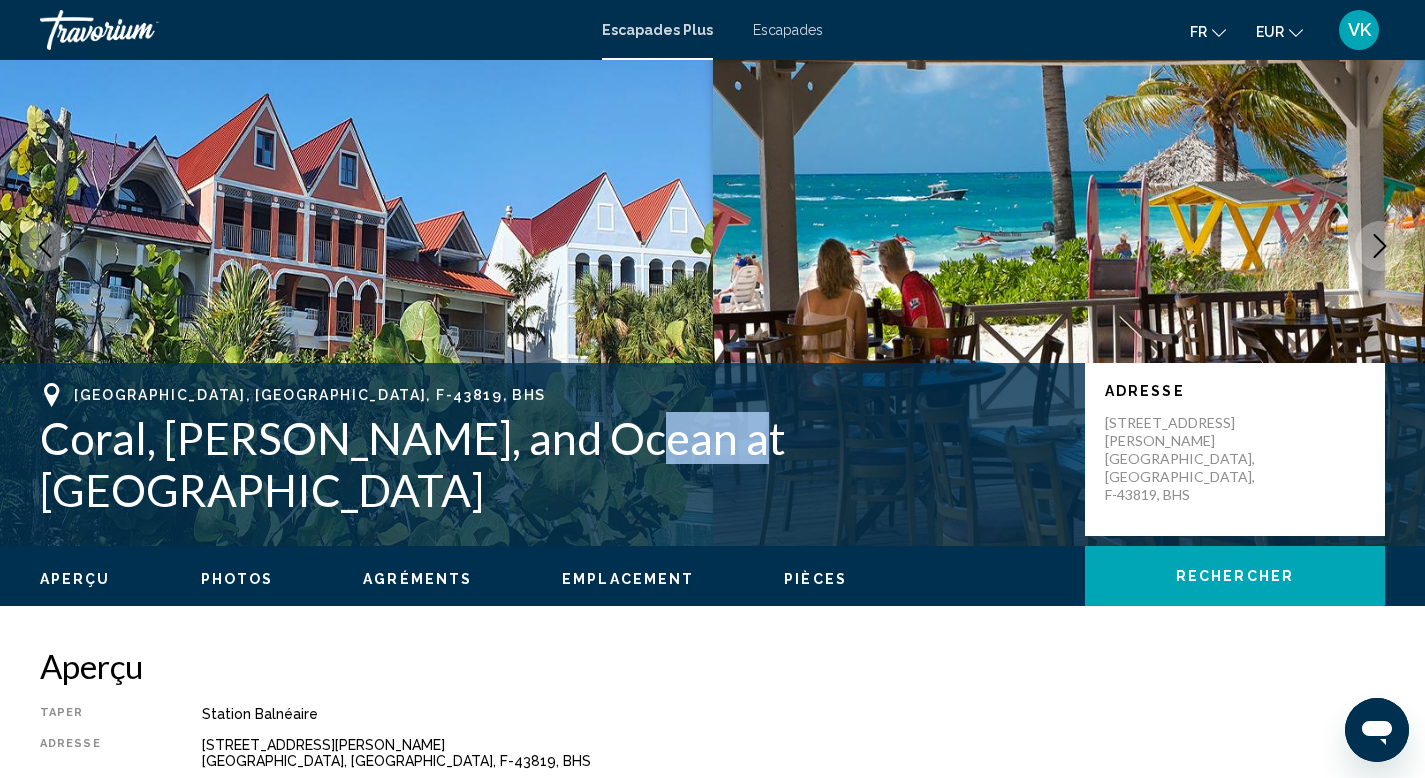 click on "Coral, [PERSON_NAME], and Ocean at [GEOGRAPHIC_DATA]" at bounding box center (552, 464) 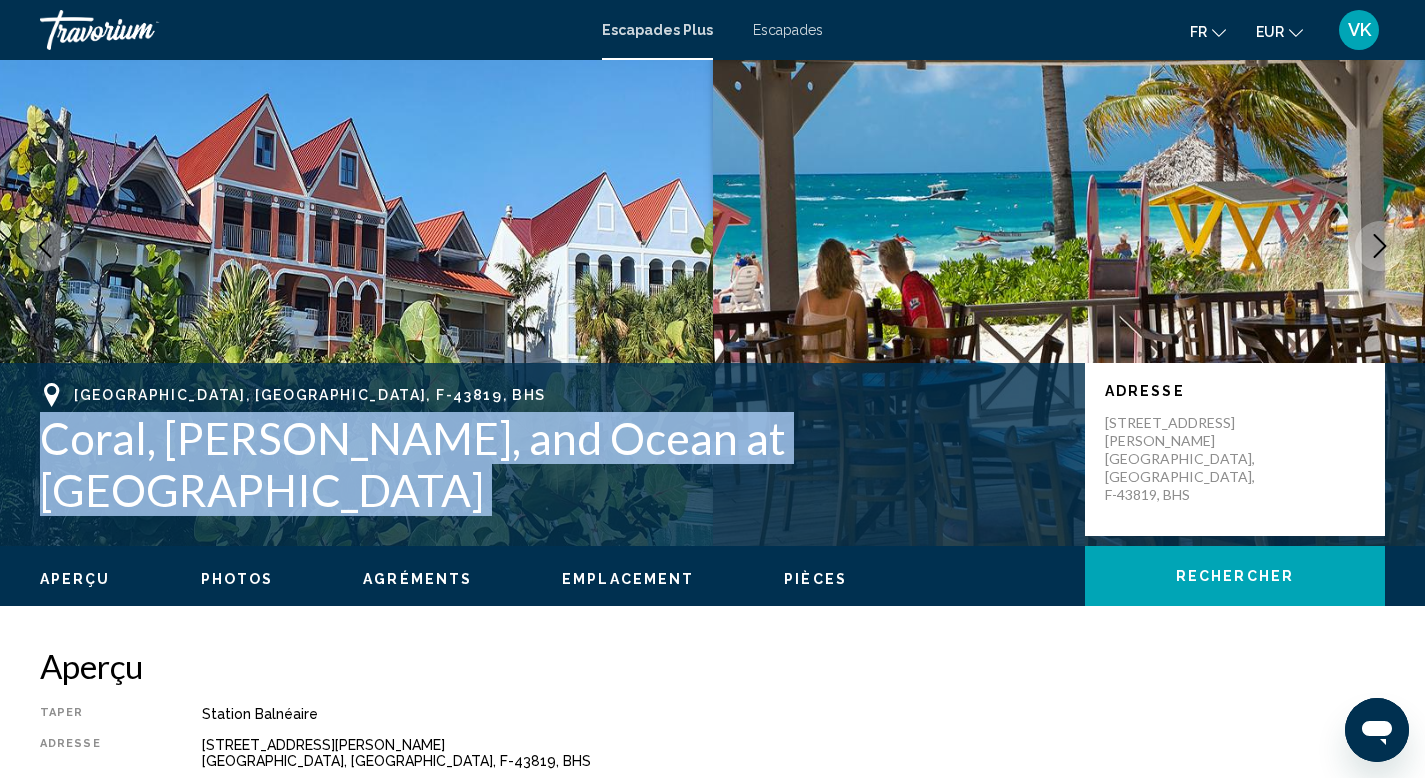 click on "Coral, [PERSON_NAME], and Ocean at [GEOGRAPHIC_DATA]" at bounding box center (552, 464) 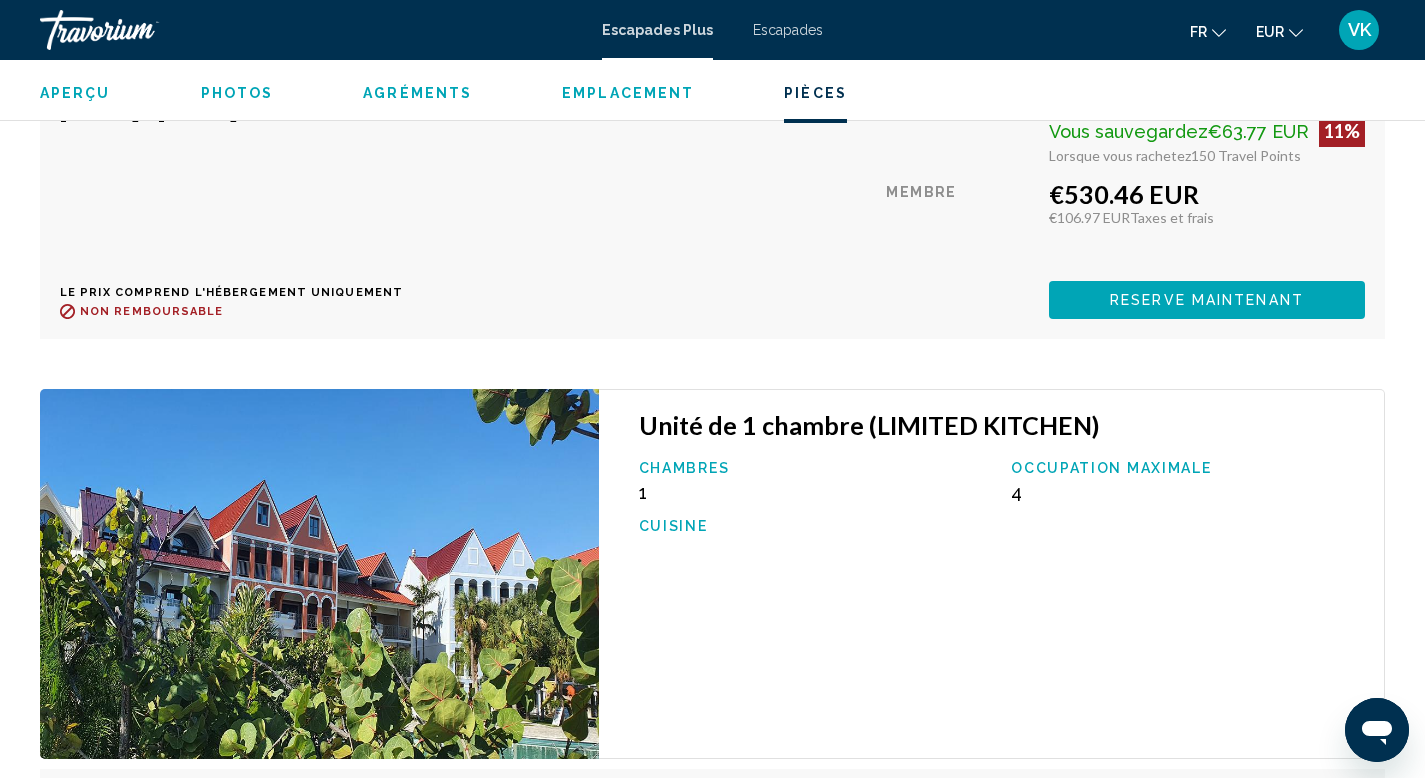 scroll, scrollTop: 3704, scrollLeft: 0, axis: vertical 